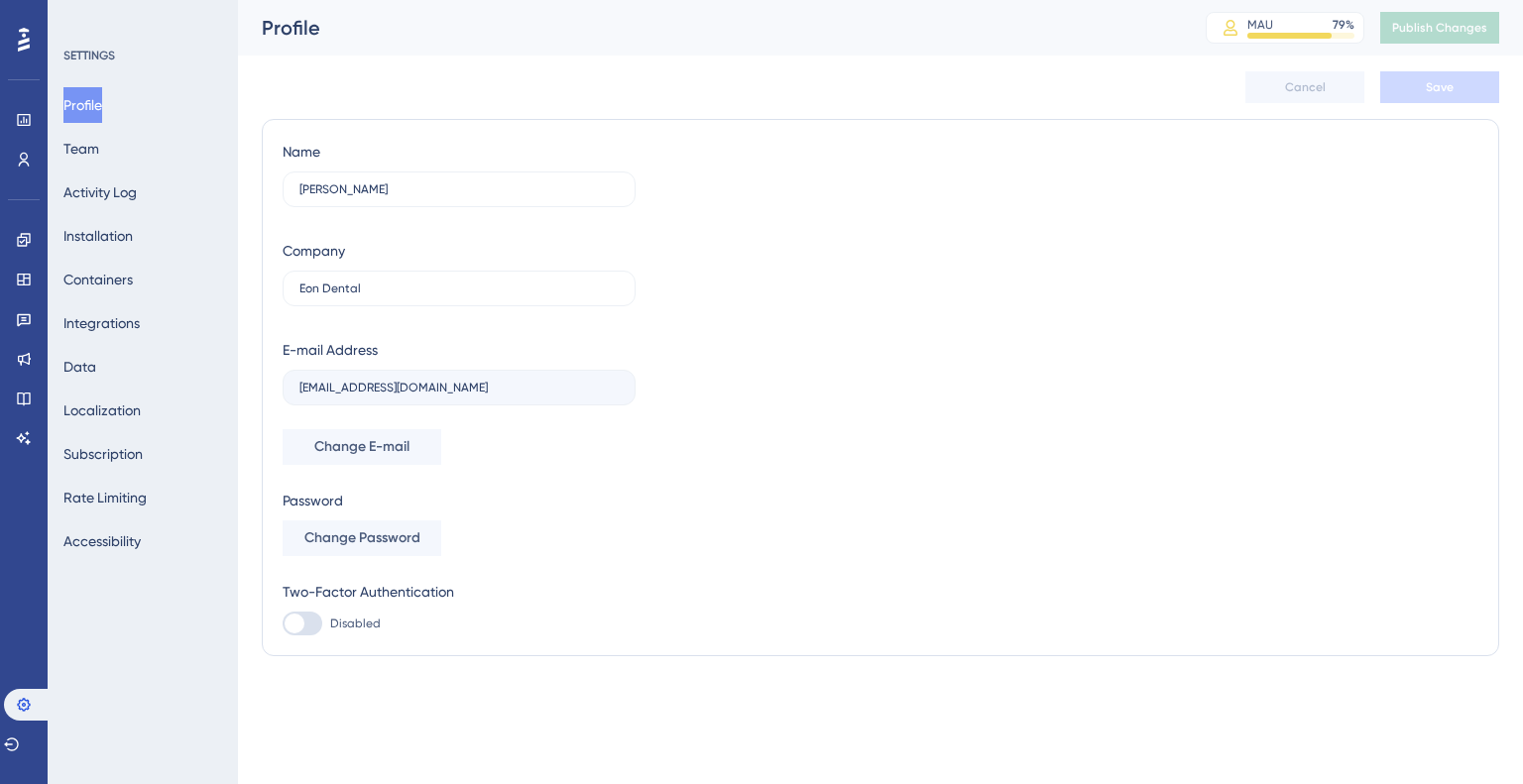 scroll, scrollTop: 0, scrollLeft: 0, axis: both 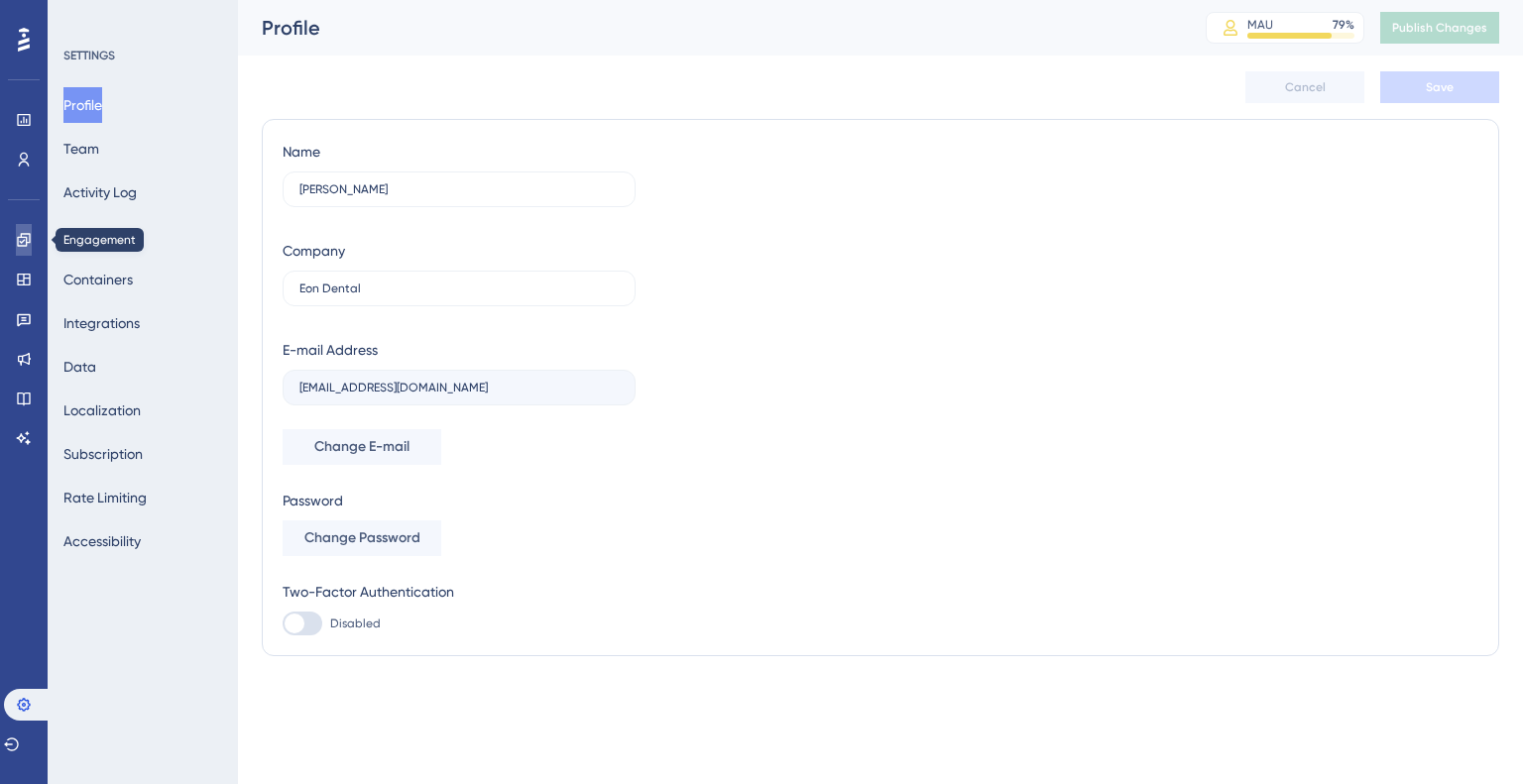 click 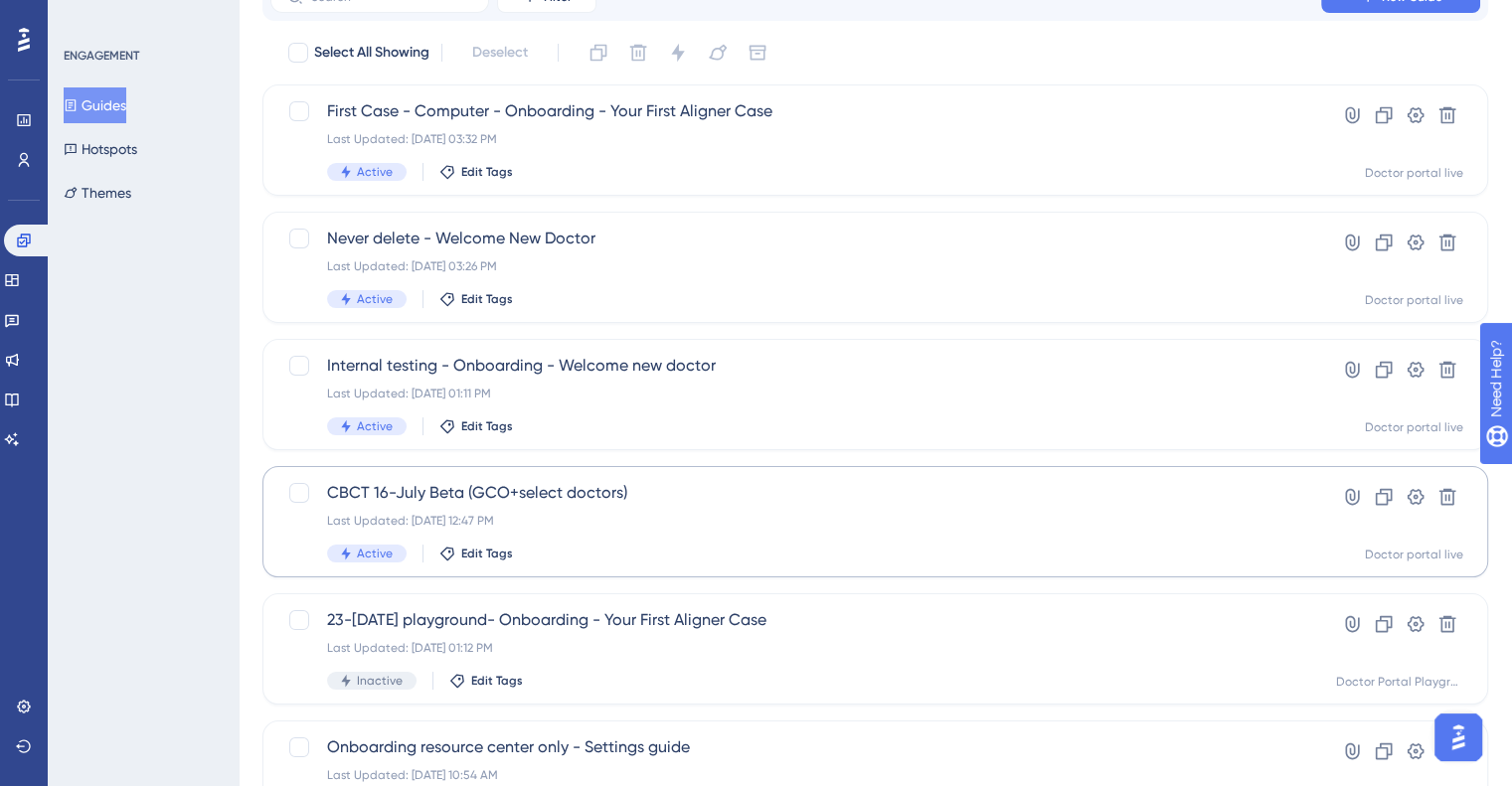 scroll, scrollTop: 99, scrollLeft: 0, axis: vertical 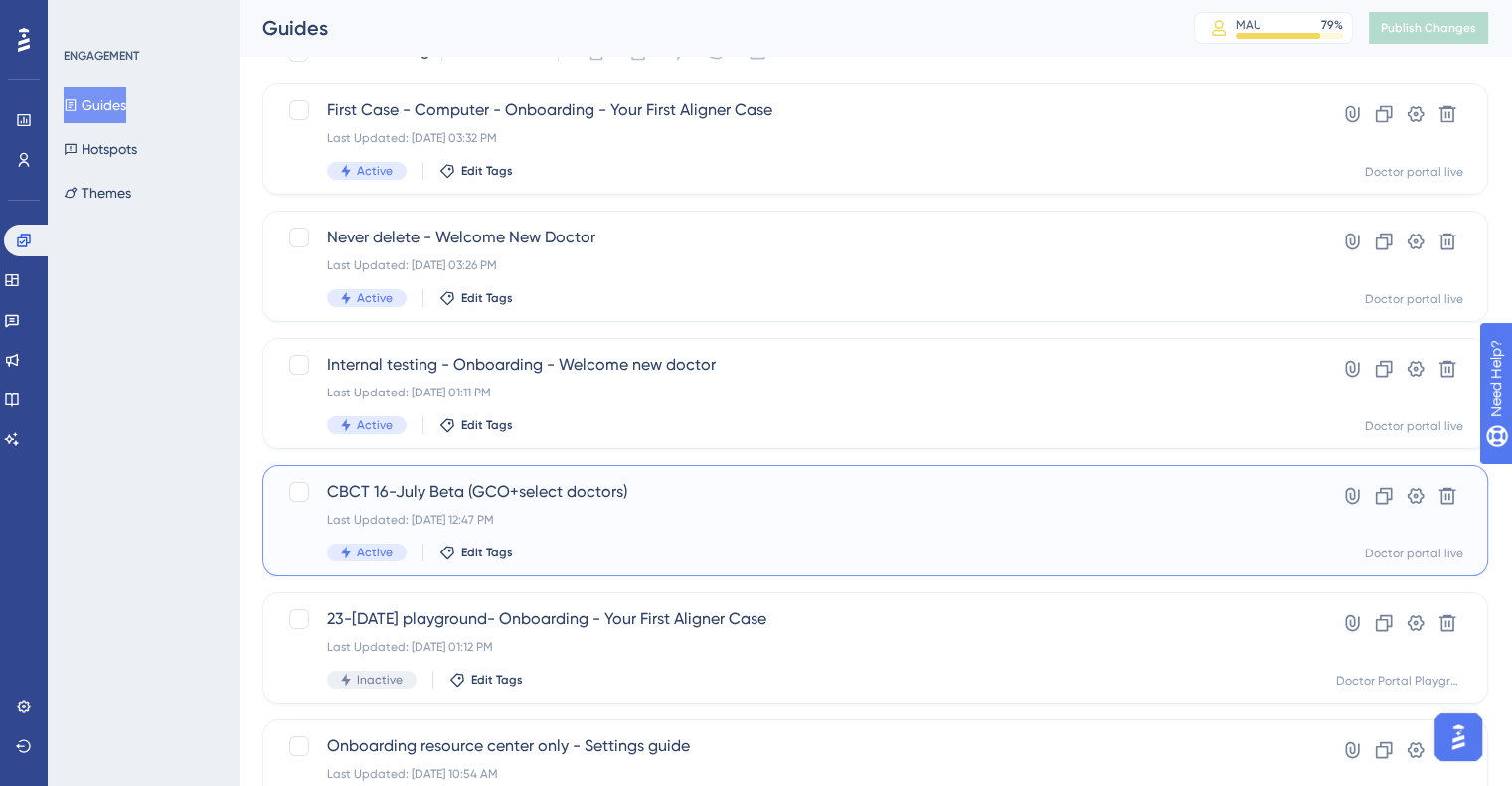 click on "CBCT 16-July Beta (GCO+select doctors)" at bounding box center (795, 492) 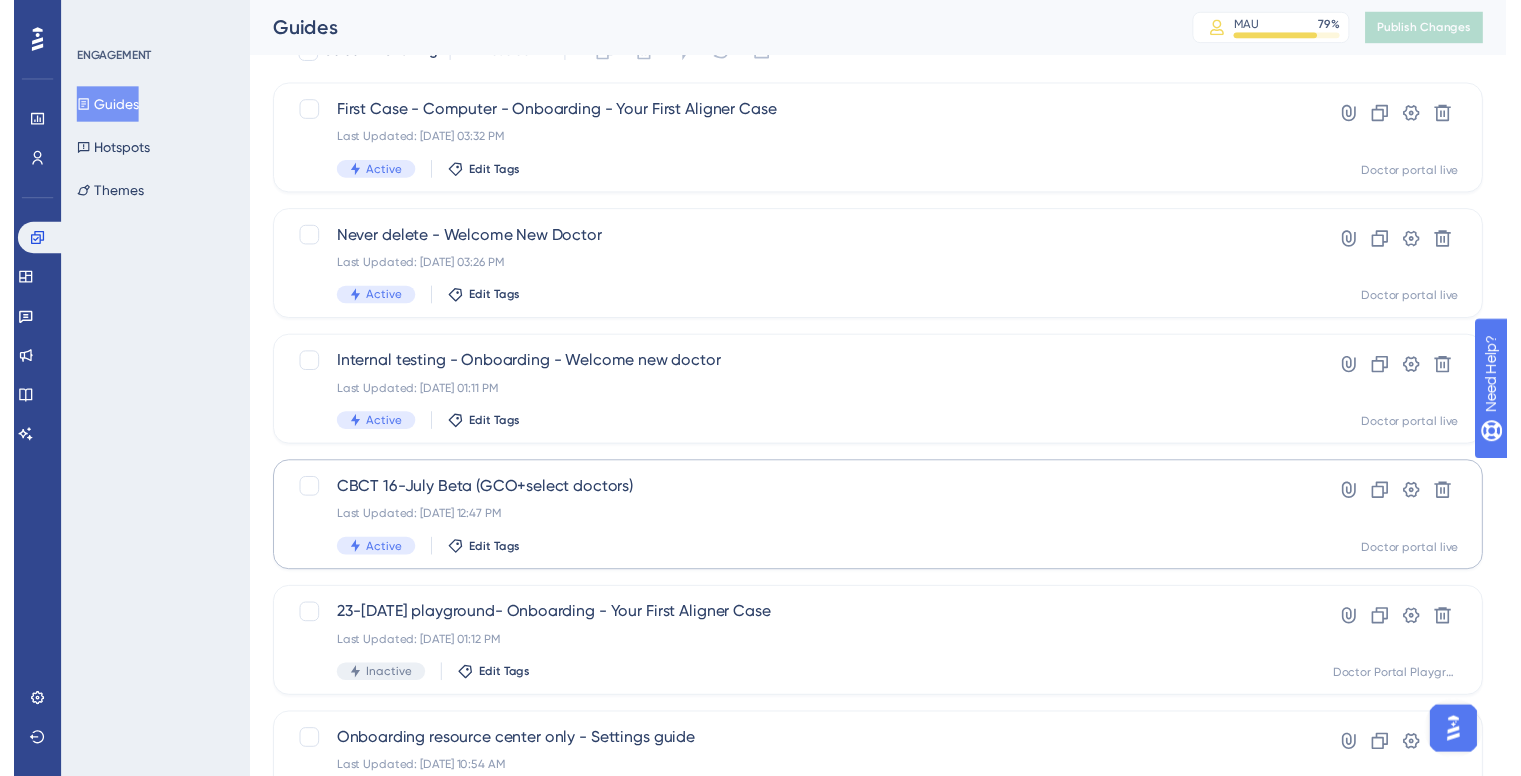 scroll, scrollTop: 0, scrollLeft: 0, axis: both 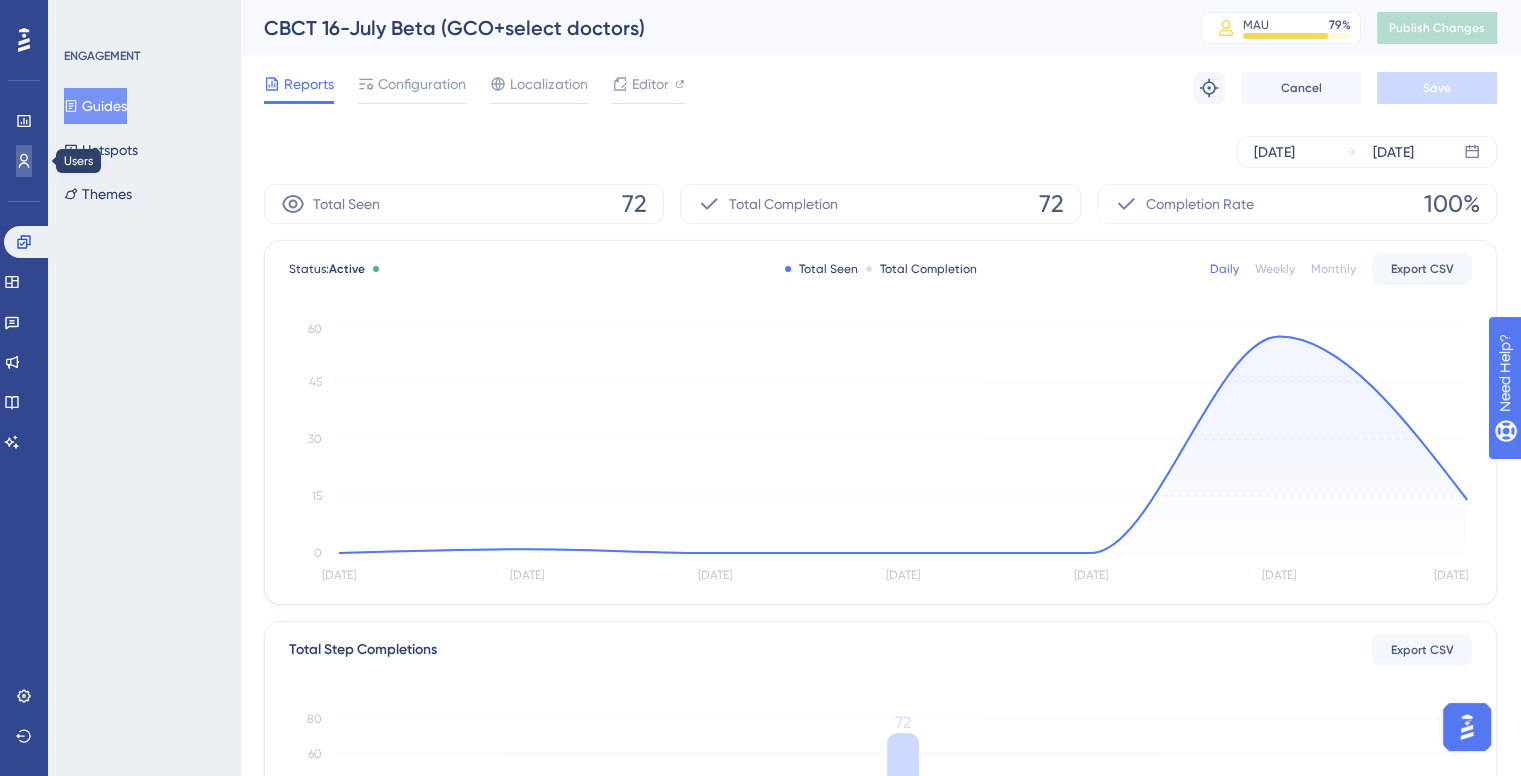 click at bounding box center [24, 161] 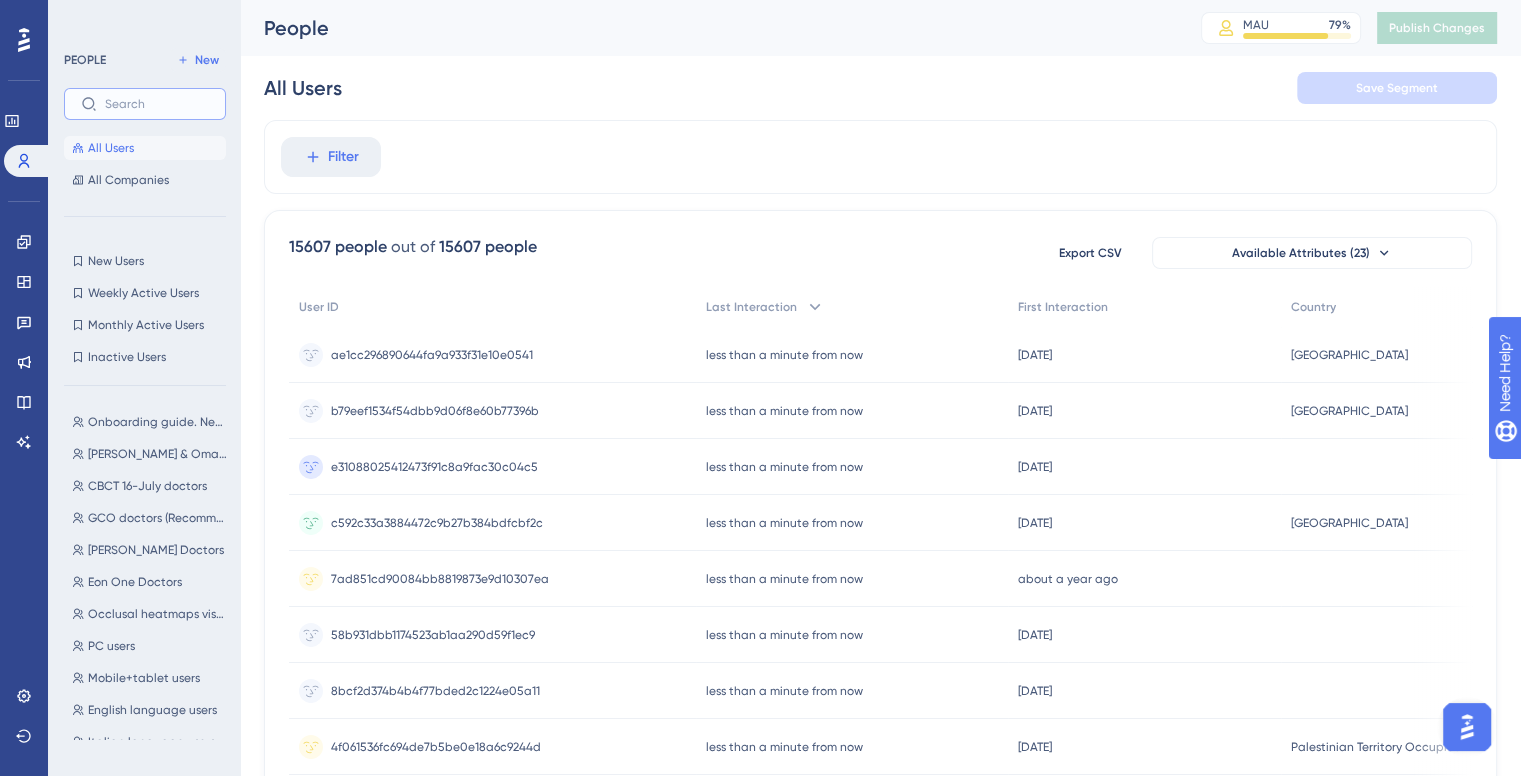 click at bounding box center (157, 104) 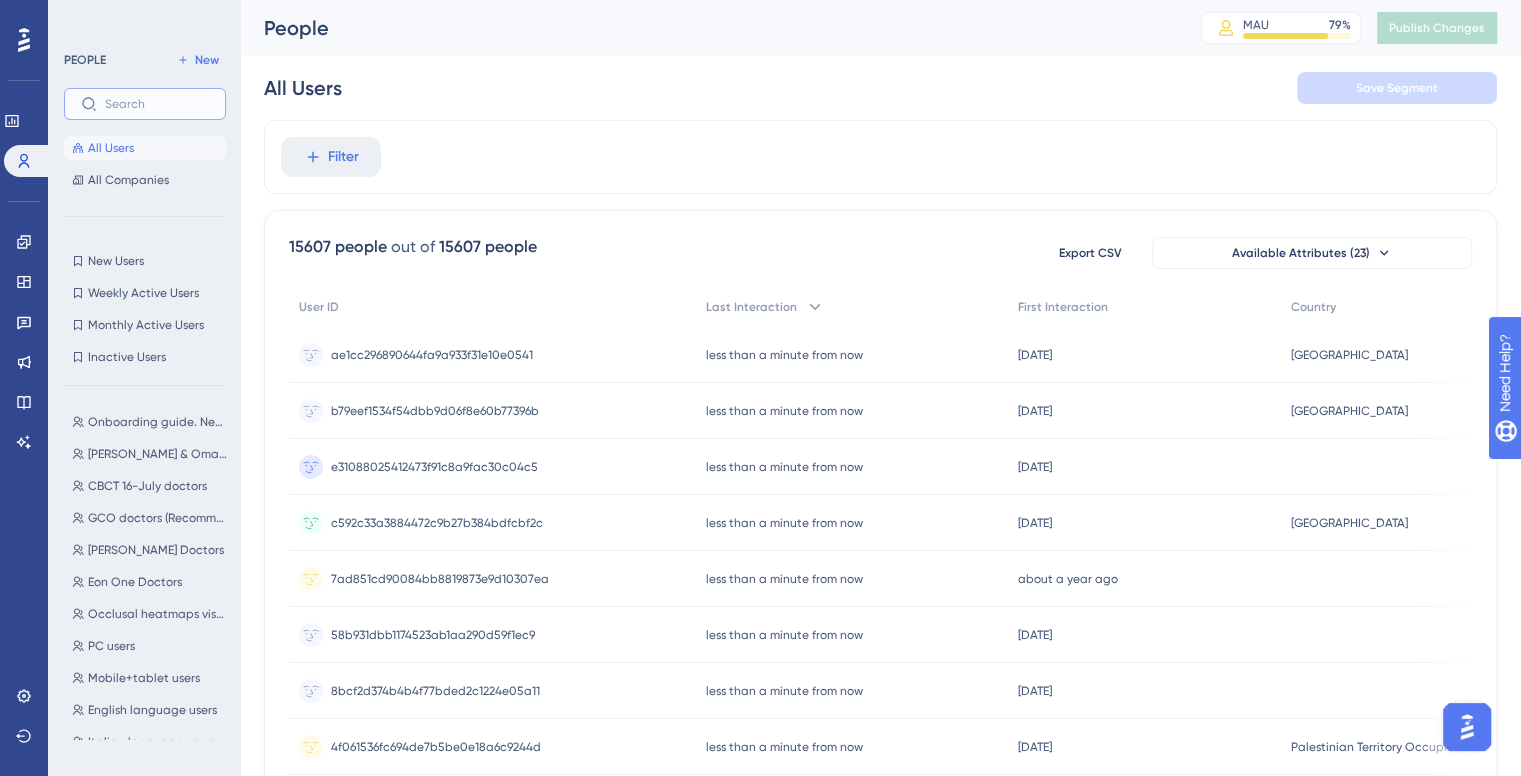 paste on "34ed0128a4df4acbbc248aa22bab7d60" 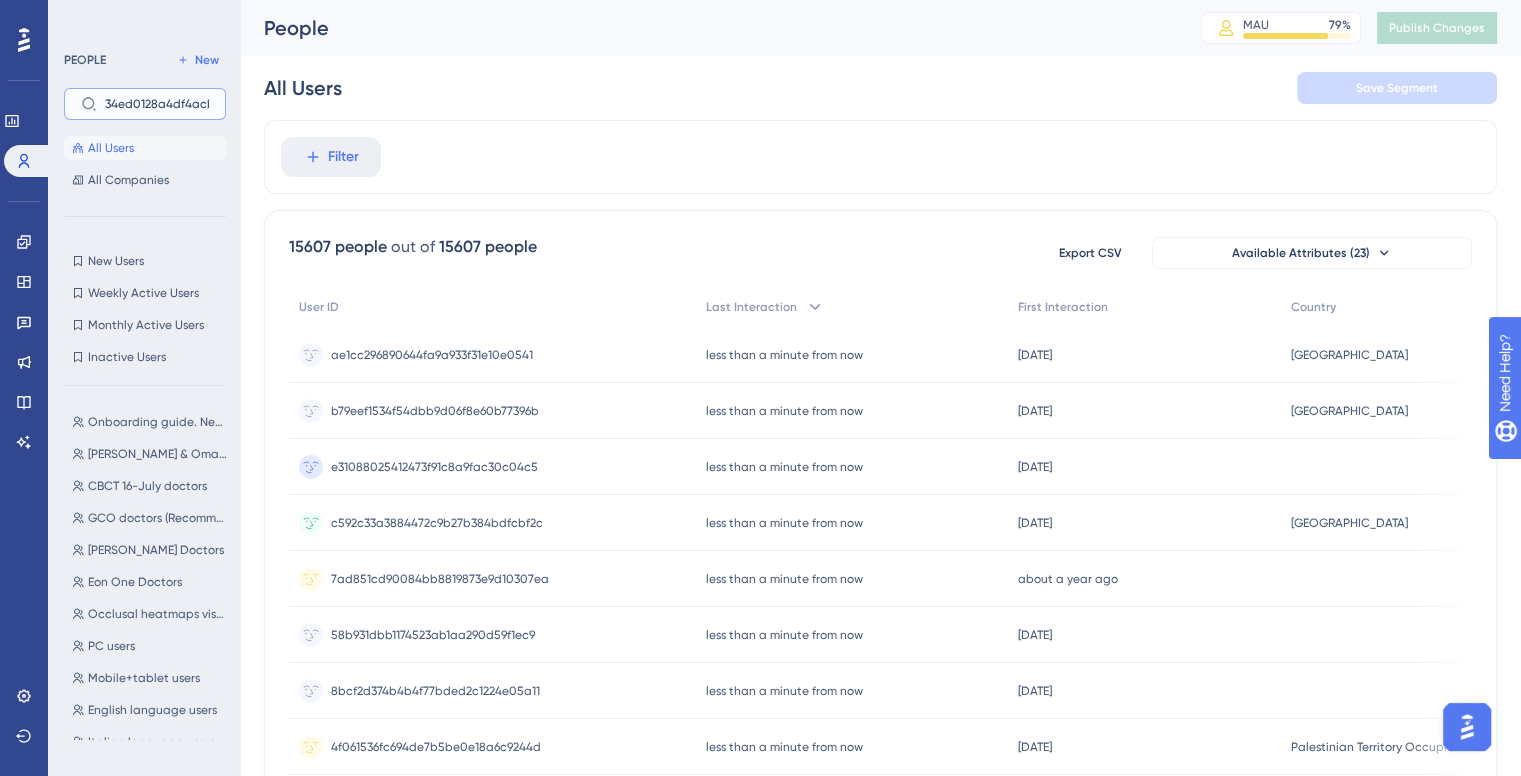 scroll, scrollTop: 0, scrollLeft: 113, axis: horizontal 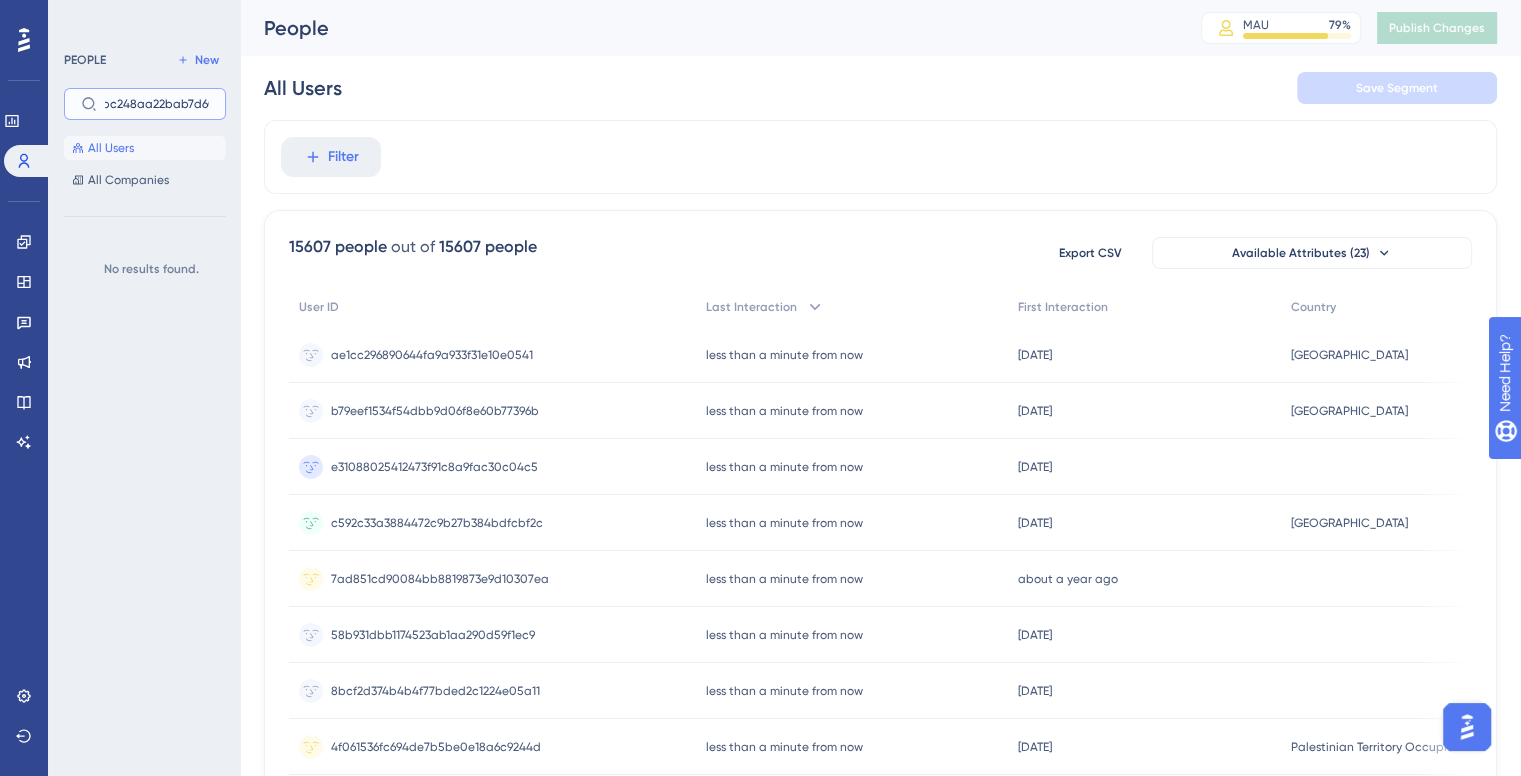 type on "34ed0128a4df4acbbc248aa22bab7d60" 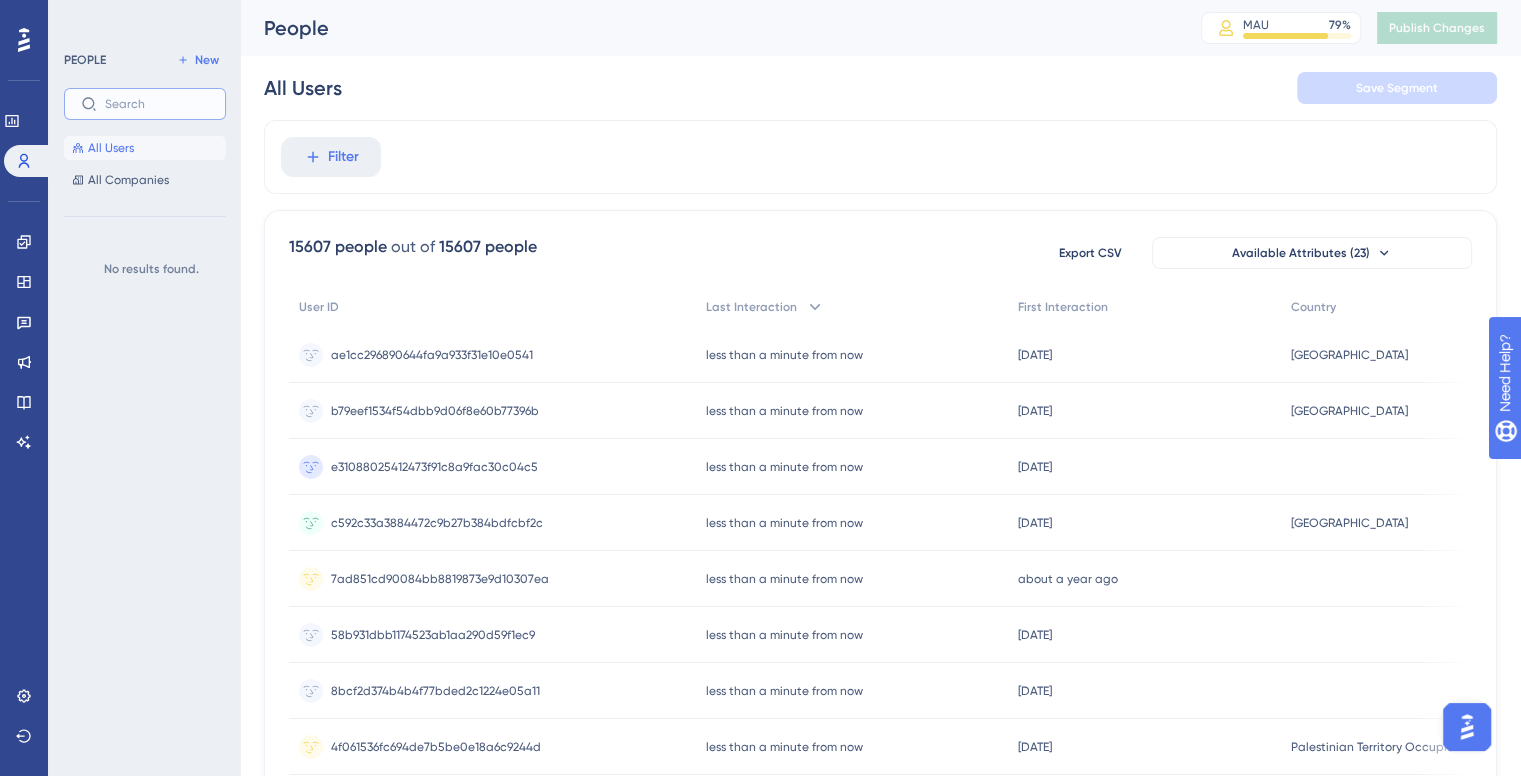 scroll, scrollTop: 0, scrollLeft: 0, axis: both 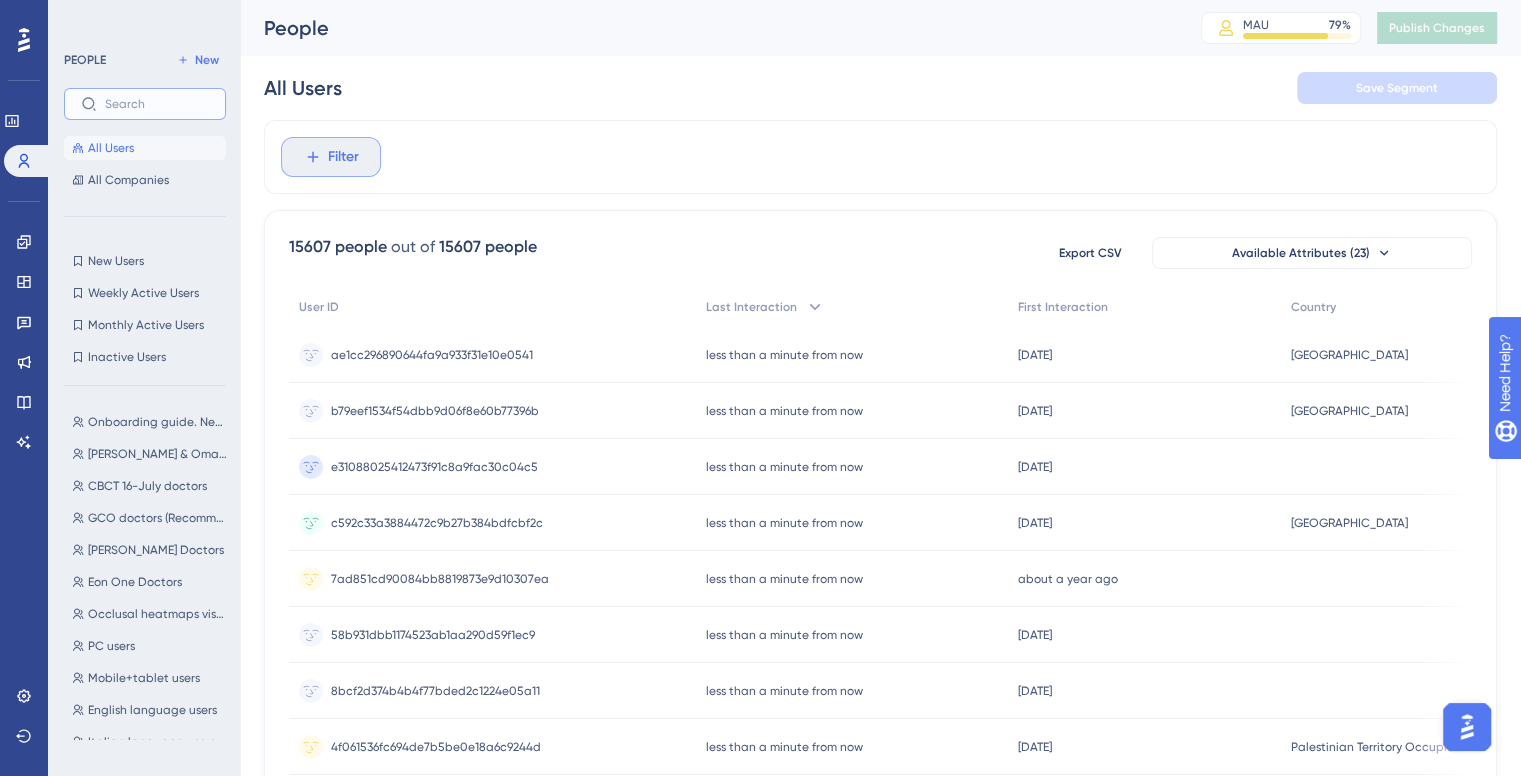 type 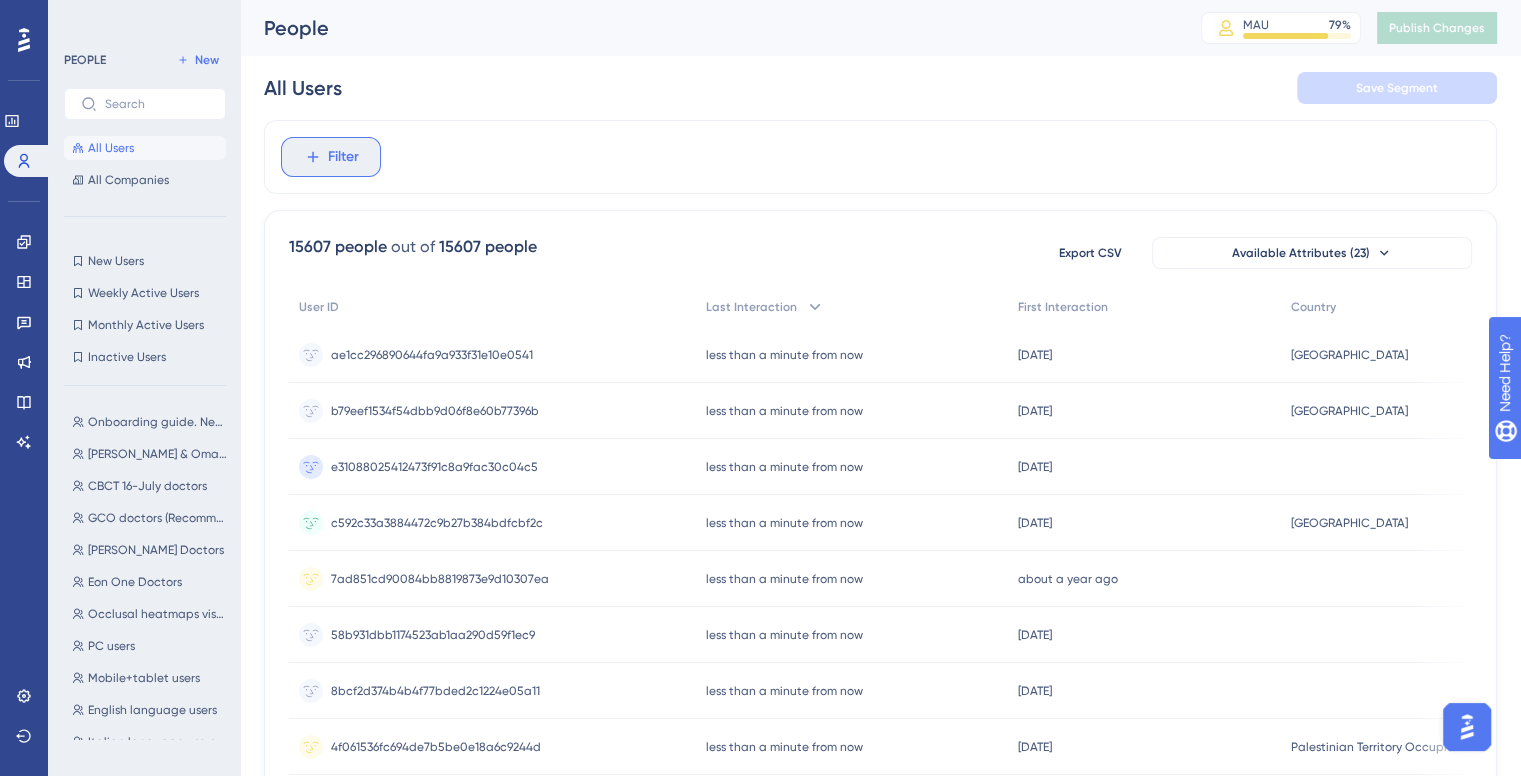 click on "Filter" at bounding box center (331, 157) 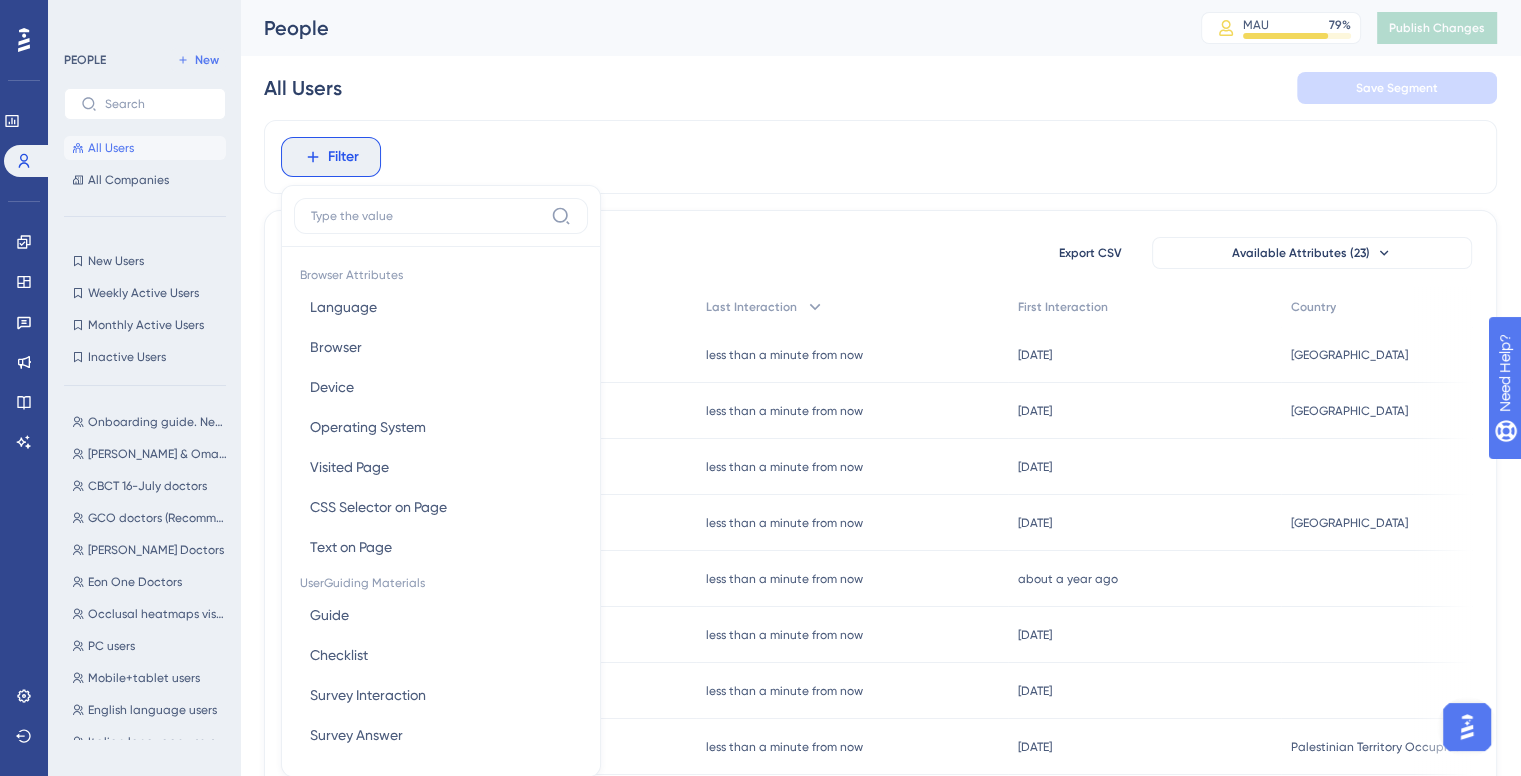 scroll, scrollTop: 92, scrollLeft: 0, axis: vertical 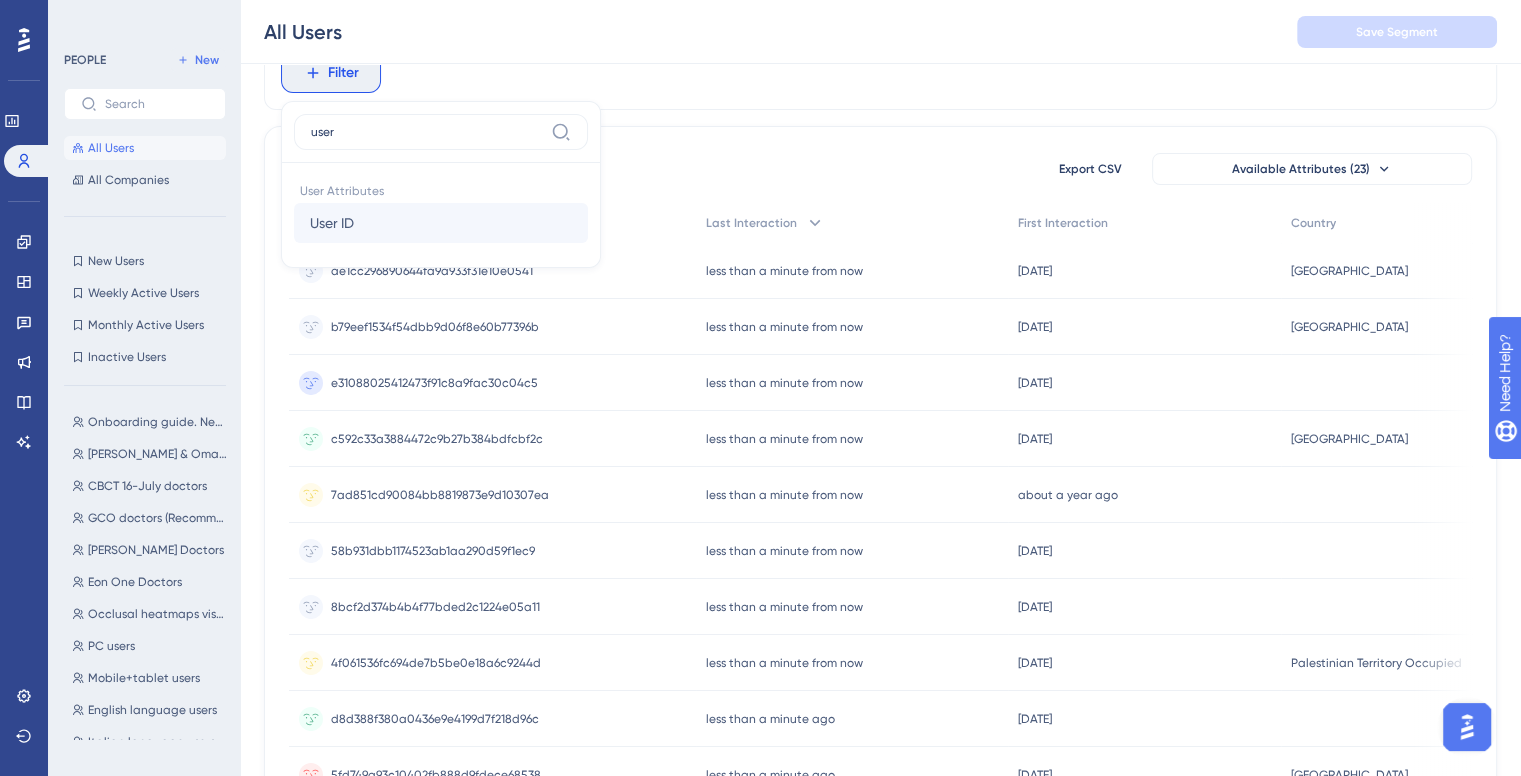 type on "user" 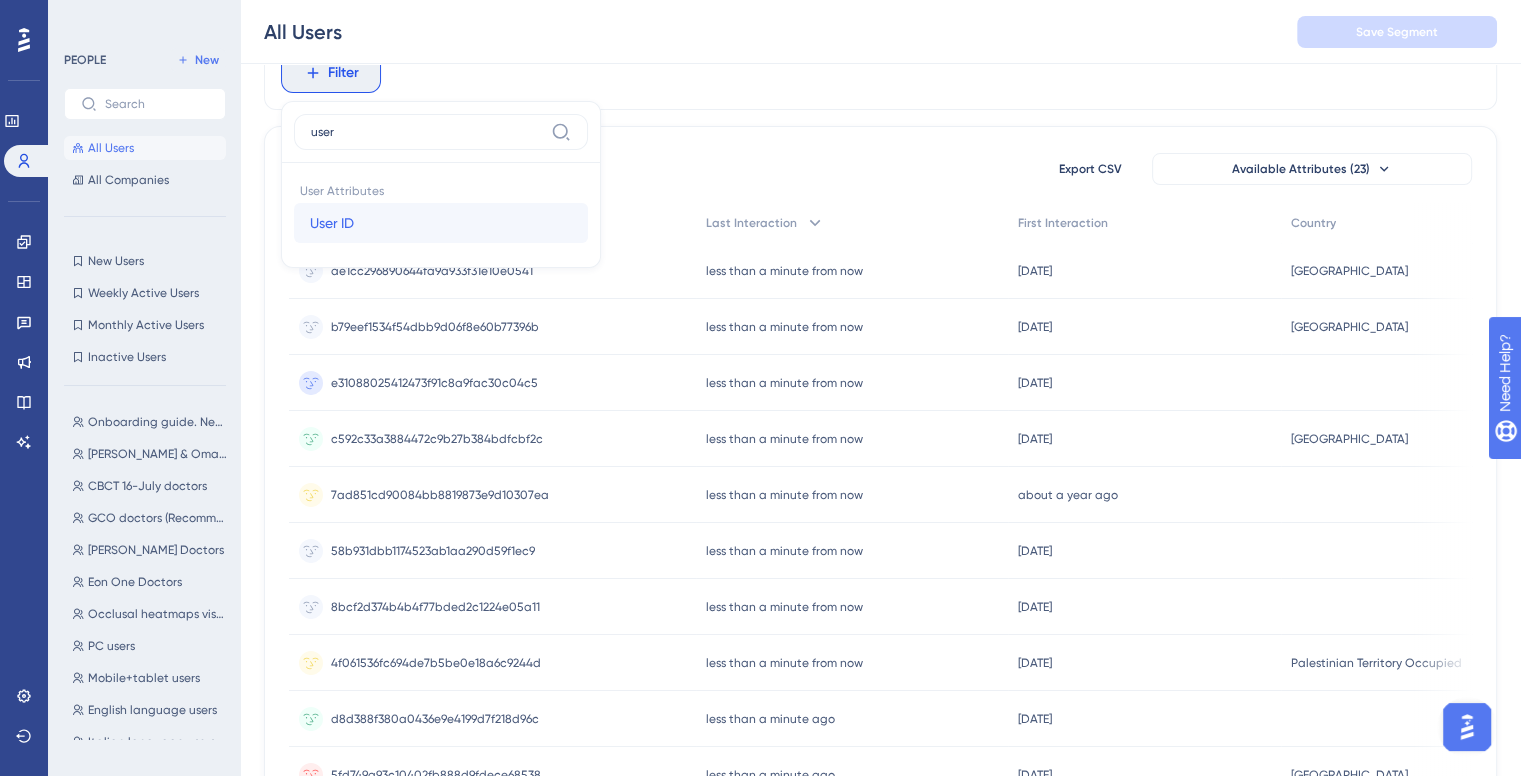 click on "User ID" at bounding box center [332, 223] 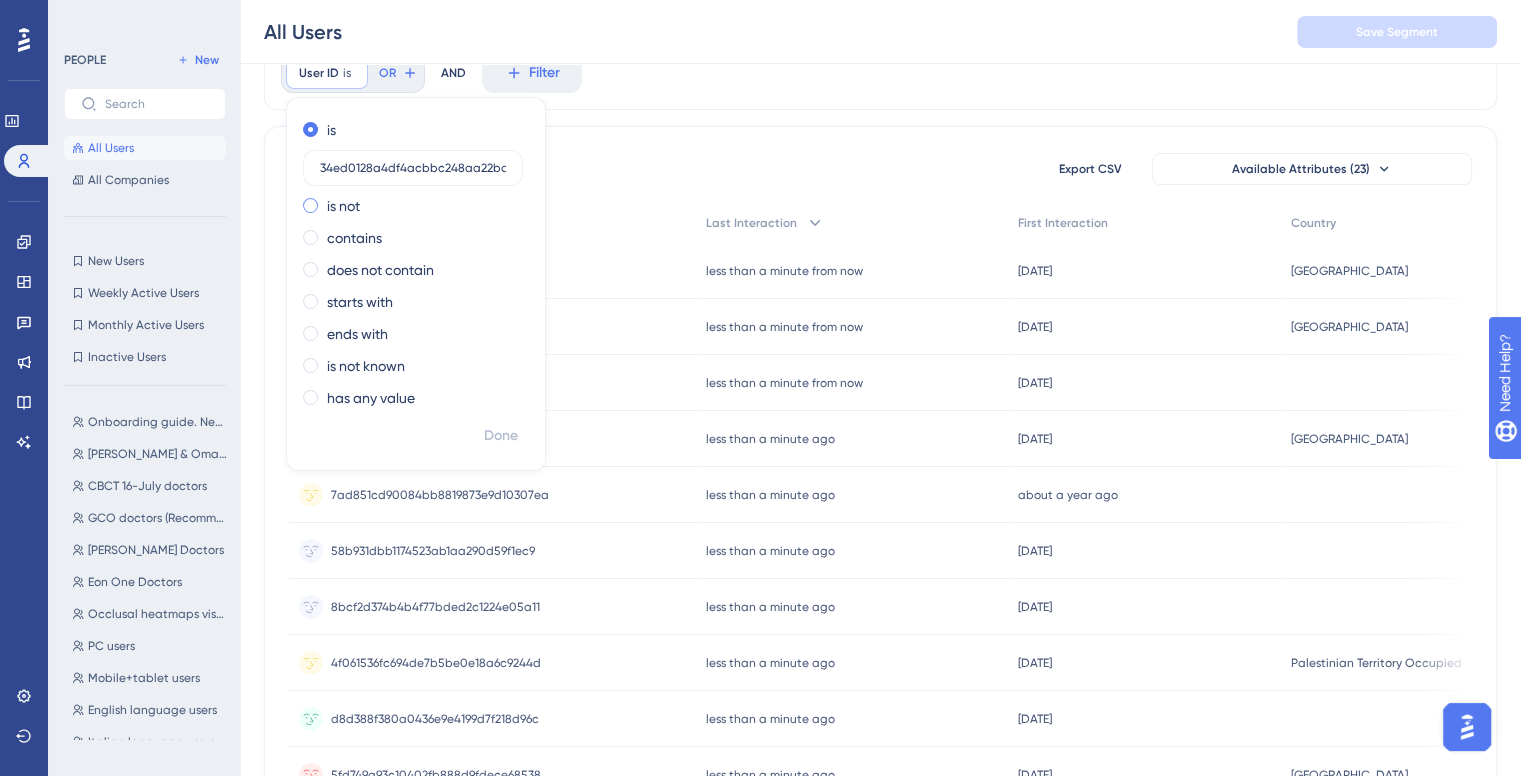 scroll, scrollTop: 0, scrollLeft: 32, axis: horizontal 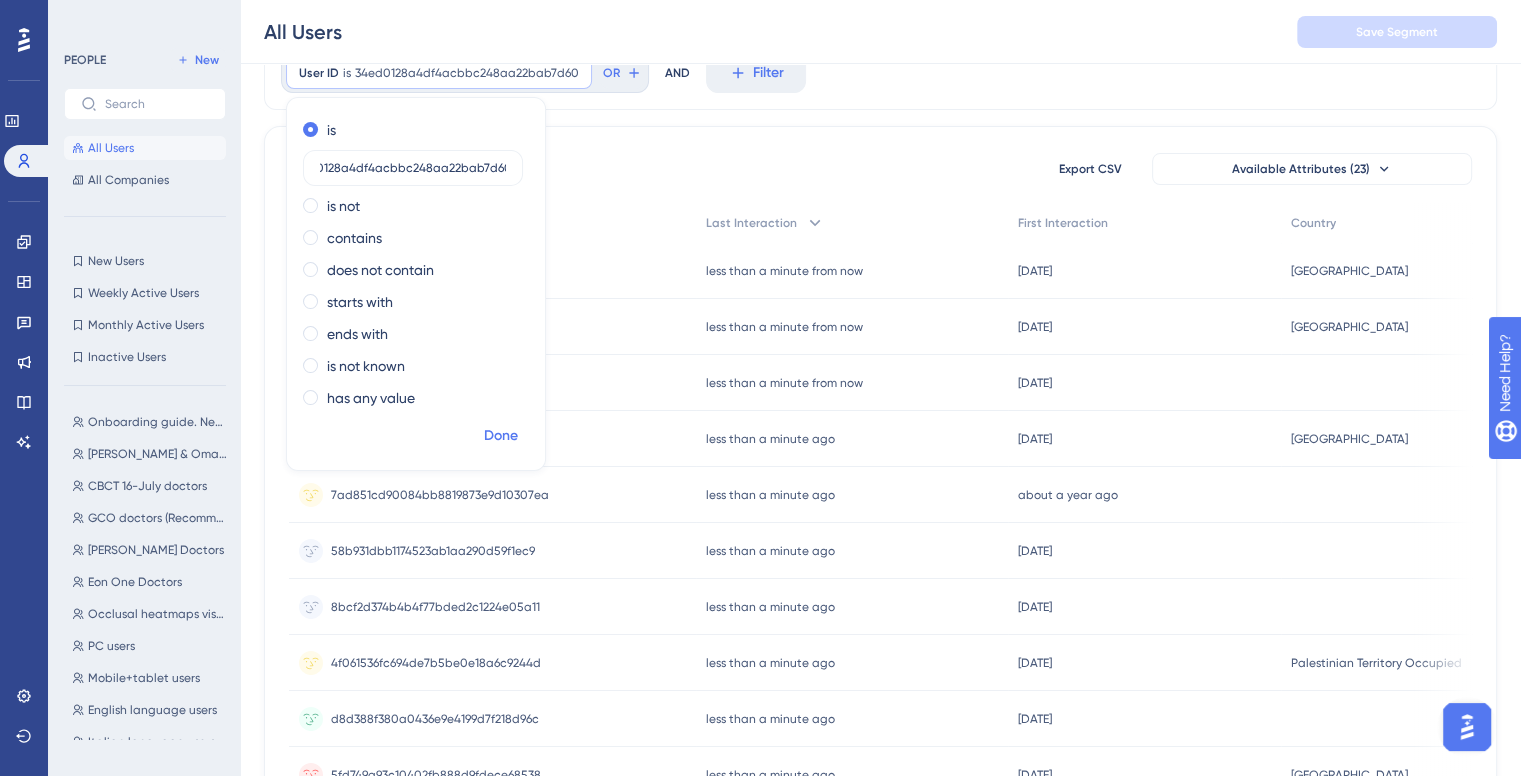 type on "34ed0128a4df4acbbc248aa22bab7d60" 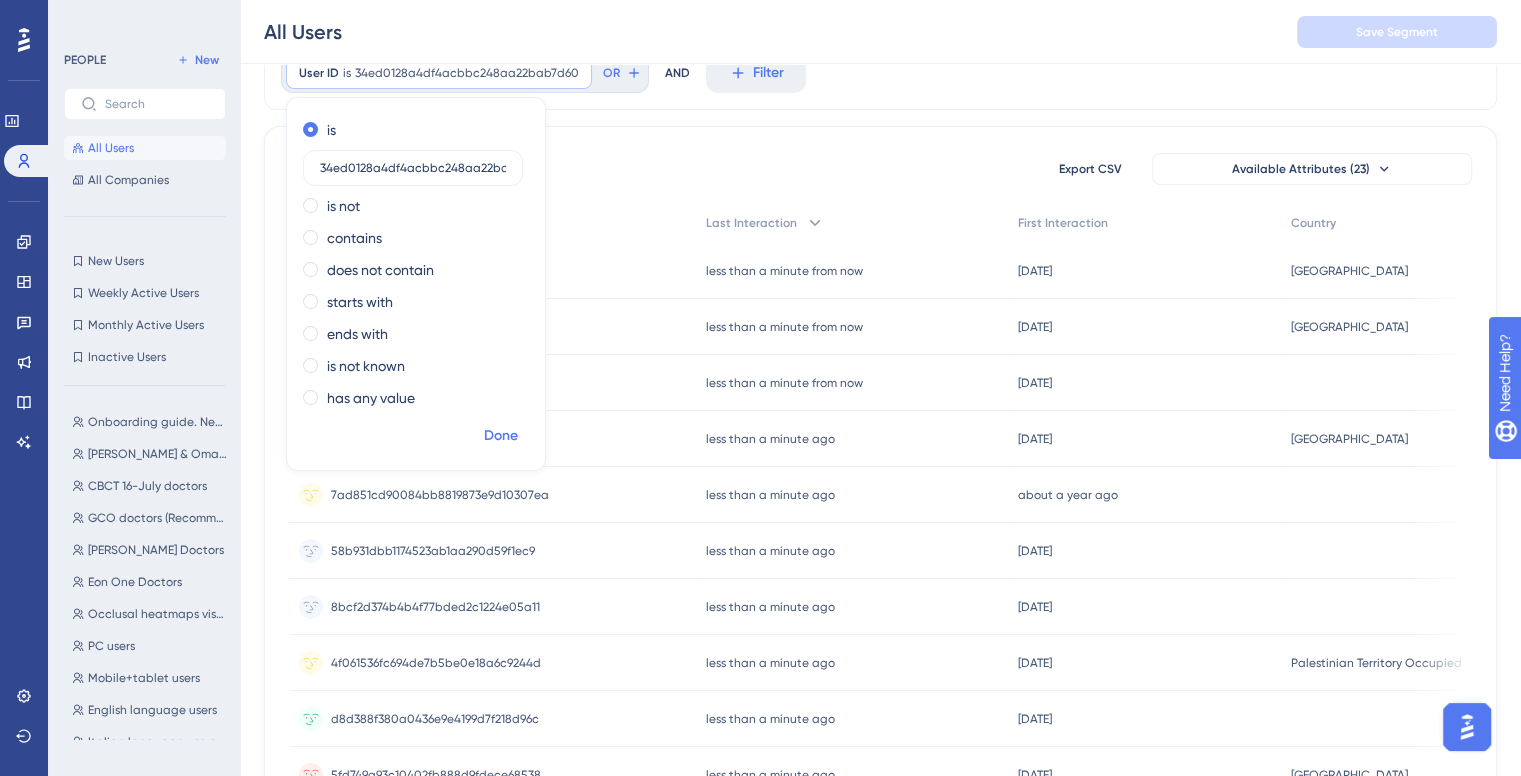 click on "Done" at bounding box center (501, 436) 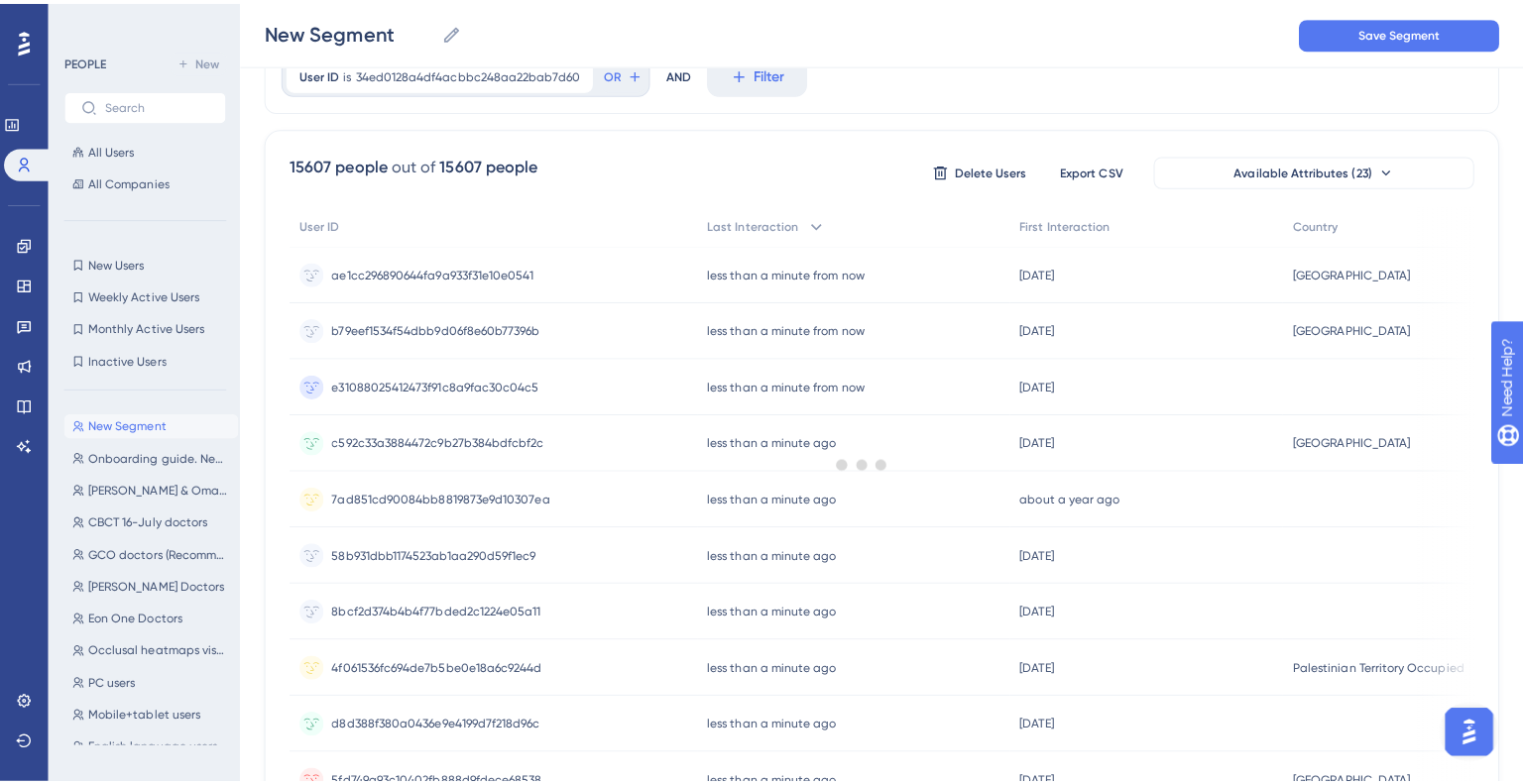 scroll, scrollTop: 0, scrollLeft: 0, axis: both 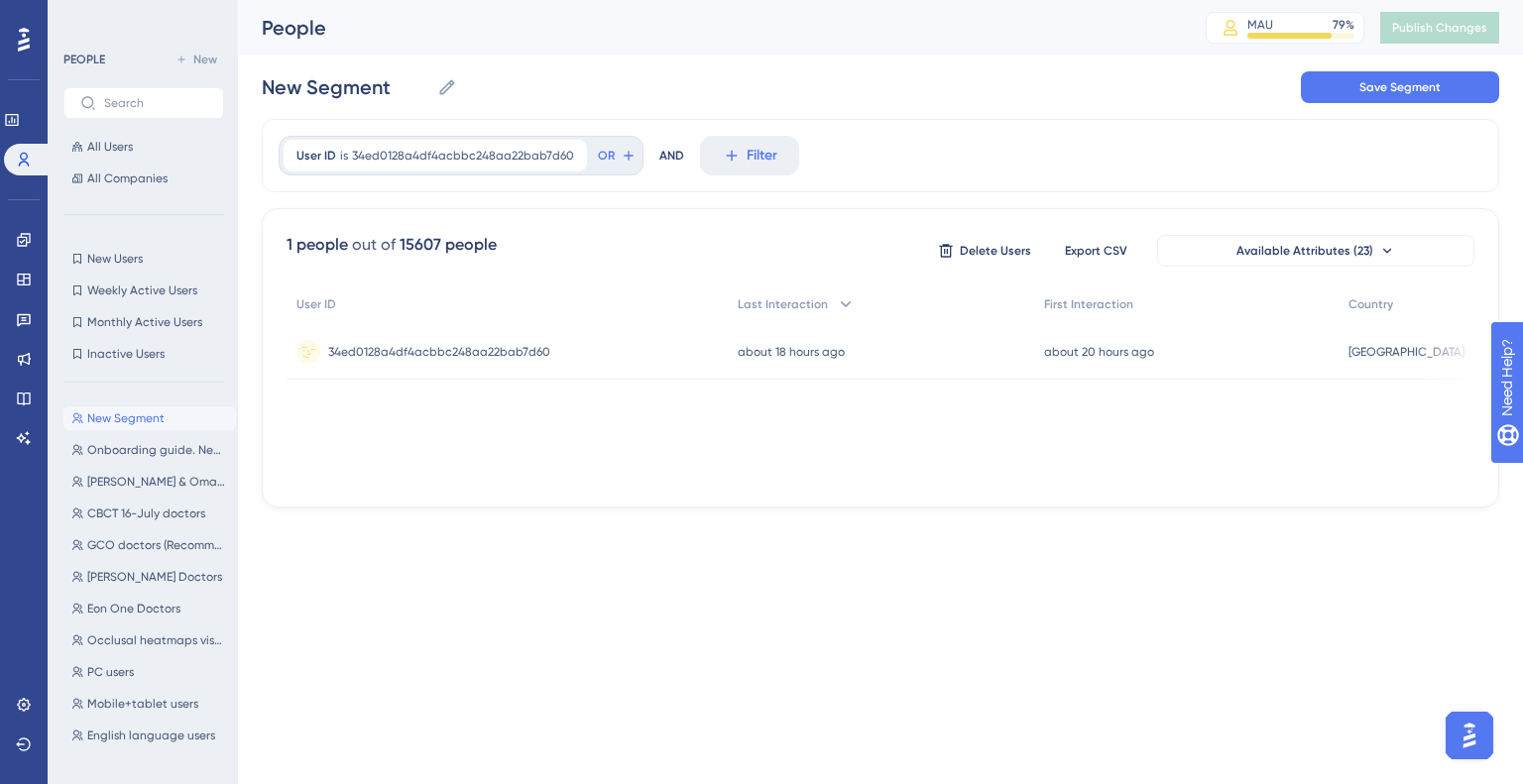 click on "34ed0128a4df4acbbc248aa22bab7d60 34ed0128a4df4acbbc248aa22bab7d60" at bounding box center [439, 352] 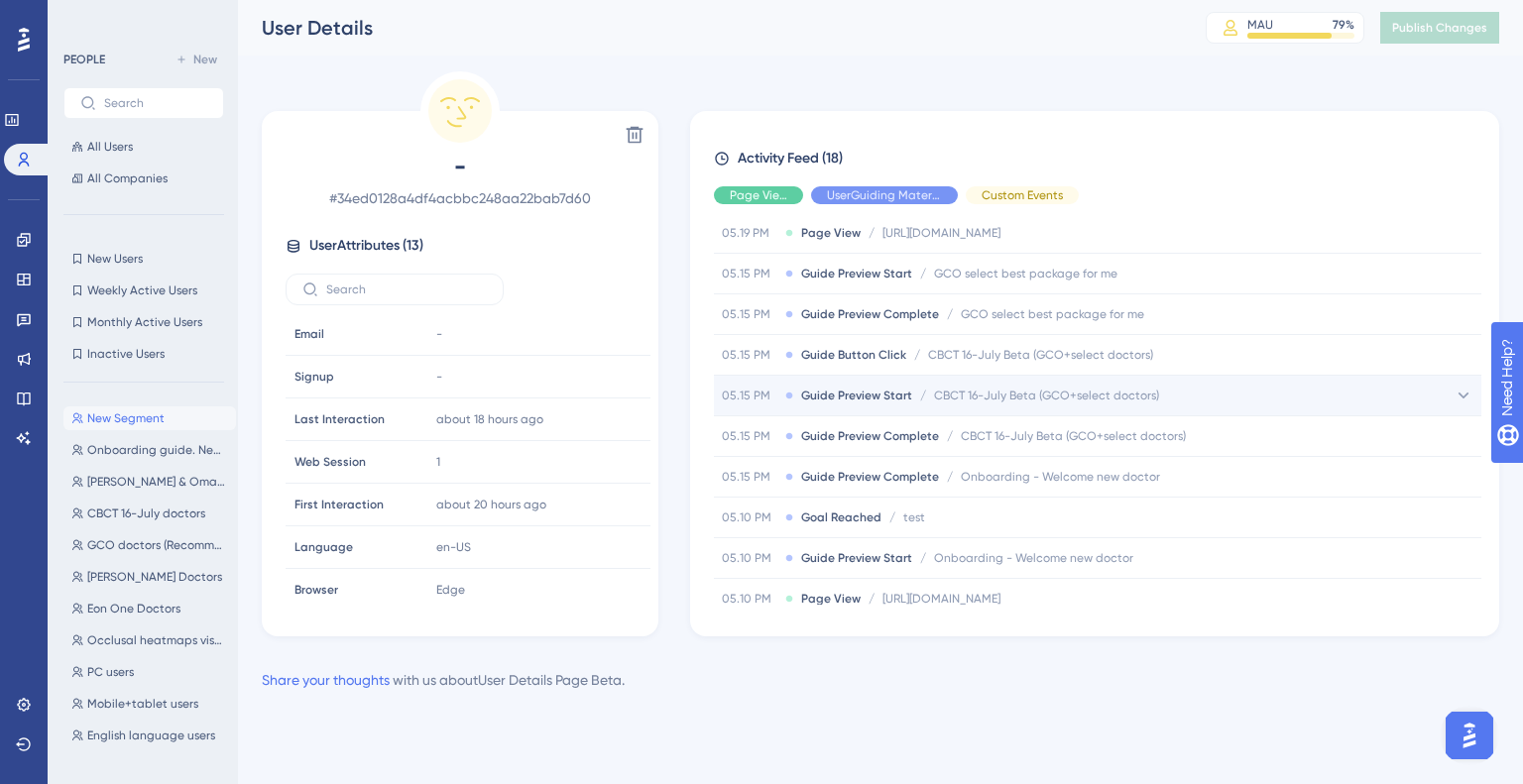 scroll, scrollTop: 396, scrollLeft: 0, axis: vertical 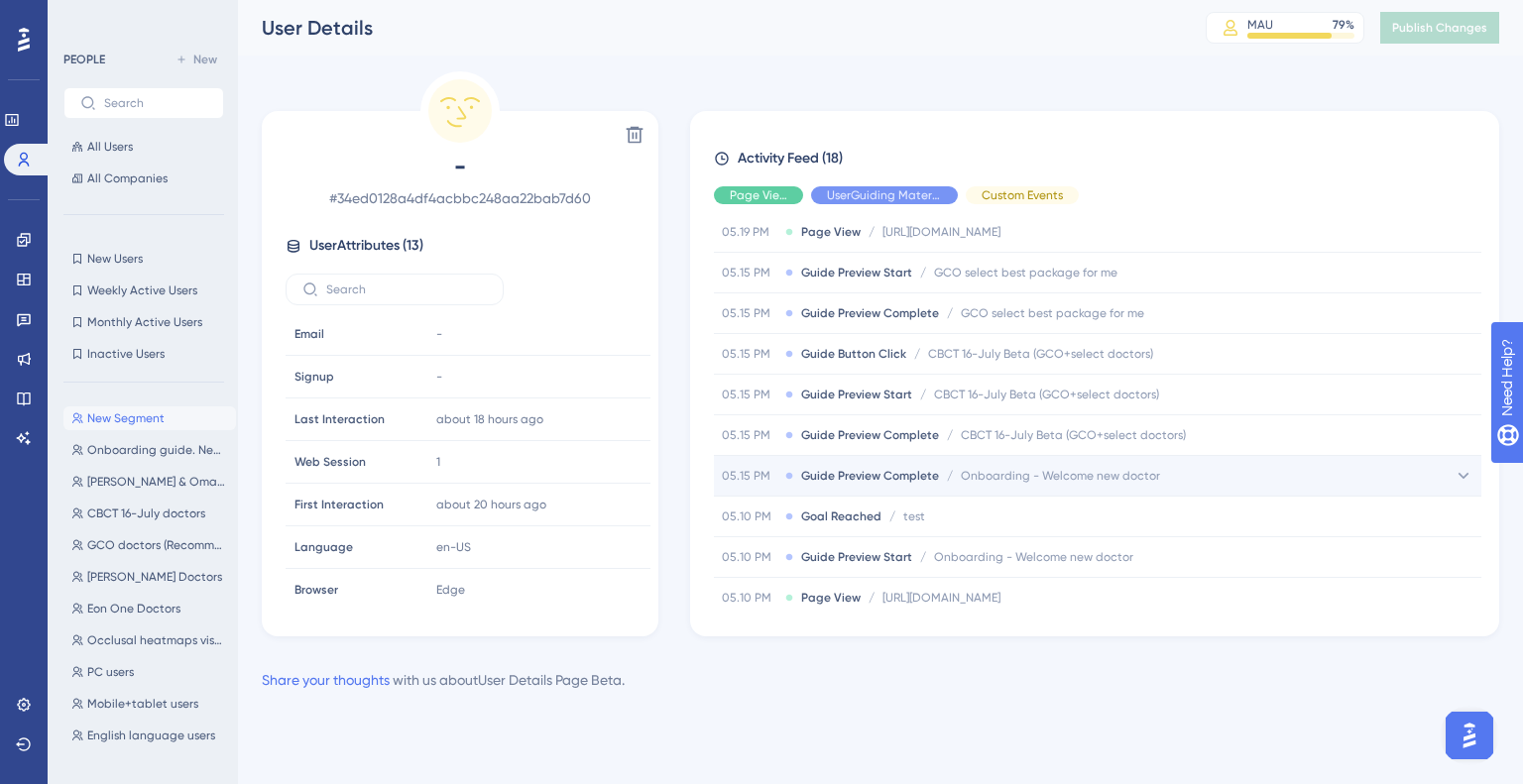click 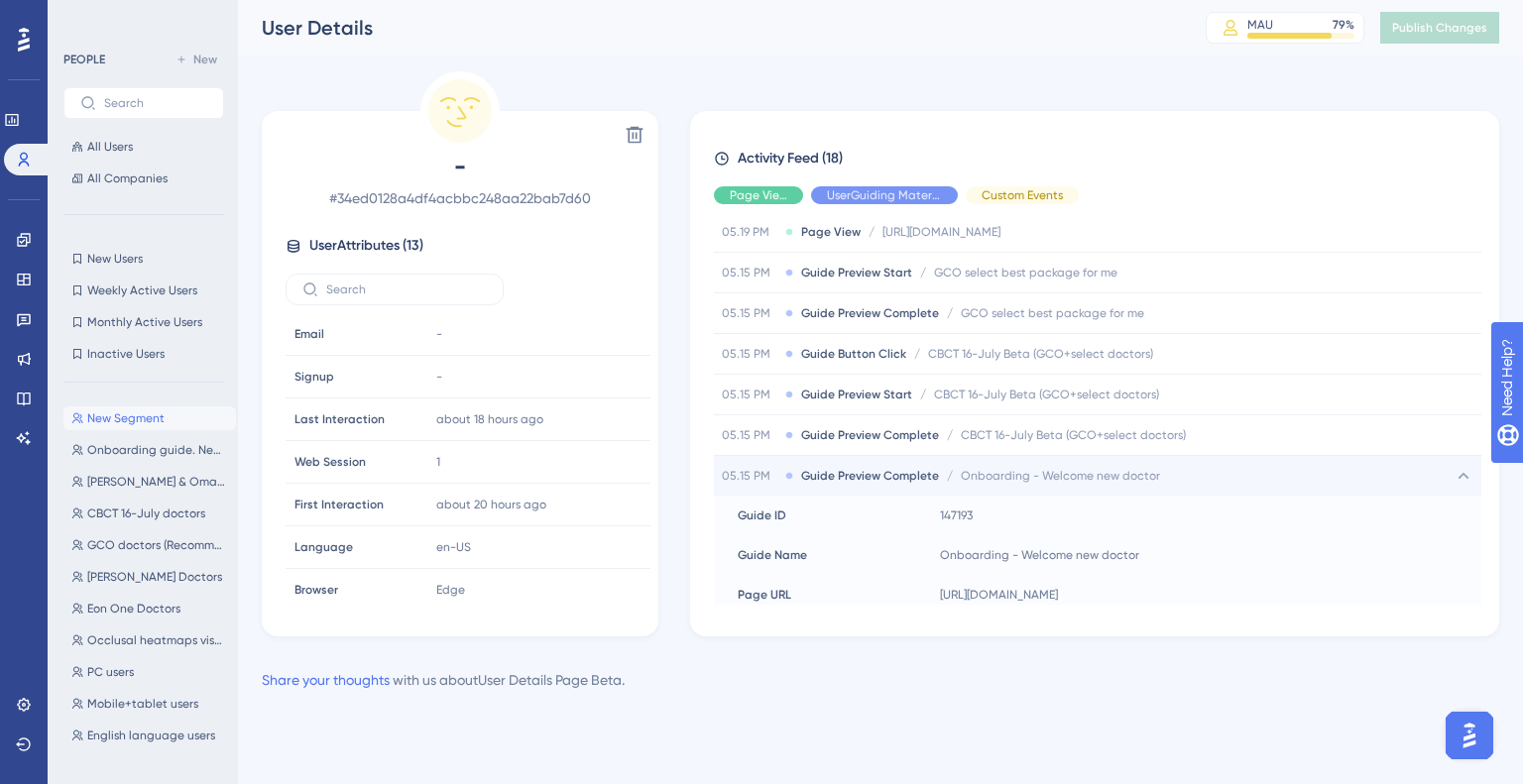 click 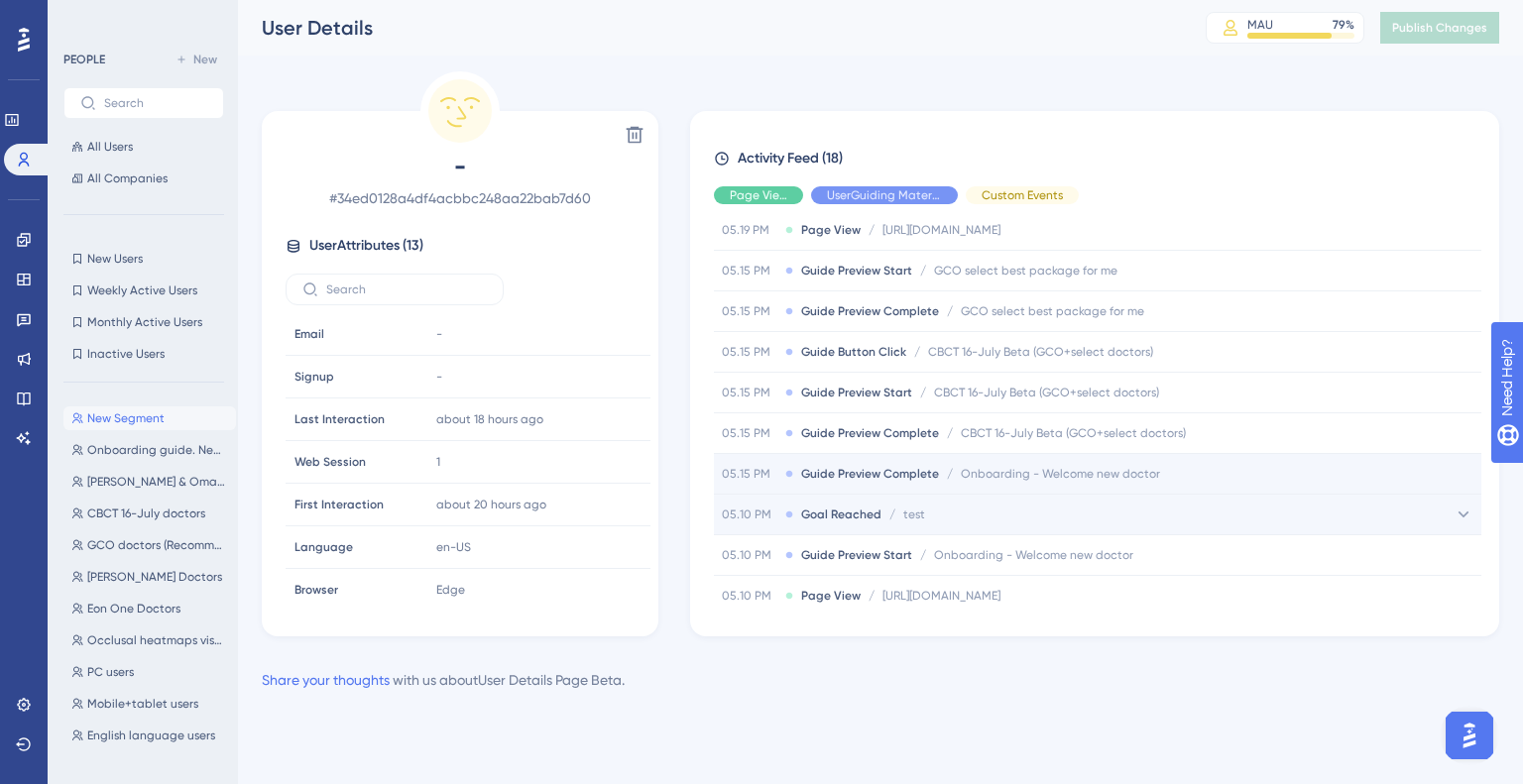 scroll, scrollTop: 355, scrollLeft: 0, axis: vertical 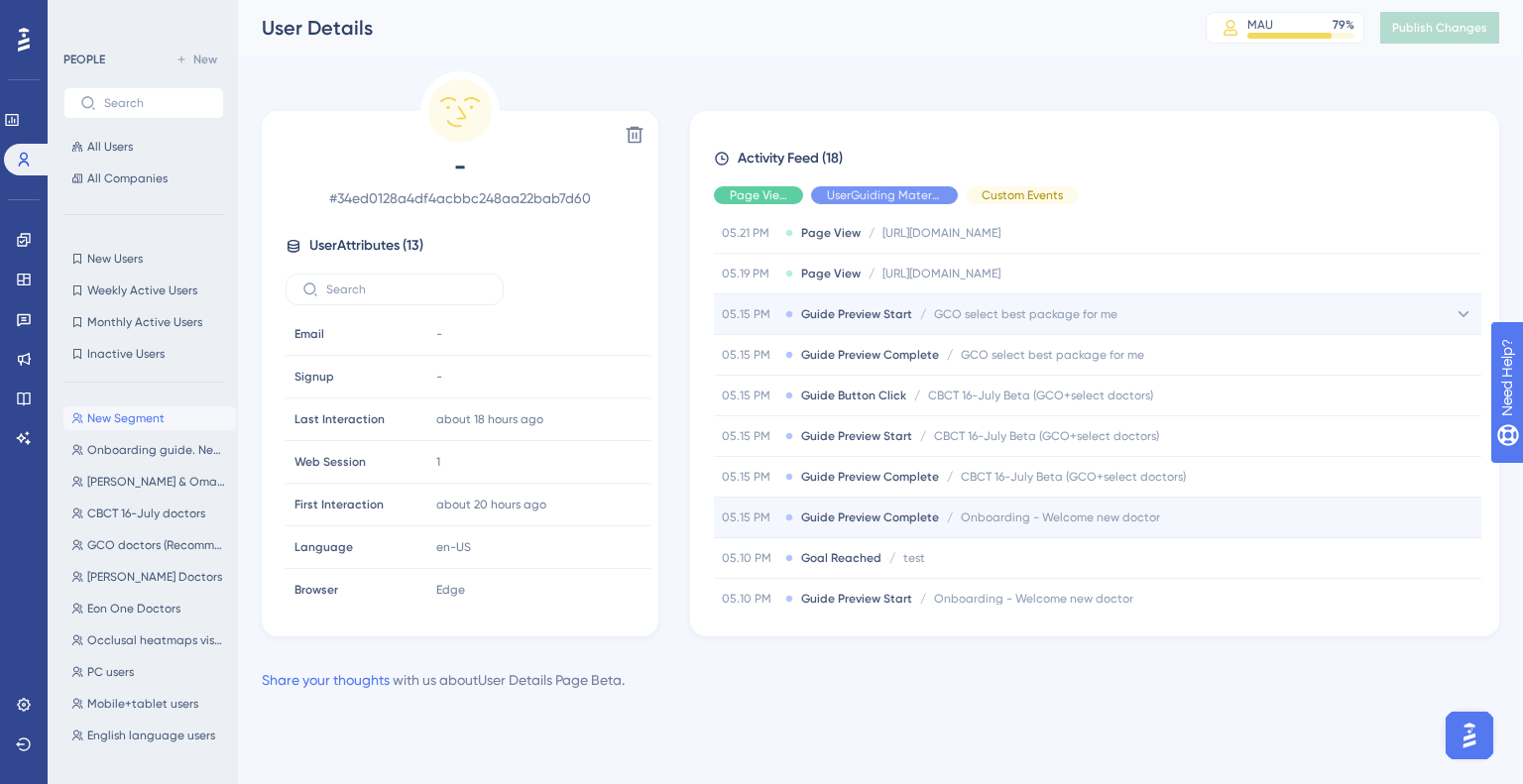 click on "05.15 PM Guide Preview Start / GCO select best package for me GCO select best package for me" at bounding box center (1098, 314) 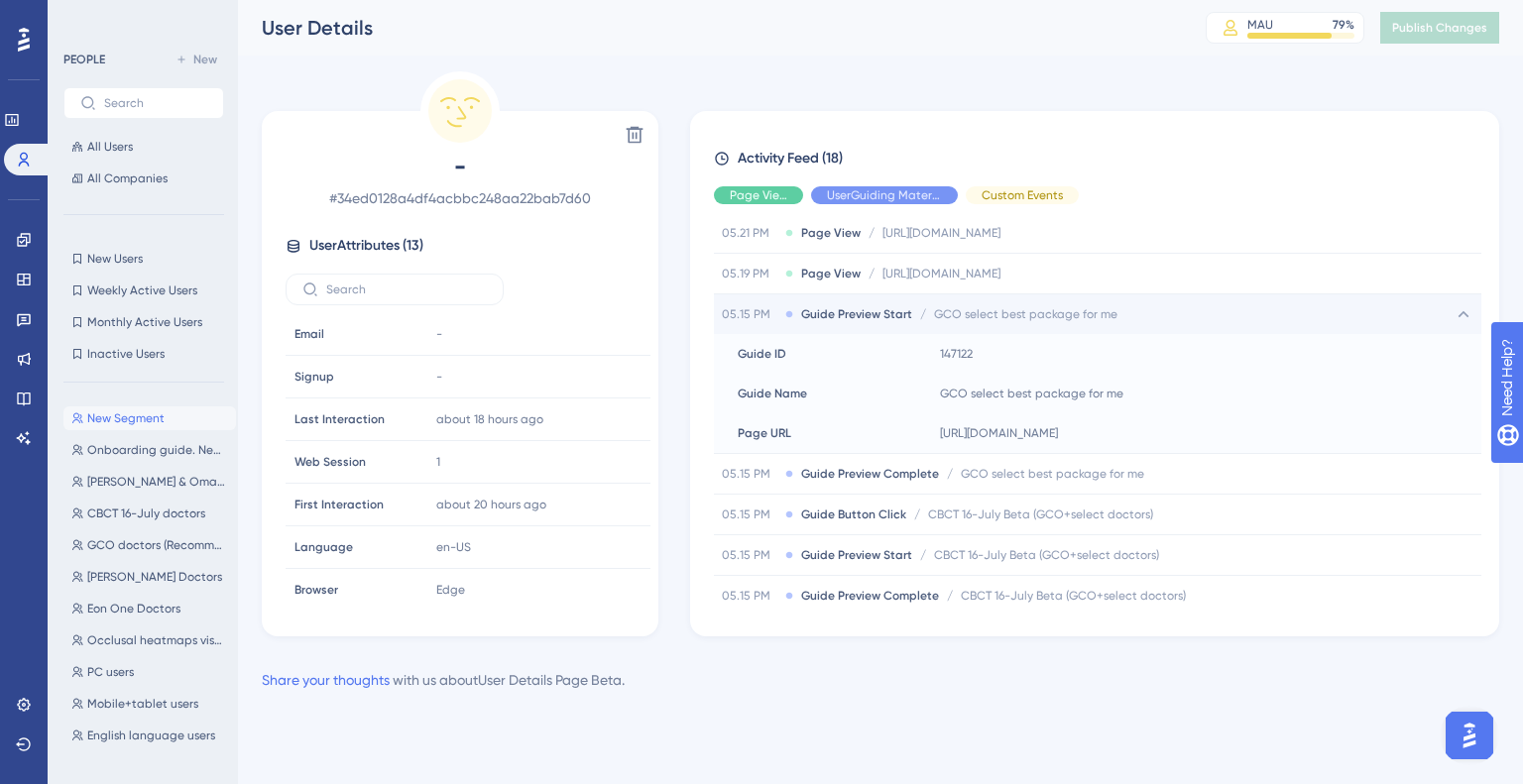 click on "05.15 PM Guide Preview Start / GCO select best package for me GCO select best package for me" at bounding box center [1098, 314] 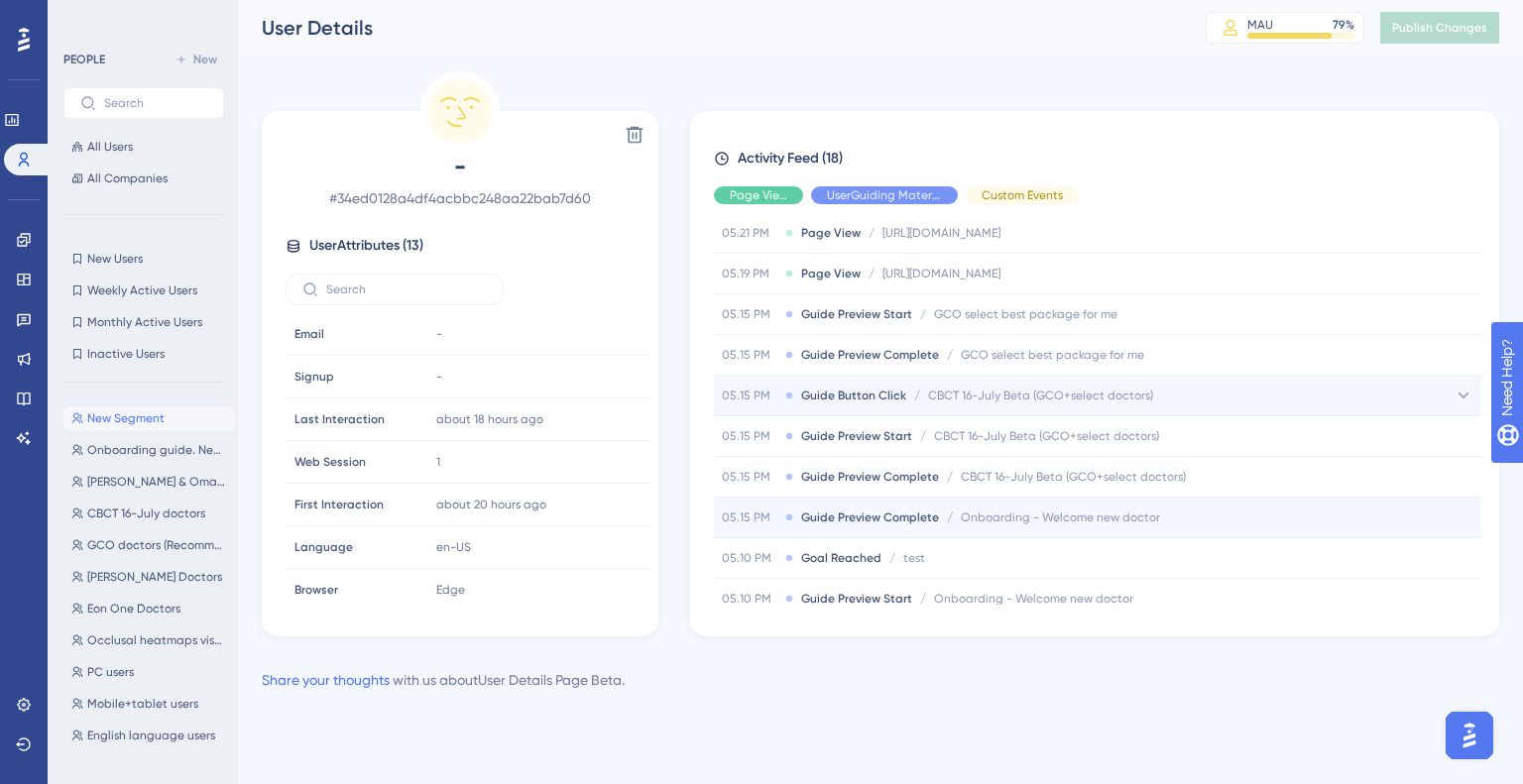 click on "05.15 PM Guide Button Click / CBCT 16-July Beta (GCO+select doctors) CBCT 16-July Beta (GCO+select doctors)" at bounding box center [937, 395] 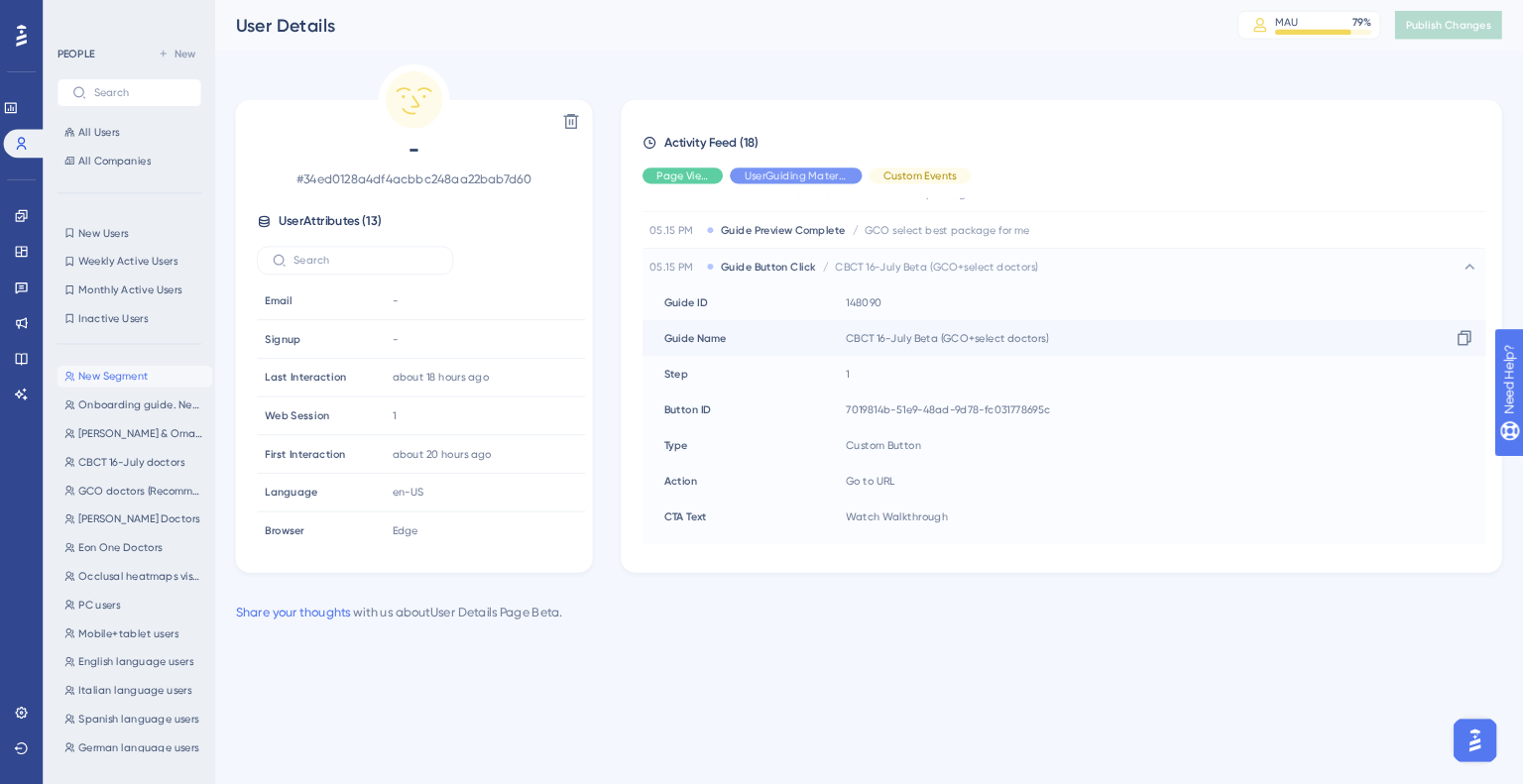 scroll, scrollTop: 454, scrollLeft: 0, axis: vertical 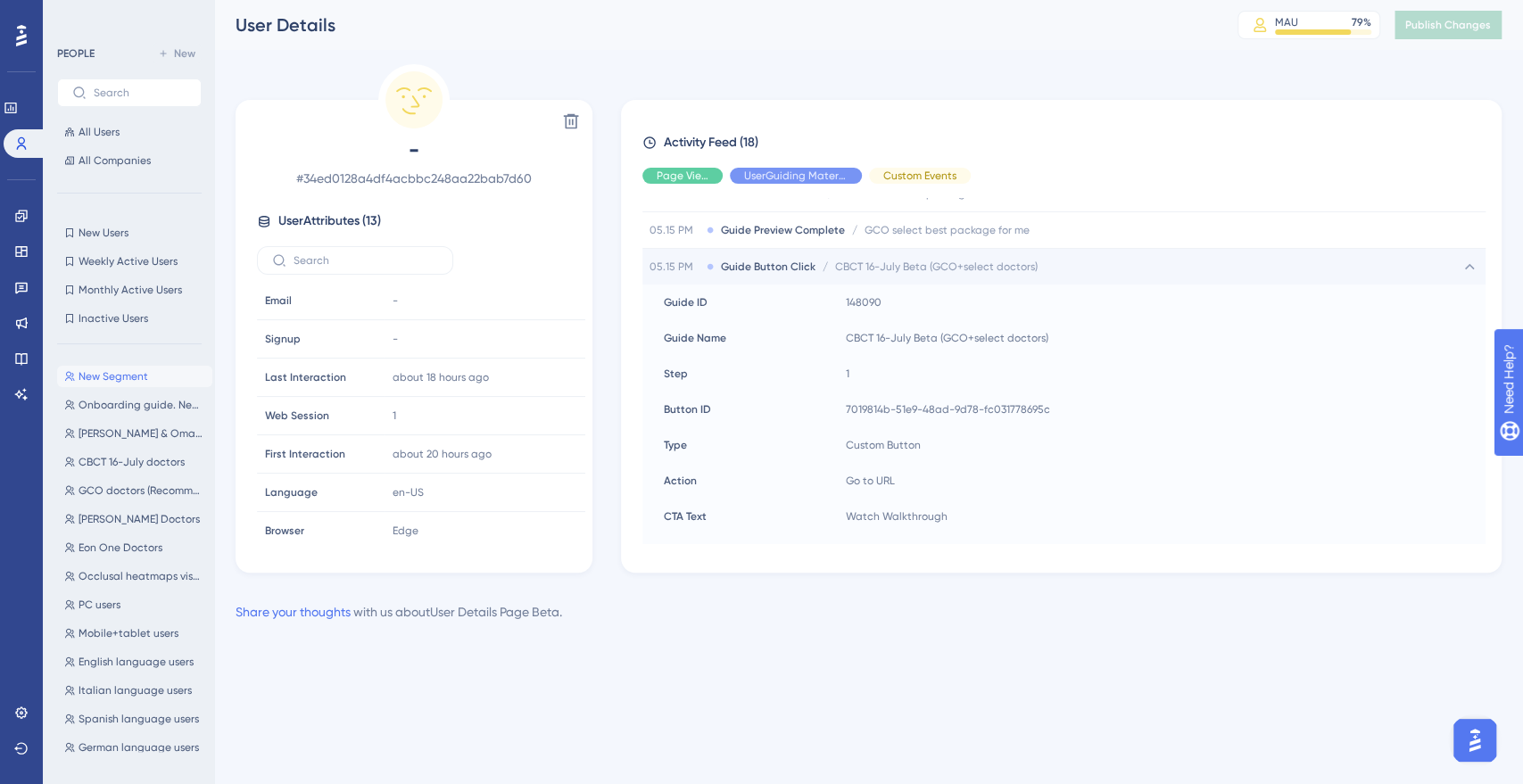 click 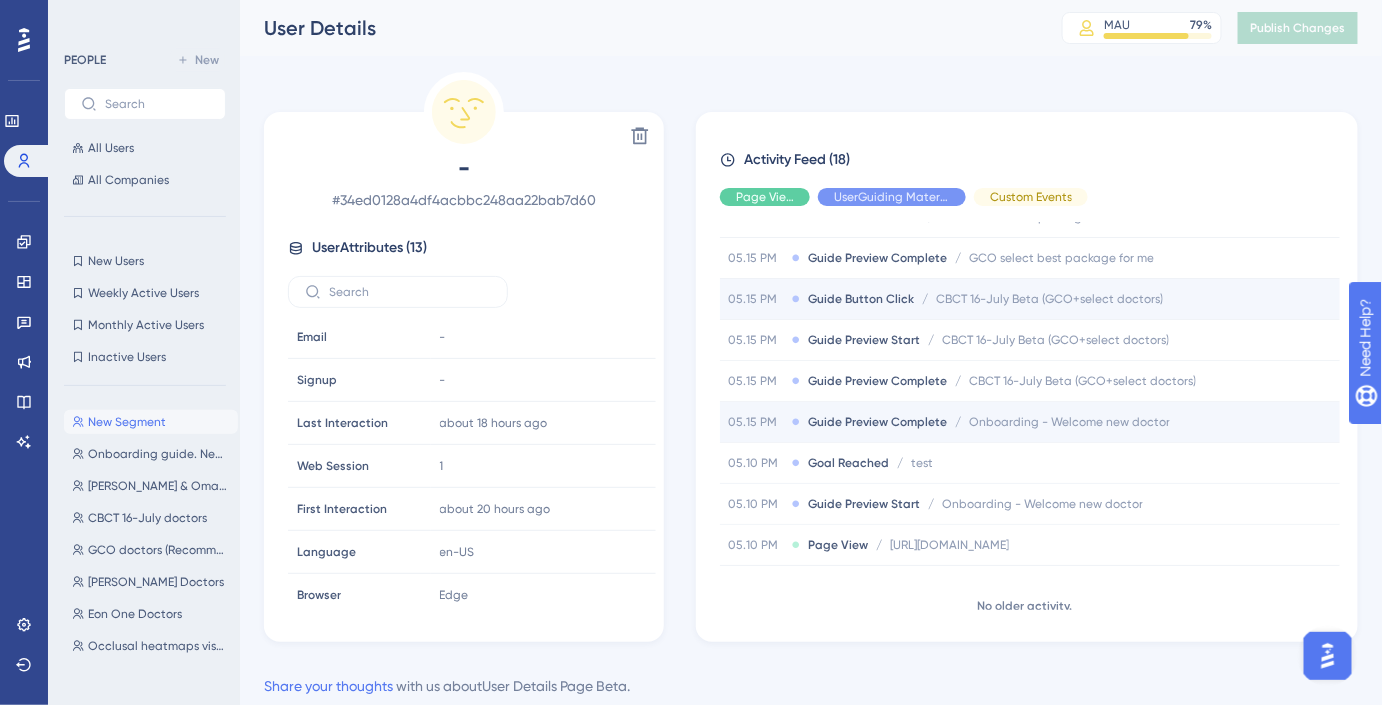 scroll, scrollTop: 456, scrollLeft: 0, axis: vertical 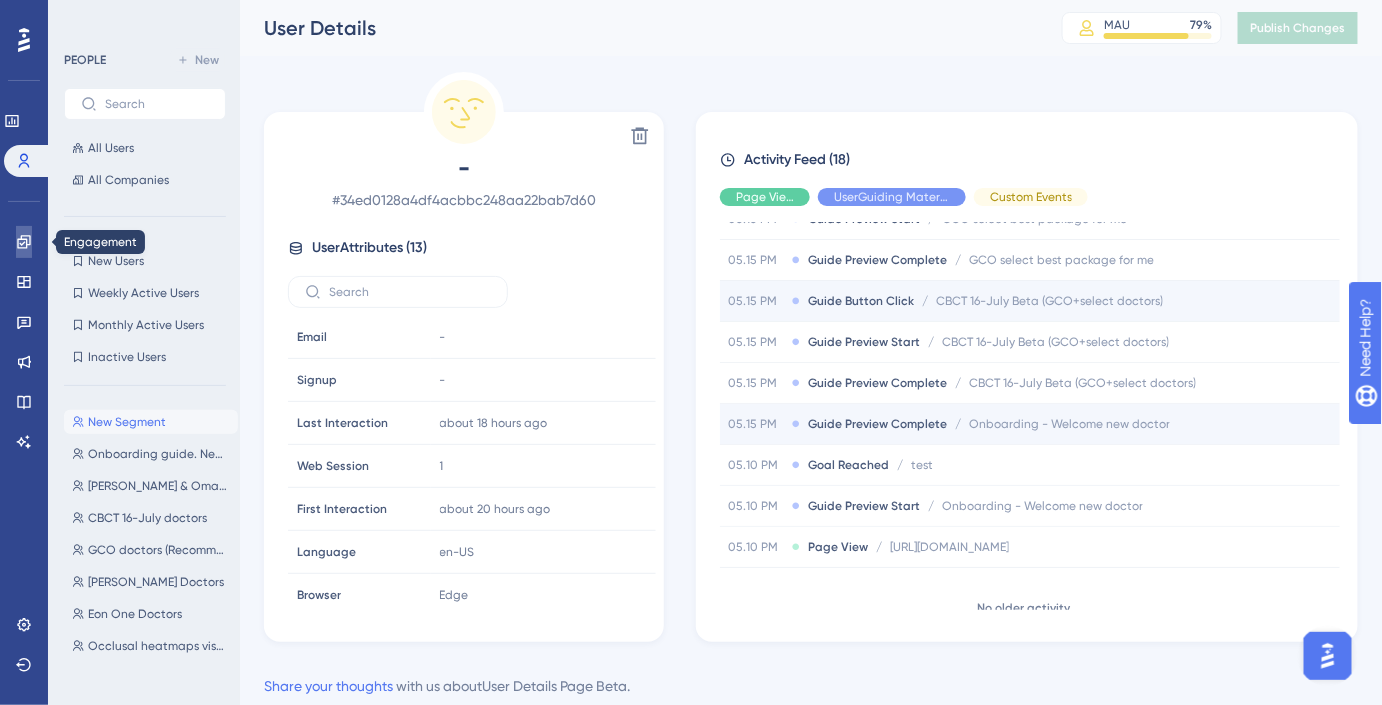 click 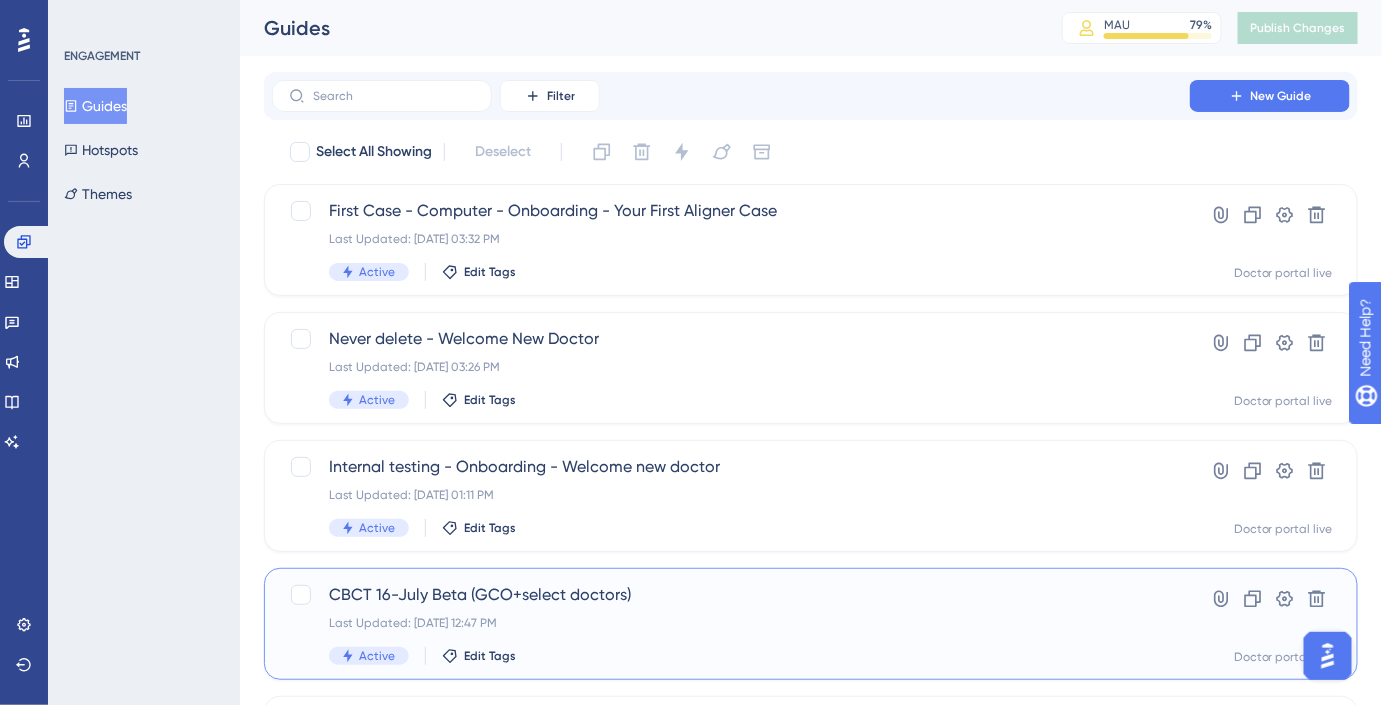 click on "CBCT 16-July Beta (GCO+select doctors)" at bounding box center (731, 595) 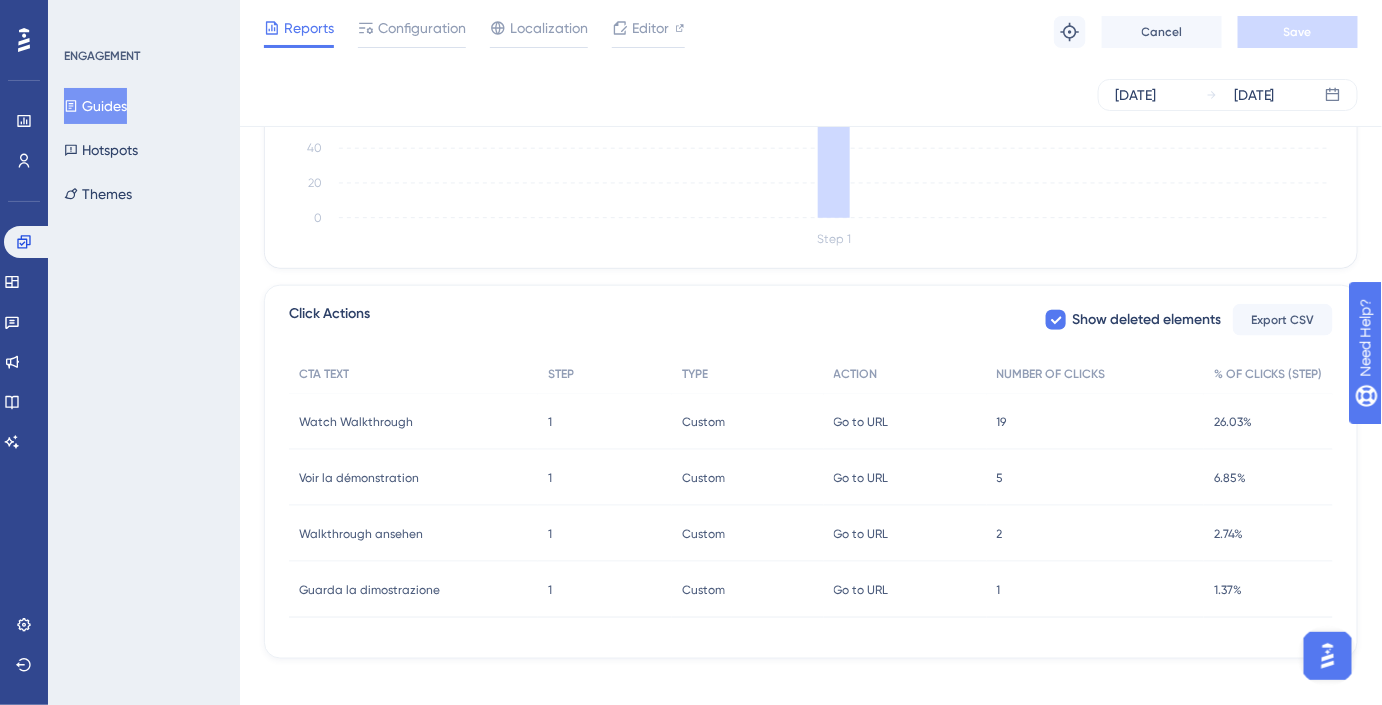 scroll, scrollTop: 648, scrollLeft: 0, axis: vertical 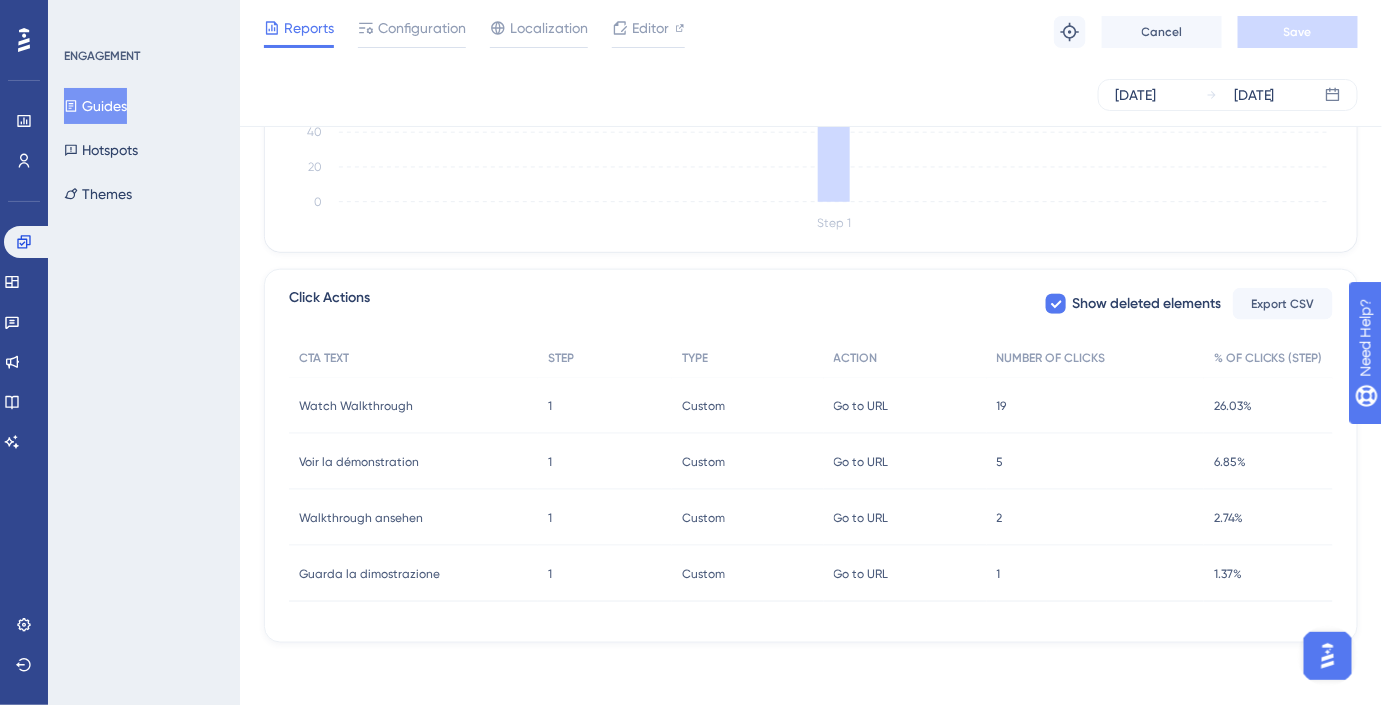click on "Watch Walkthrough Watch Walkthrough" at bounding box center [413, 406] 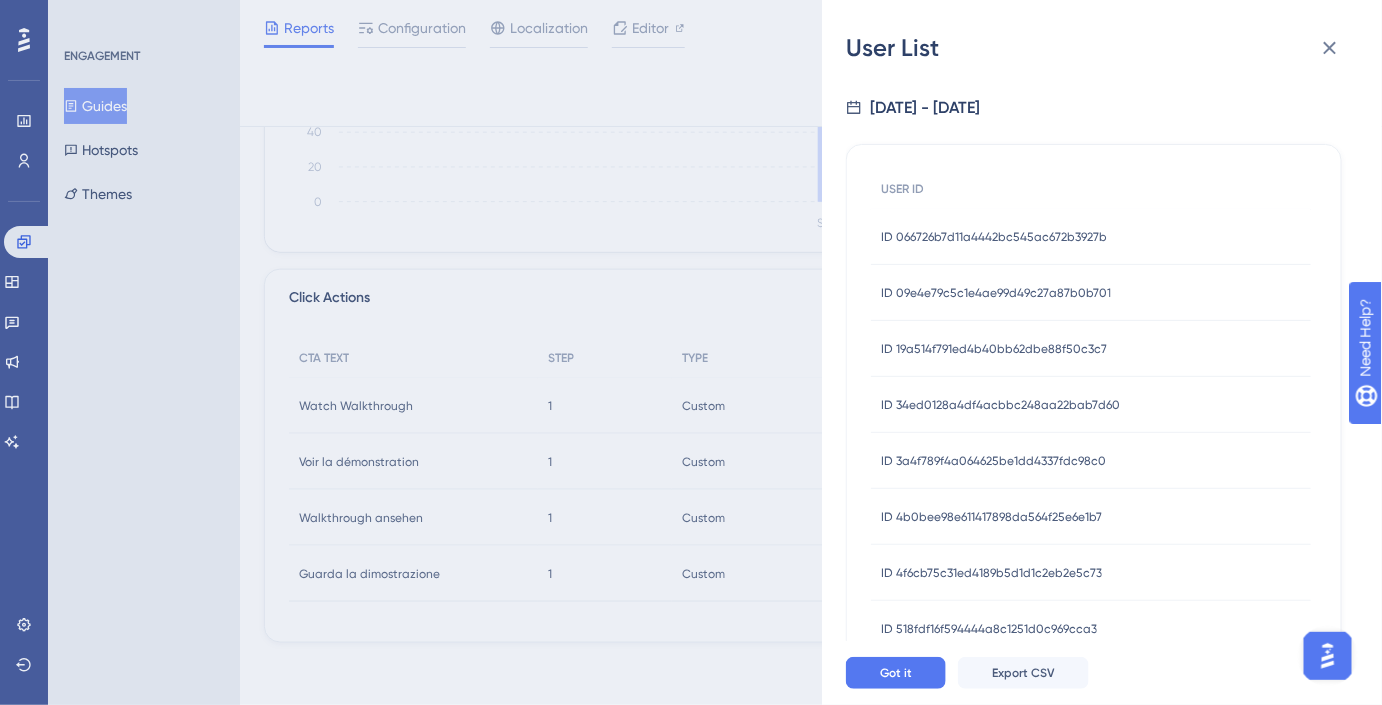 click on "ID 34ed0128a4df4acbbc248aa22bab7d60" at bounding box center [1000, 405] 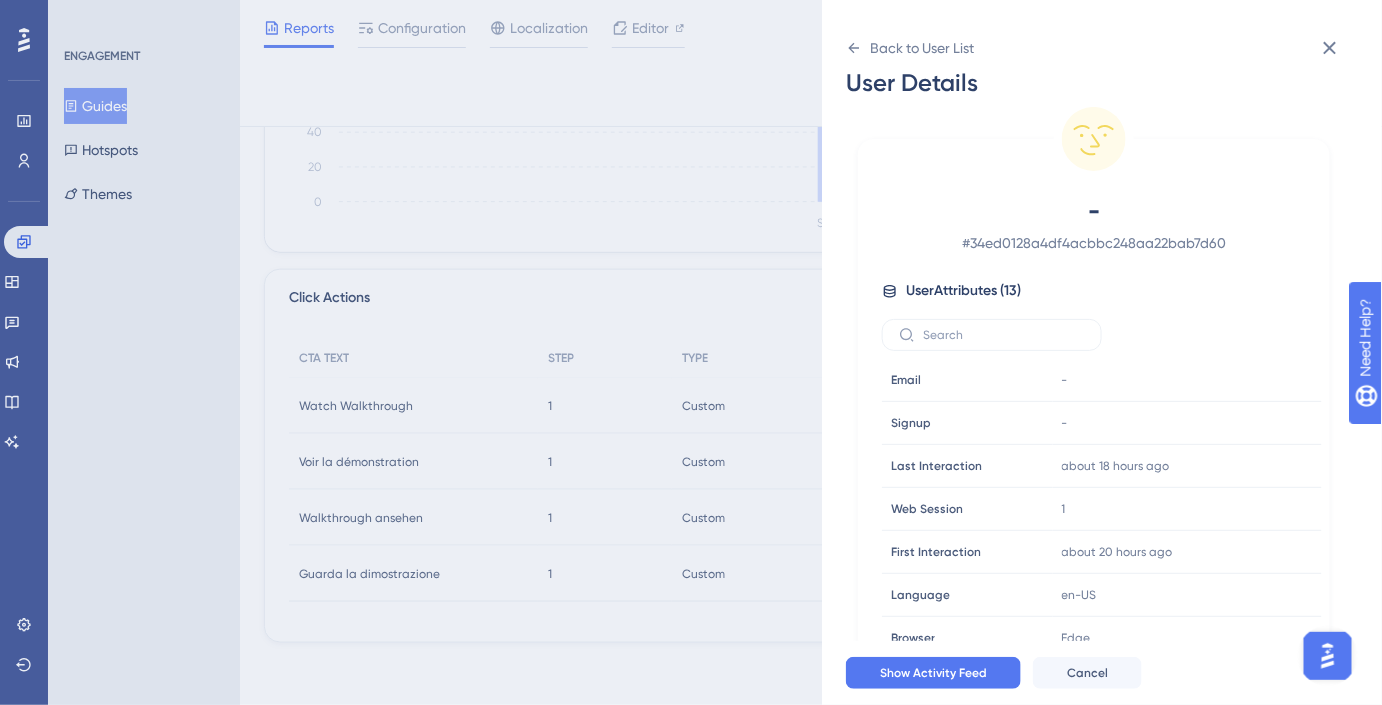 scroll, scrollTop: 34, scrollLeft: 0, axis: vertical 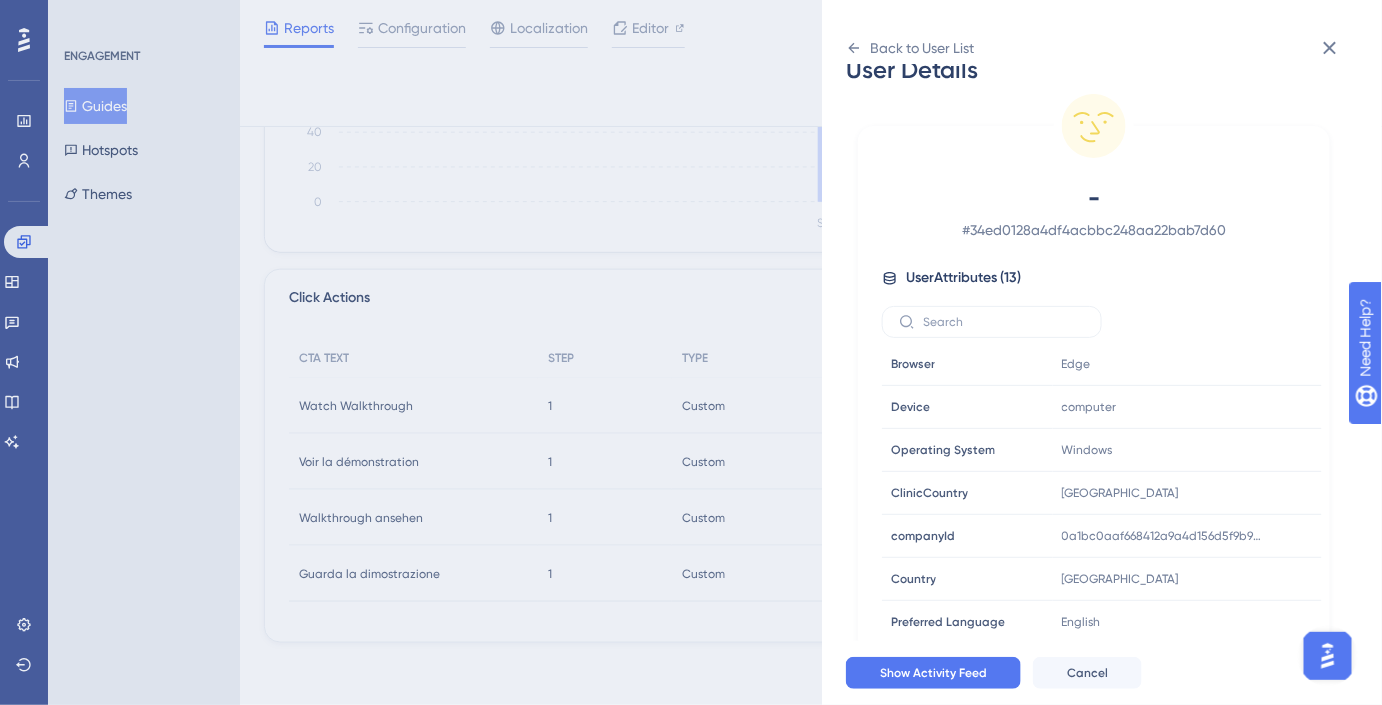 click on "Back to User List User Details - #  34ed0128a4df4acbbc248aa22bab7d60 User  Attributes ( 13 ) Email Email - Signup Signup - Last Interaction Last Interaction about 18 hours ago 28 Jul 2025, 18:56 Web Session Web Session 1 First Interaction First Interaction about 20 hours ago 28 Jul 2025, 17:10 Language Language en-US Browser Browser Edge Device Device computer Operating System Operating System Windows ClinicCountry ClinicCountry United States companyId companyId 0a1bc0aaf668412a9a4d156d5f9b973b Country Country United States Preferred Language Preferred Language English Show Activity Feed Cancel" at bounding box center (691, 352) 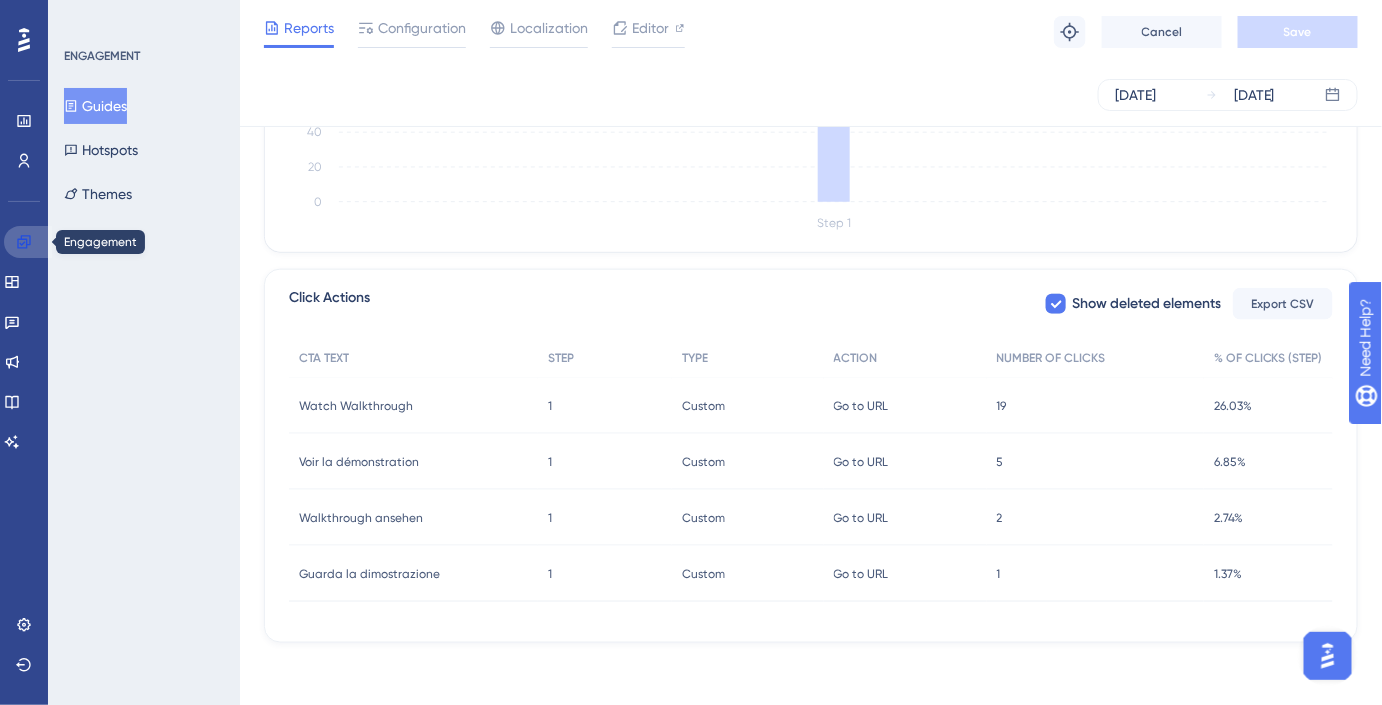 click 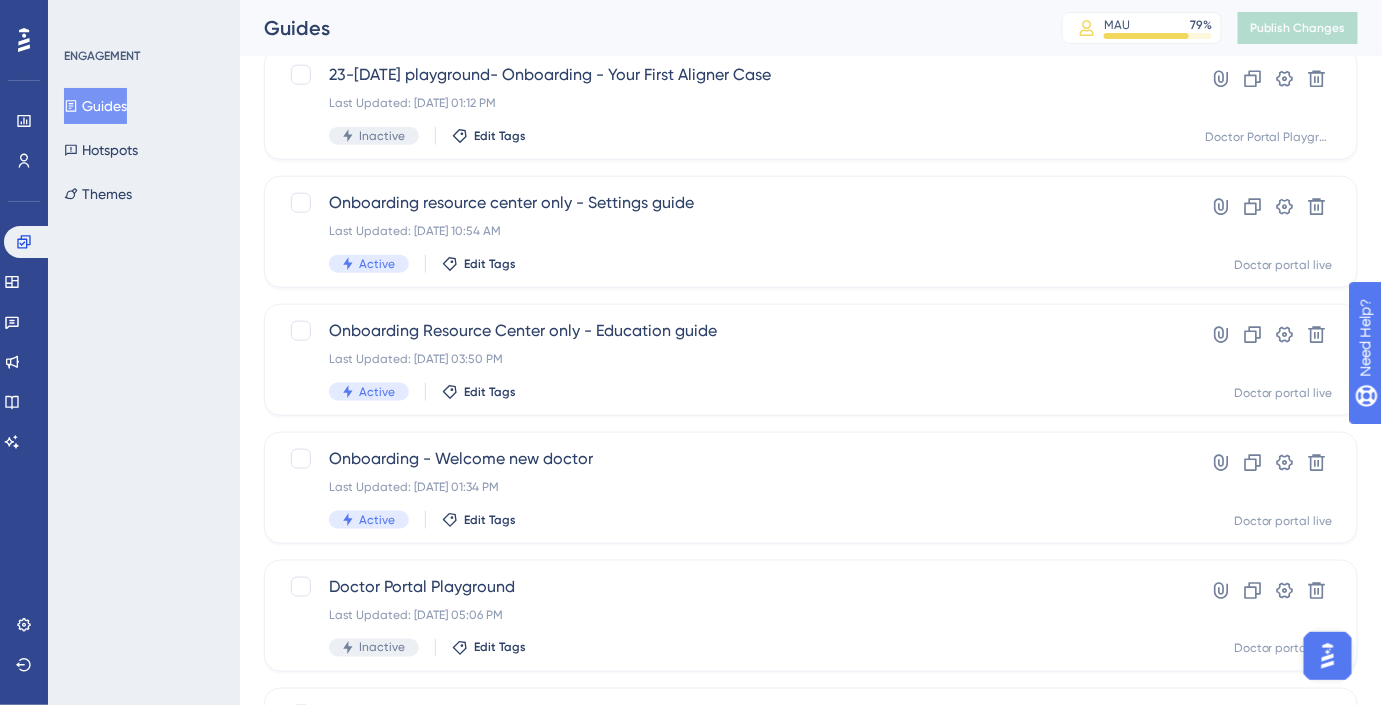 scroll, scrollTop: 0, scrollLeft: 0, axis: both 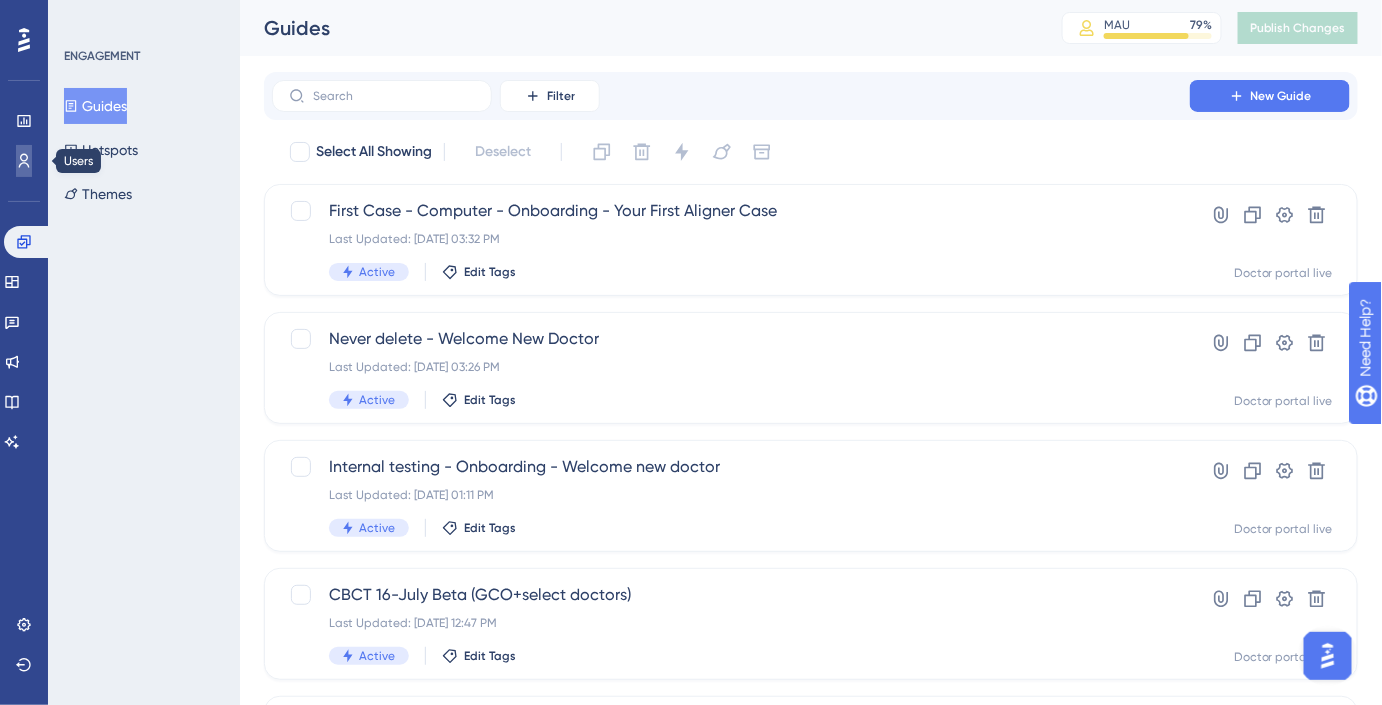 click at bounding box center [24, 161] 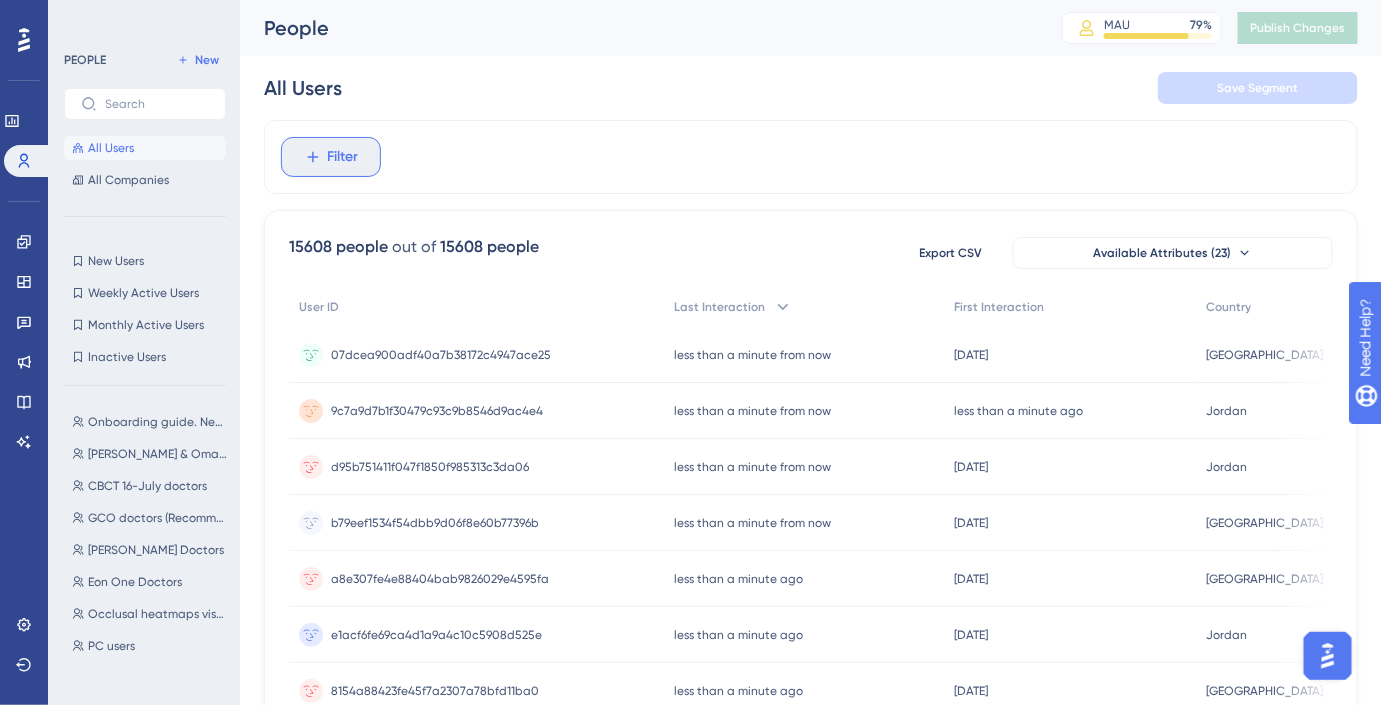 click on "Filter" at bounding box center (331, 157) 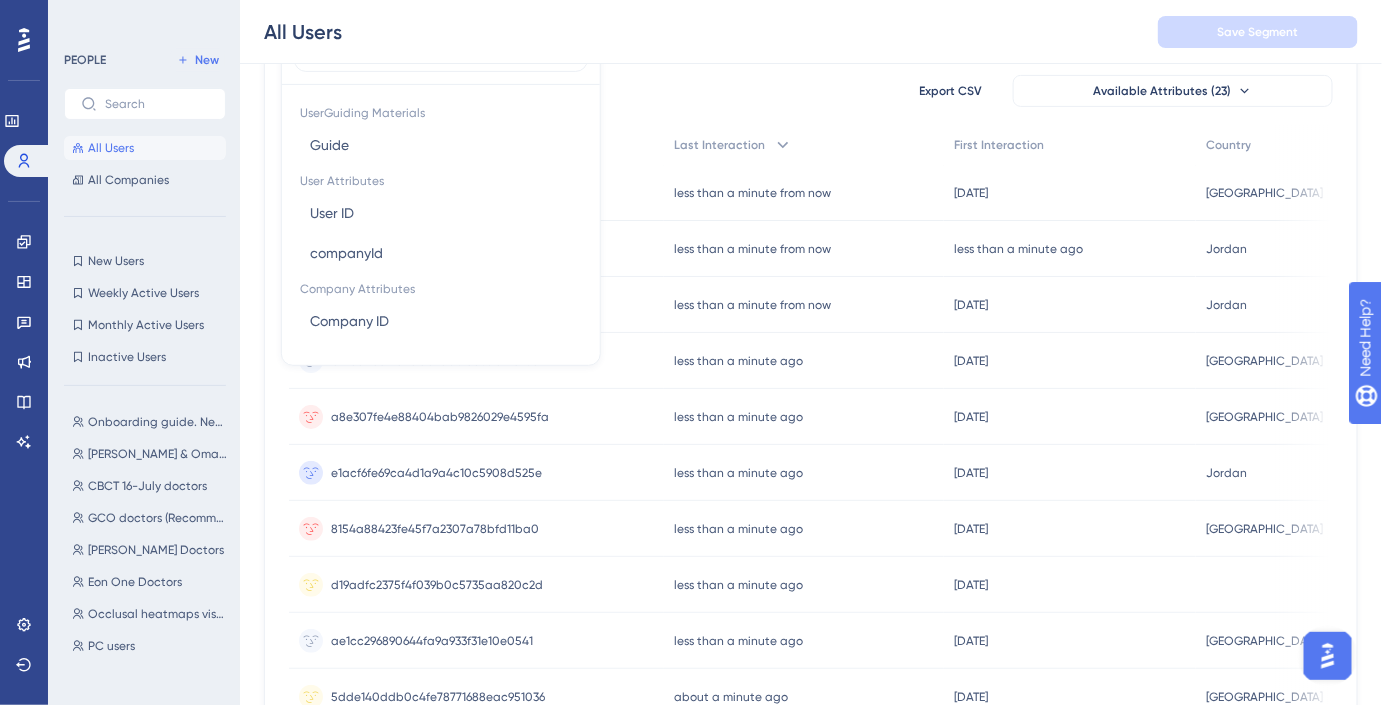 scroll, scrollTop: 92, scrollLeft: 0, axis: vertical 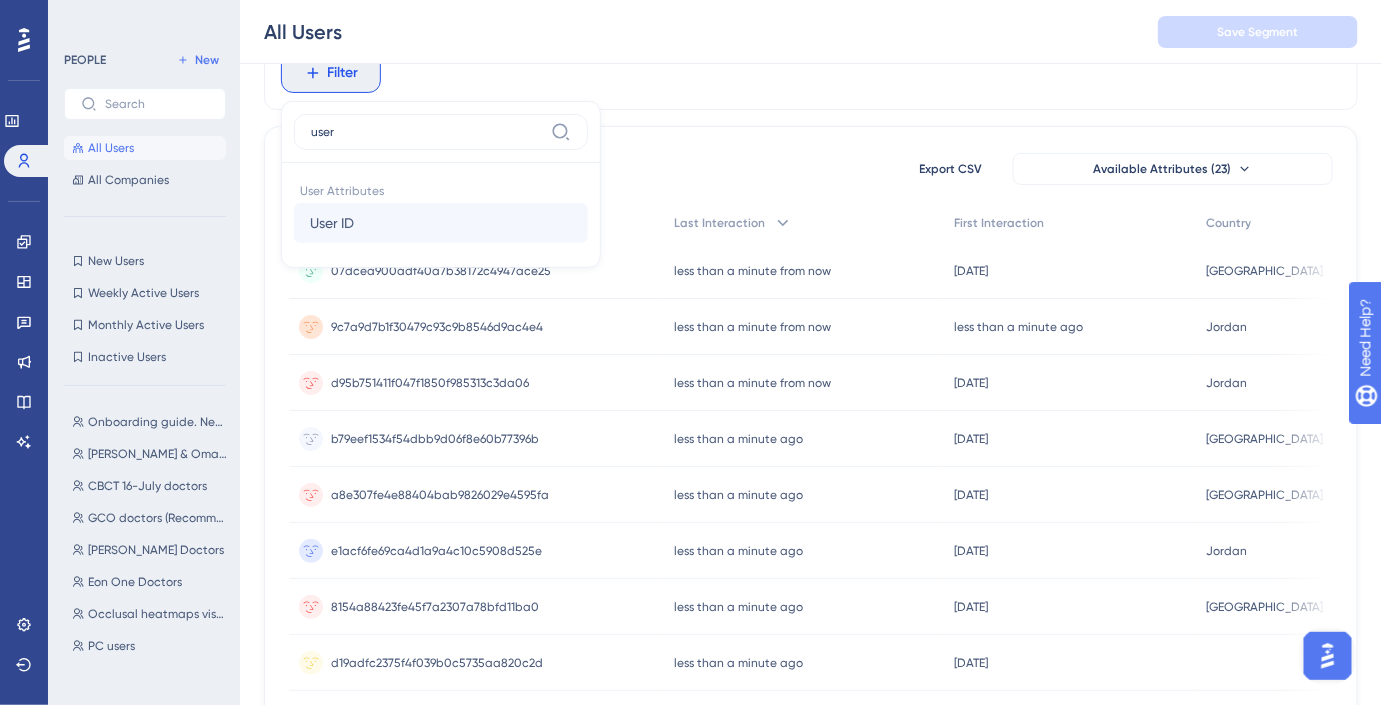 type on "user" 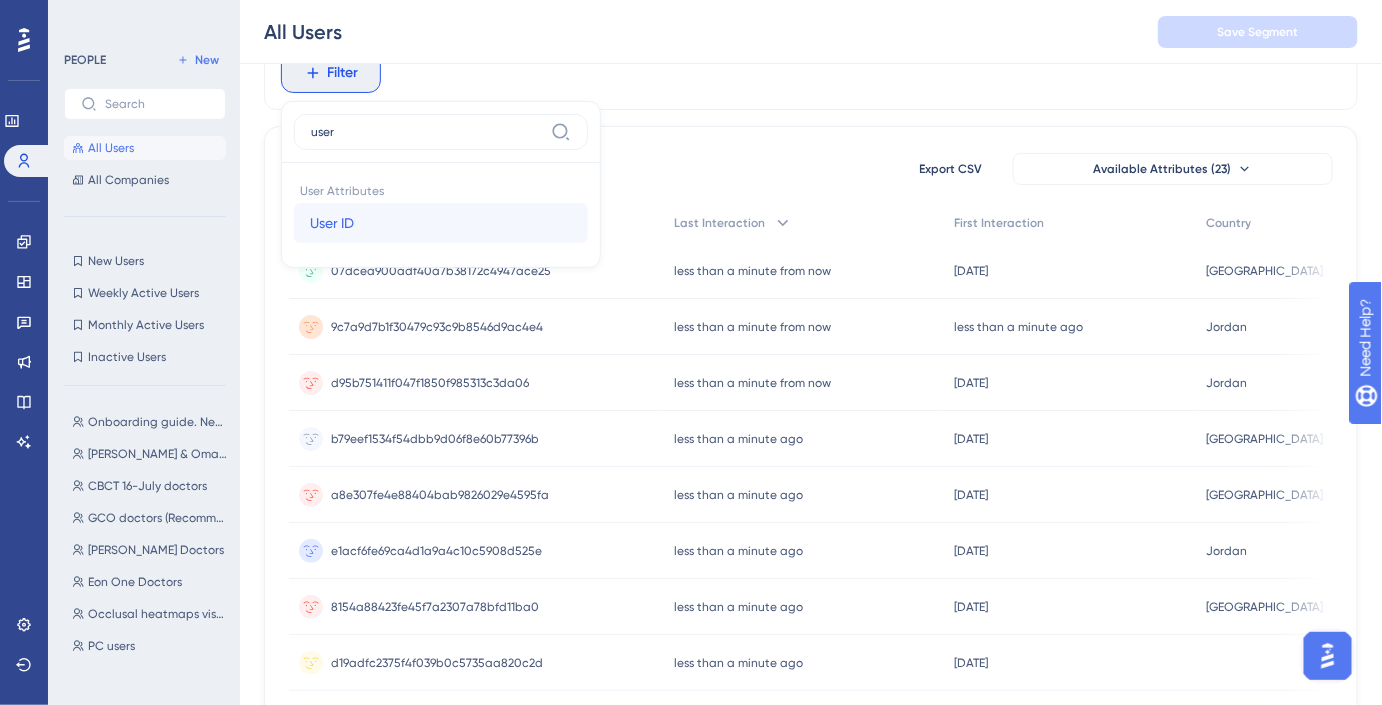 click on "User ID User ID" at bounding box center [441, 223] 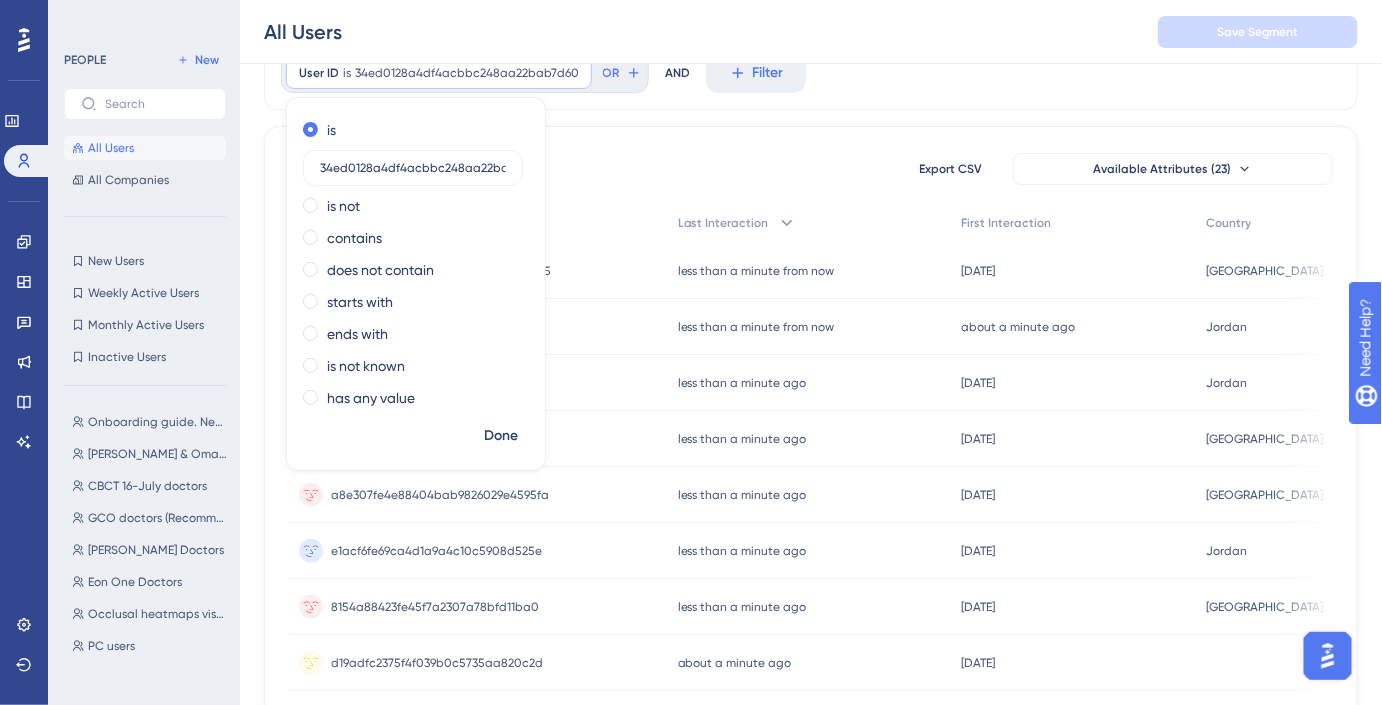 scroll, scrollTop: 0, scrollLeft: 31, axis: horizontal 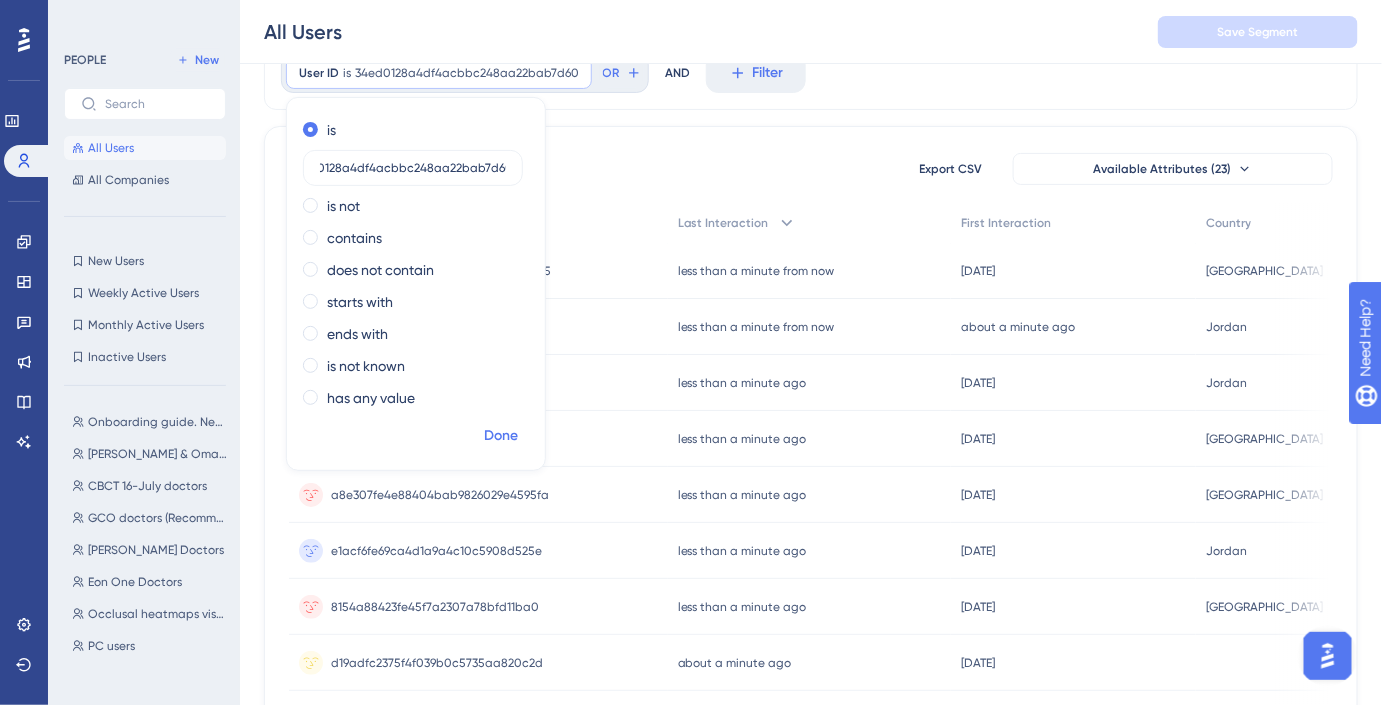 type on "34ed0128a4df4acbbc248aa22bab7d60" 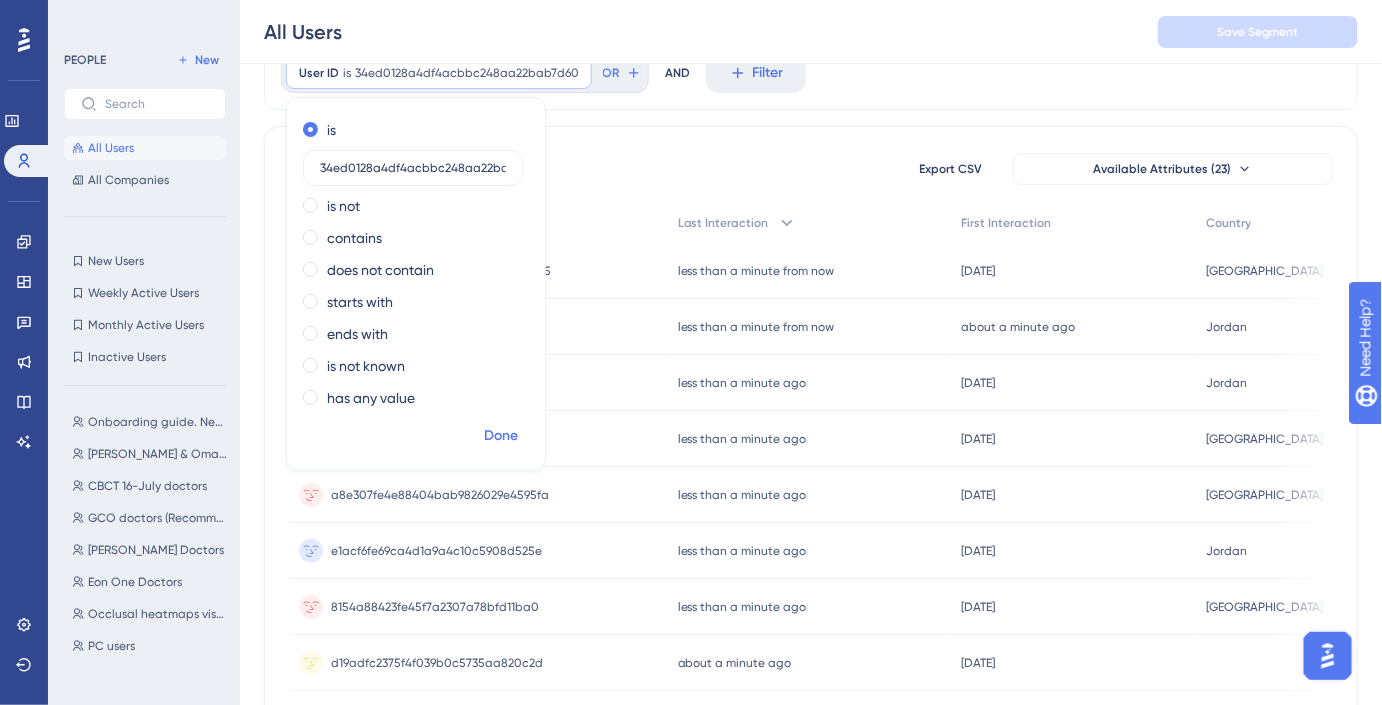 click on "Done" at bounding box center [501, 436] 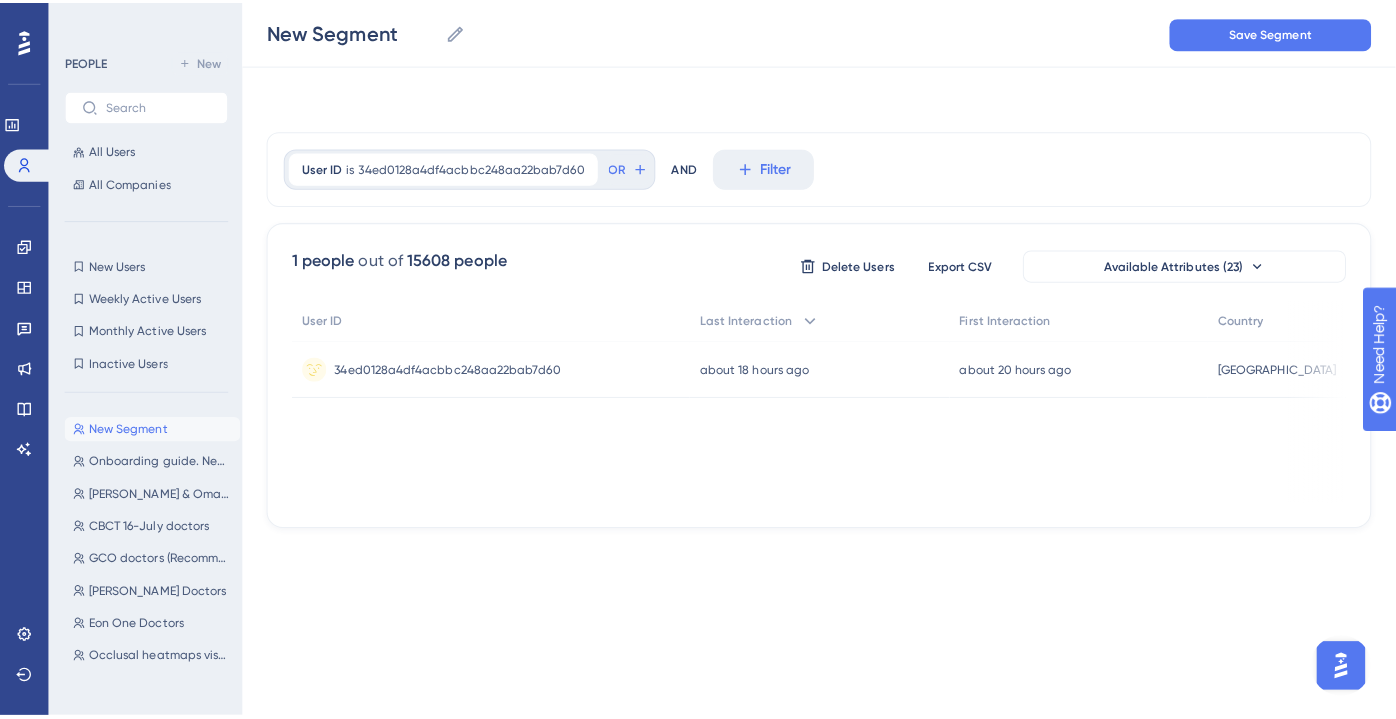 scroll, scrollTop: 0, scrollLeft: 0, axis: both 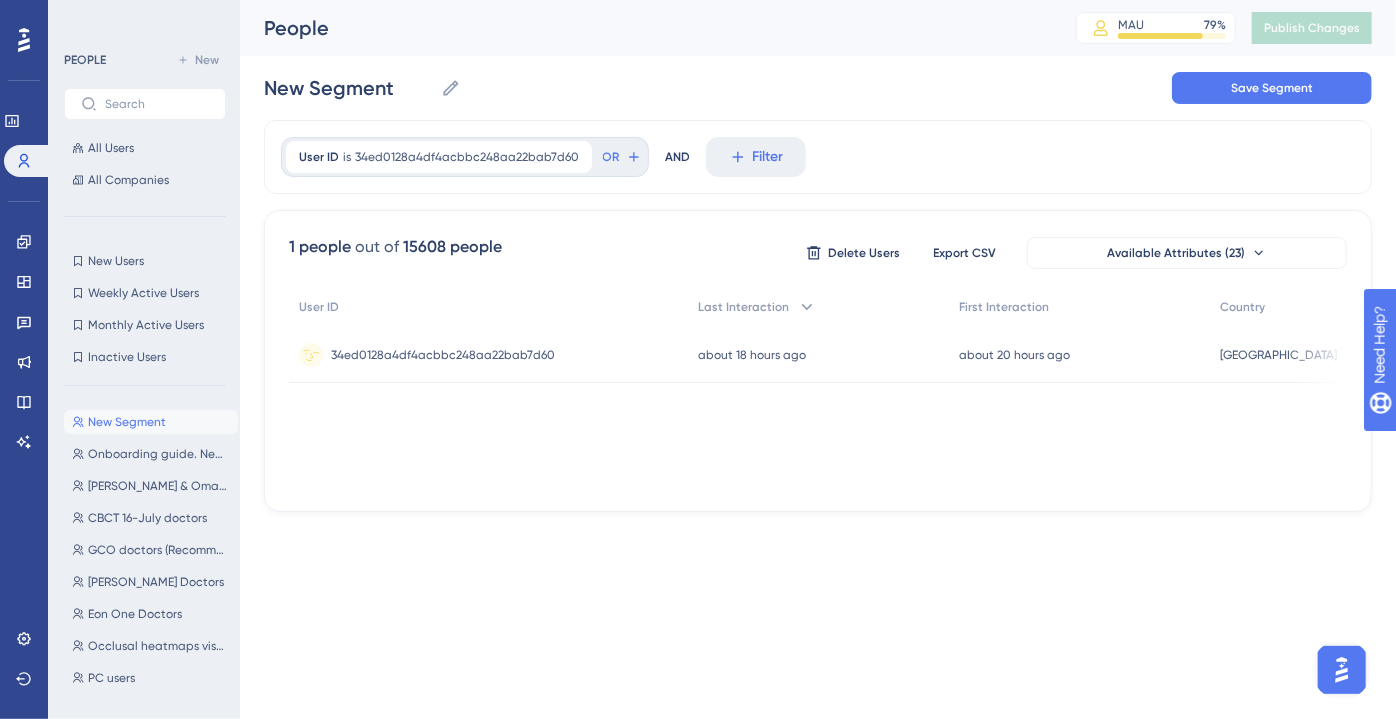 click on "34ed0128a4df4acbbc248aa22bab7d60 34ed0128a4df4acbbc248aa22bab7d60" at bounding box center (488, 355) 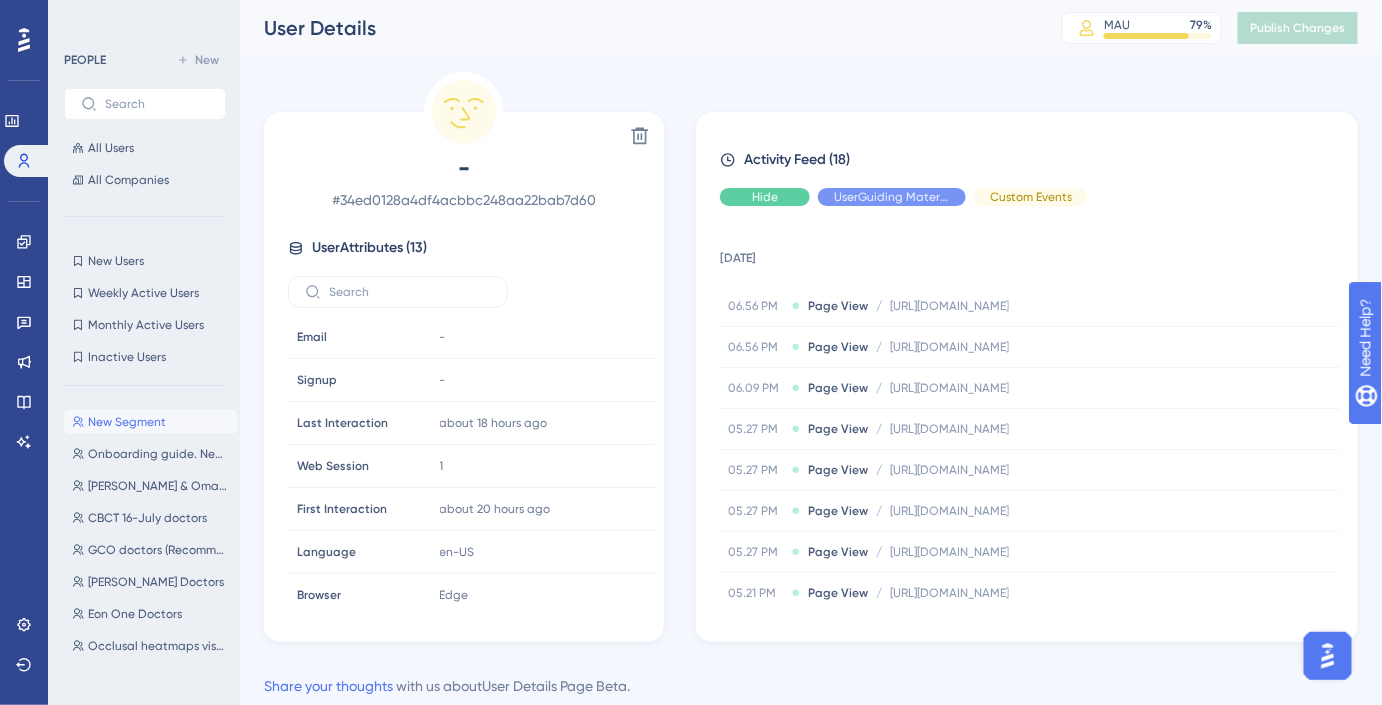 click on "Hide" at bounding box center [765, 197] 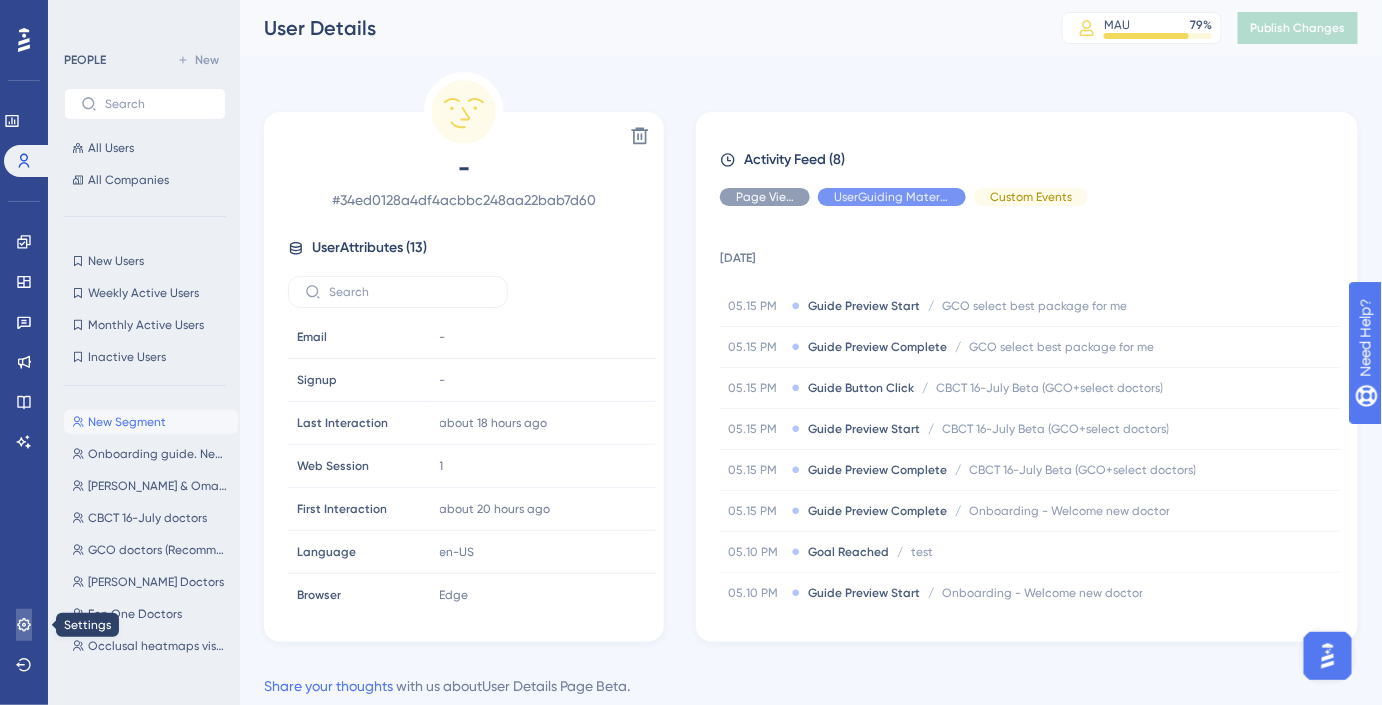 click 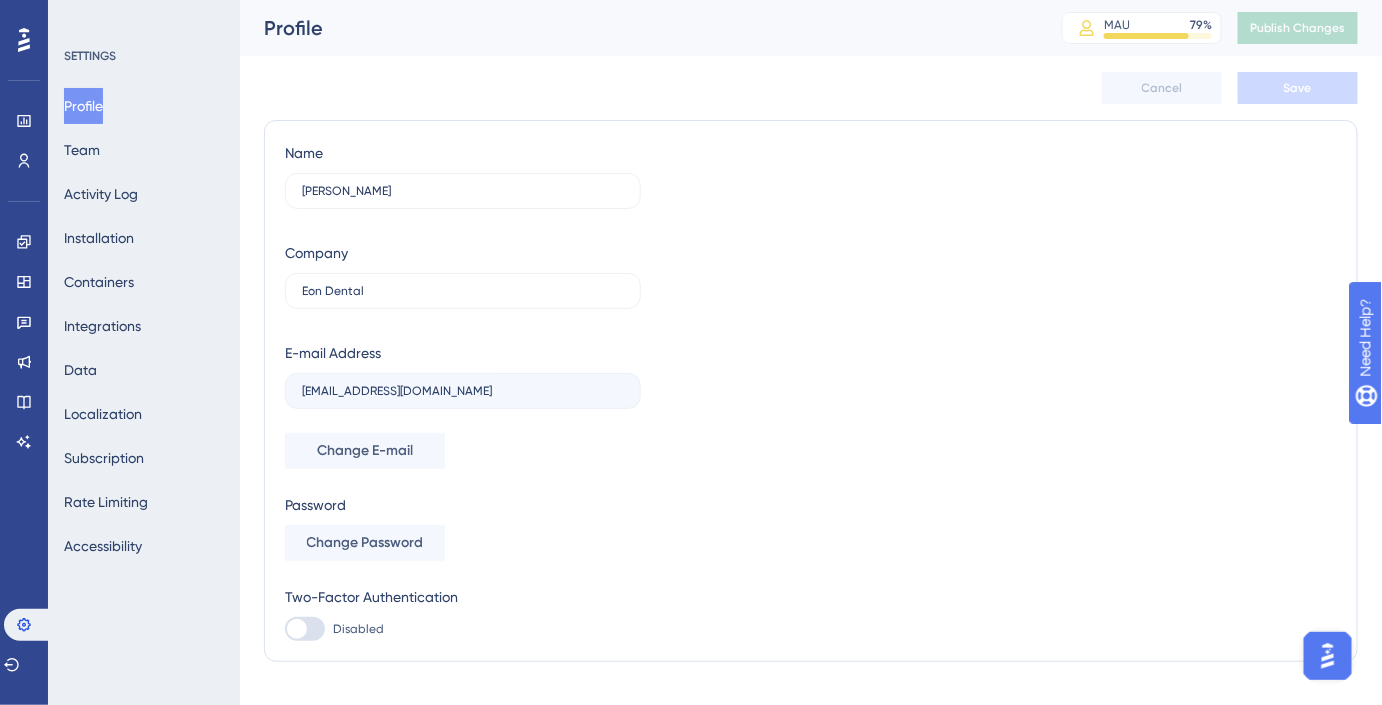 click on "Profile Team Activity Log Installation Containers Integrations Data Localization Subscription Rate Limiting Accessibility" at bounding box center [145, 326] 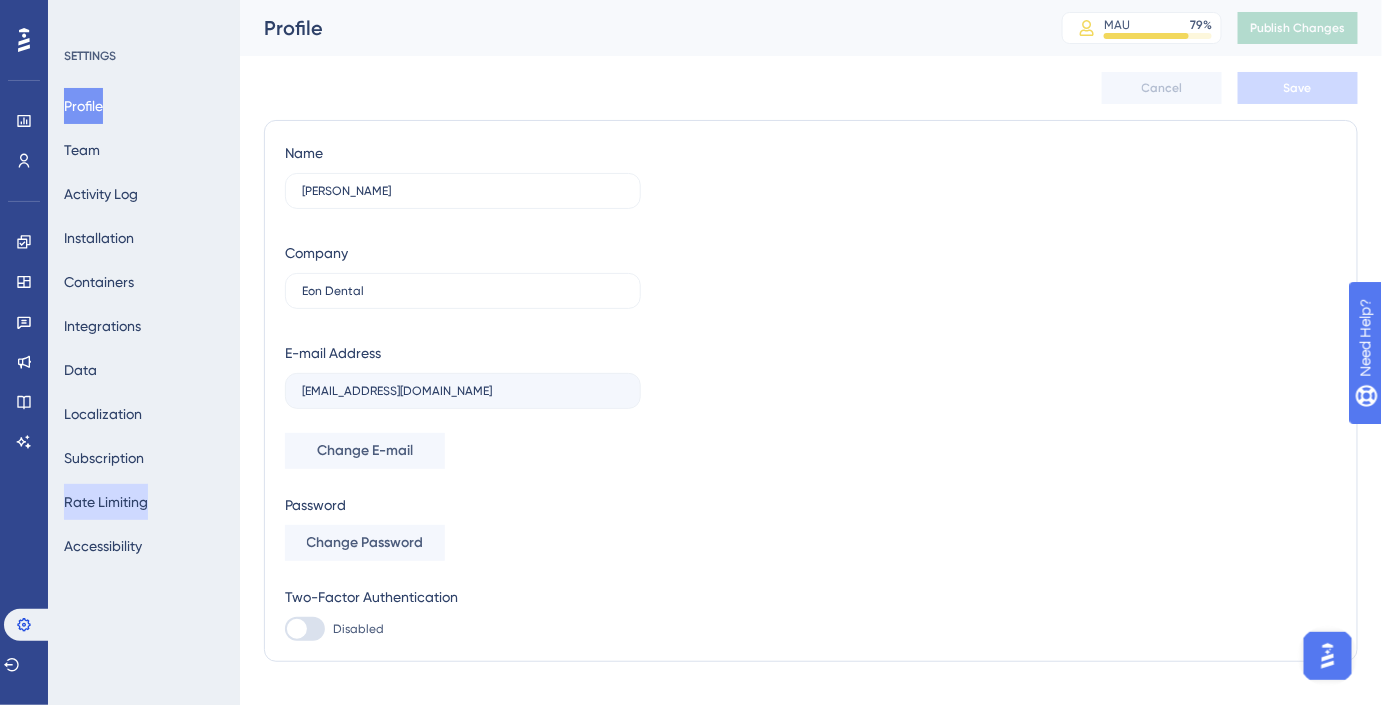 click on "Rate Limiting" at bounding box center (106, 502) 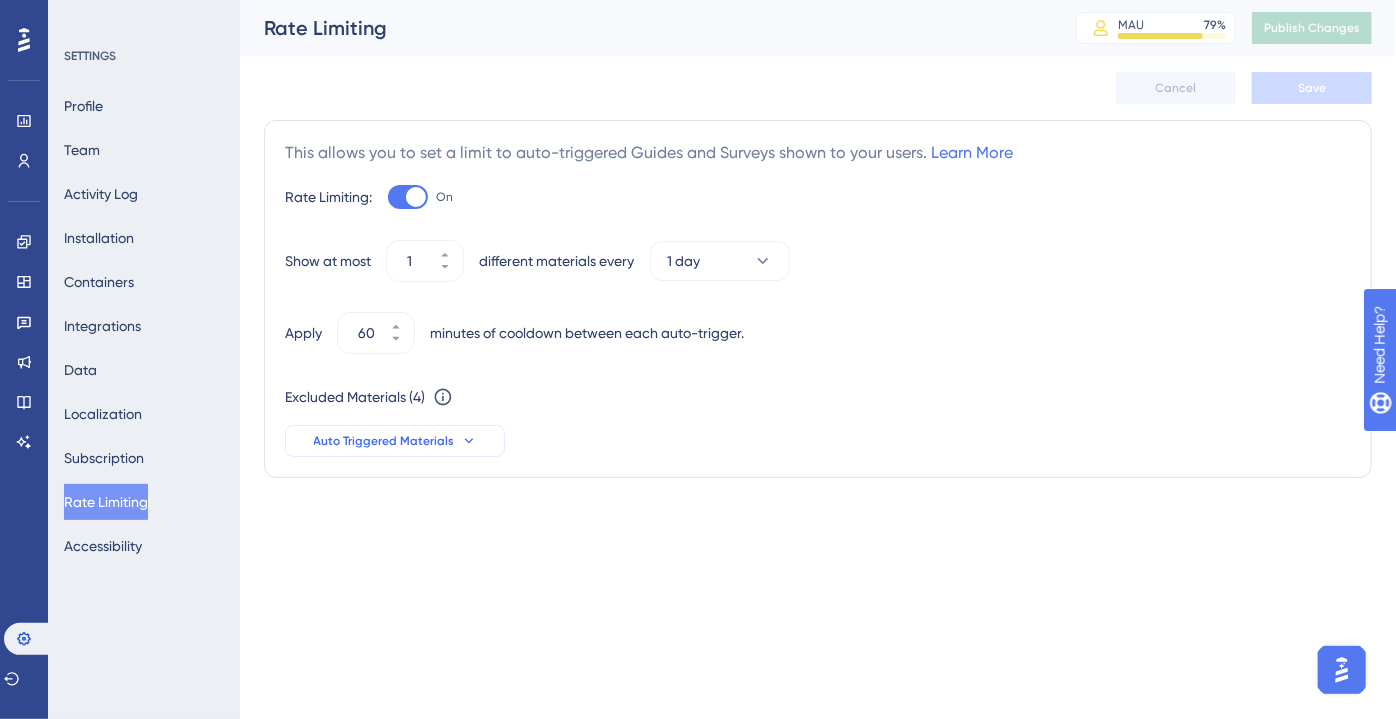 click on "Auto Triggered Materials" at bounding box center (384, 441) 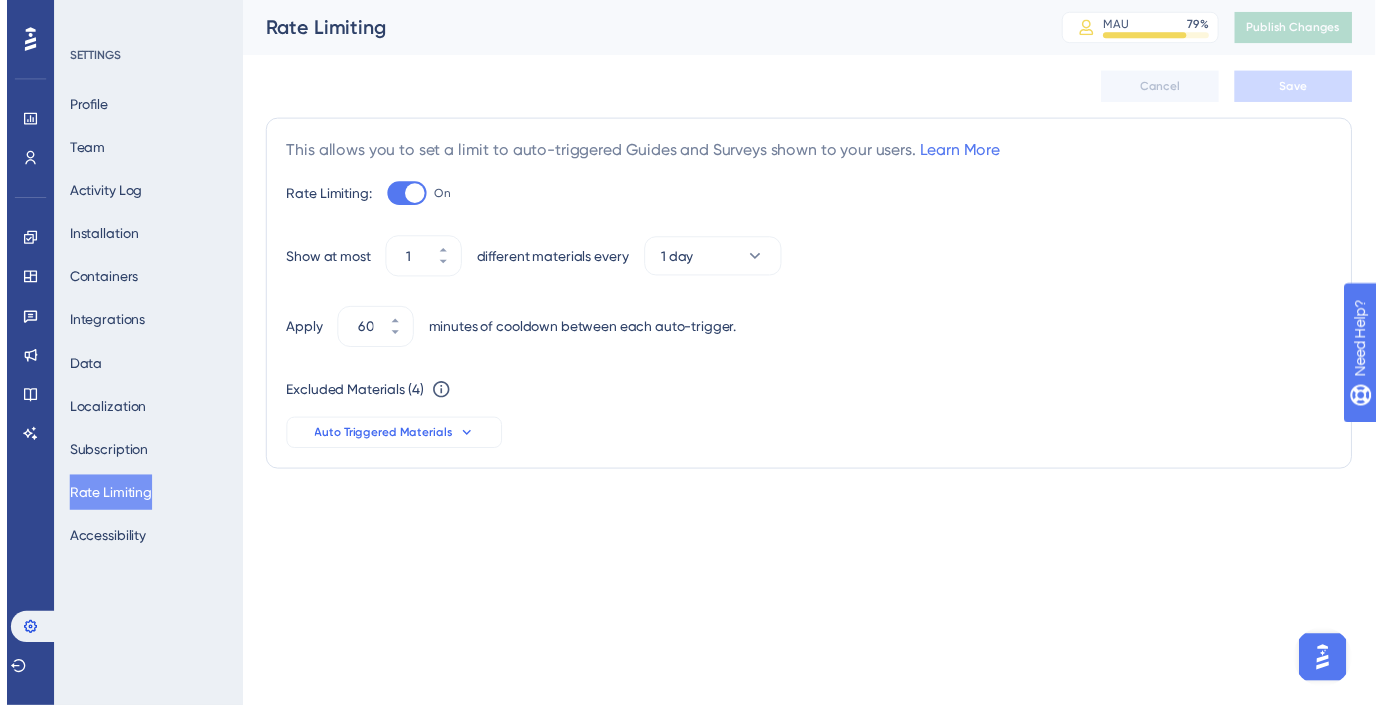 scroll, scrollTop: 309, scrollLeft: 0, axis: vertical 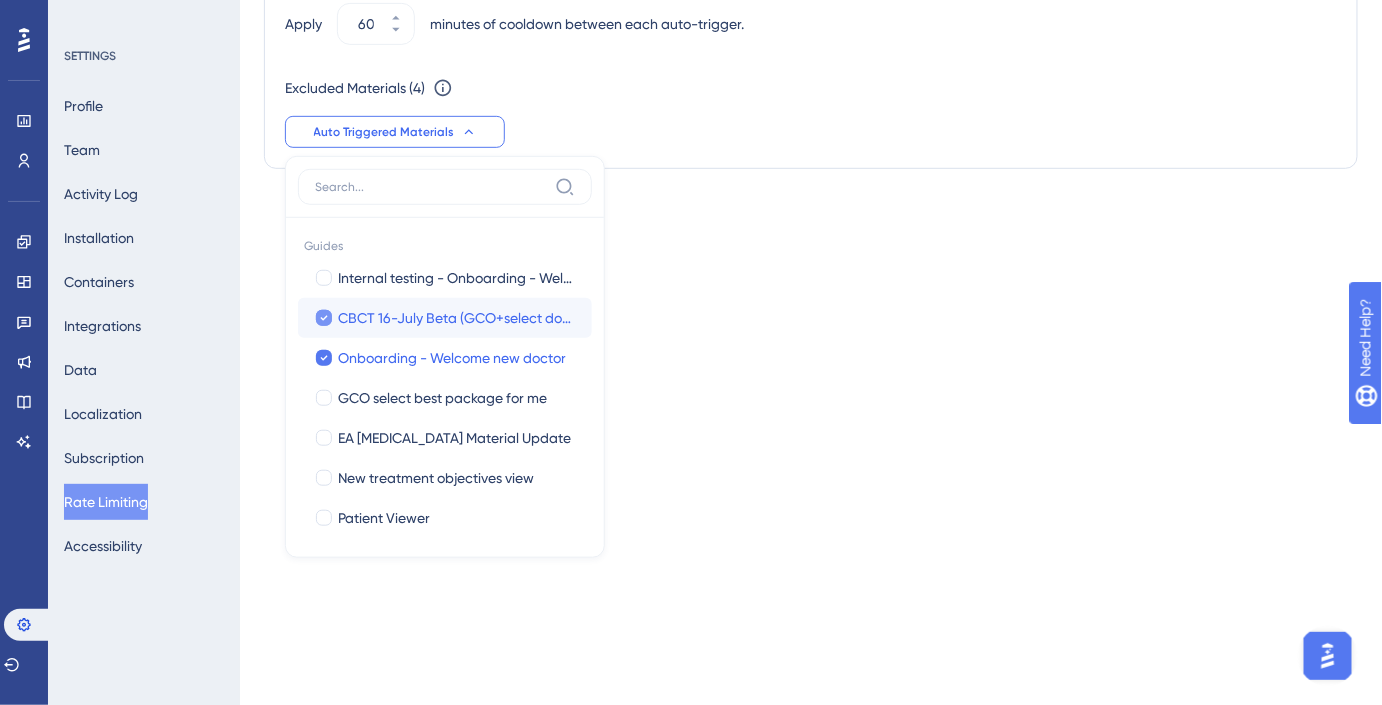 click at bounding box center [324, 318] 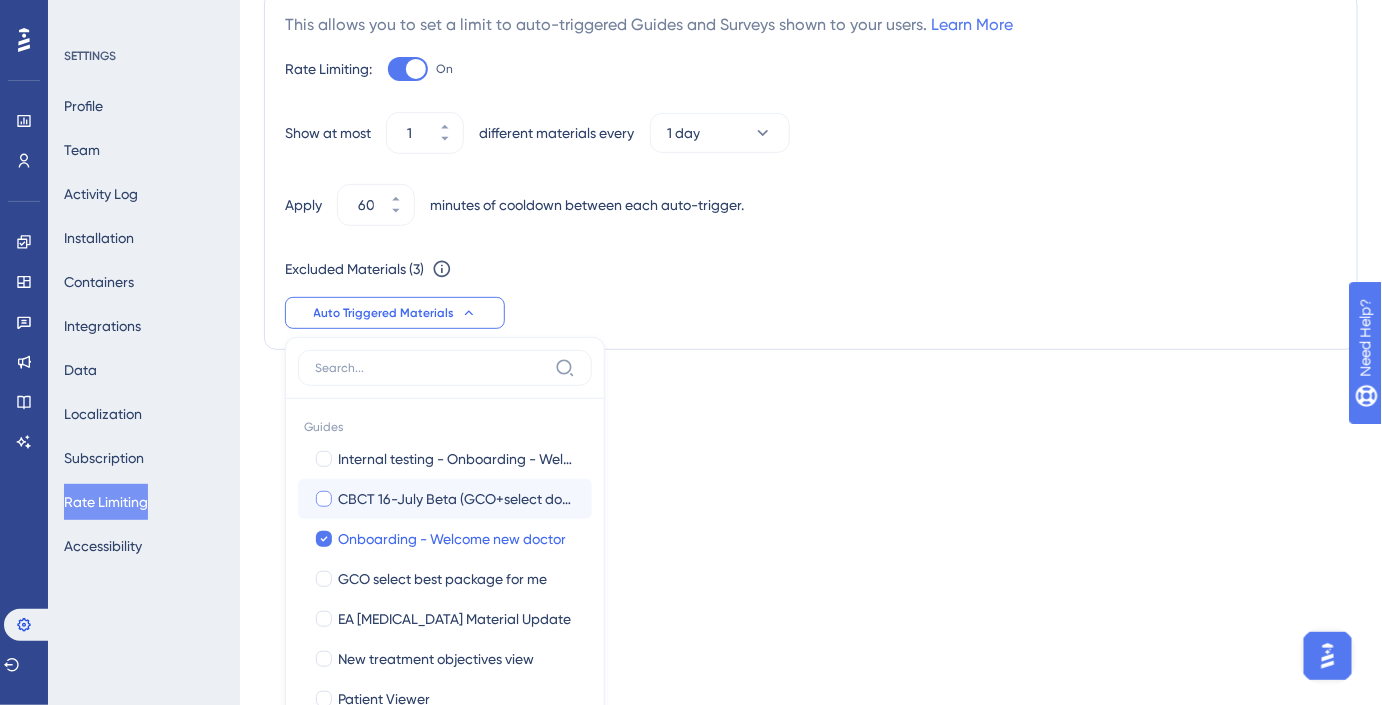 scroll, scrollTop: 127, scrollLeft: 0, axis: vertical 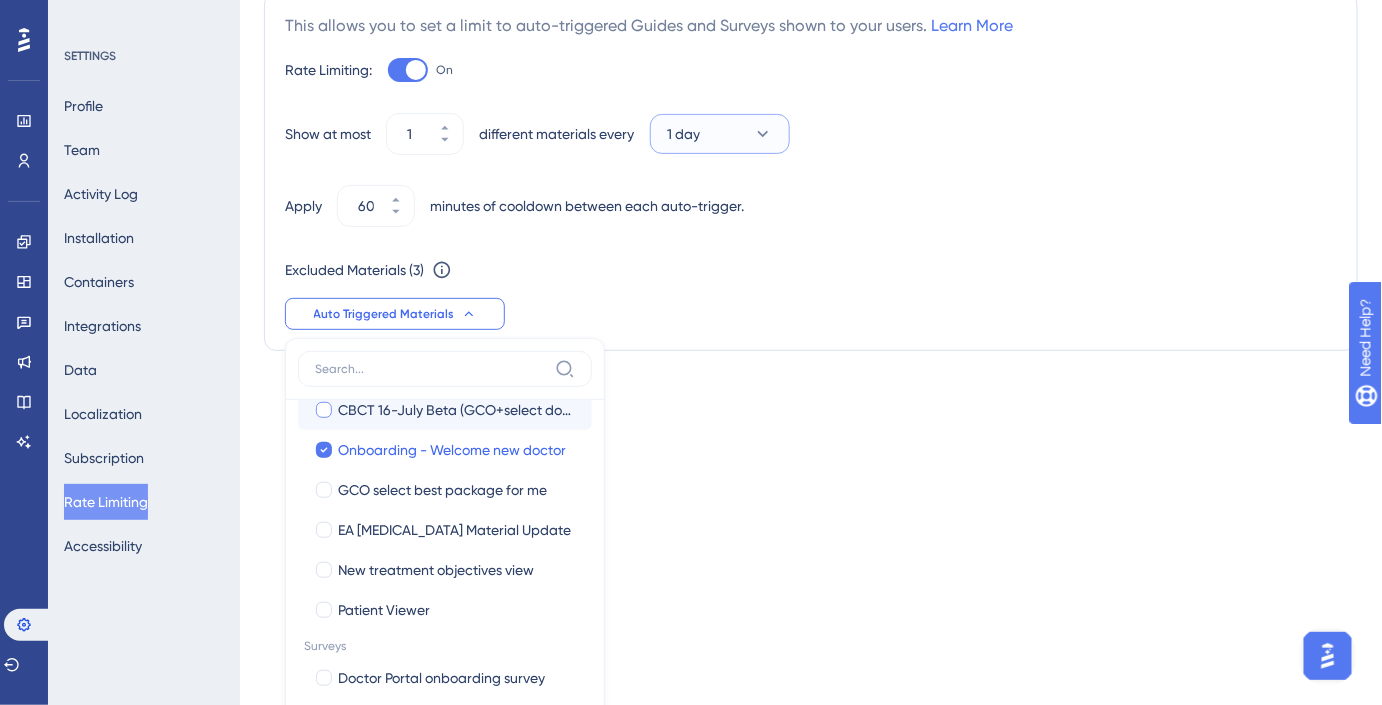click on "1 day" at bounding box center [720, 134] 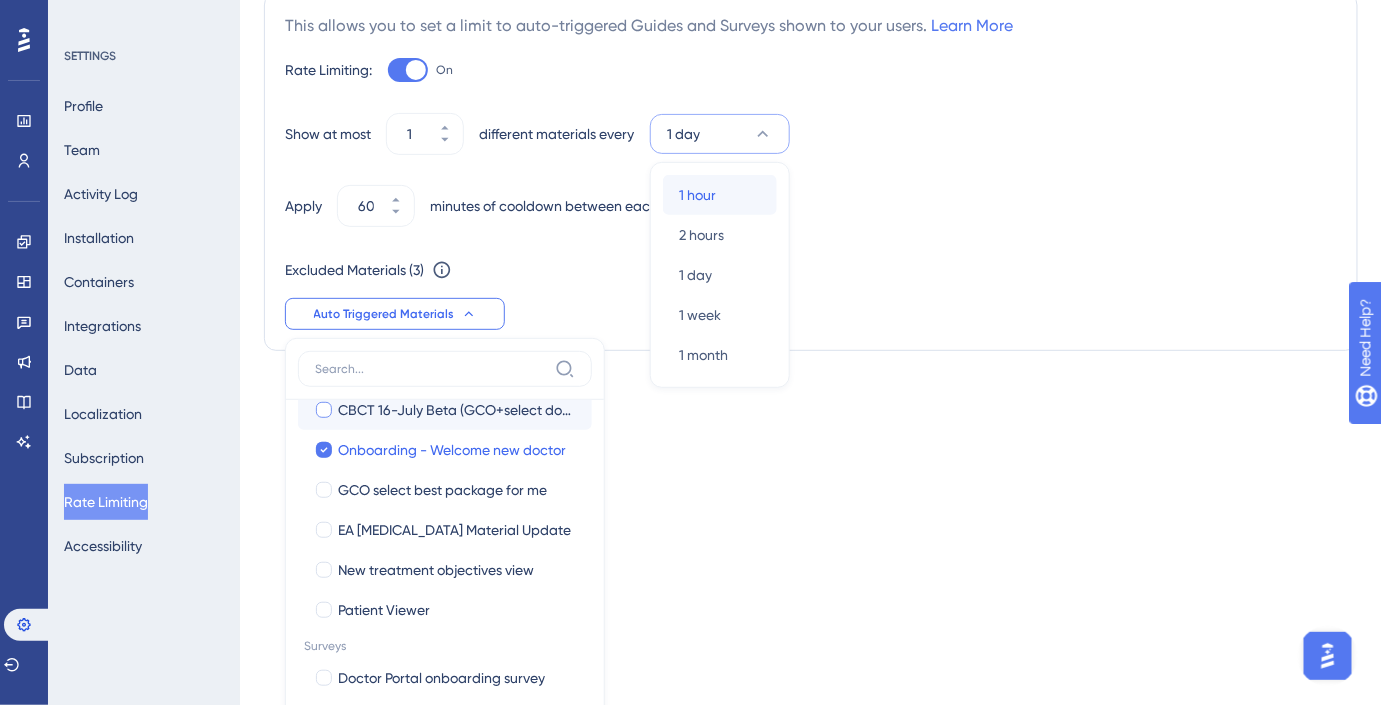 click on "1 hour 1 hour" at bounding box center [720, 195] 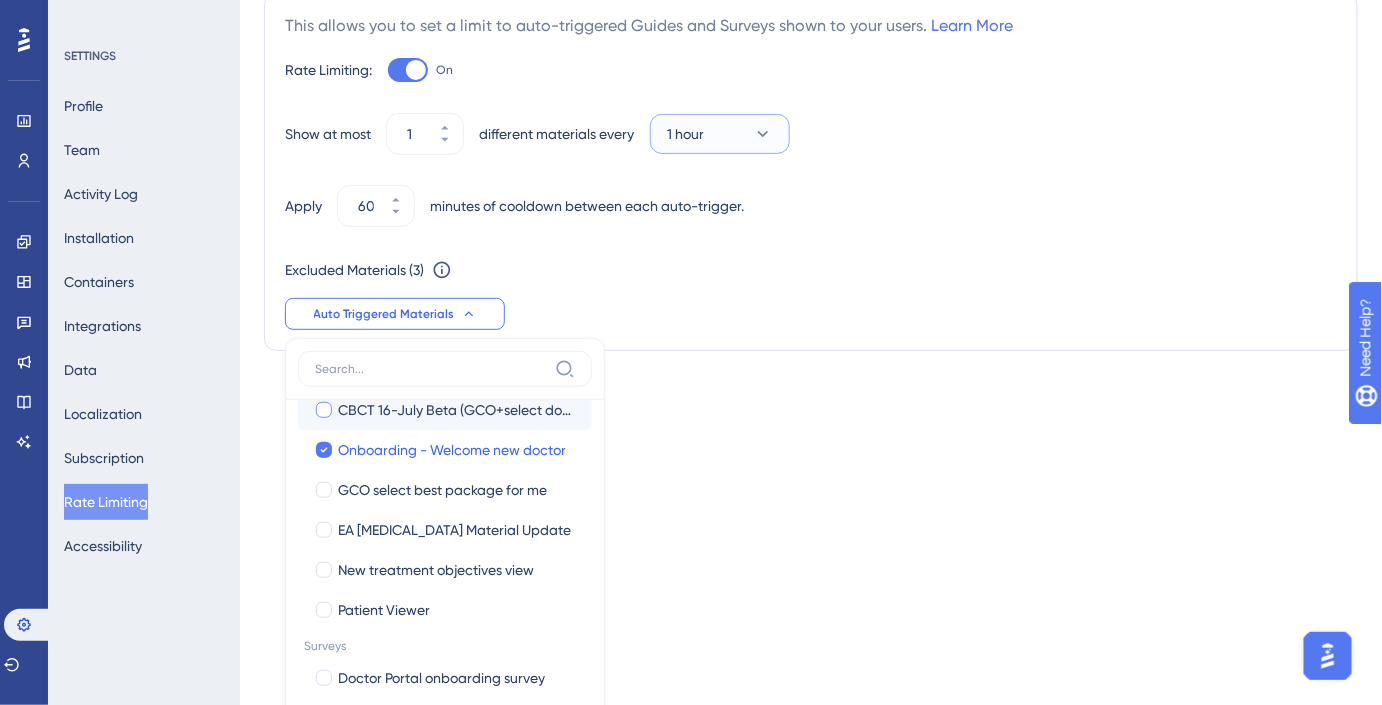 click 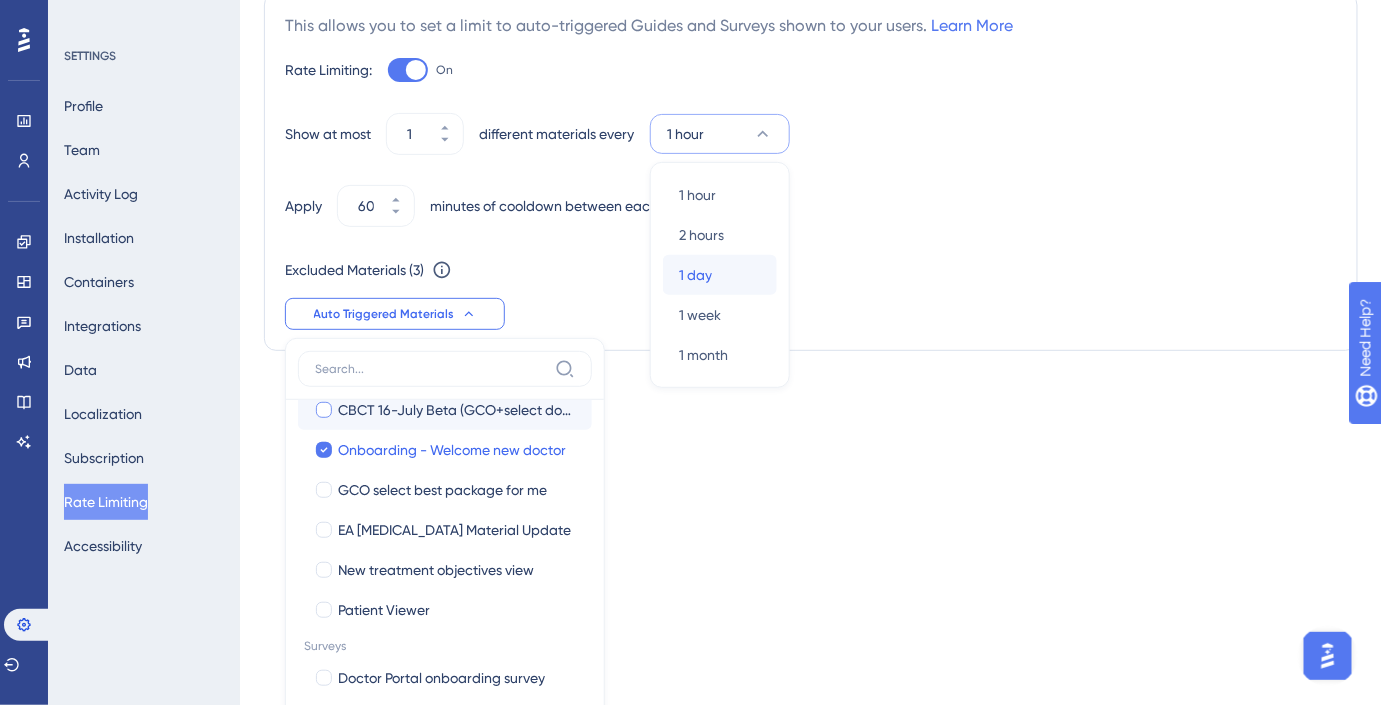 click on "1 day 1 day" at bounding box center [720, 275] 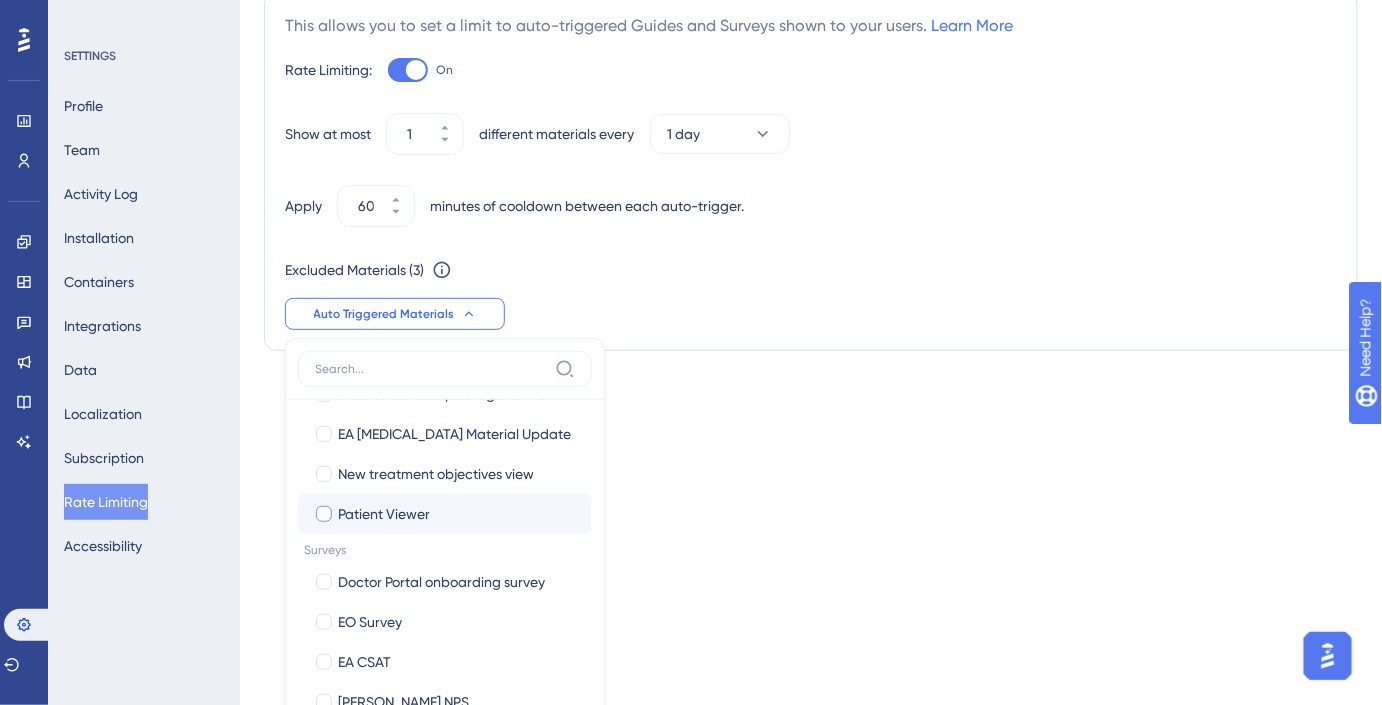scroll, scrollTop: 192, scrollLeft: 0, axis: vertical 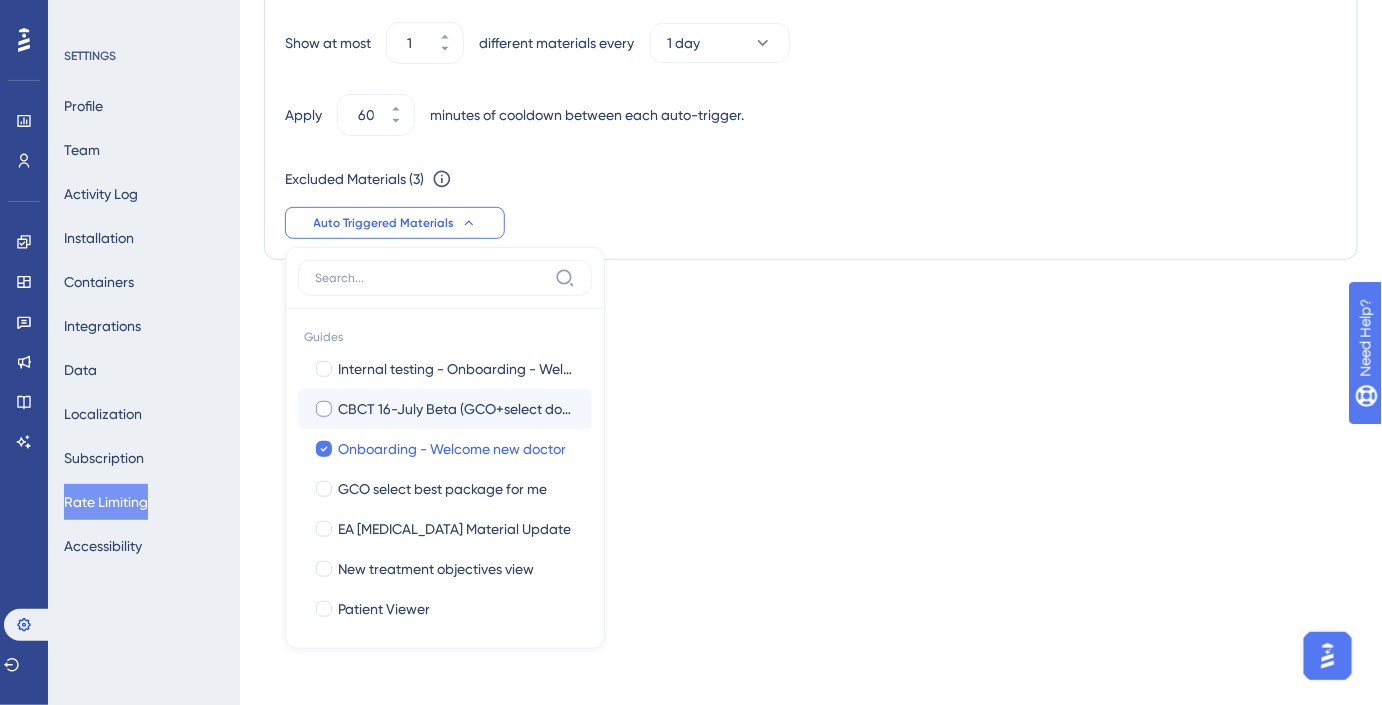 click on "Performance Users Engagement Widgets Feedback Product Updates Knowledge Base AI Assistant Settings Logout SETTINGS Profile Team Activity Log Installation Containers Integrations Data Localization Subscription Rate Limiting Accessibility Rate Limiting MAU 79 % Click to see add-on and upgrade options Publish Changes Cancel Save This allows you to set a limit to auto-triggered Guides and Surveys shown to your users.   Learn More Rate Limiting: On Show at most   1   different materials every   1 day Apply   60   minutes of cooldown between each auto-trigger. Excluded Materials ( 3 ) You can exclude any material from rate limiting restrictions.
We recommend that you exclude only critical ones. Auto Triggered Materials Guides Internal testing - Onboarding - Welcome new doctor Internal testing - Onboarding - Welcome new doctor CBCT 16-July Beta (GCO+select doctors) CBCT 16-July Beta (GCO+select doctors) Onboarding - Welcome new doctor Patient Viewer" at bounding box center (691, -218) 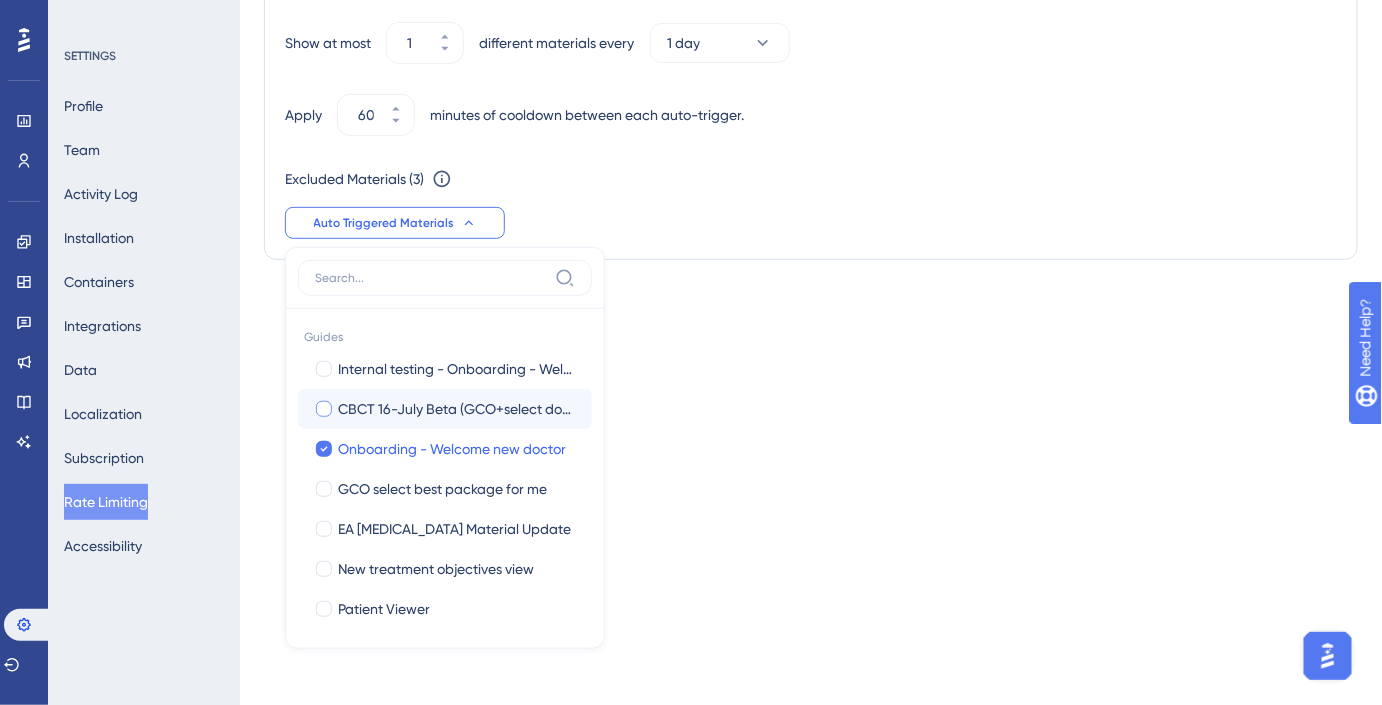 scroll, scrollTop: 0, scrollLeft: 0, axis: both 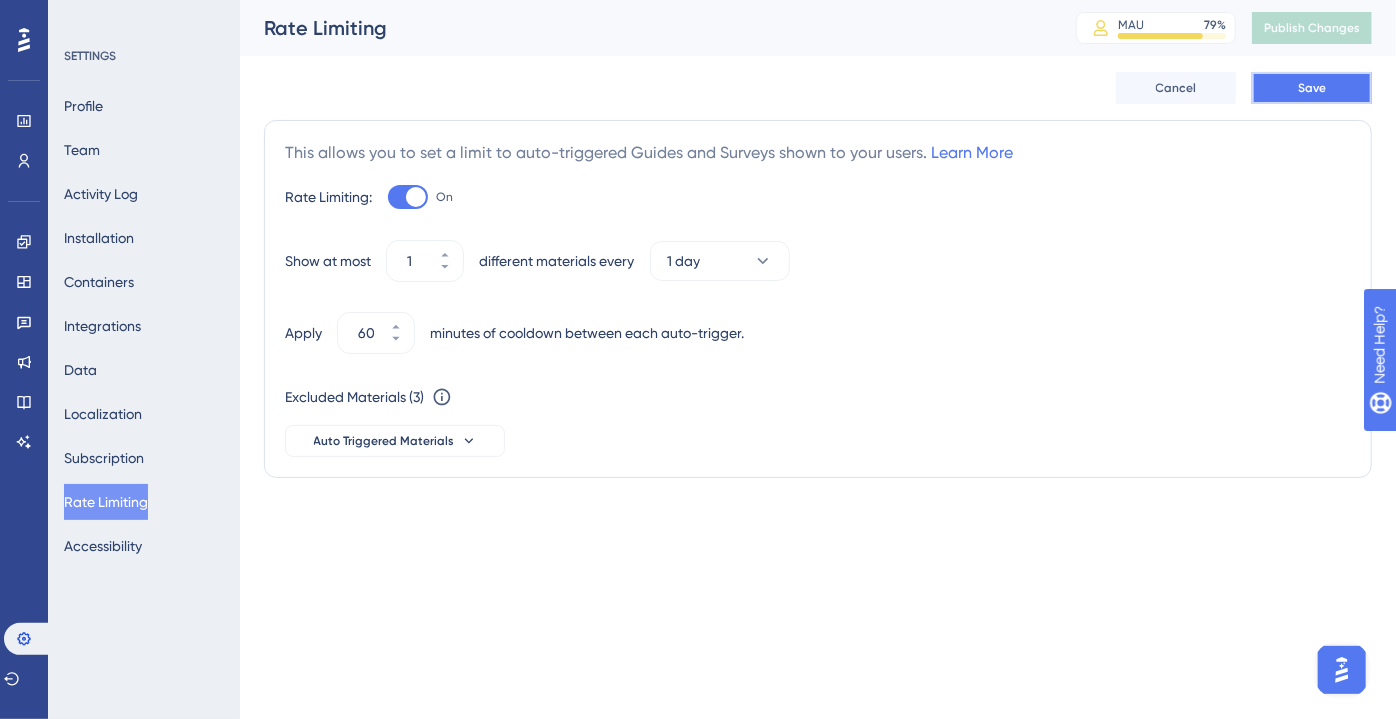 click on "Save" at bounding box center (1312, 88) 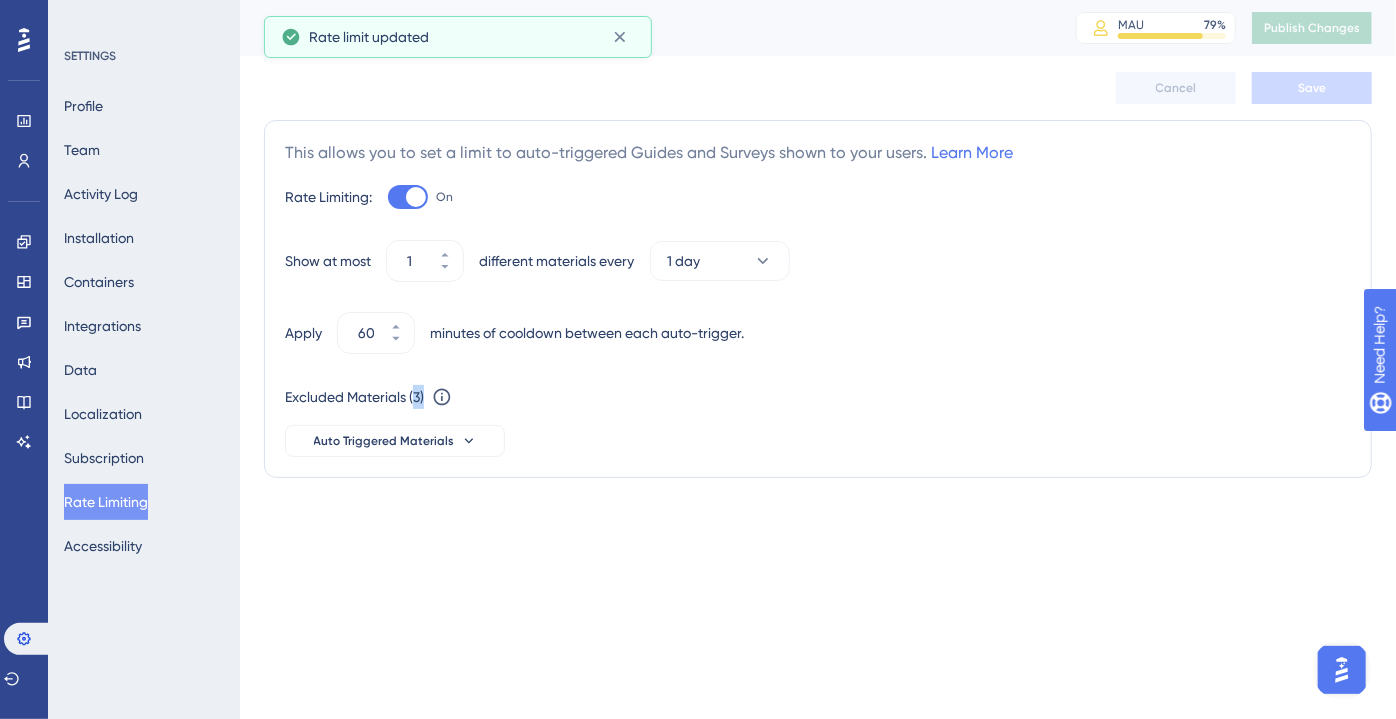 drag, startPoint x: 413, startPoint y: 397, endPoint x: 426, endPoint y: 397, distance: 13 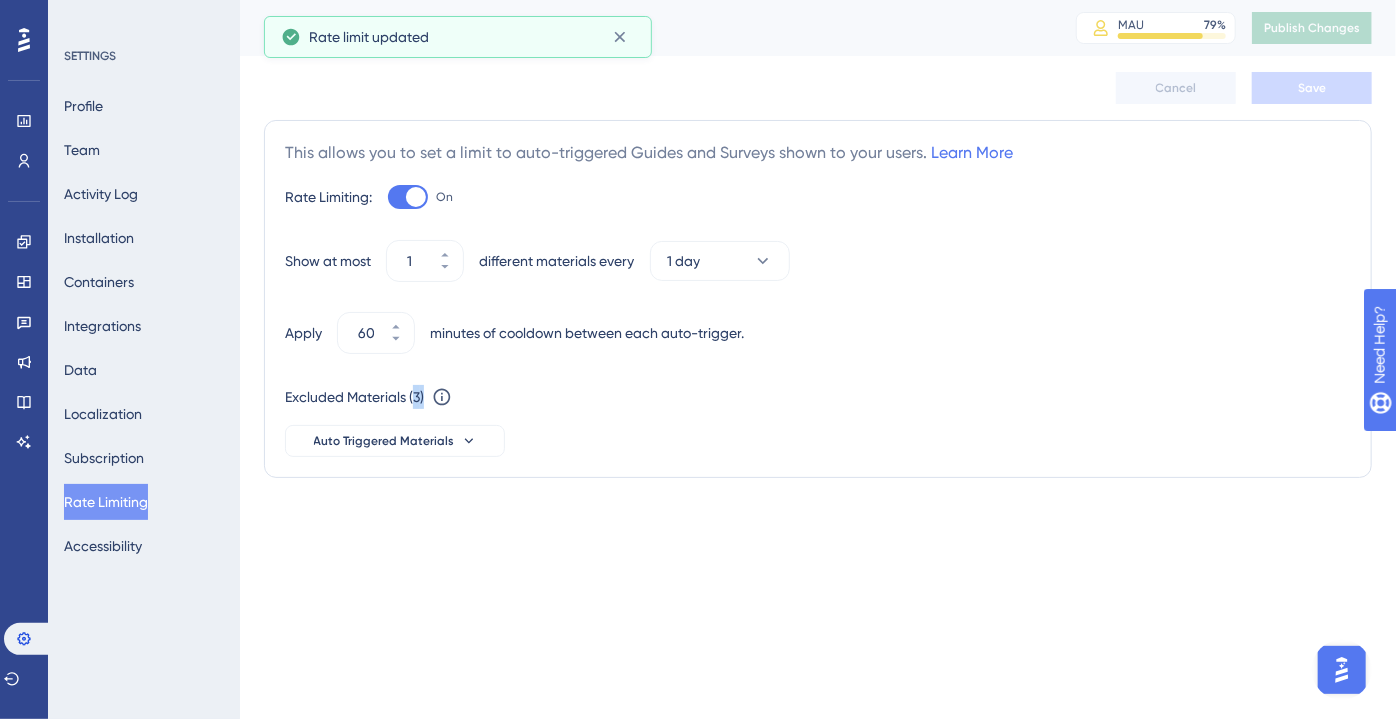 click on "Excluded Materials ( 3 ) You can exclude any material from rate limiting restrictions.
We recommend that you exclude only critical ones." at bounding box center [818, 397] 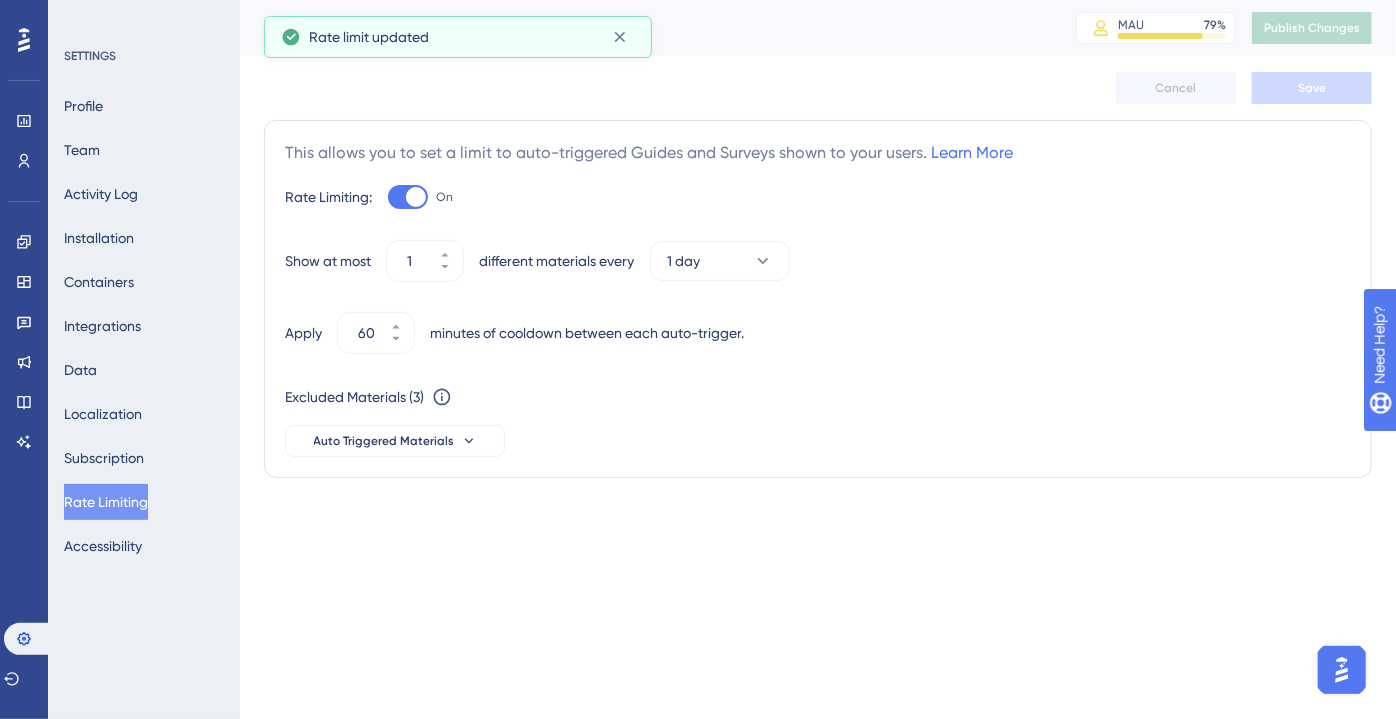 click on "Excluded Materials ( 3 )" at bounding box center (354, 397) 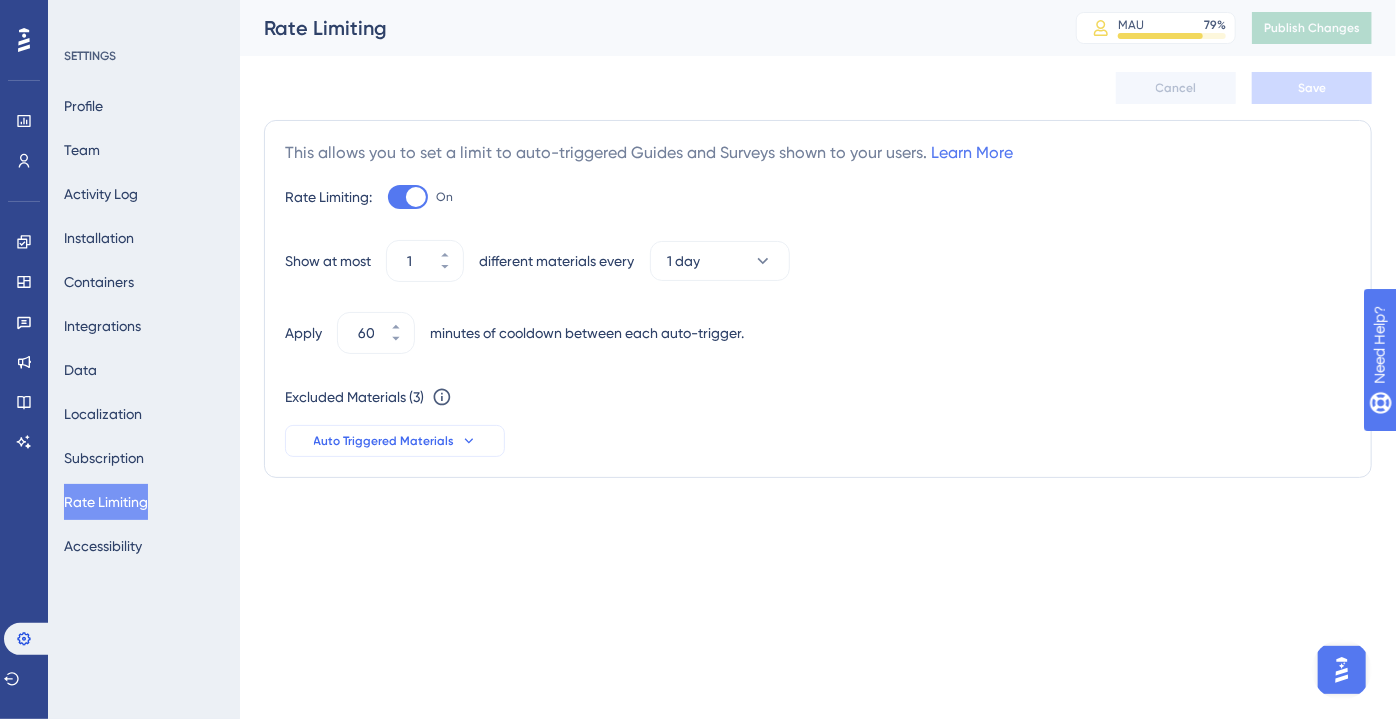 click on "Auto Triggered Materials" at bounding box center [395, 441] 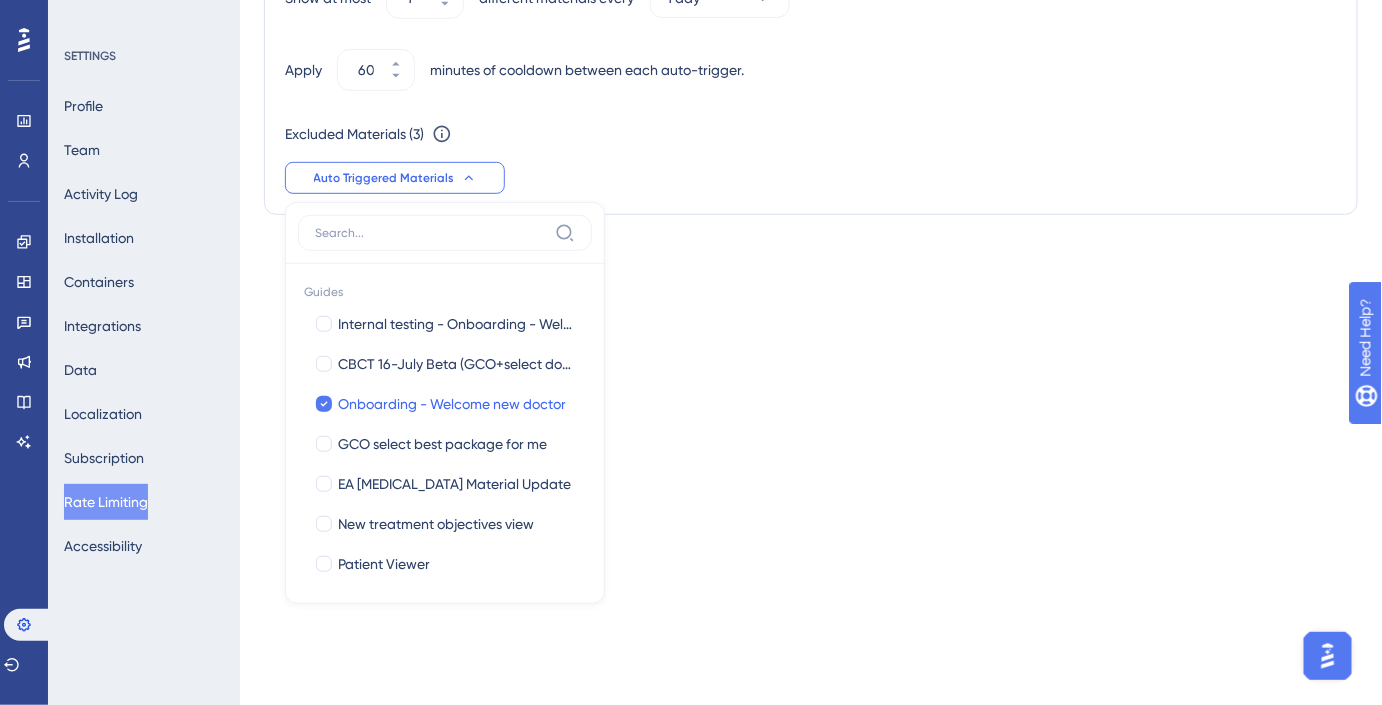 scroll, scrollTop: 272, scrollLeft: 0, axis: vertical 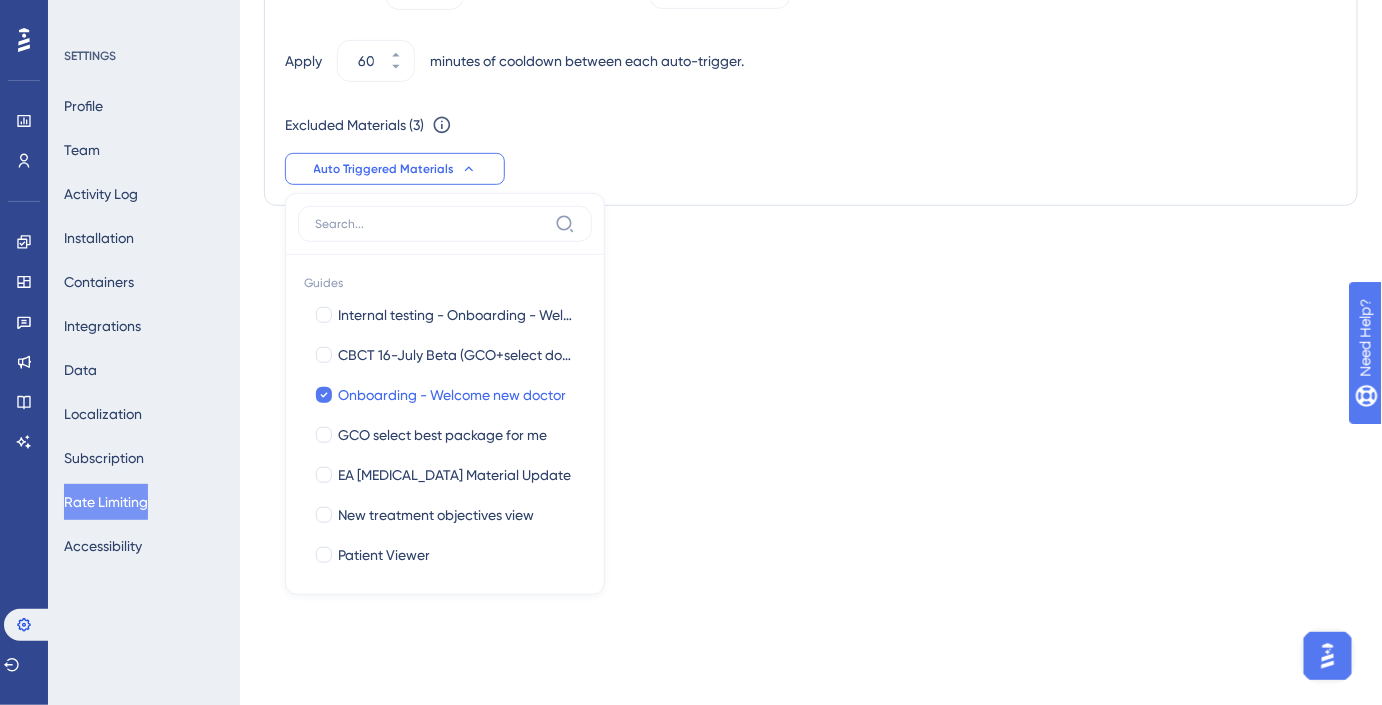 click 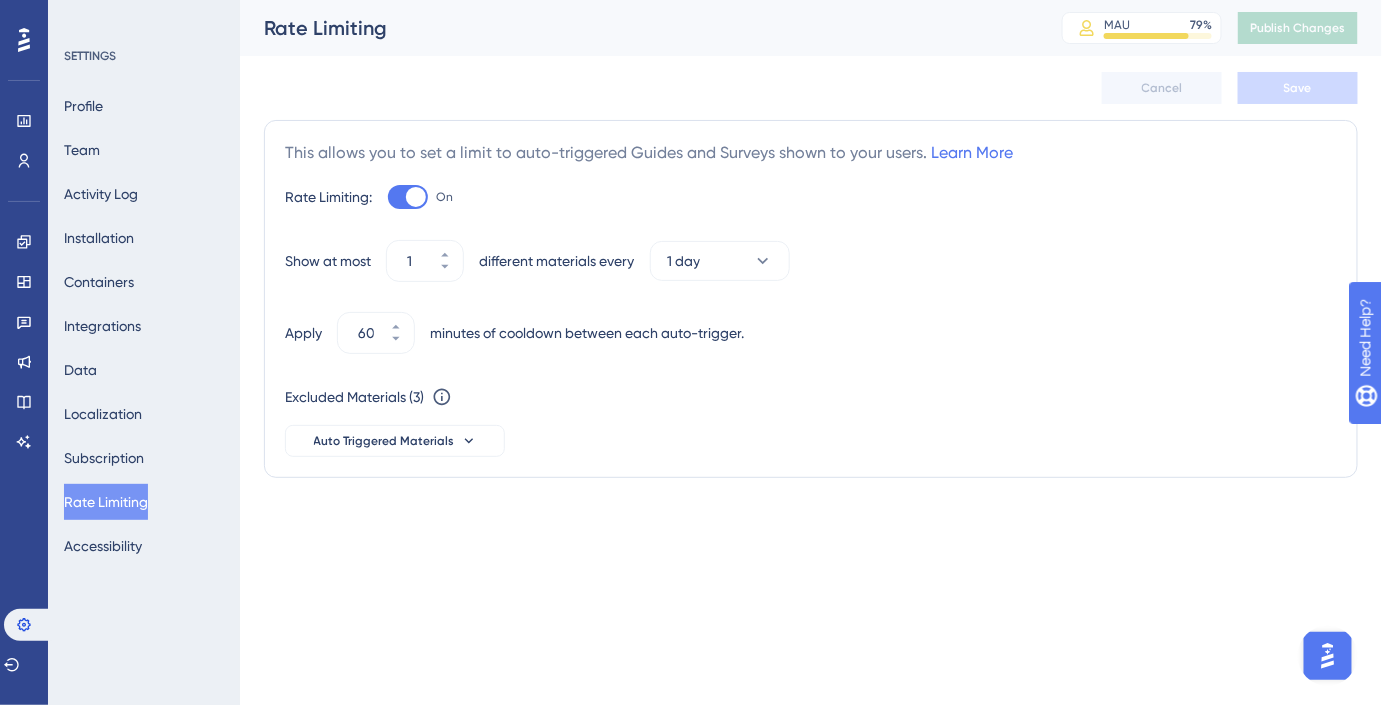 scroll, scrollTop: 0, scrollLeft: 0, axis: both 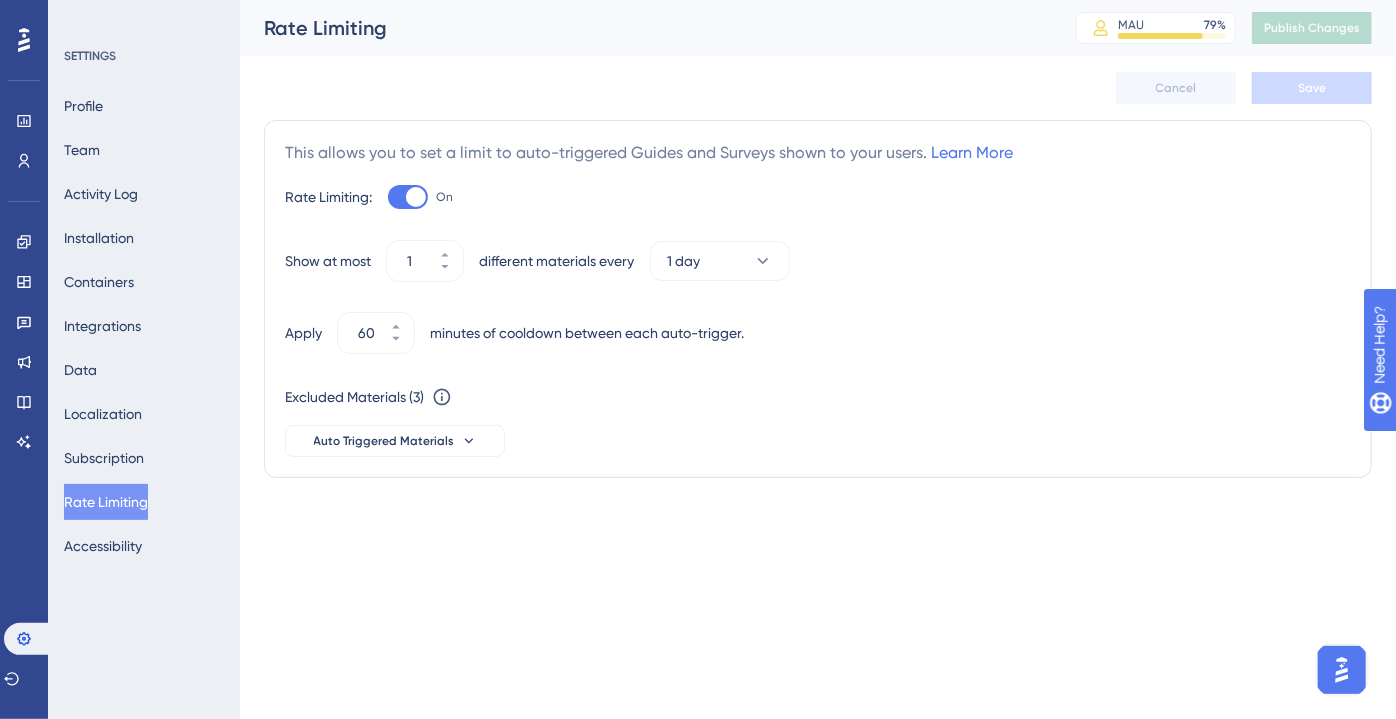 click 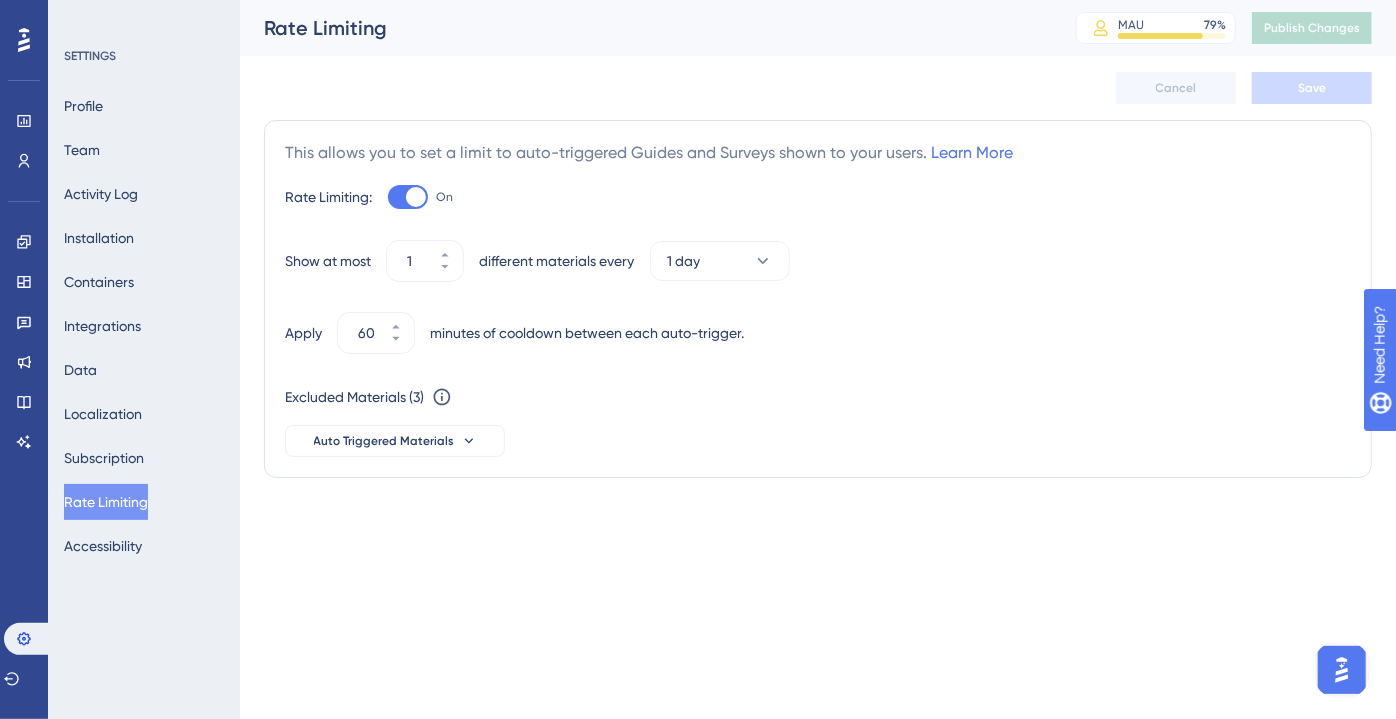 click 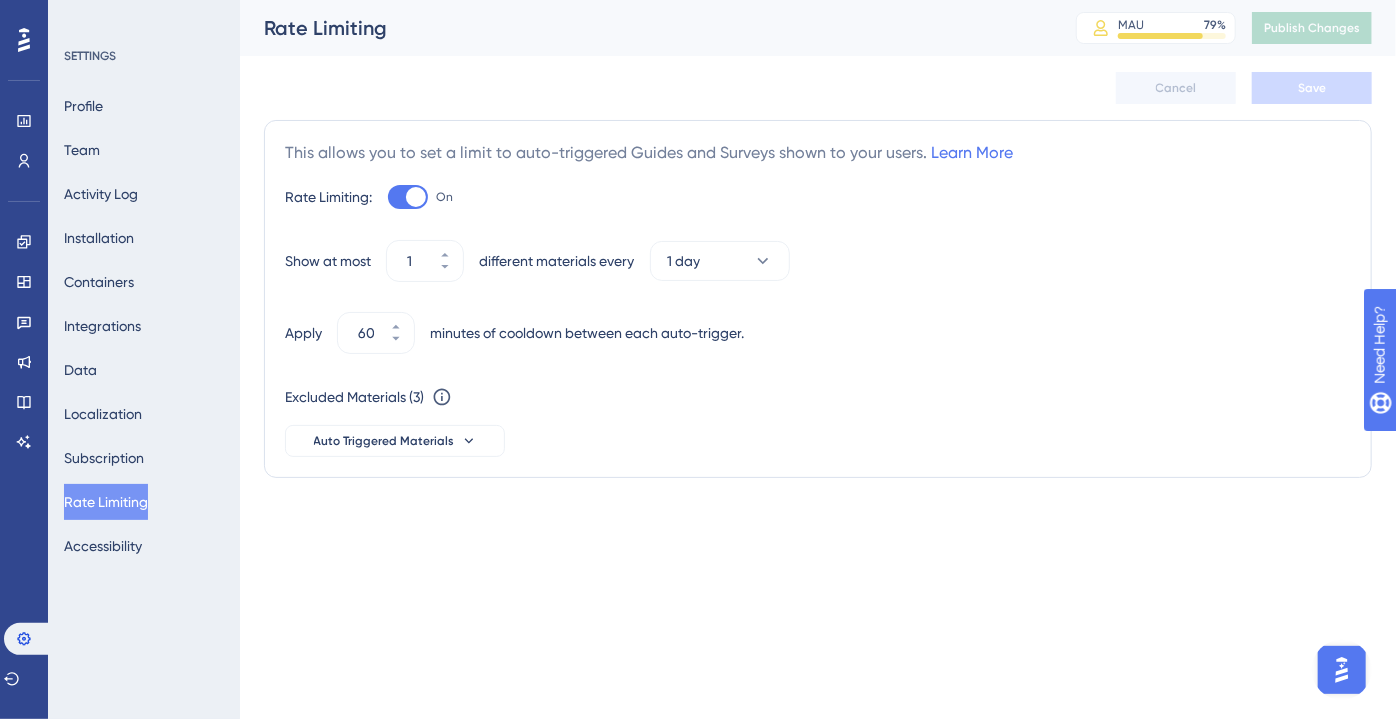 click 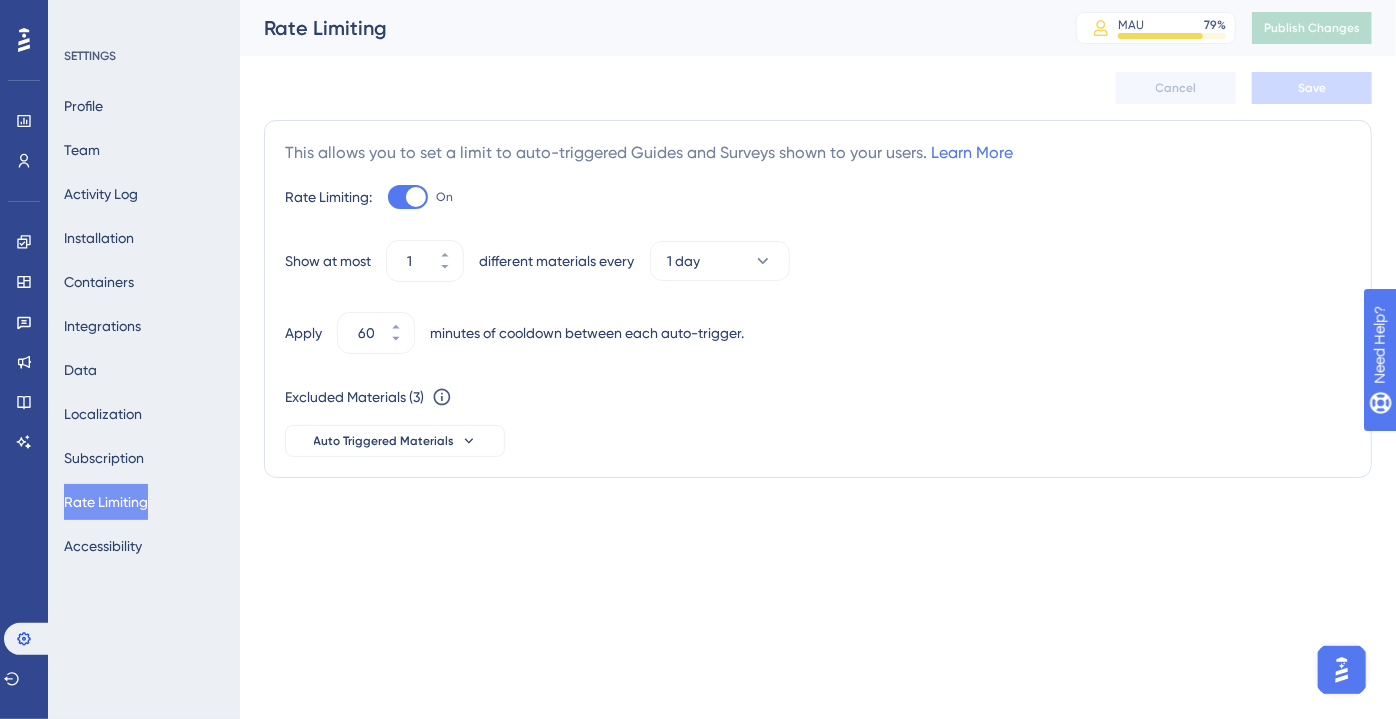 click on "Performance Users" at bounding box center (24, 116) 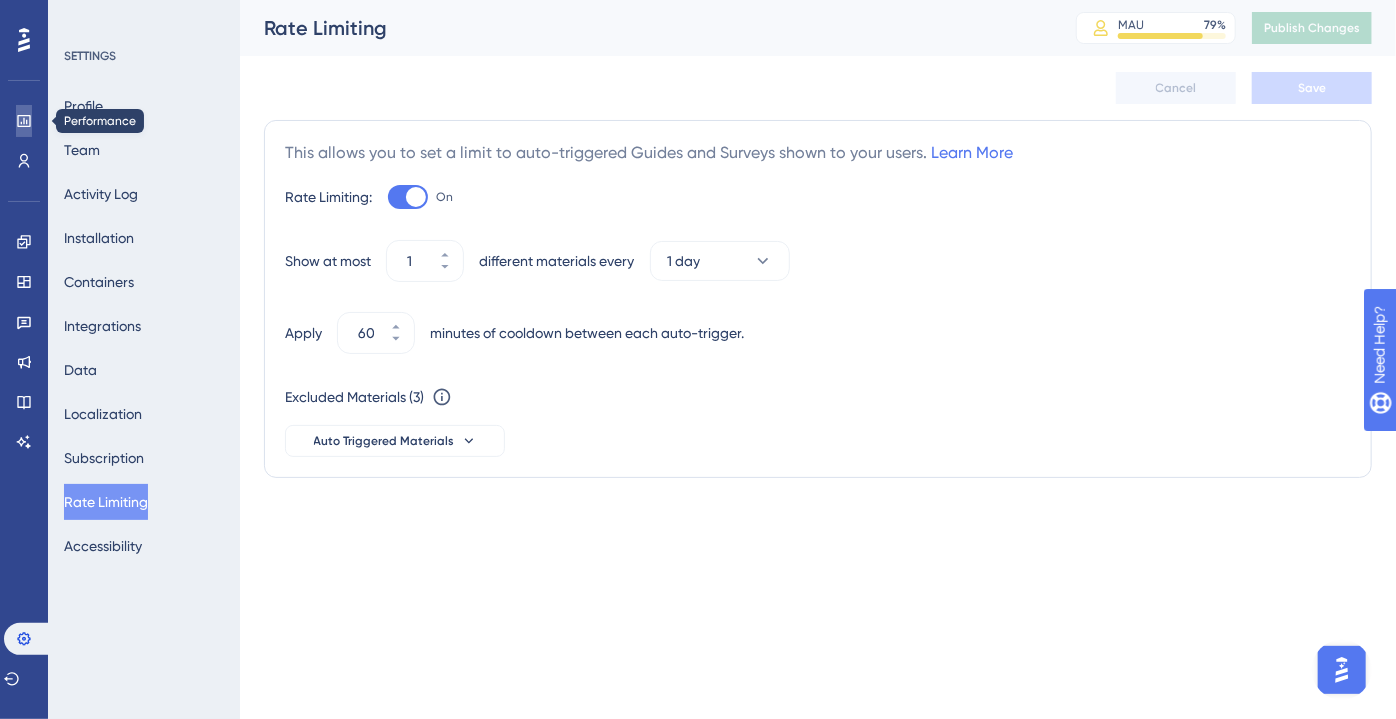 click at bounding box center (24, 121) 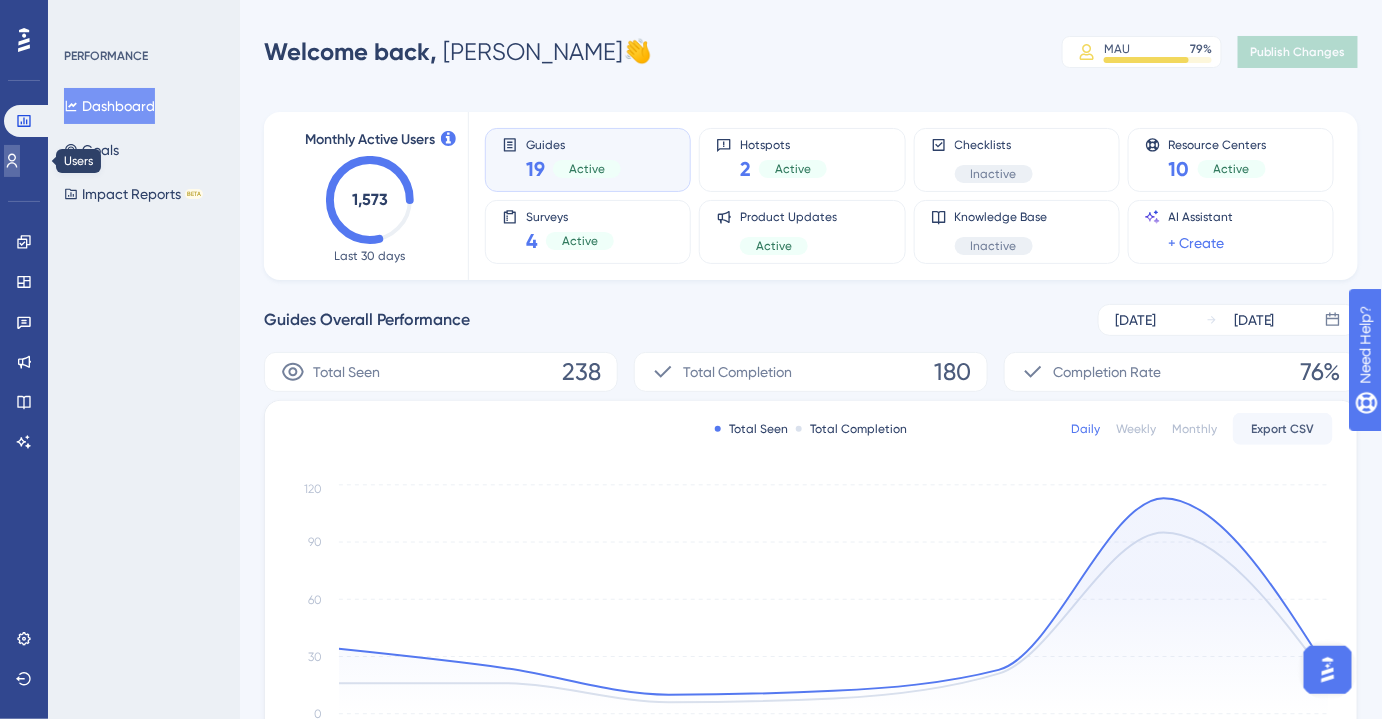 click 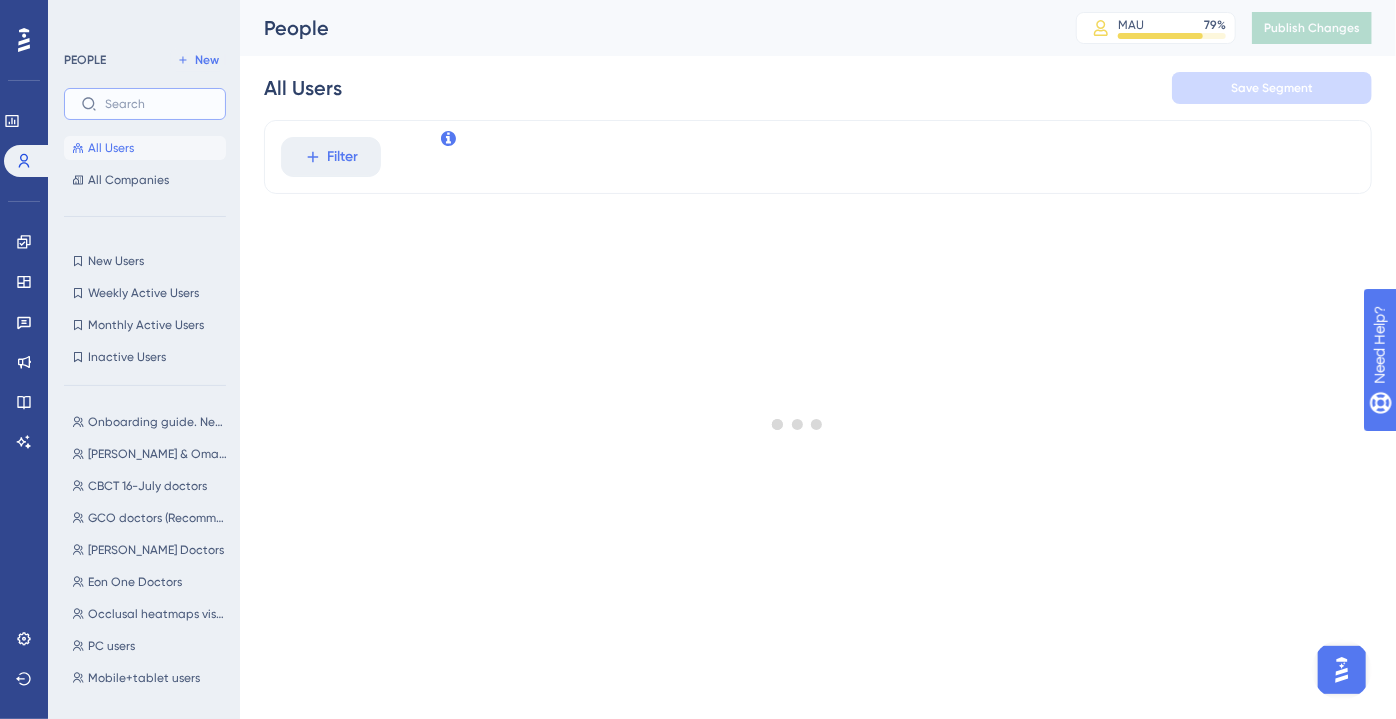 click at bounding box center (157, 104) 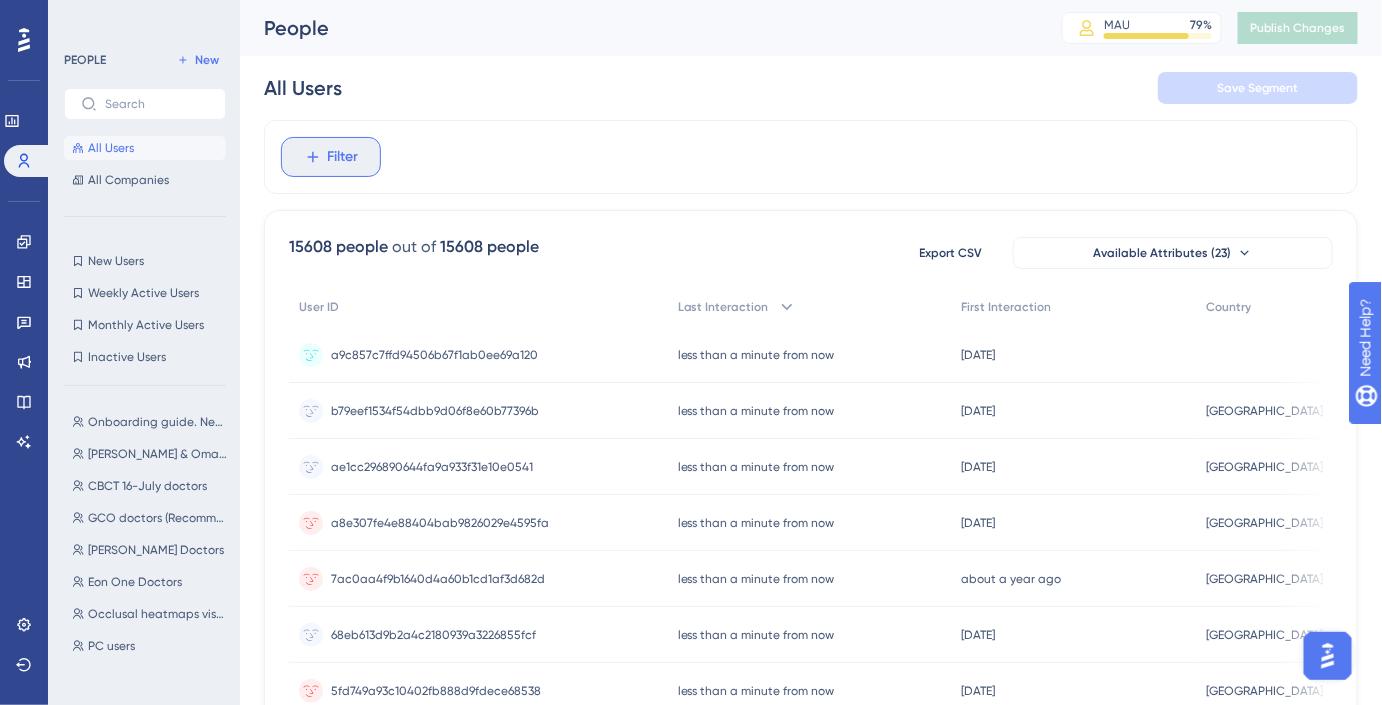 click on "Filter" at bounding box center [331, 157] 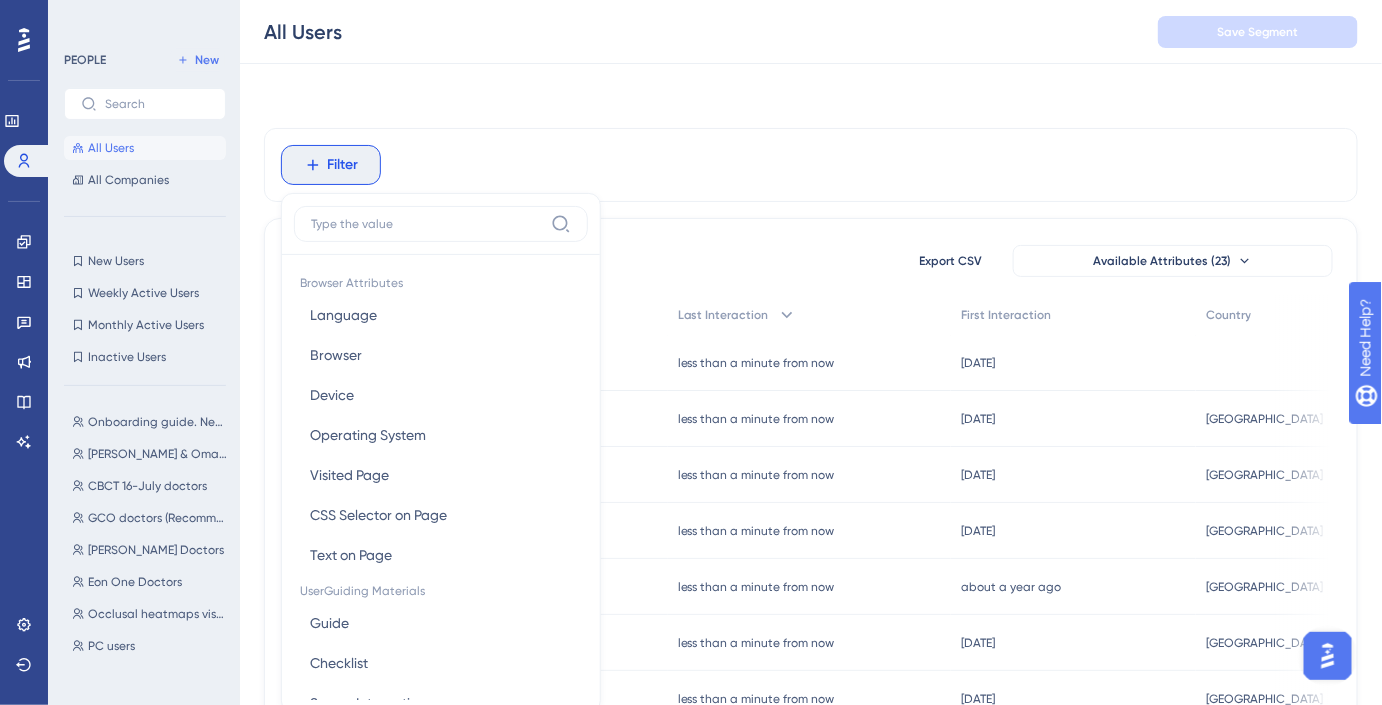 scroll, scrollTop: 92, scrollLeft: 0, axis: vertical 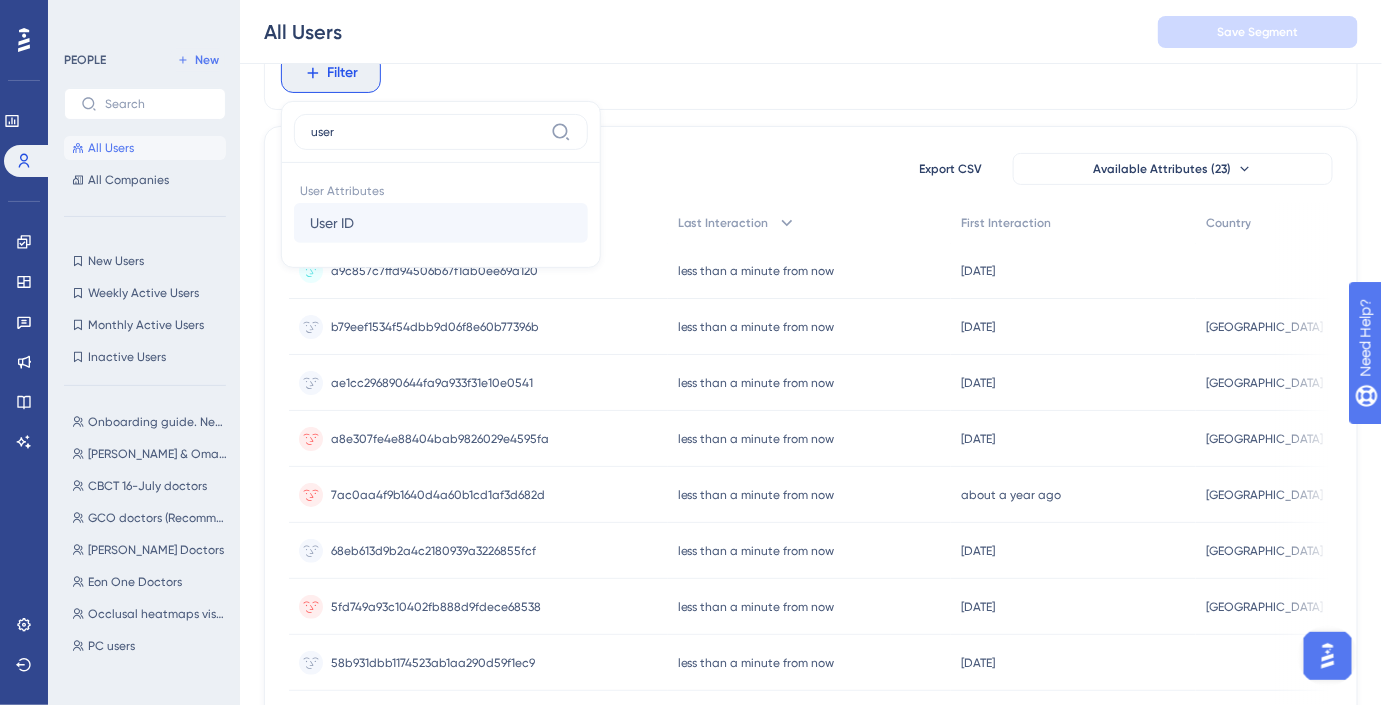 type on "user" 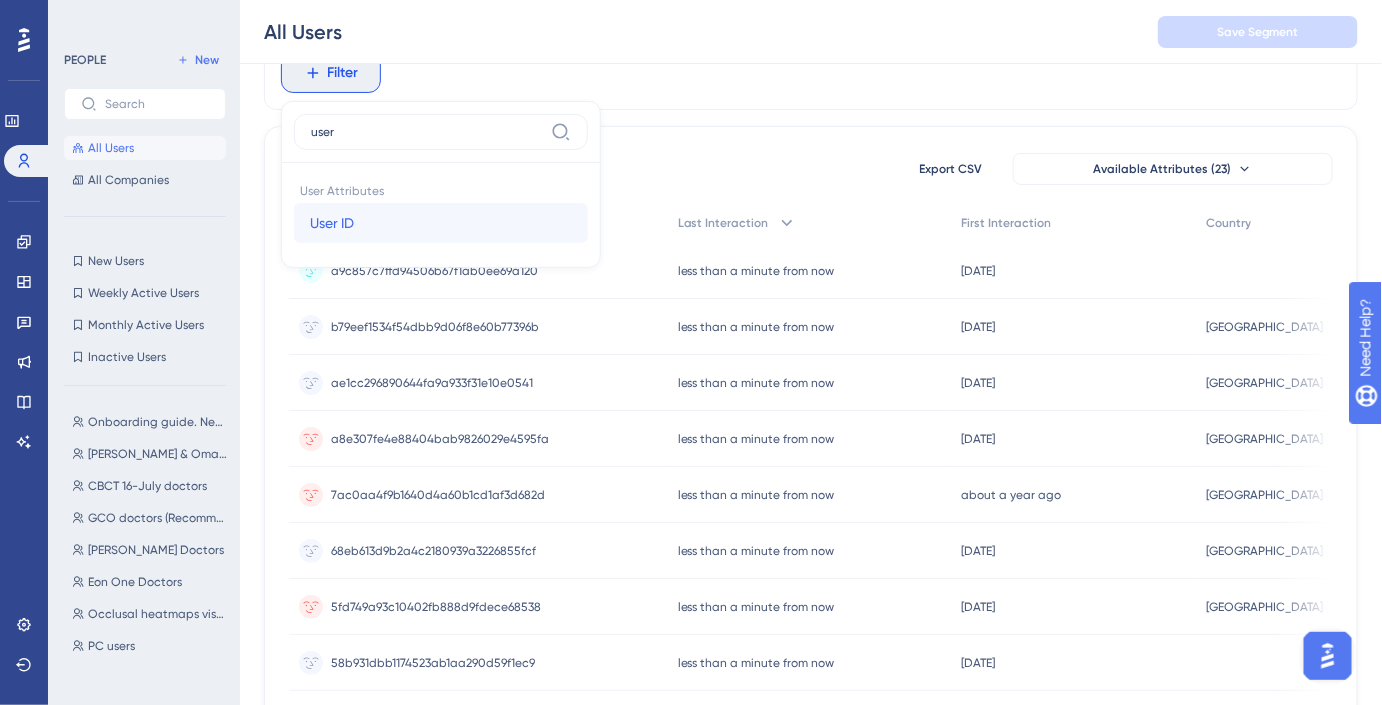 click on "User ID User ID" at bounding box center (441, 223) 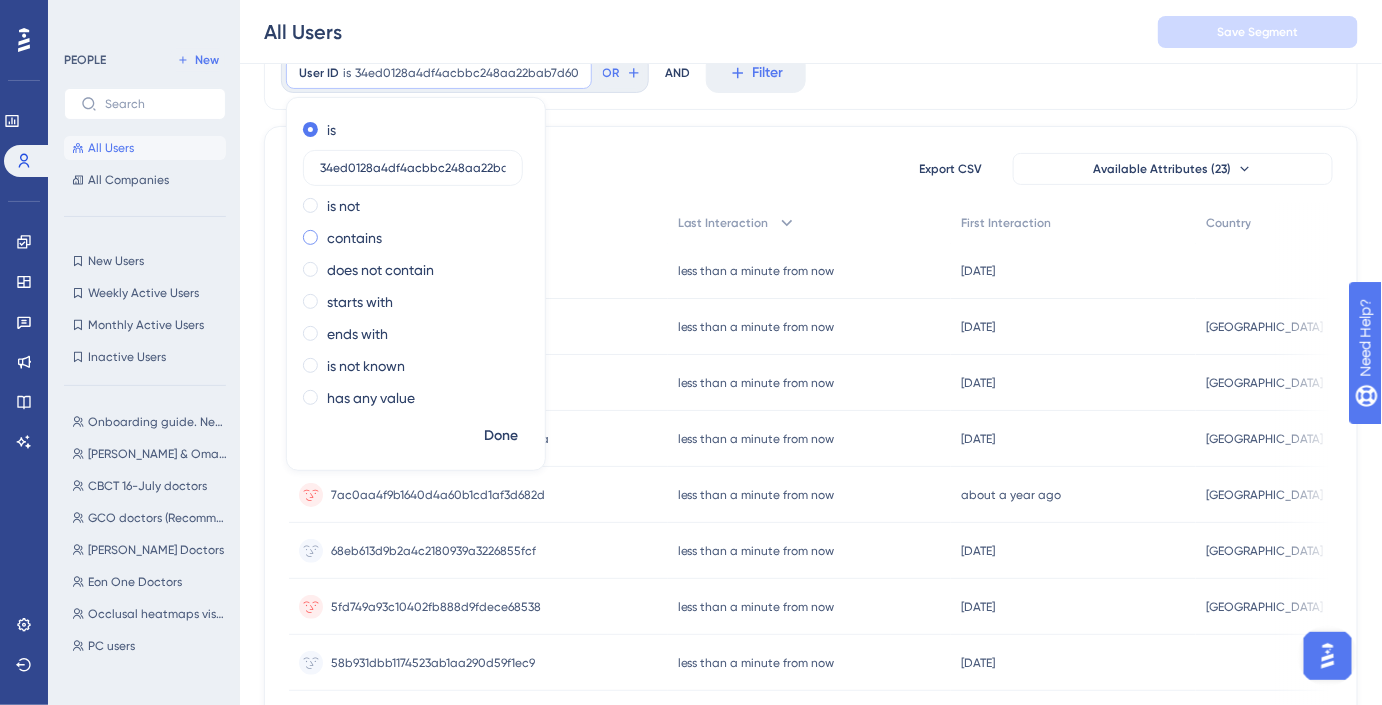 scroll, scrollTop: 0, scrollLeft: 31, axis: horizontal 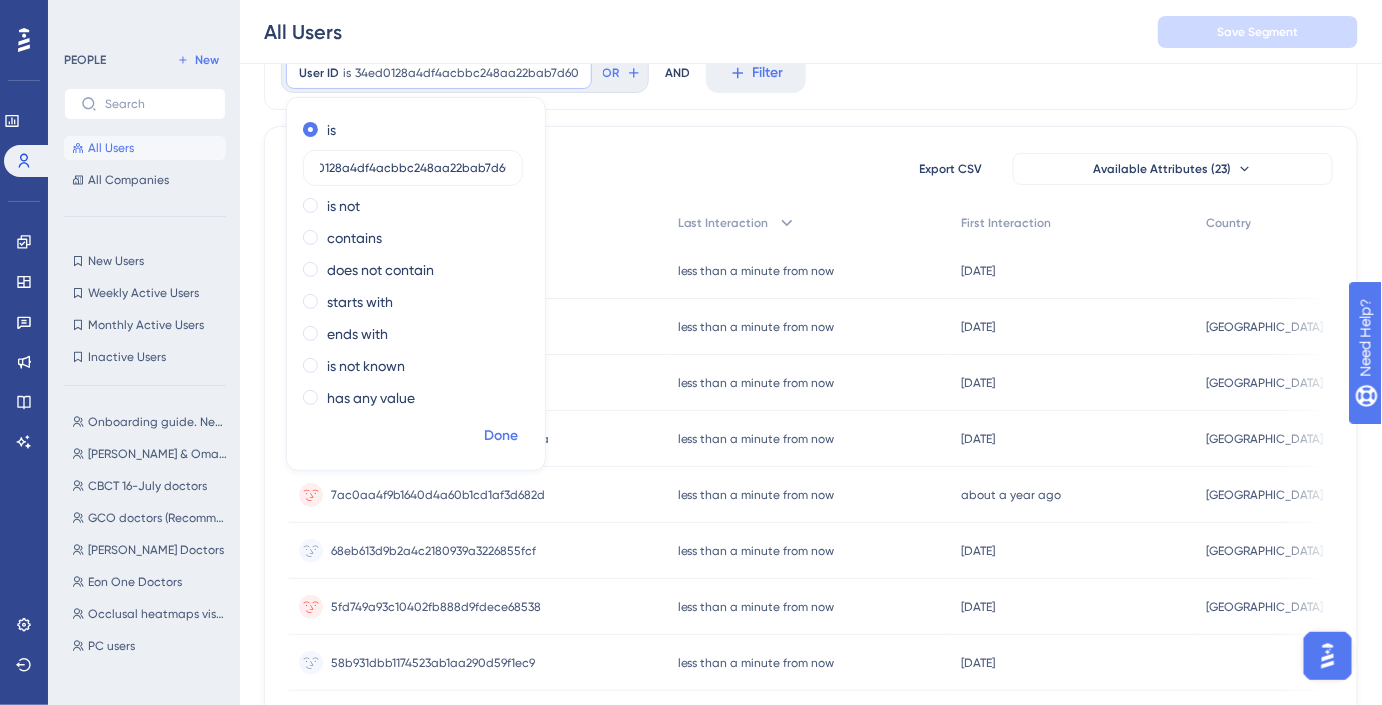 type on "34ed0128a4df4acbbc248aa22bab7d60" 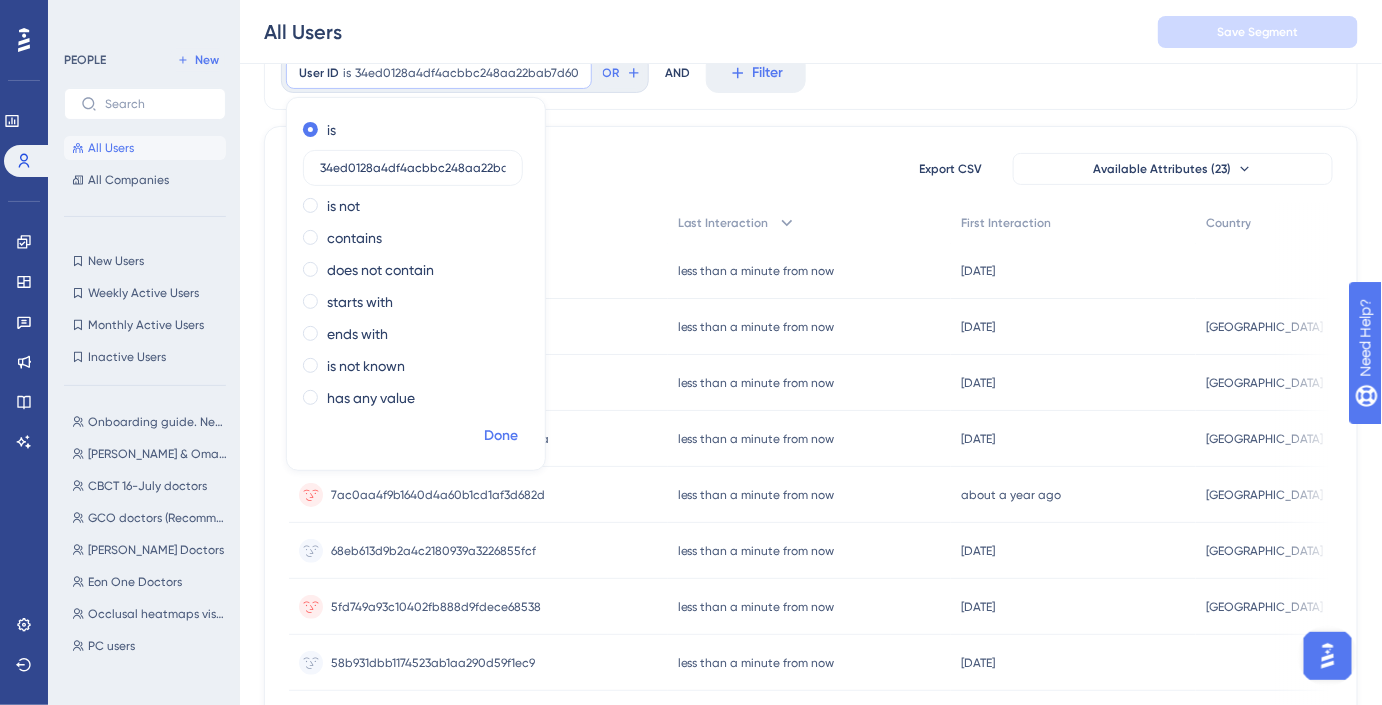 click on "Done" at bounding box center [501, 436] 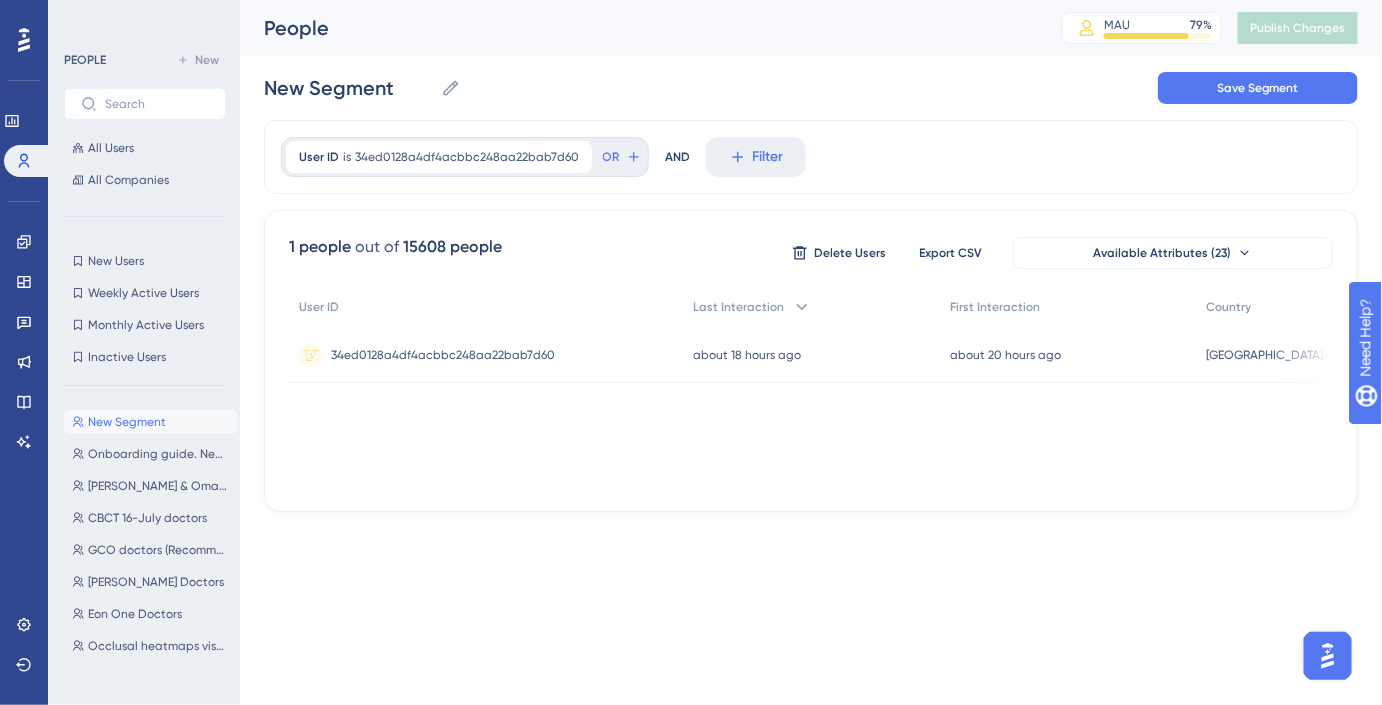 scroll, scrollTop: 0, scrollLeft: 0, axis: both 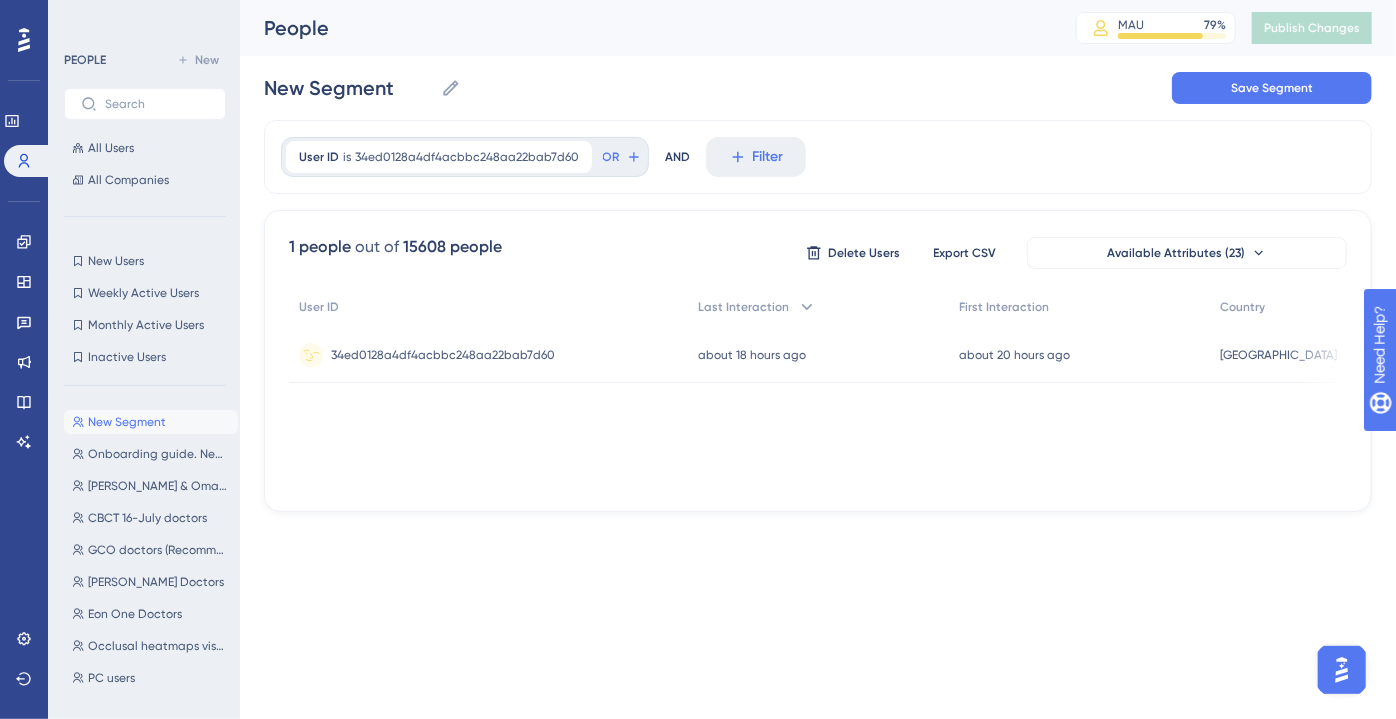 click on "34ed0128a4df4acbbc248aa22bab7d60" at bounding box center [443, 355] 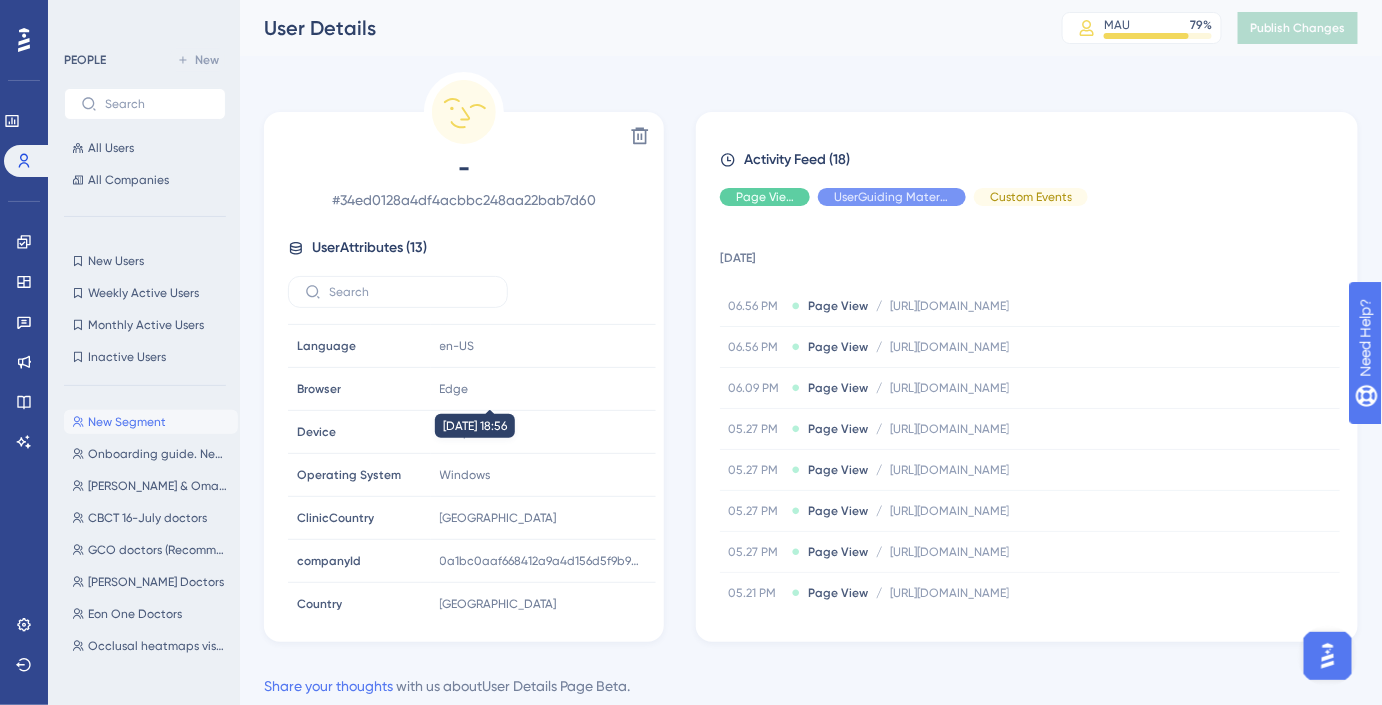 scroll, scrollTop: 0, scrollLeft: 0, axis: both 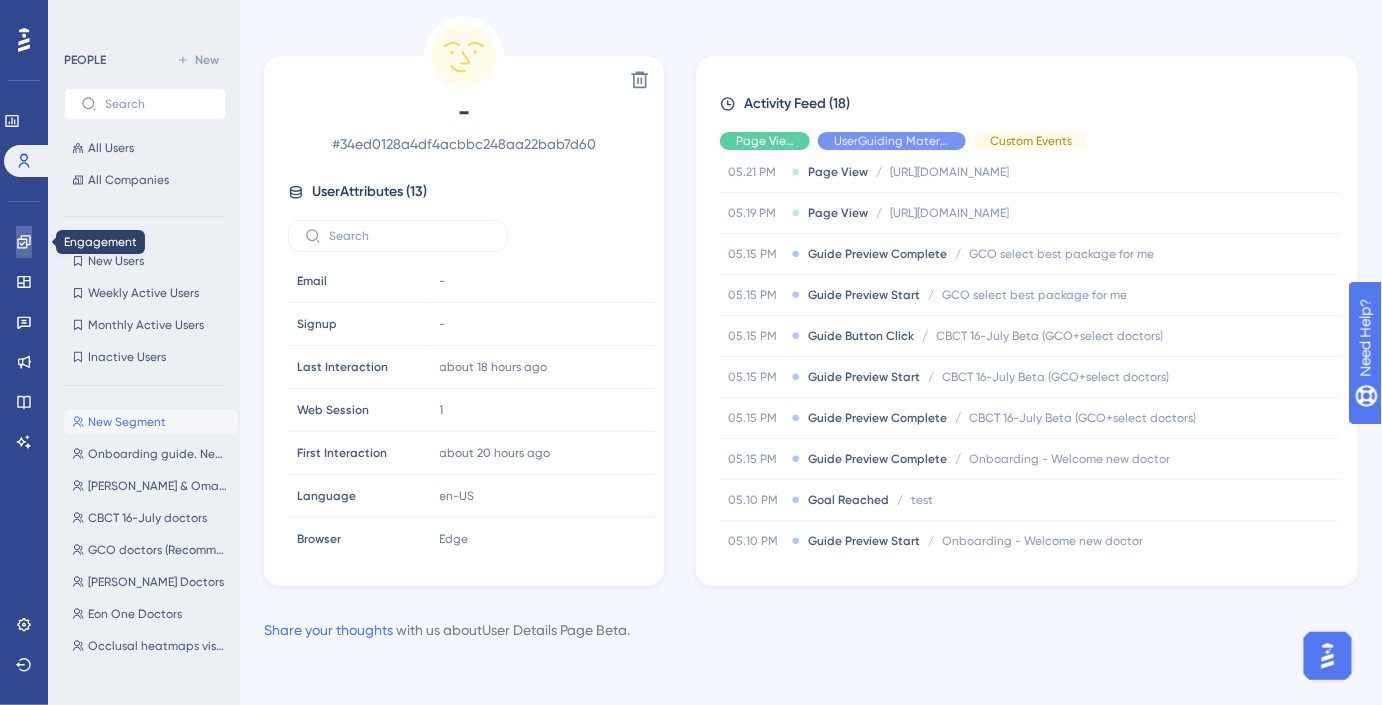 click at bounding box center (24, 242) 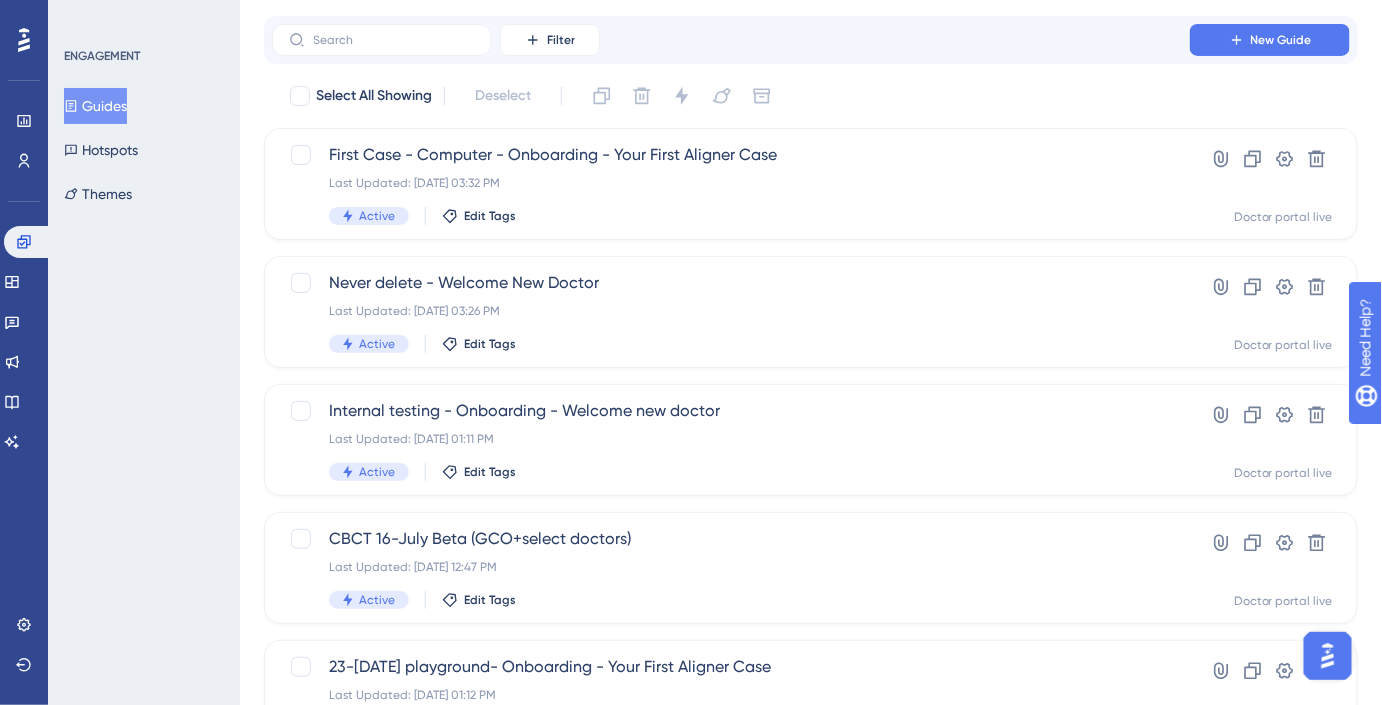 scroll, scrollTop: 0, scrollLeft: 0, axis: both 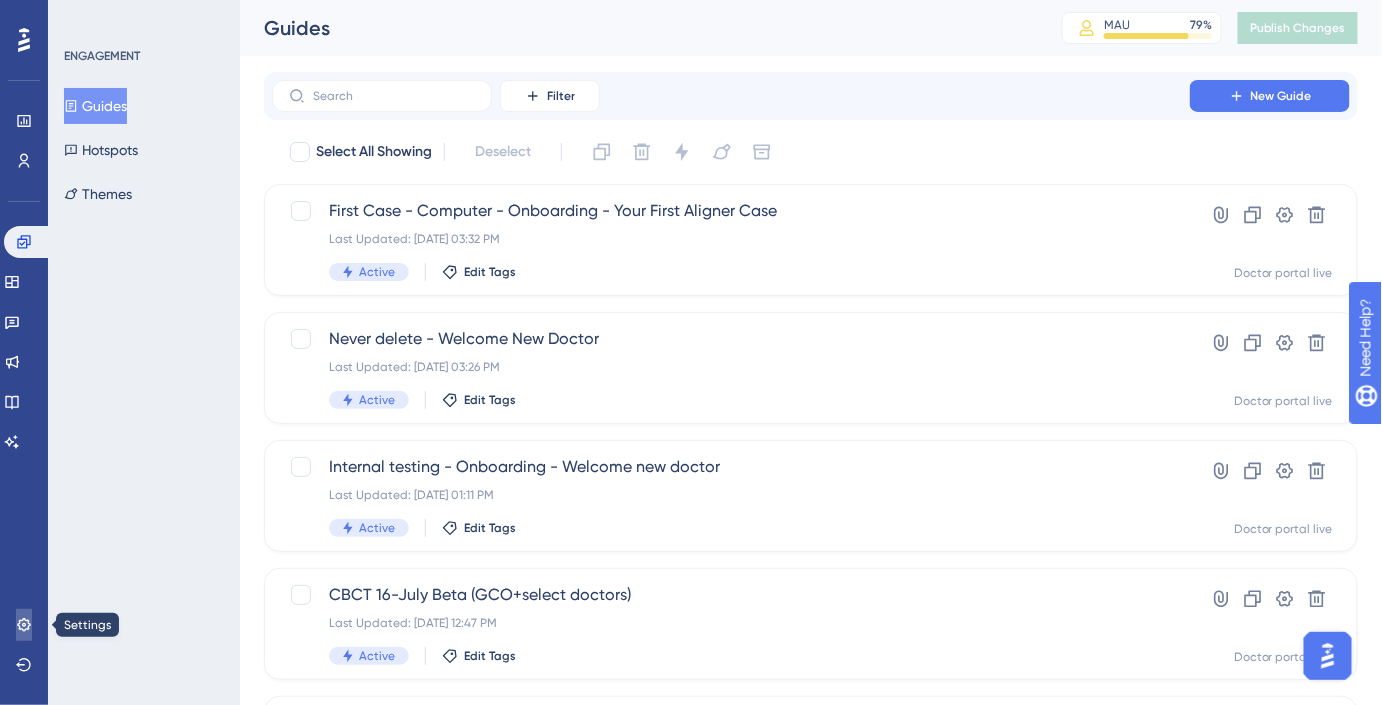click at bounding box center (24, 625) 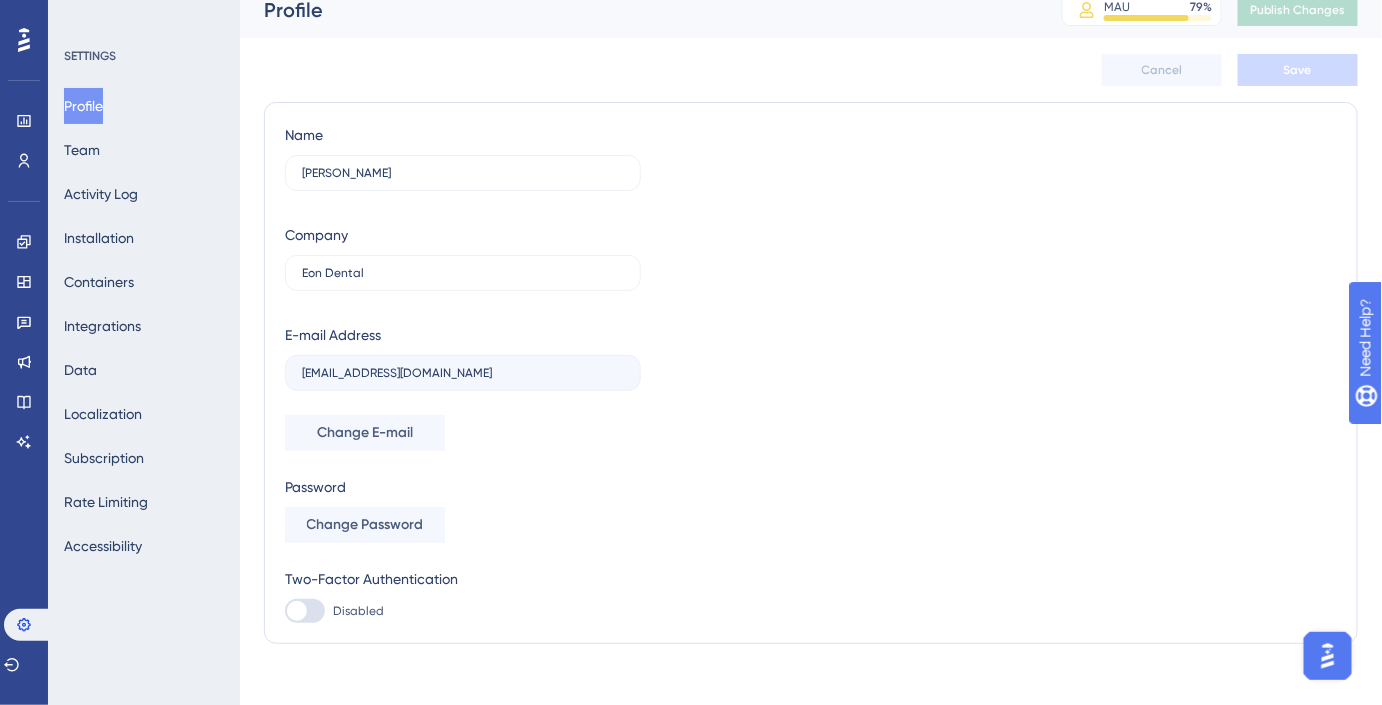 scroll, scrollTop: 36, scrollLeft: 0, axis: vertical 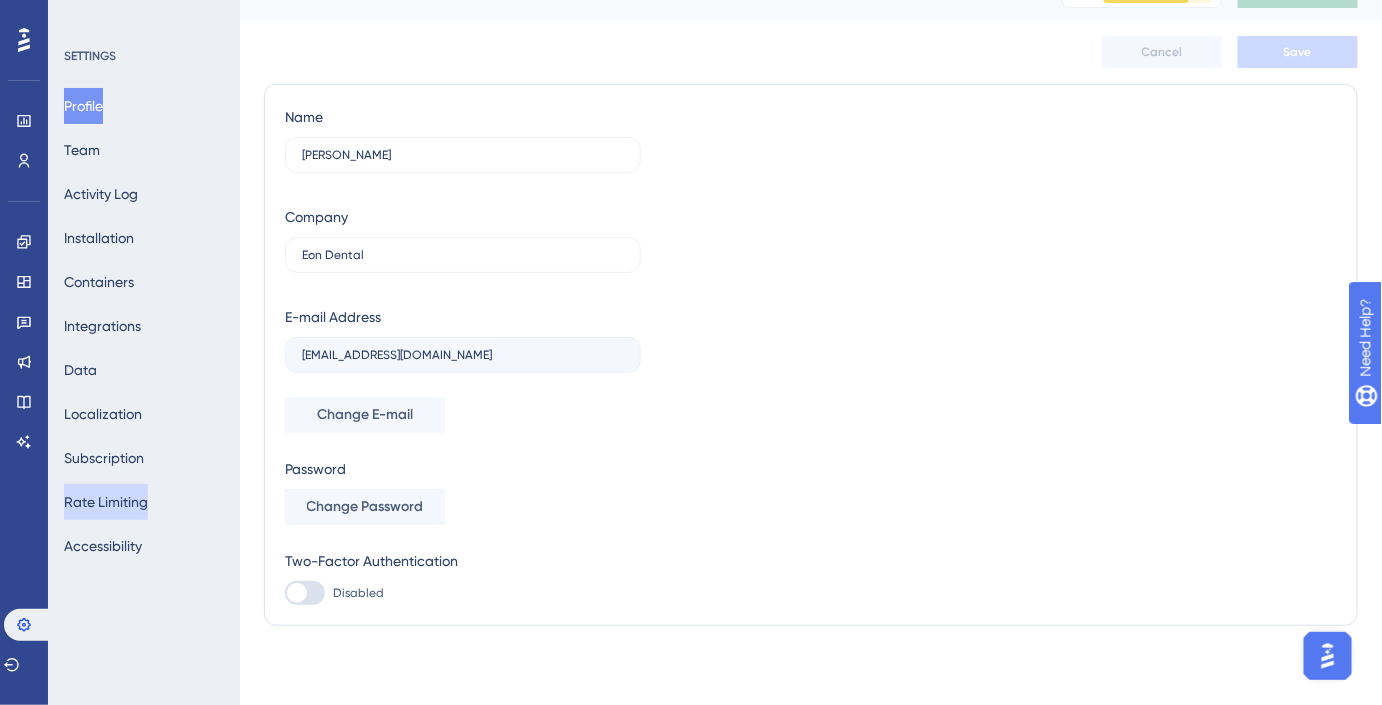 click on "Rate Limiting" at bounding box center [106, 502] 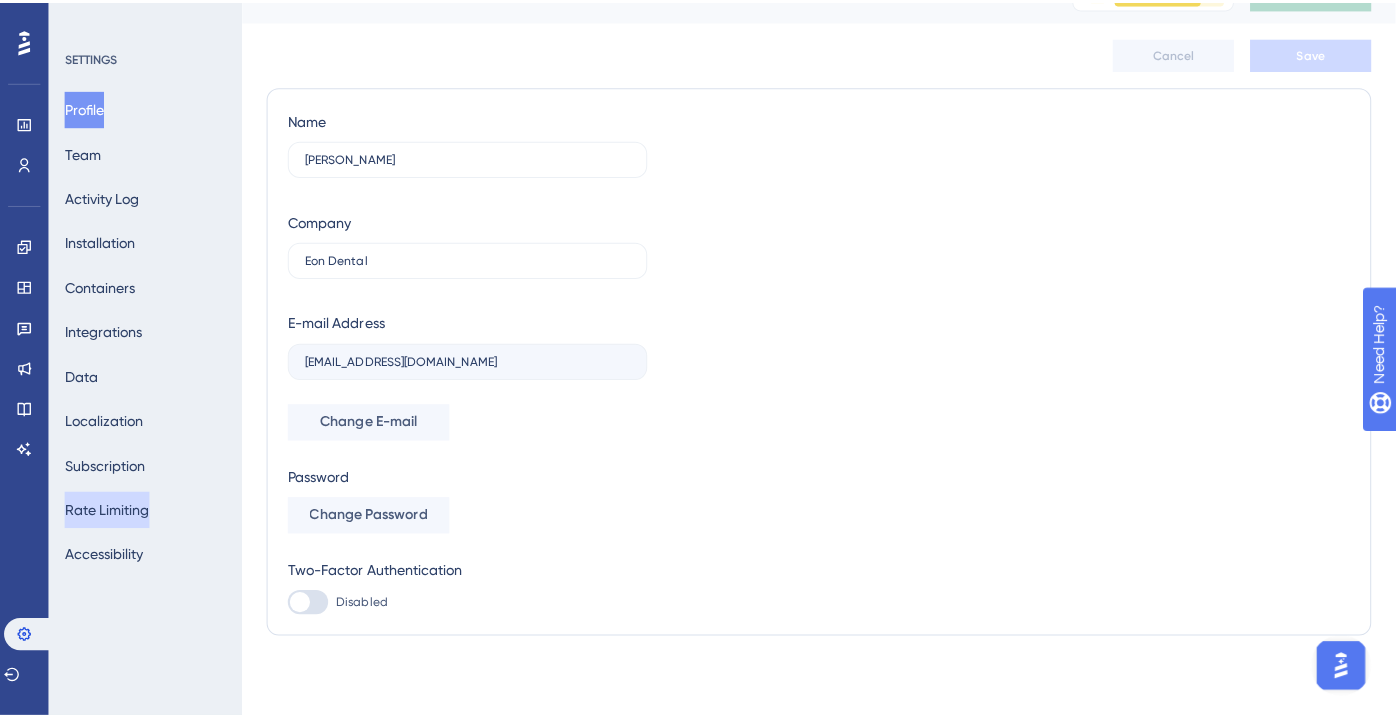 scroll, scrollTop: 0, scrollLeft: 0, axis: both 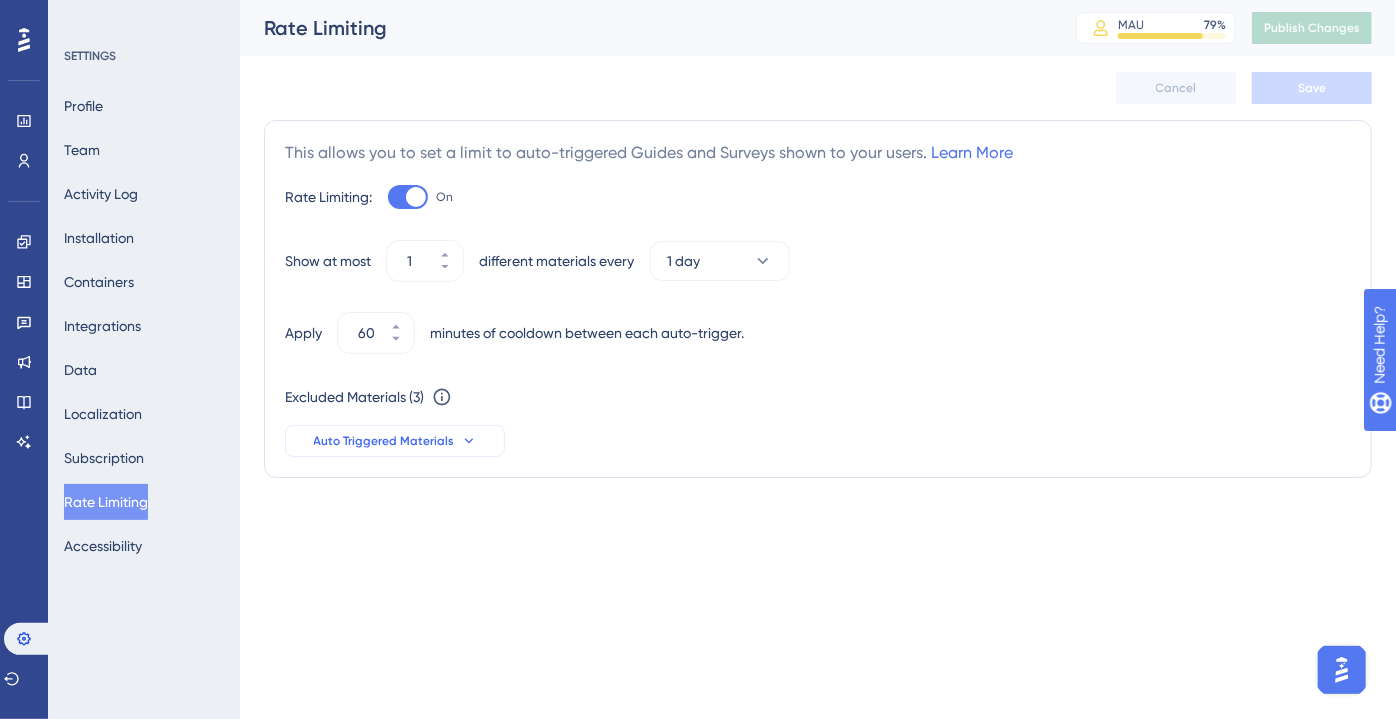 click on "Auto Triggered Materials" at bounding box center (384, 441) 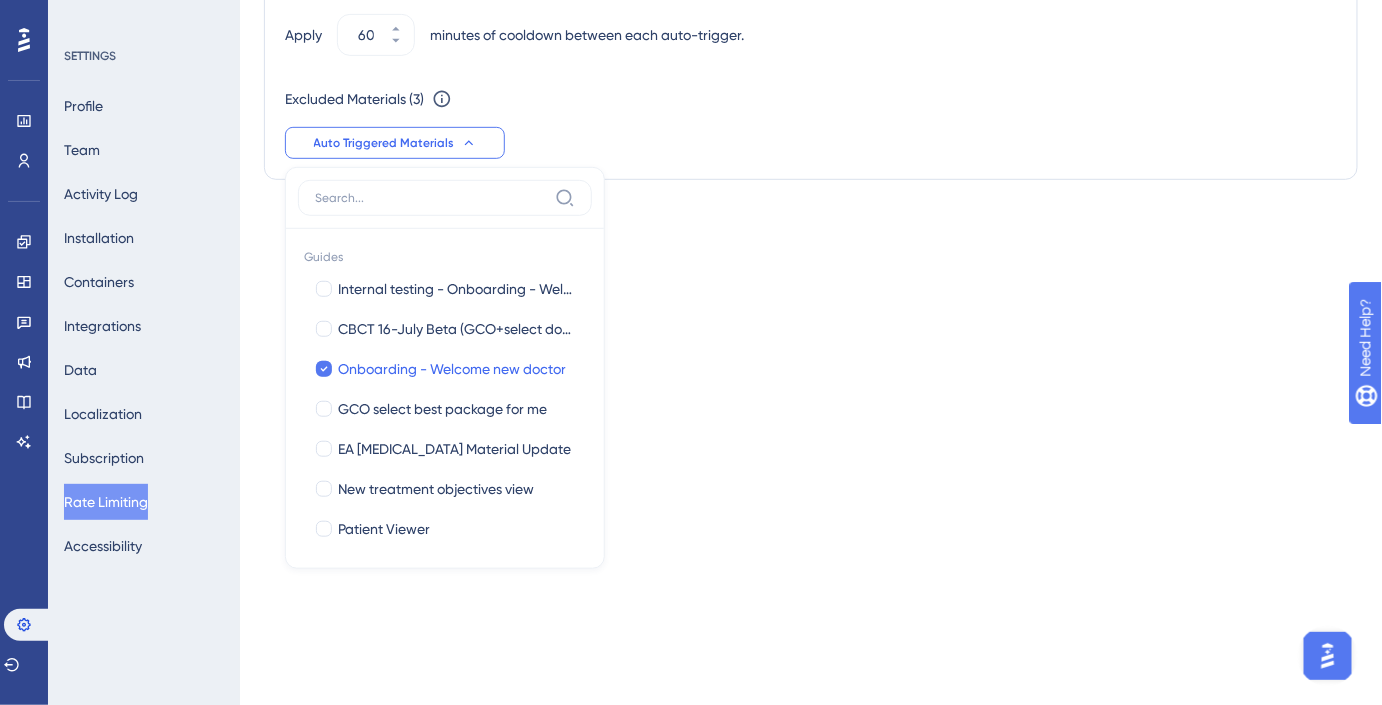 scroll, scrollTop: 309, scrollLeft: 0, axis: vertical 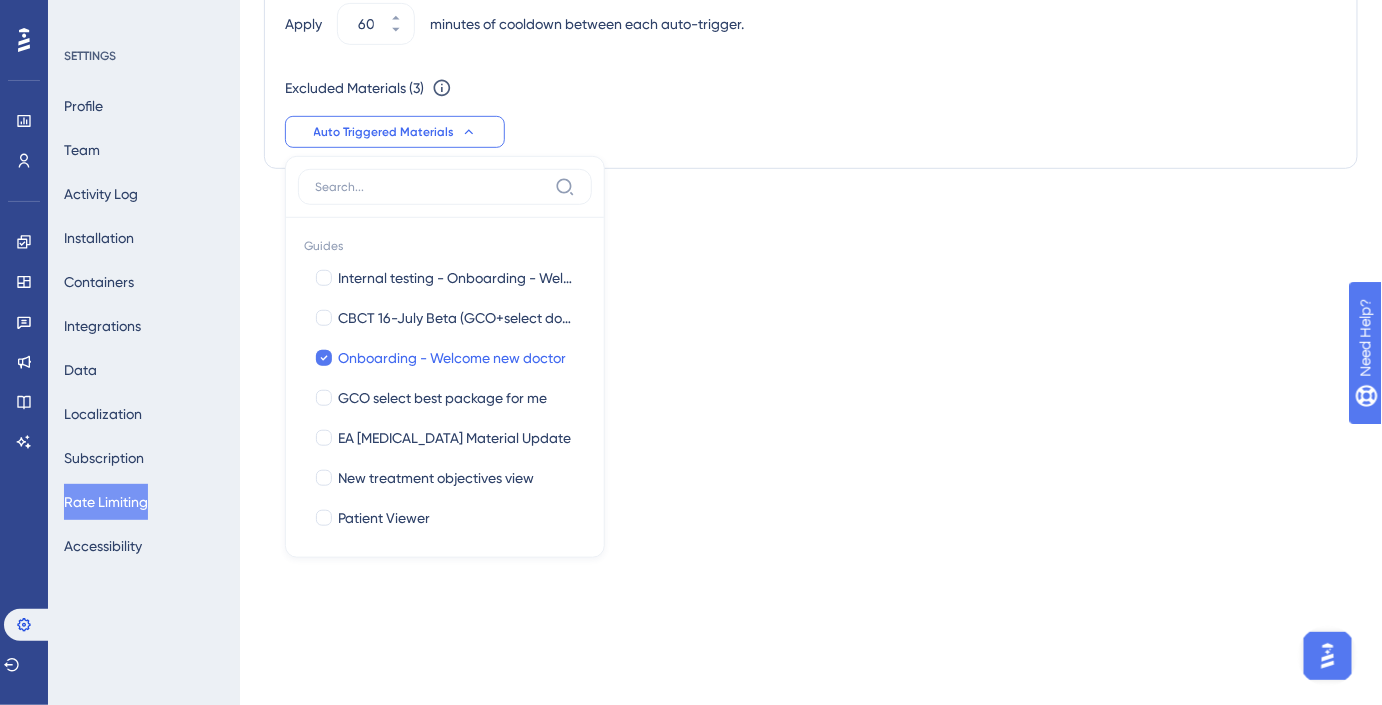 click on "Performance Users Engagement Widgets Feedback Product Updates Knowledge Base AI Assistant Settings Logout SETTINGS Profile Team Activity Log Installation Containers Integrations Data Localization Subscription Rate Limiting Accessibility Rate Limiting MAU 79 % Click to see add-on and upgrade options Publish Changes Cancel Save This allows you to set a limit to auto-triggered Guides and Surveys shown to your users.   Learn More Rate Limiting: On Show at most   1   different materials every   1 day Apply   60   minutes of cooldown between each auto-trigger. Excluded Materials ( 3 ) You can exclude any material from rate limiting restrictions.
We recommend that you exclude only critical ones. Auto Triggered Materials Guides Internal testing - Onboarding - Welcome new doctor Internal testing - Onboarding - Welcome new doctor CBCT 16-July Beta (GCO+select doctors) CBCT 16-July Beta (GCO+select doctors) Onboarding - Welcome new doctor Patient Viewer" at bounding box center (691, -309) 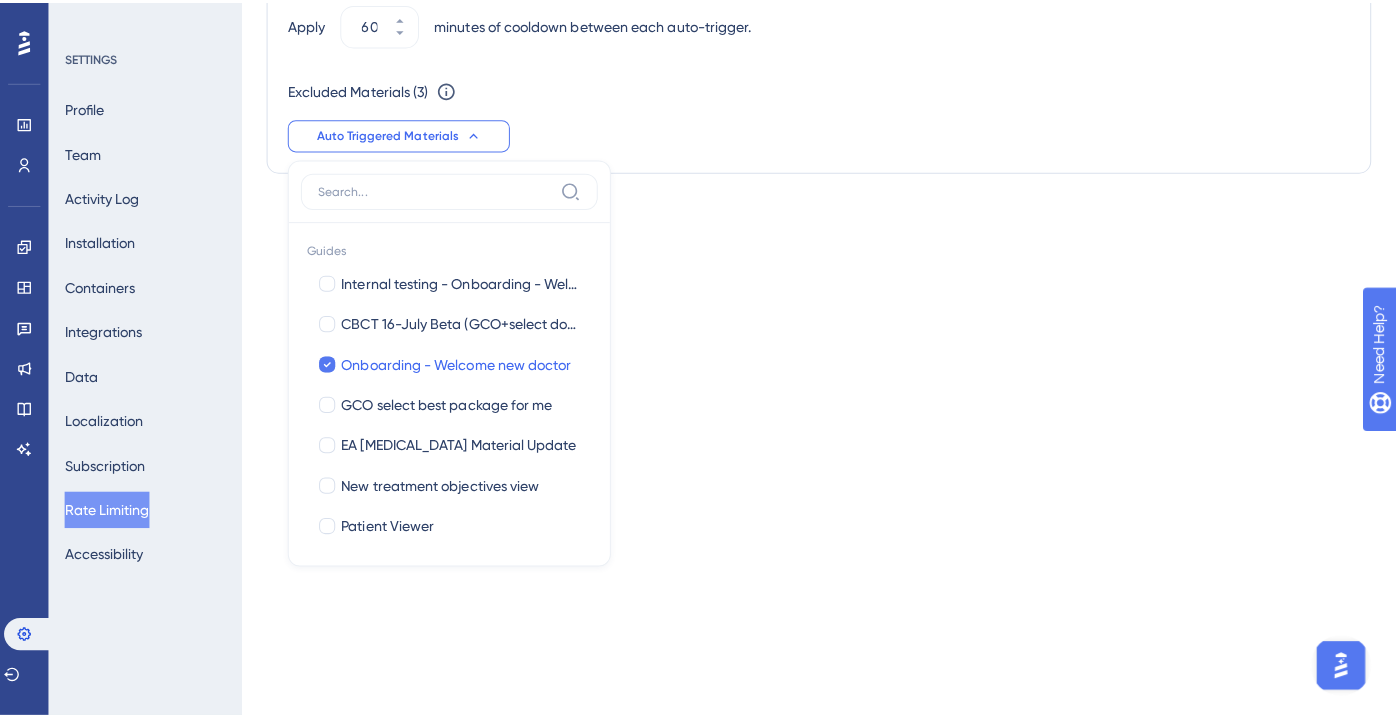 scroll, scrollTop: 0, scrollLeft: 0, axis: both 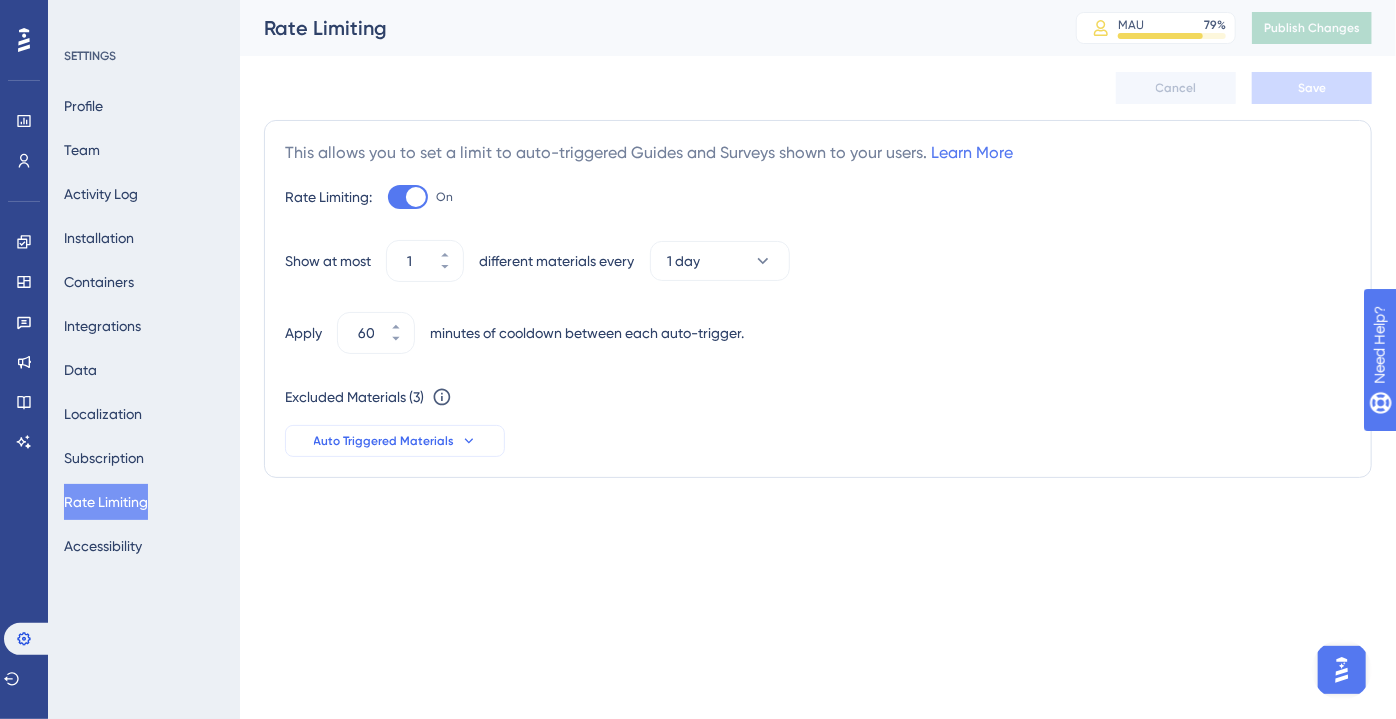 click on "Auto Triggered Materials" at bounding box center [384, 441] 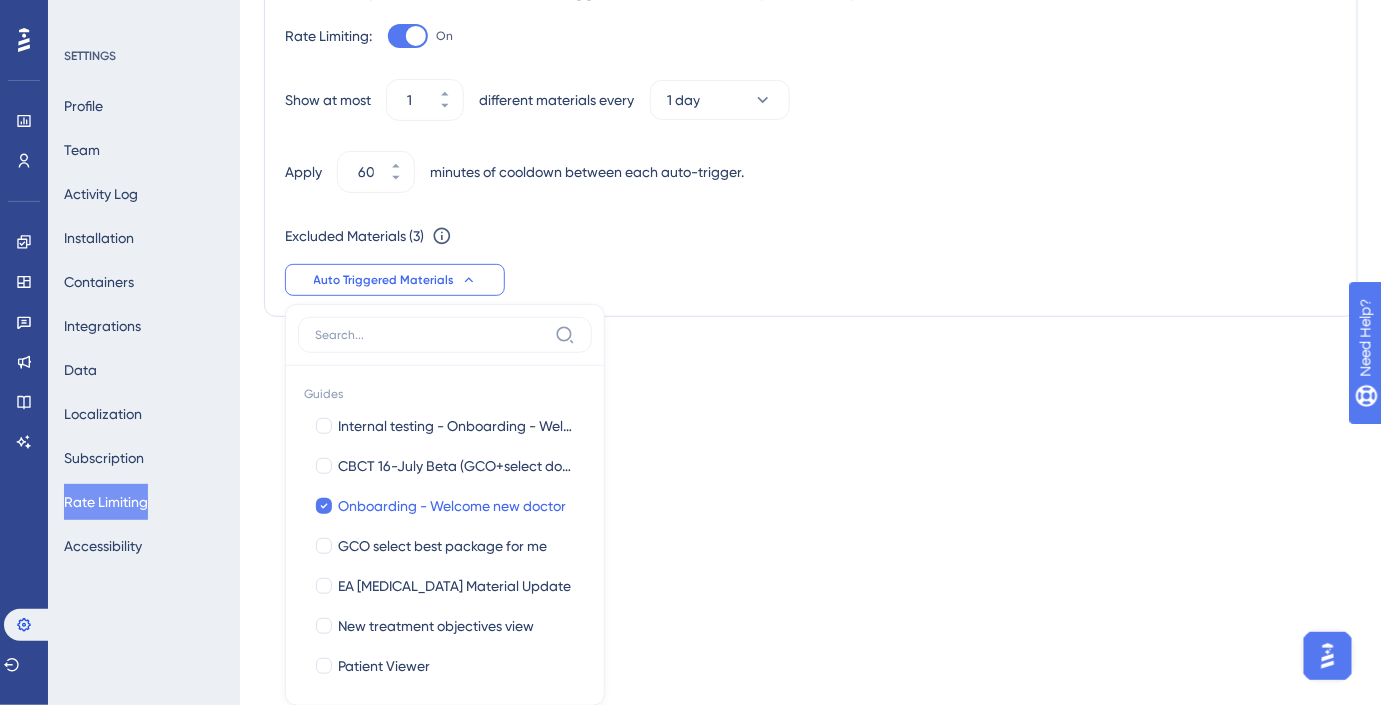 scroll, scrollTop: 309, scrollLeft: 0, axis: vertical 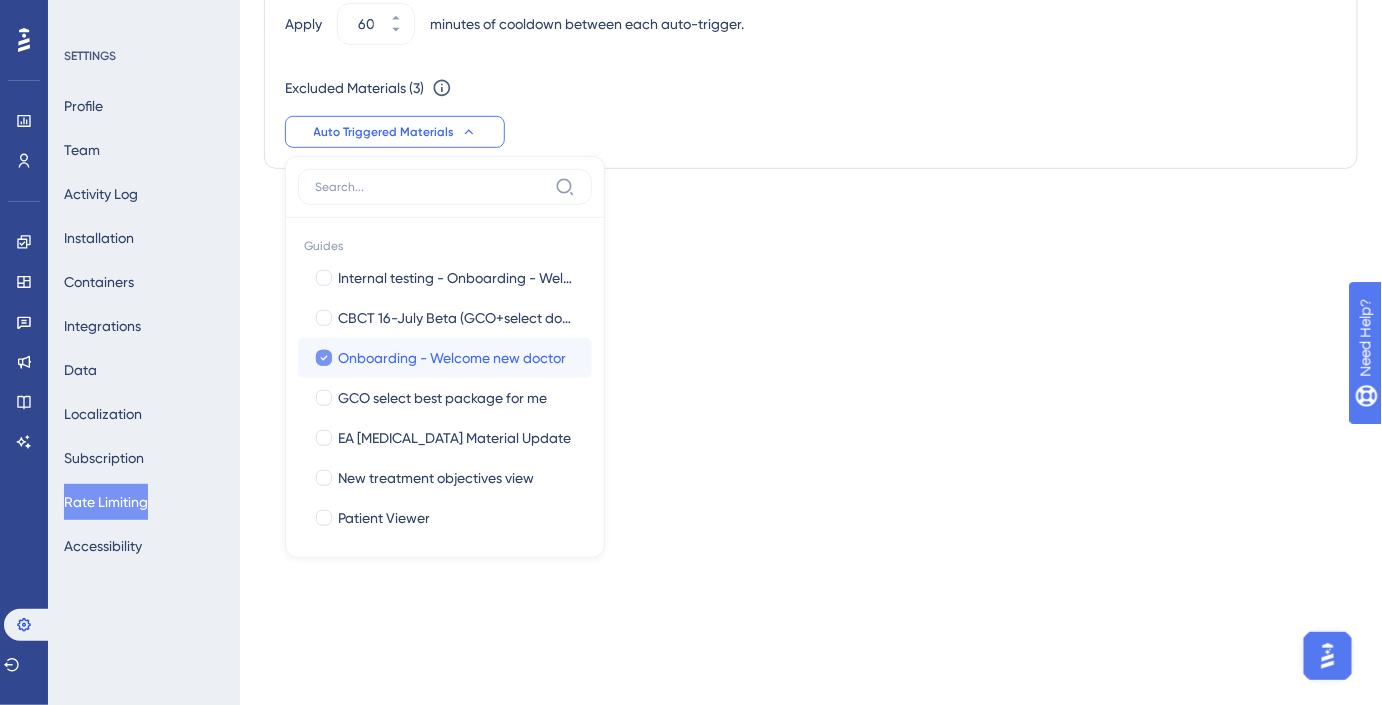 click 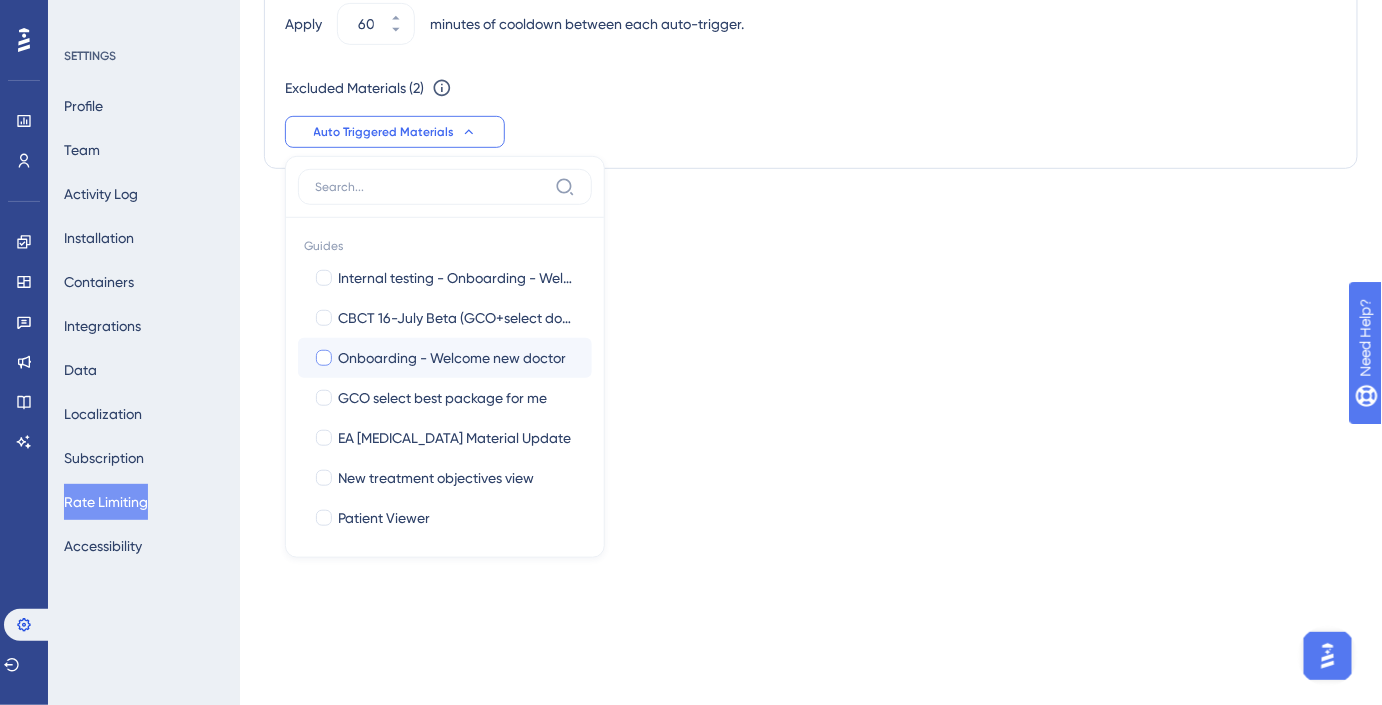 click at bounding box center [324, 358] 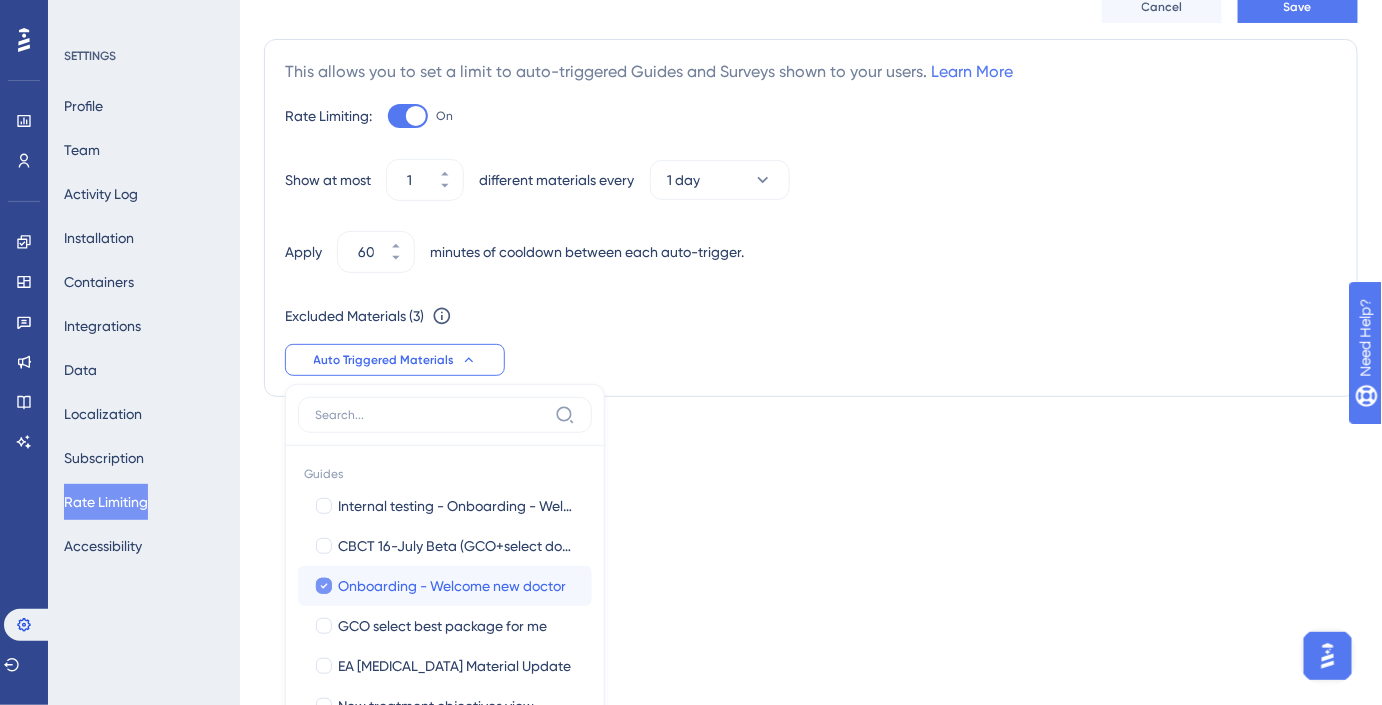 scroll, scrollTop: 272, scrollLeft: 0, axis: vertical 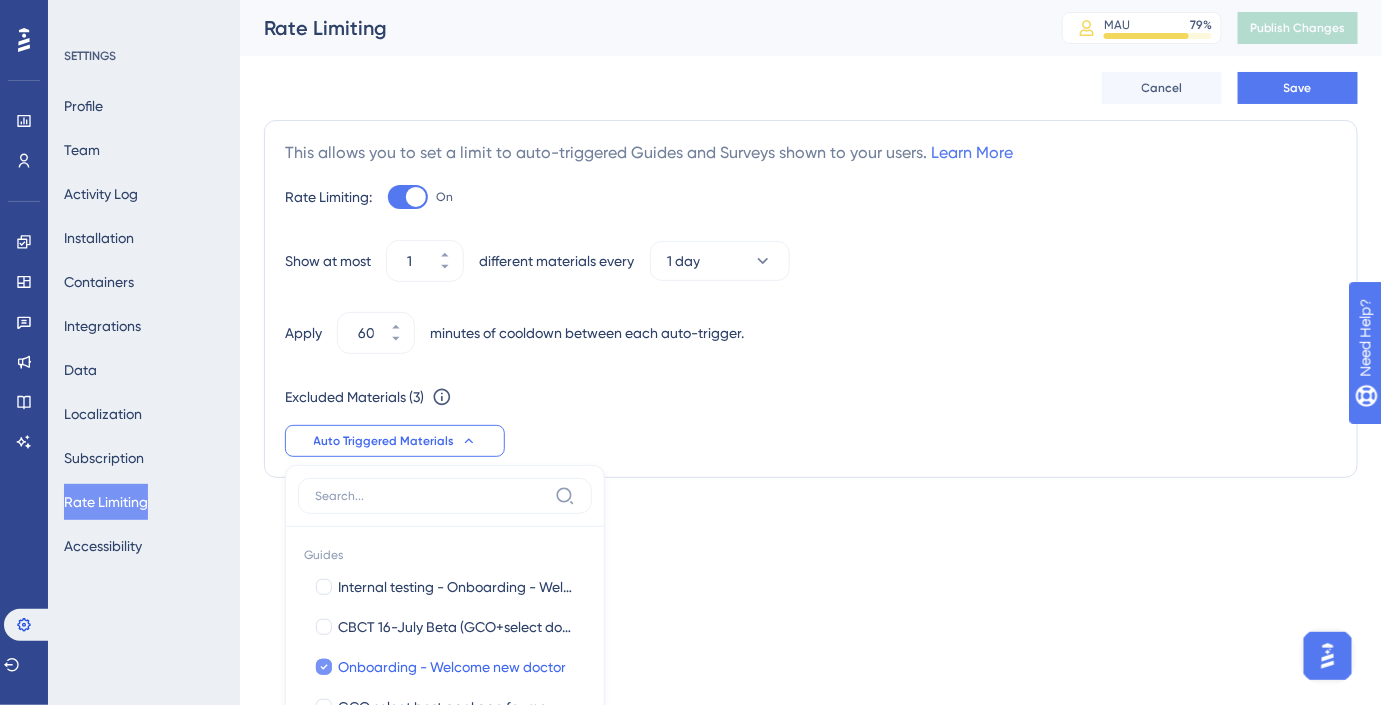 click on "Show at most   1   different materials every   1 day Apply   60   minutes of cooldown between each auto-trigger. Excluded Materials ( 3 ) You can exclude any material from rate limiting restrictions.
We recommend that you exclude only critical ones. Auto Triggered Materials Guides Internal testing - Onboarding - Welcome new doctor Internal testing - Onboarding - Welcome new doctor CBCT 16-July Beta (GCO+select doctors) CBCT 16-July Beta (GCO+select doctors) Onboarding - Welcome new doctor Onboarding - Welcome new doctor GCO select best package for me GCO select best package for me EA Retainer Material Update EA Retainer Material Update New treatment objectives view New treatment objectives view Patient Viewer Patient Viewer Surveys Doctor Portal onboarding survey Doctor Portal onboarding survey EO Survey EO Survey EA CSAT EA CSAT Eon Aligner NPS Eon Aligner NPS" at bounding box center (811, 349) 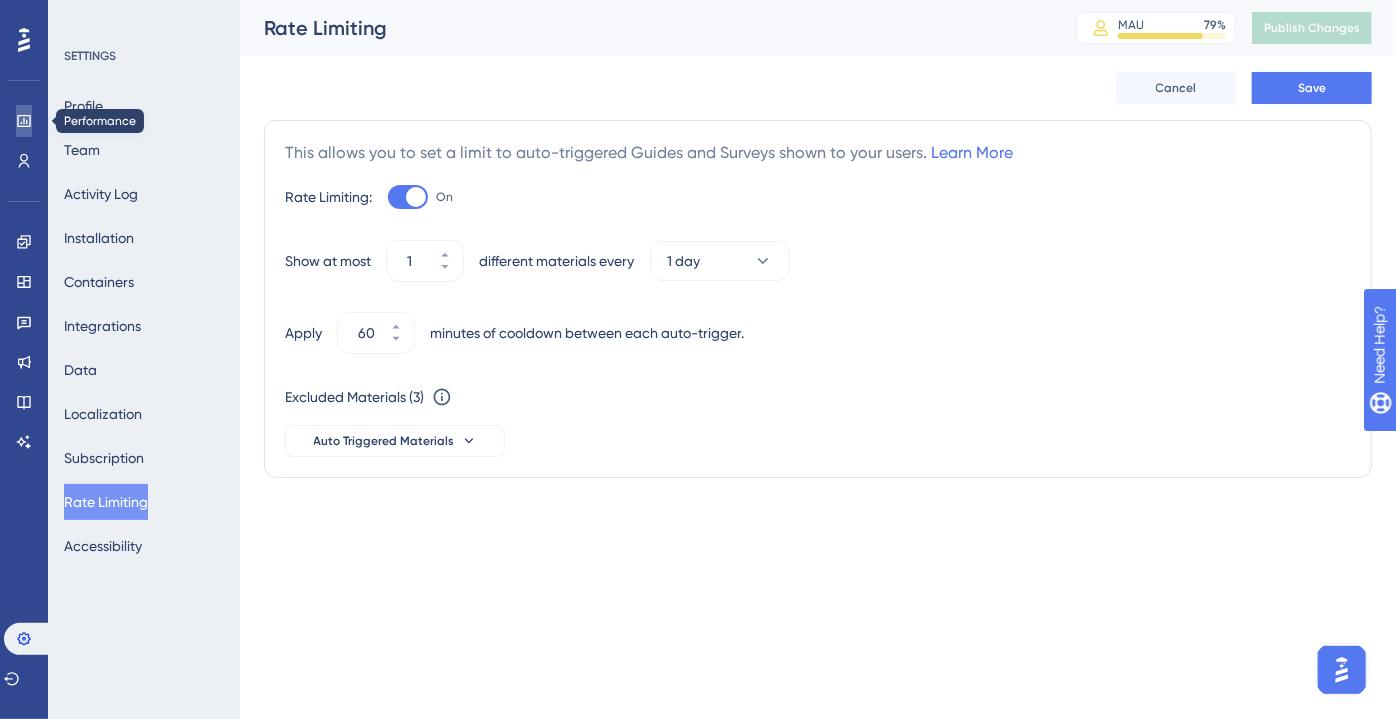 click 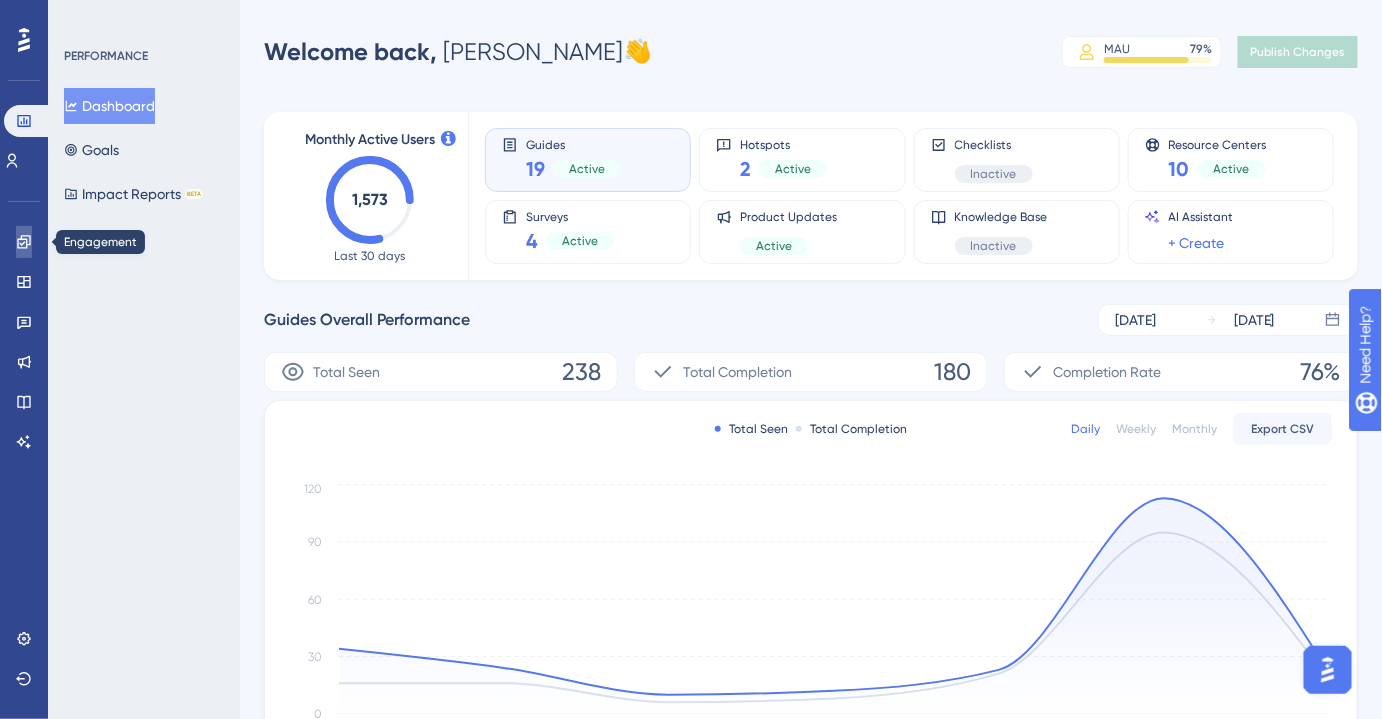 click at bounding box center [24, 242] 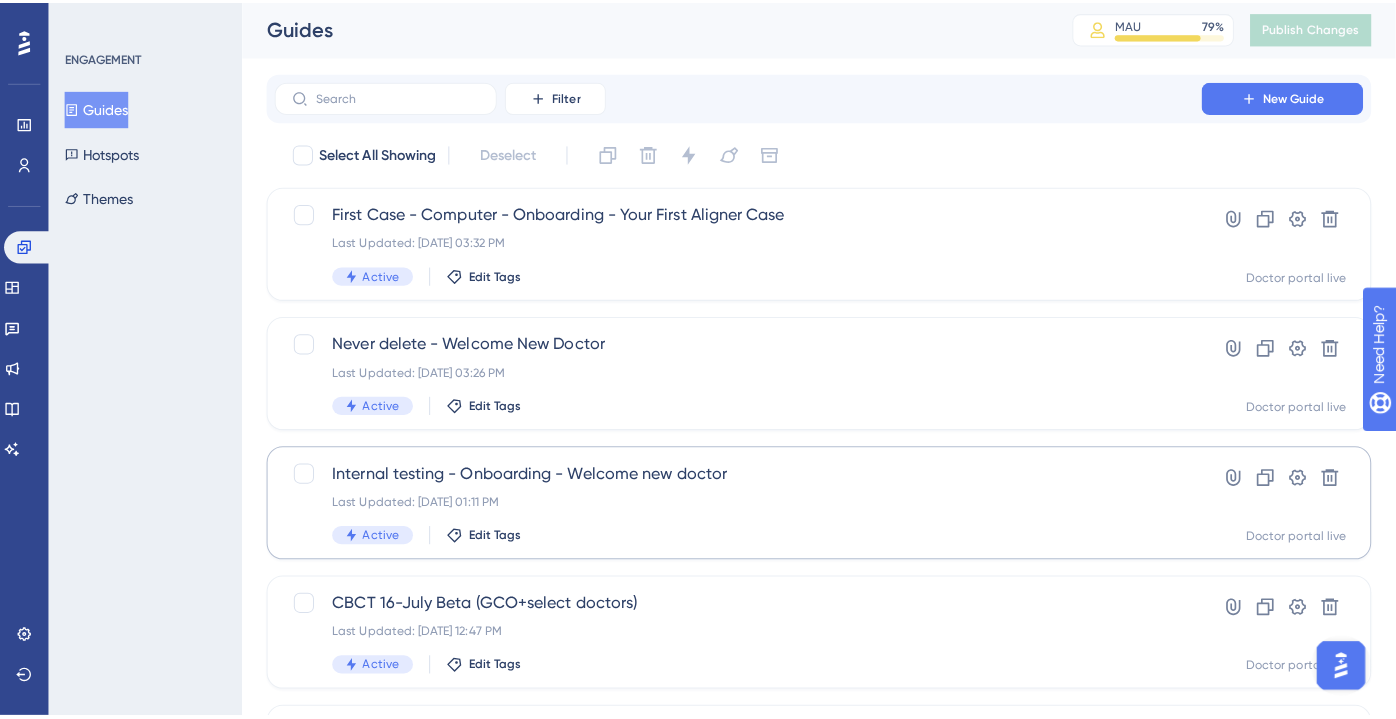 scroll, scrollTop: 0, scrollLeft: 0, axis: both 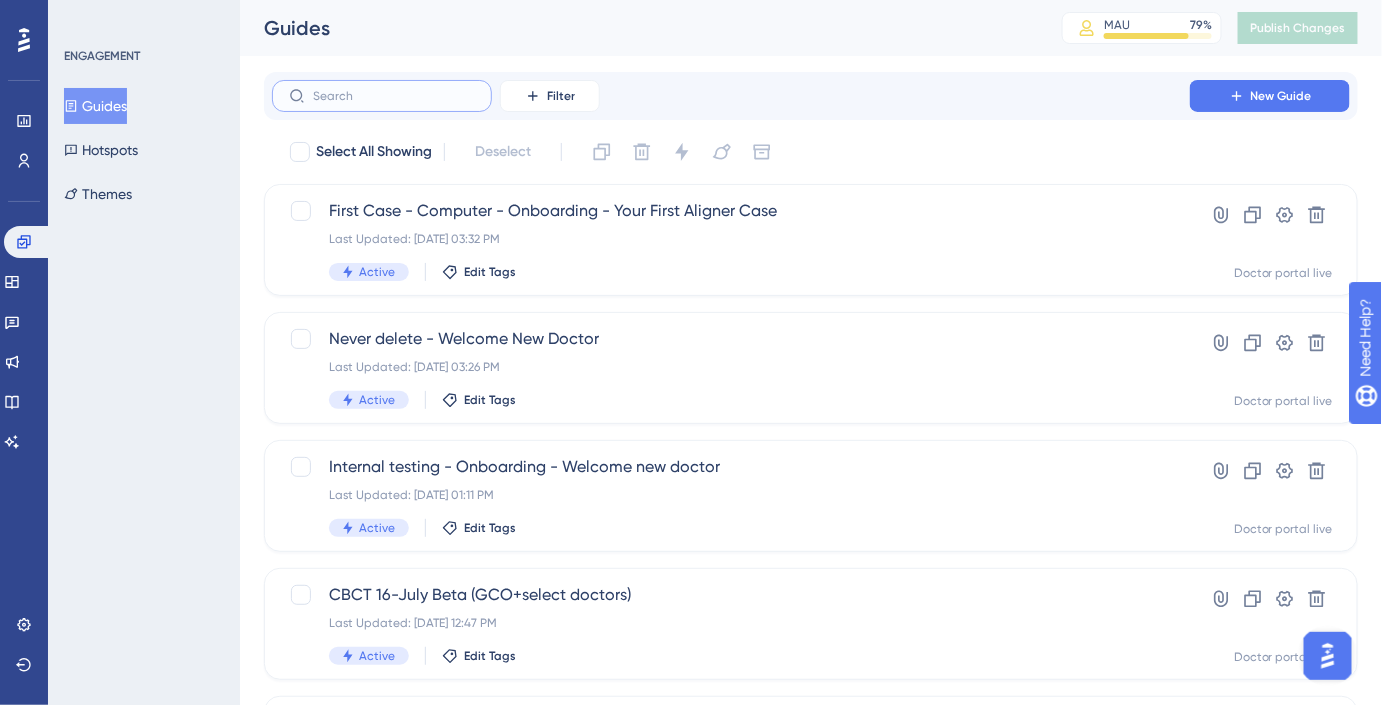 click at bounding box center [394, 96] 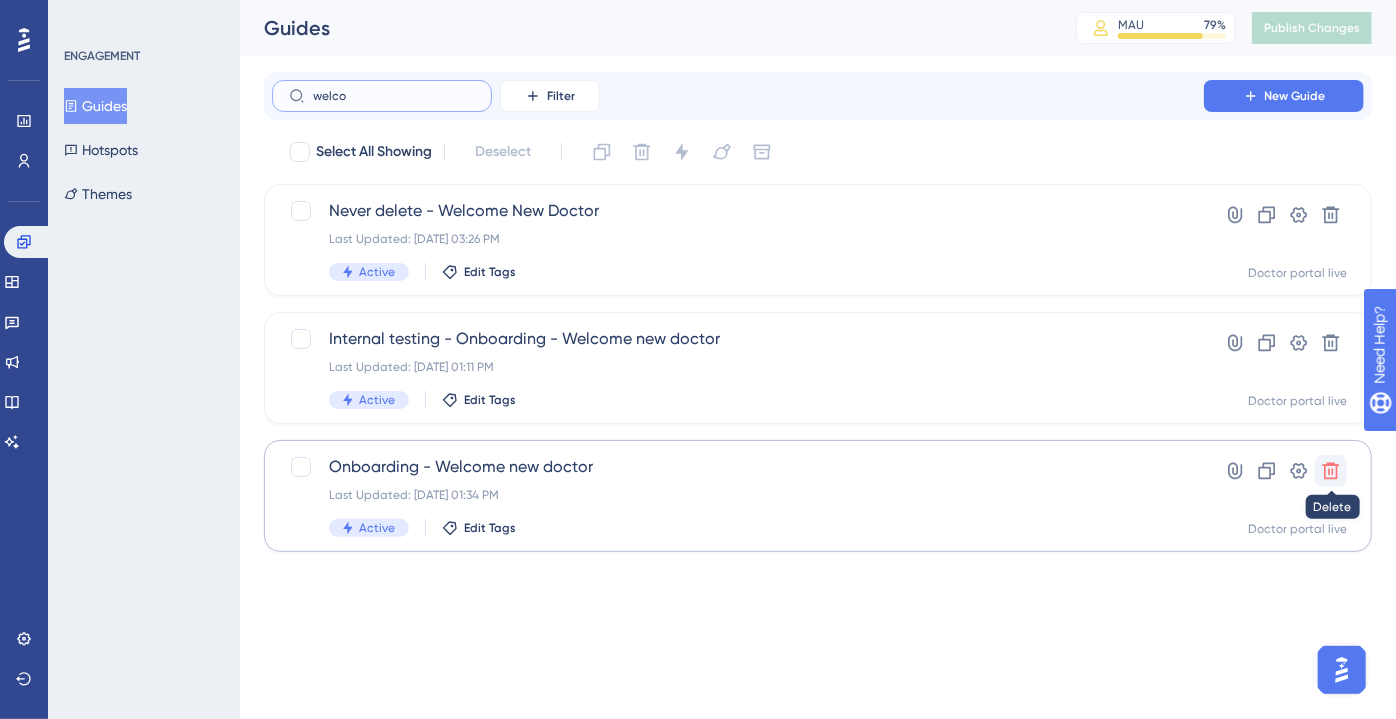 type on "welco" 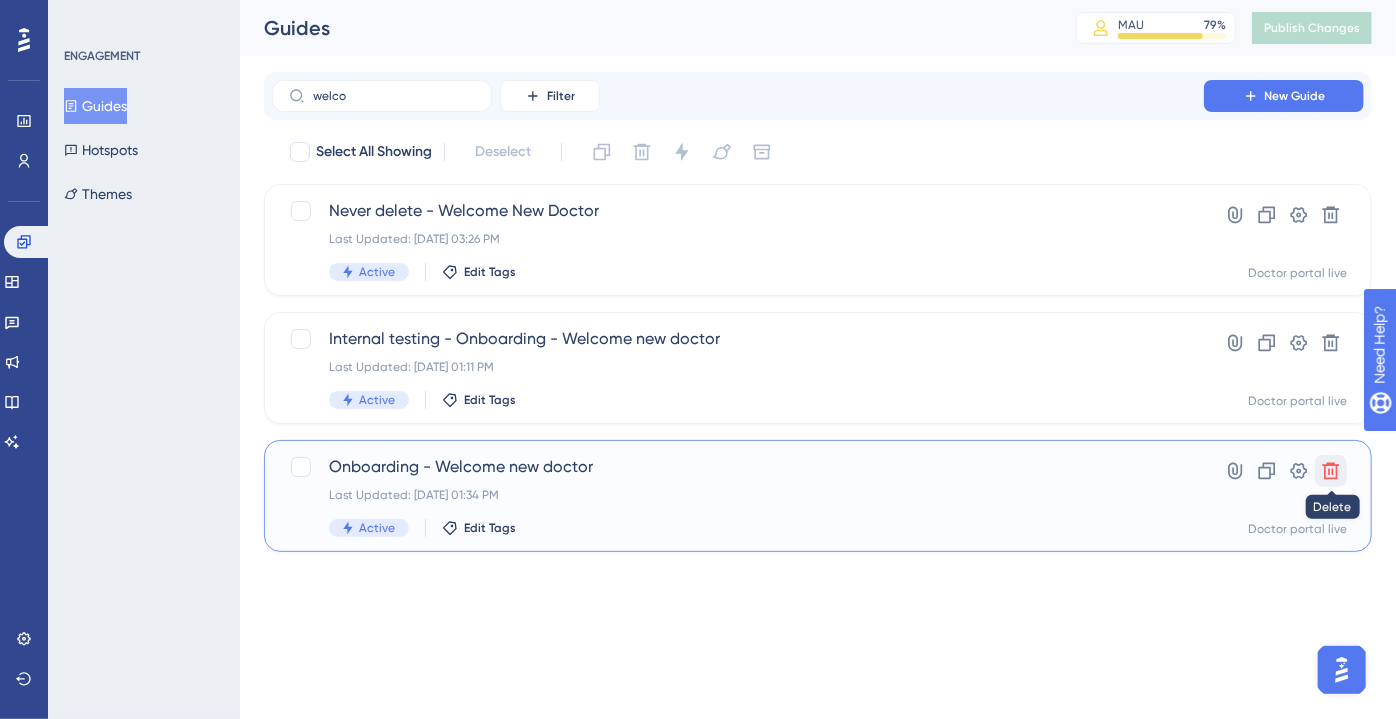 click at bounding box center (1331, 471) 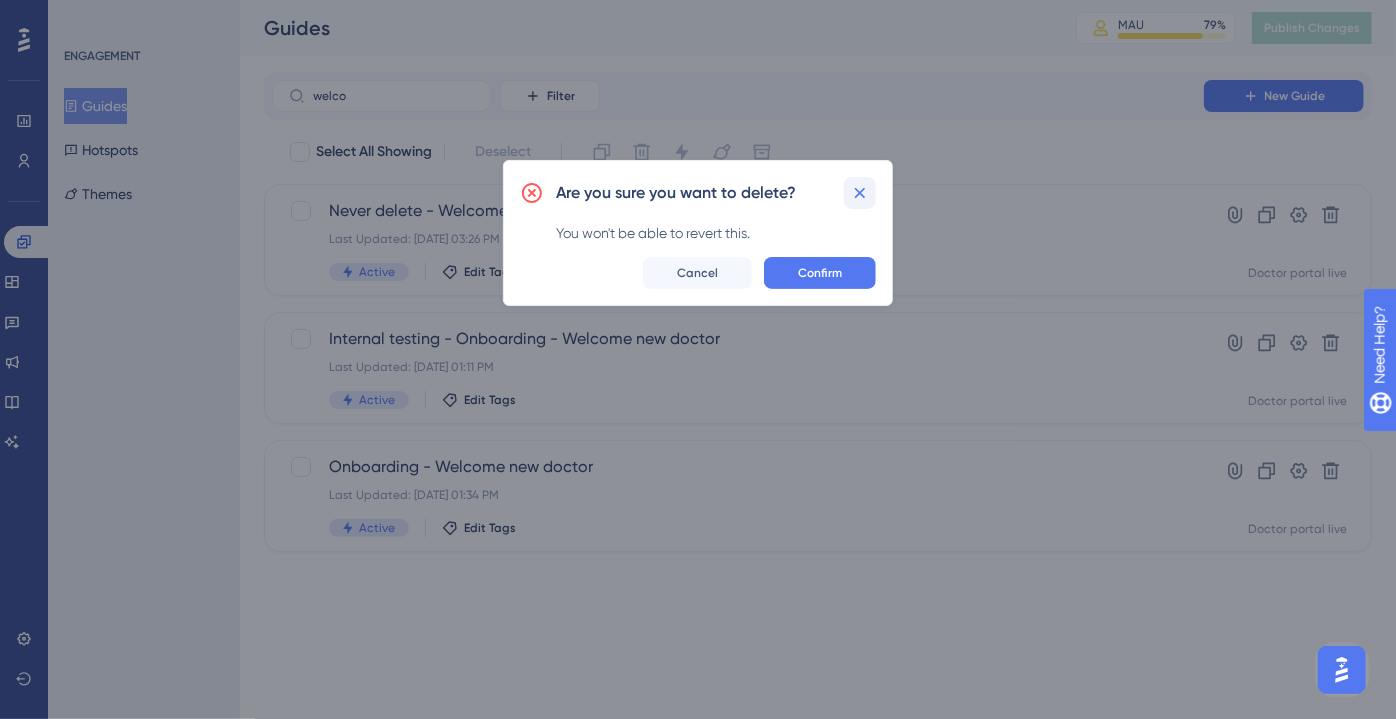 click 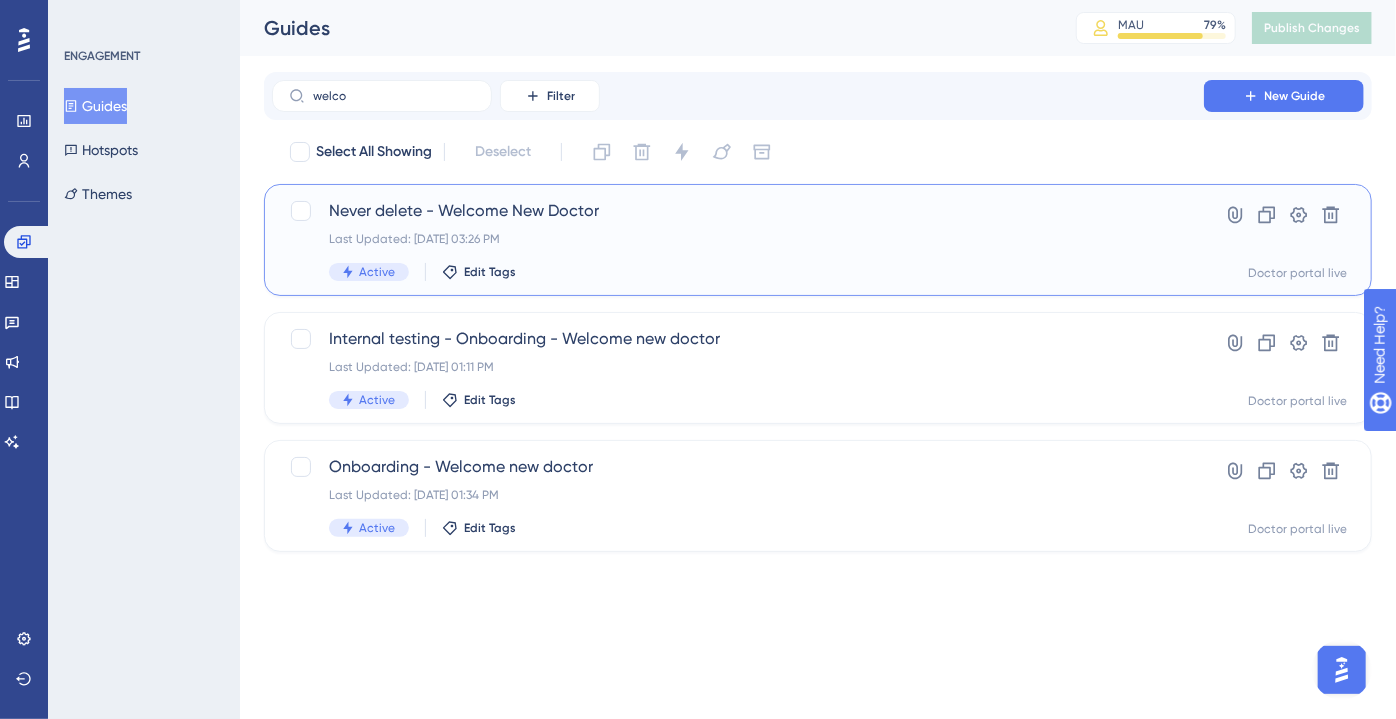 click on "Never delete  - Welcome New Doctor" at bounding box center [738, 211] 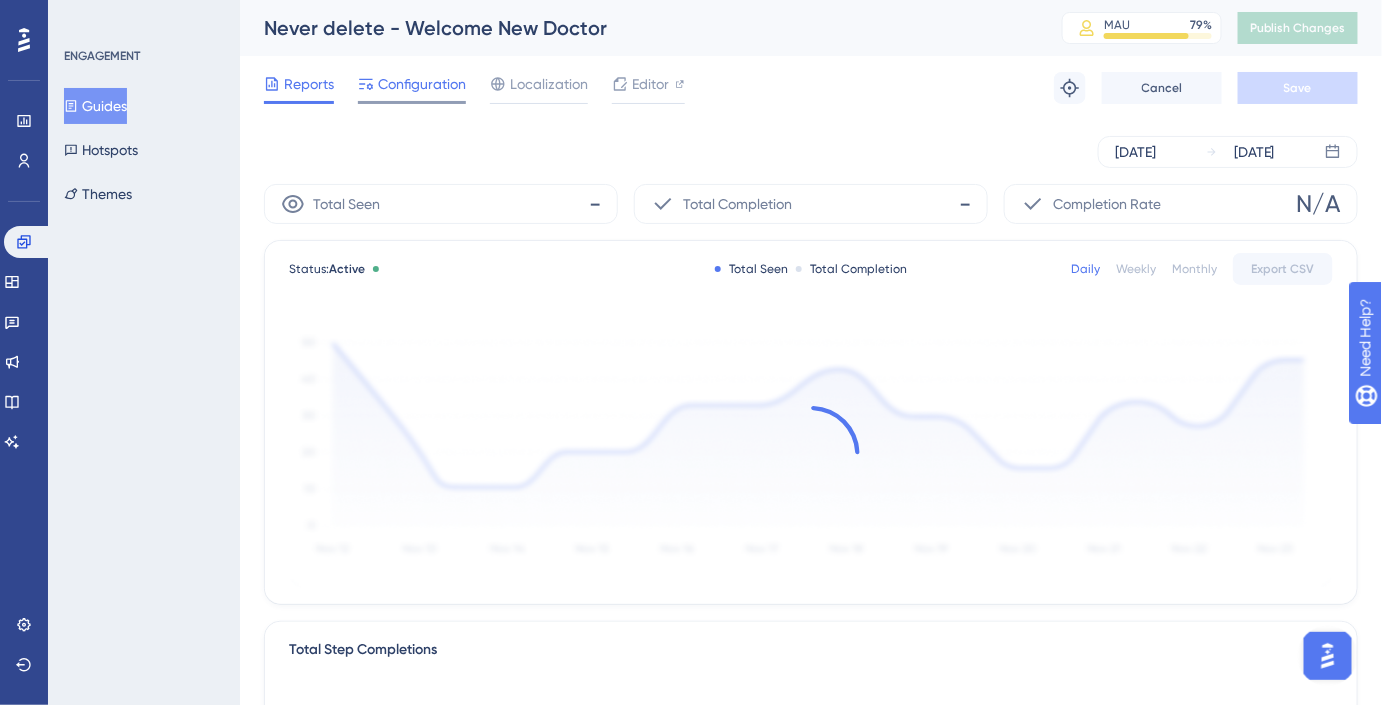 click on "Configuration" at bounding box center [422, 84] 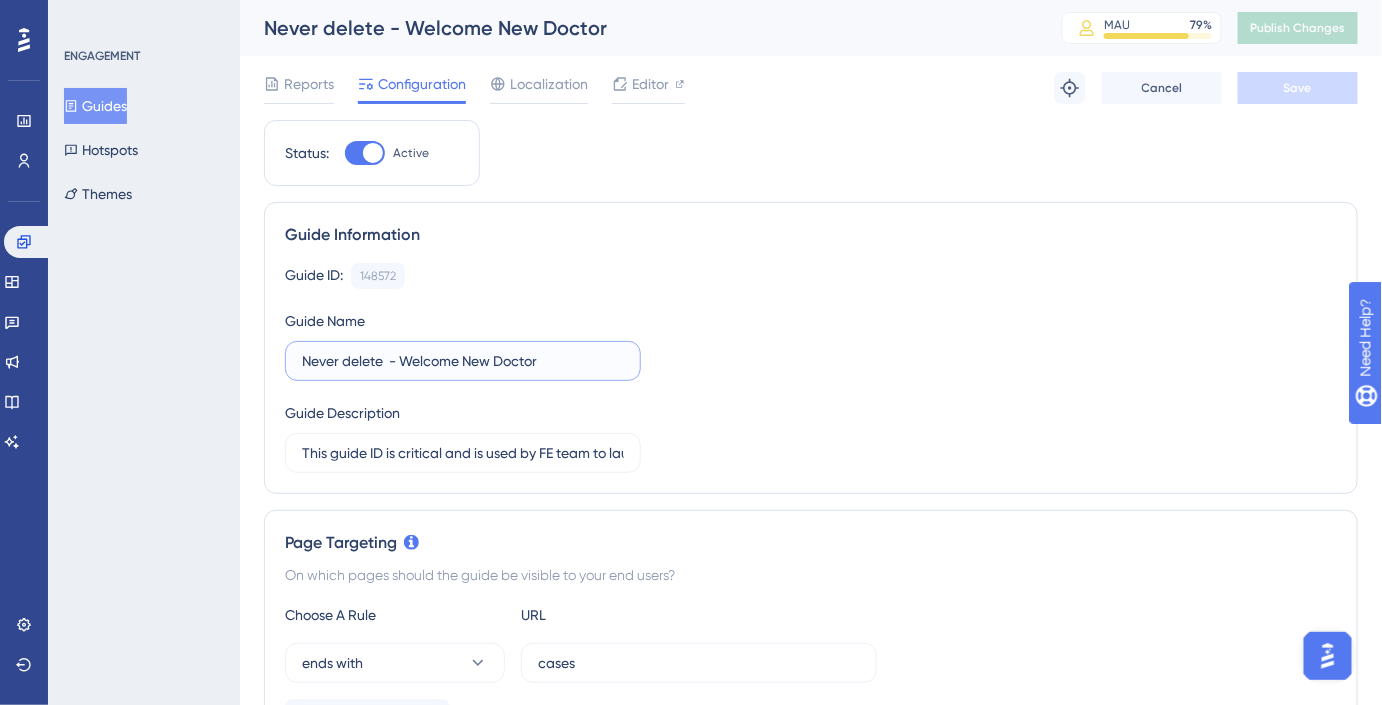 click on "Never delete  - Welcome New Doctor" at bounding box center [463, 361] 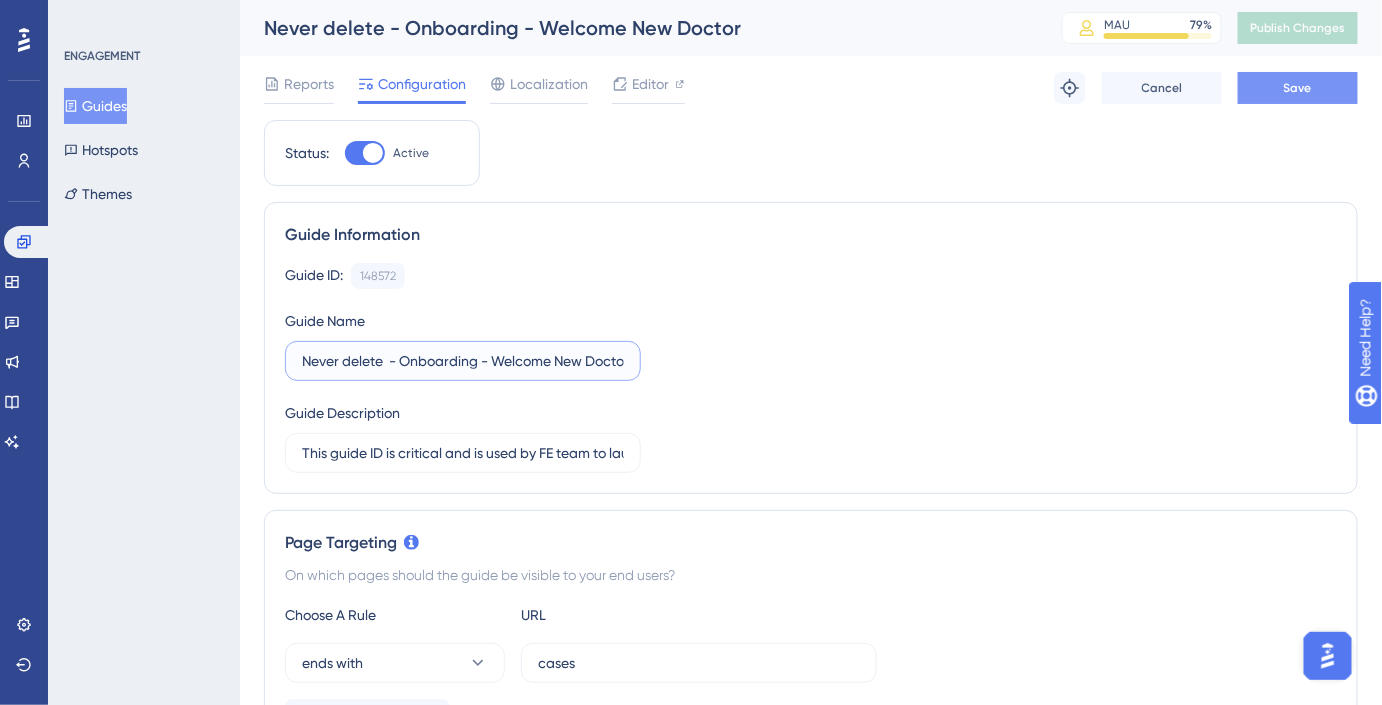 type on "Never delete  - Onboarding - Welcome New Doctor" 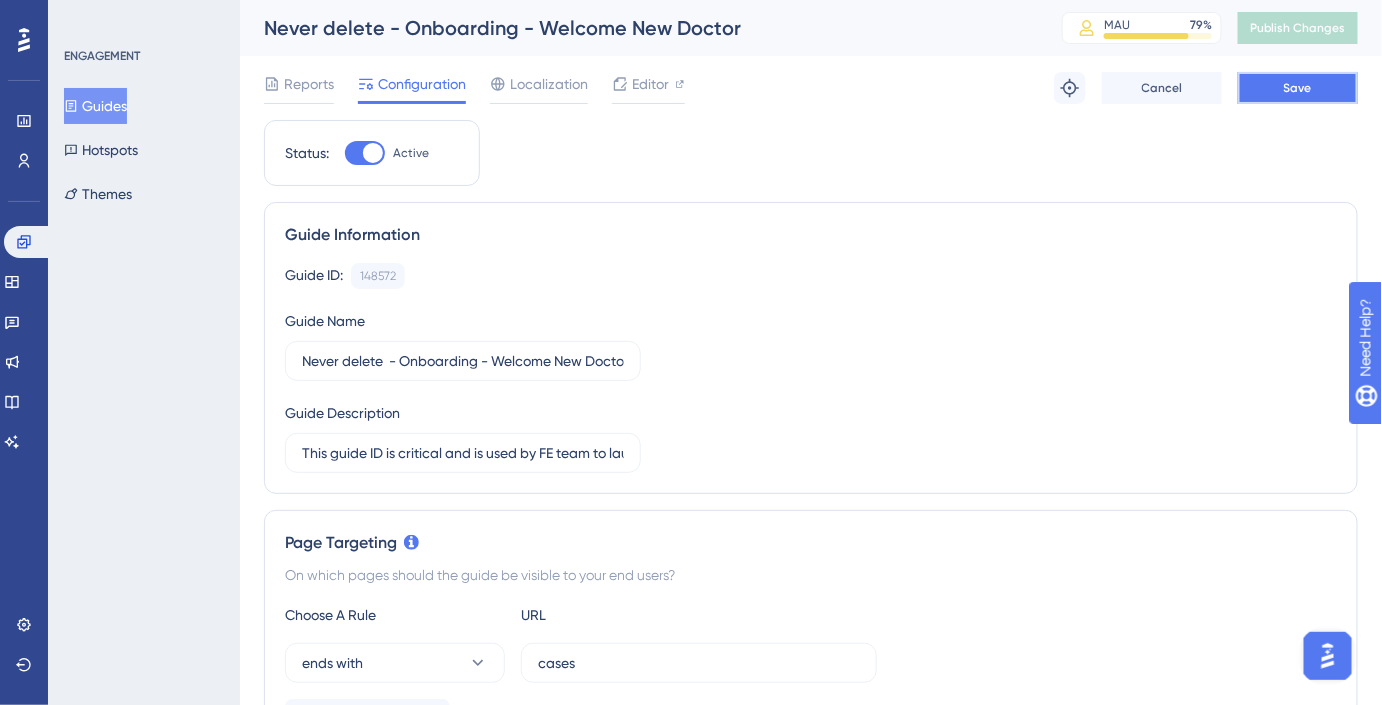 click on "Save" at bounding box center [1298, 88] 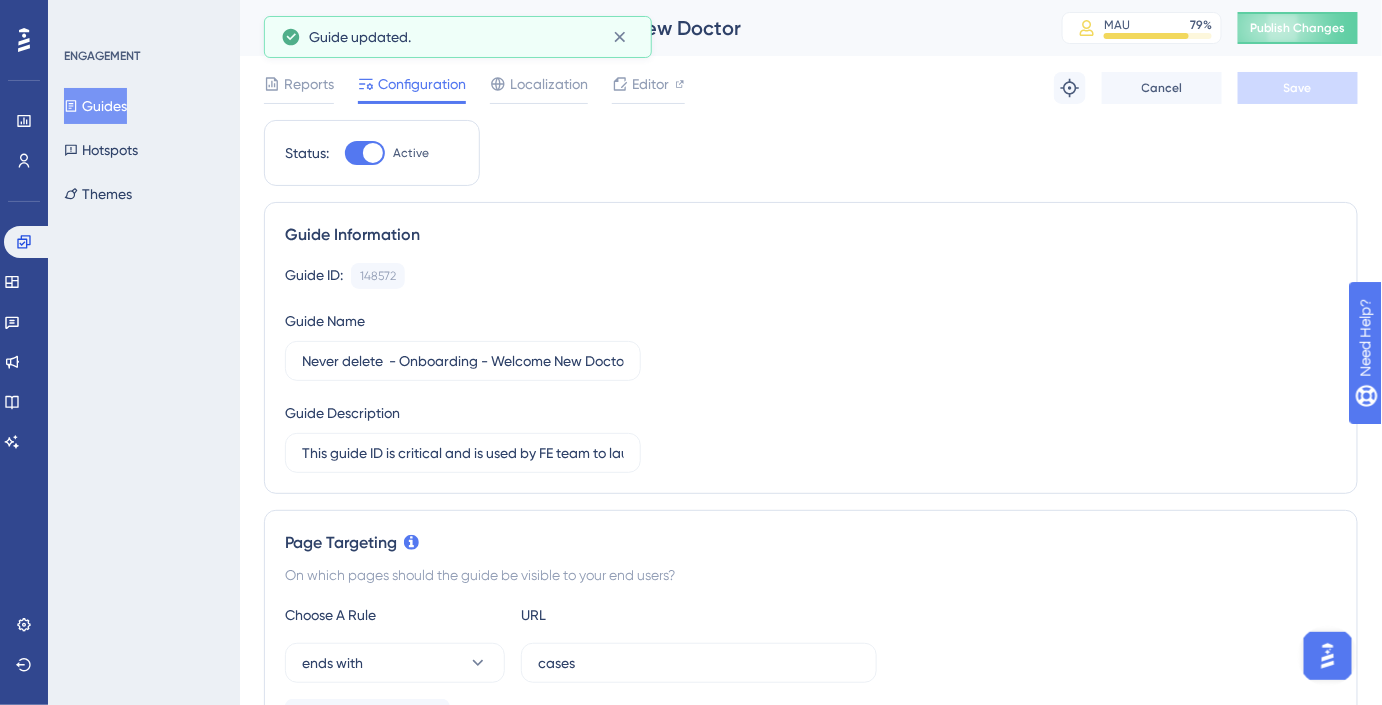 click on "Guides" at bounding box center (95, 106) 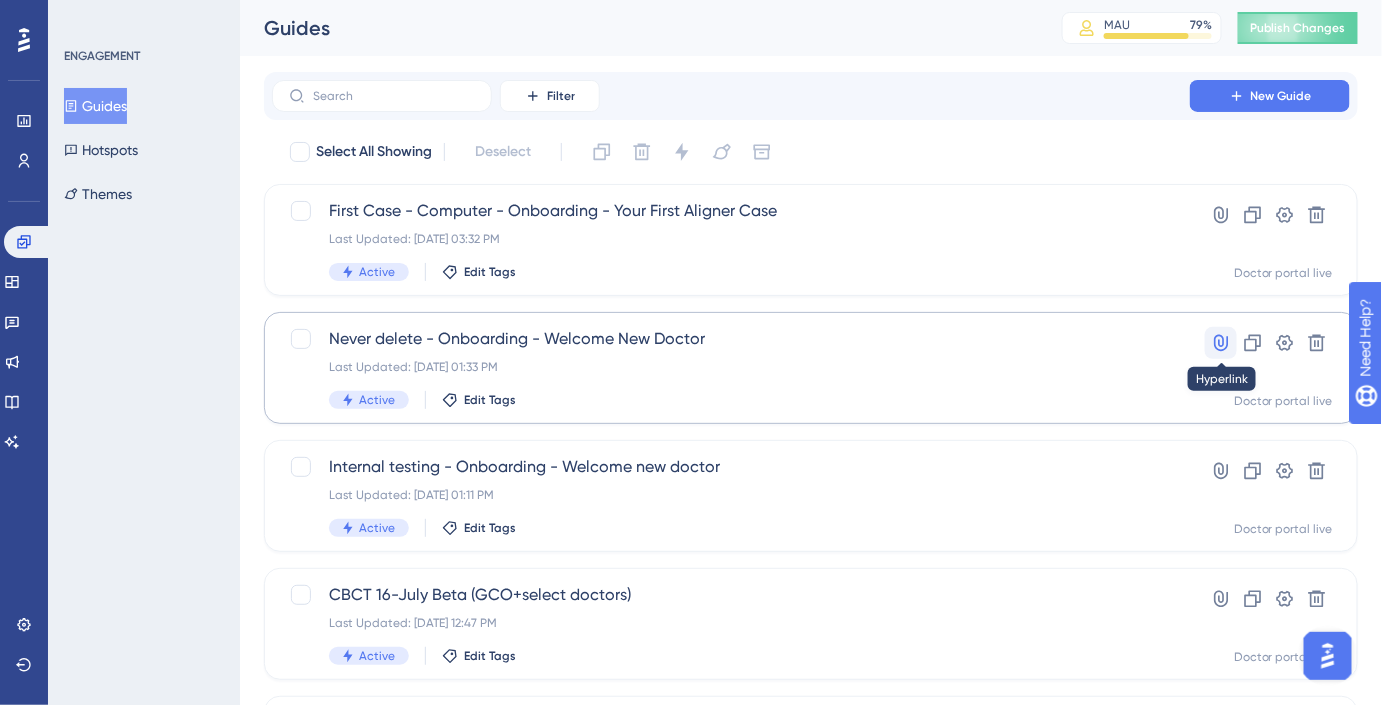 click 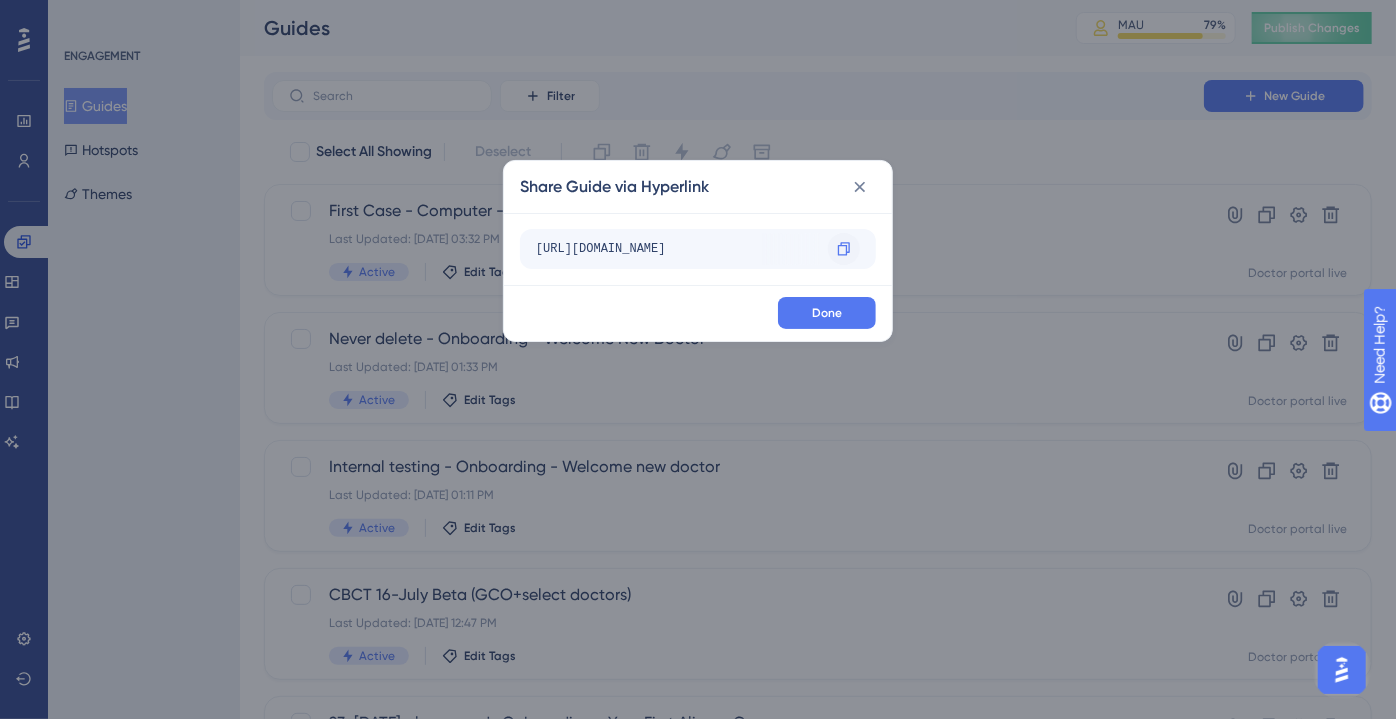 scroll, scrollTop: 0, scrollLeft: 234, axis: horizontal 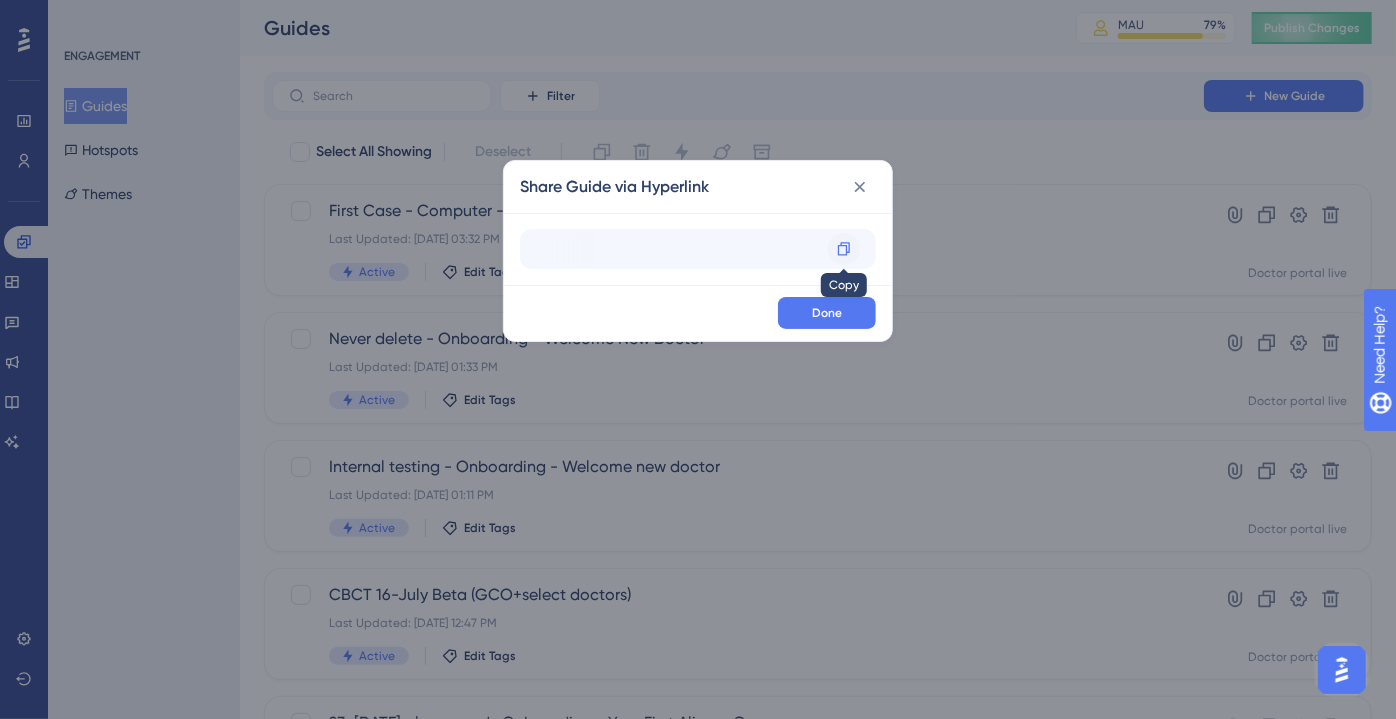drag, startPoint x: 777, startPoint y: 239, endPoint x: 849, endPoint y: 244, distance: 72.1734 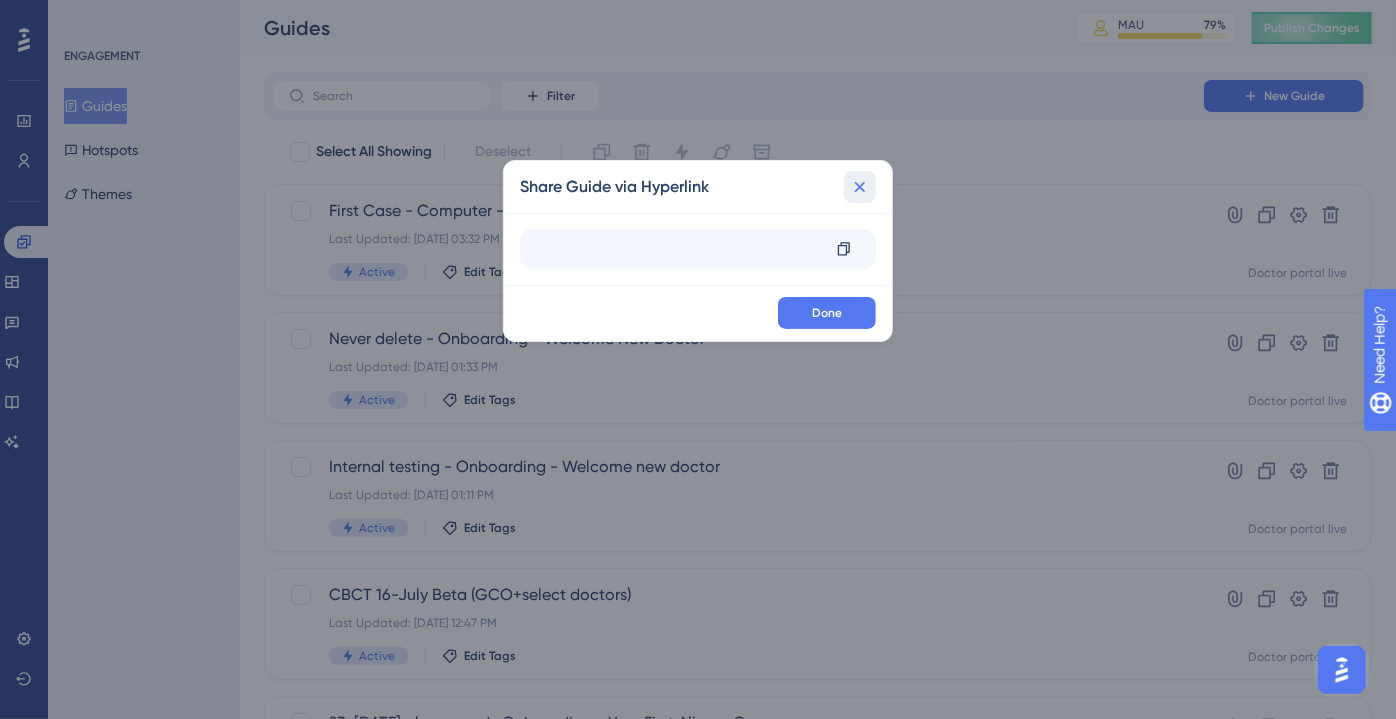 click 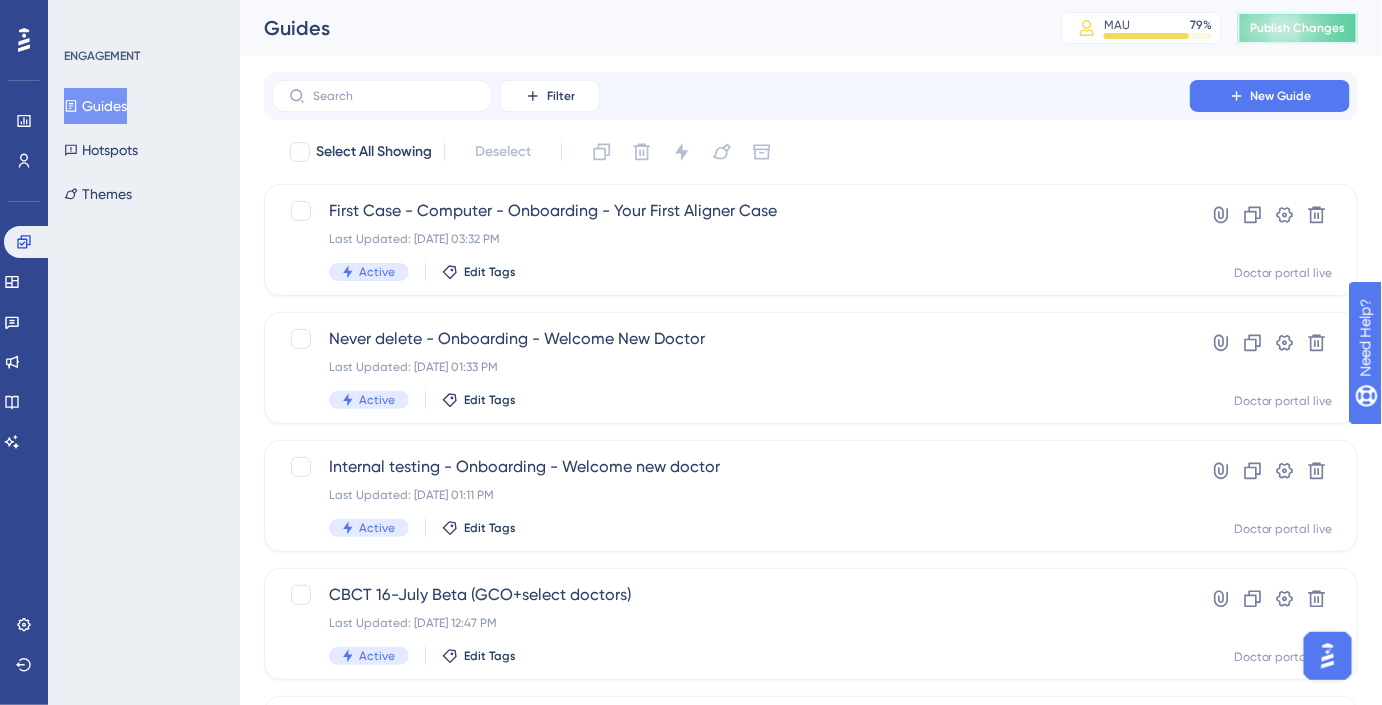 click on "Publish Changes" at bounding box center [1298, 28] 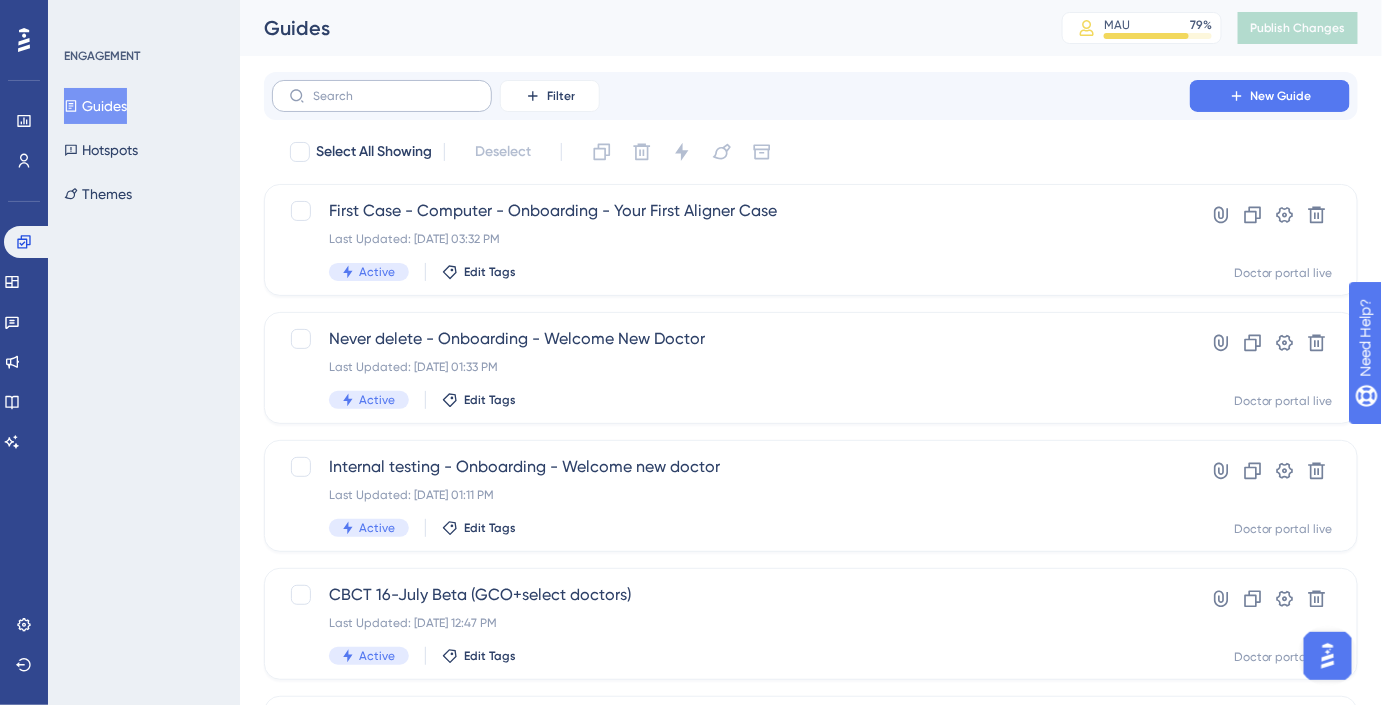 click at bounding box center (382, 96) 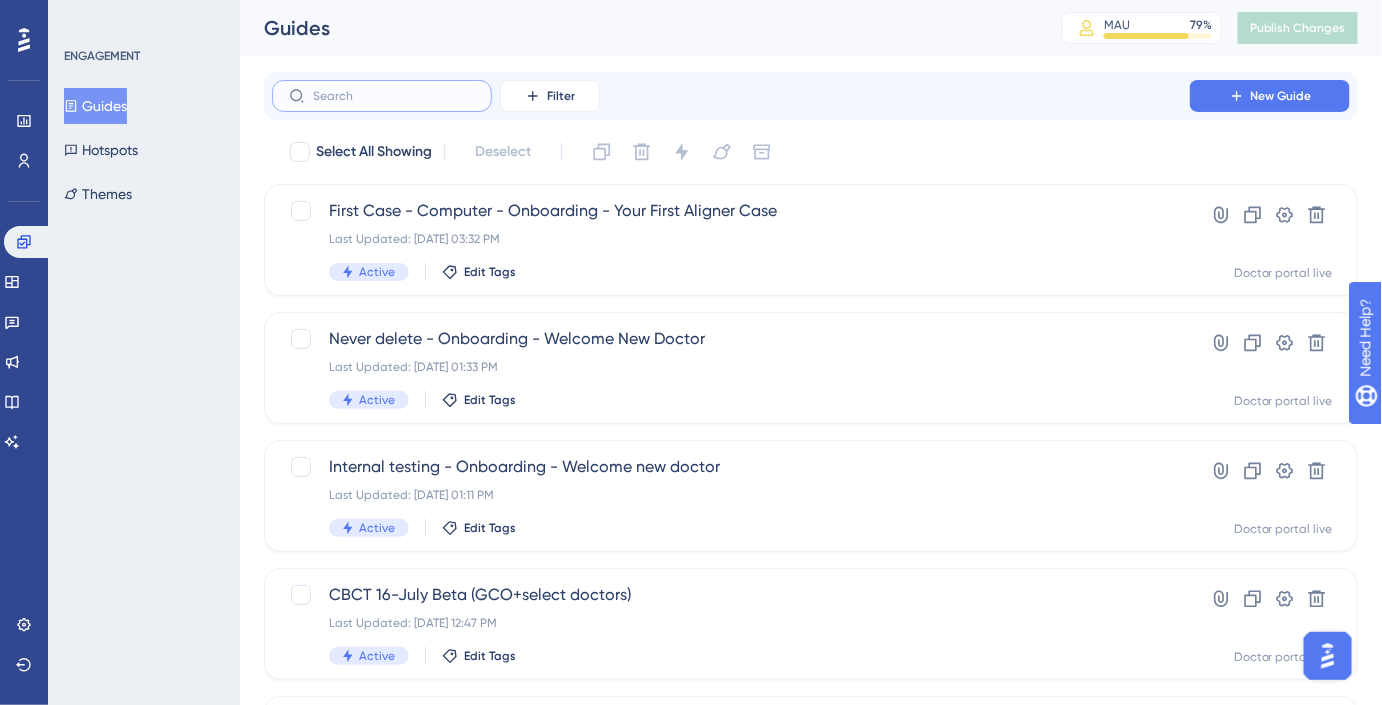 click at bounding box center (394, 96) 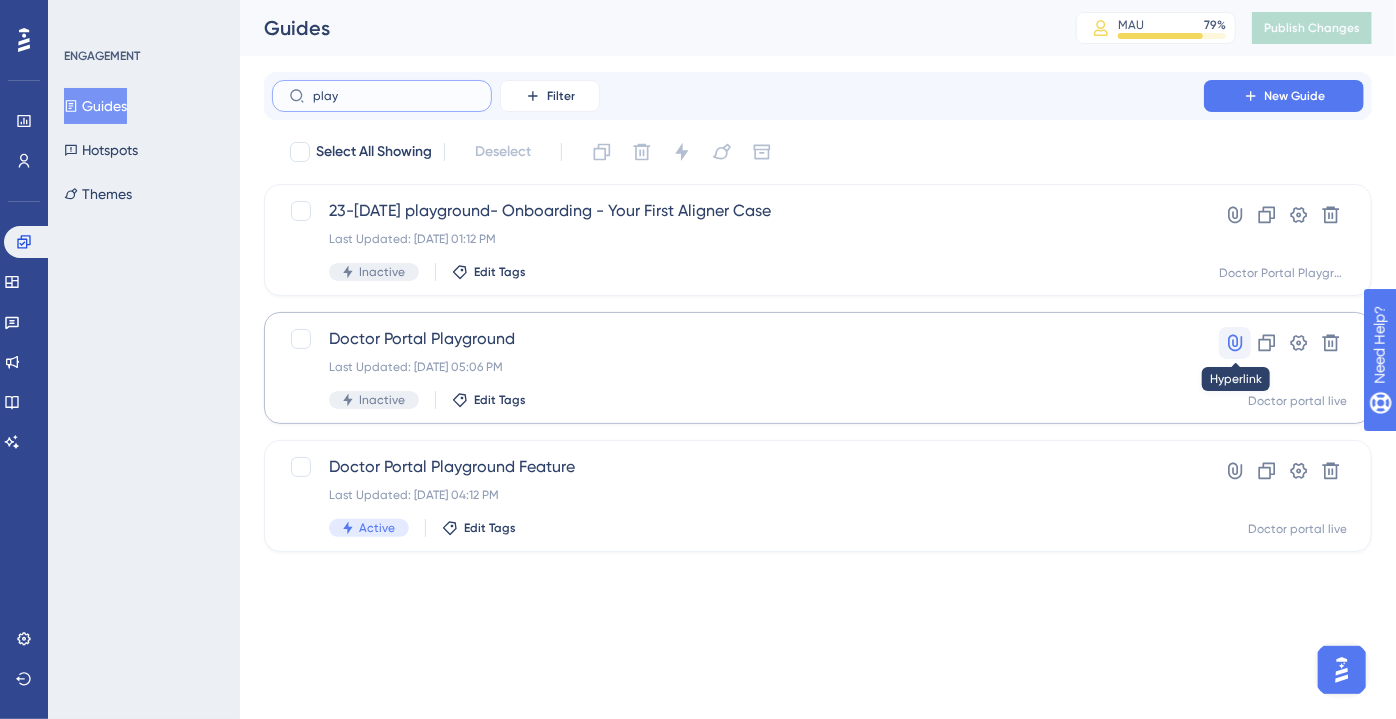 type on "play" 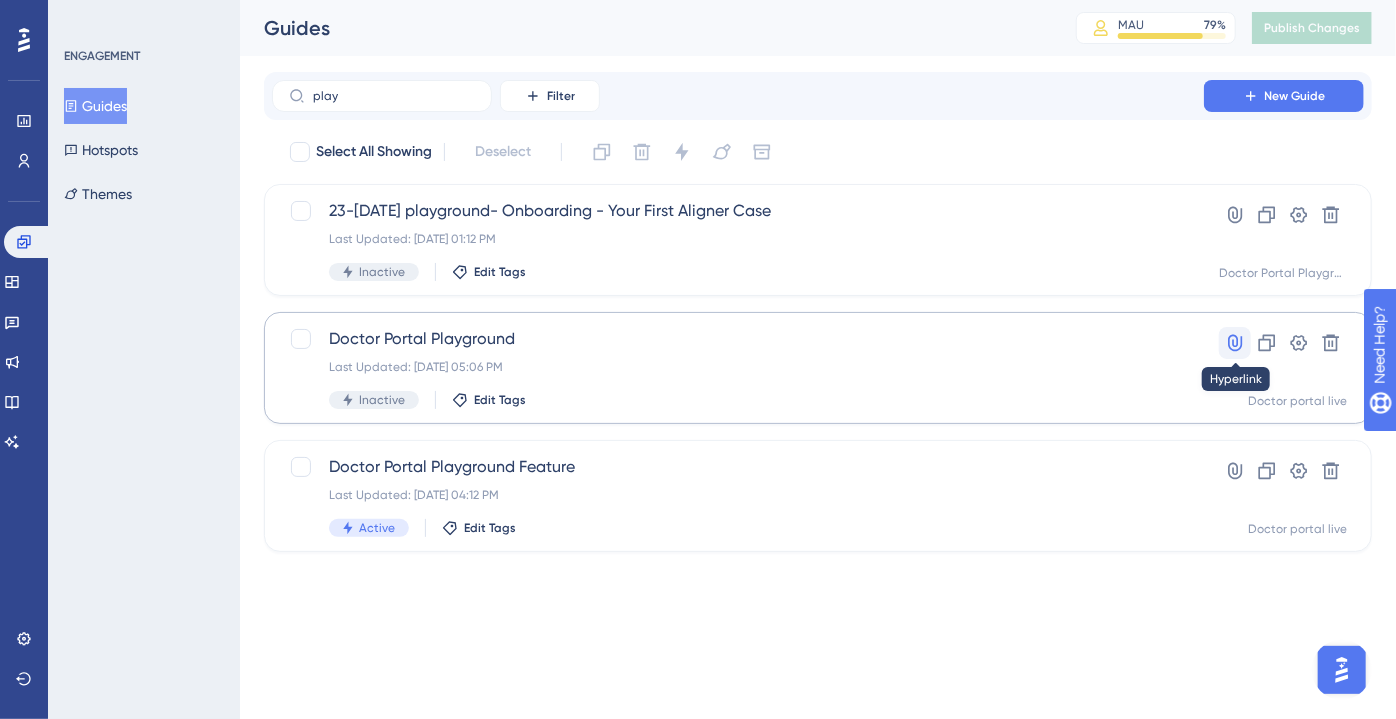click 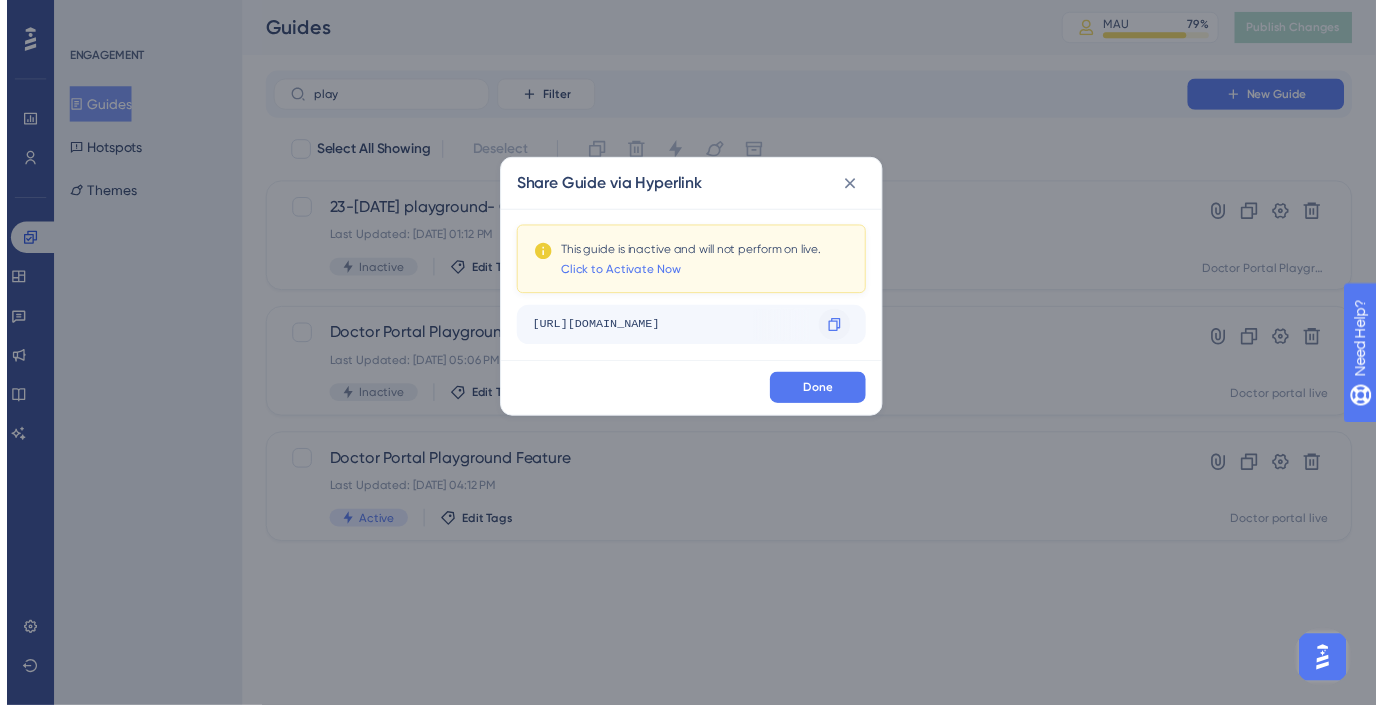 scroll, scrollTop: 0, scrollLeft: 291, axis: horizontal 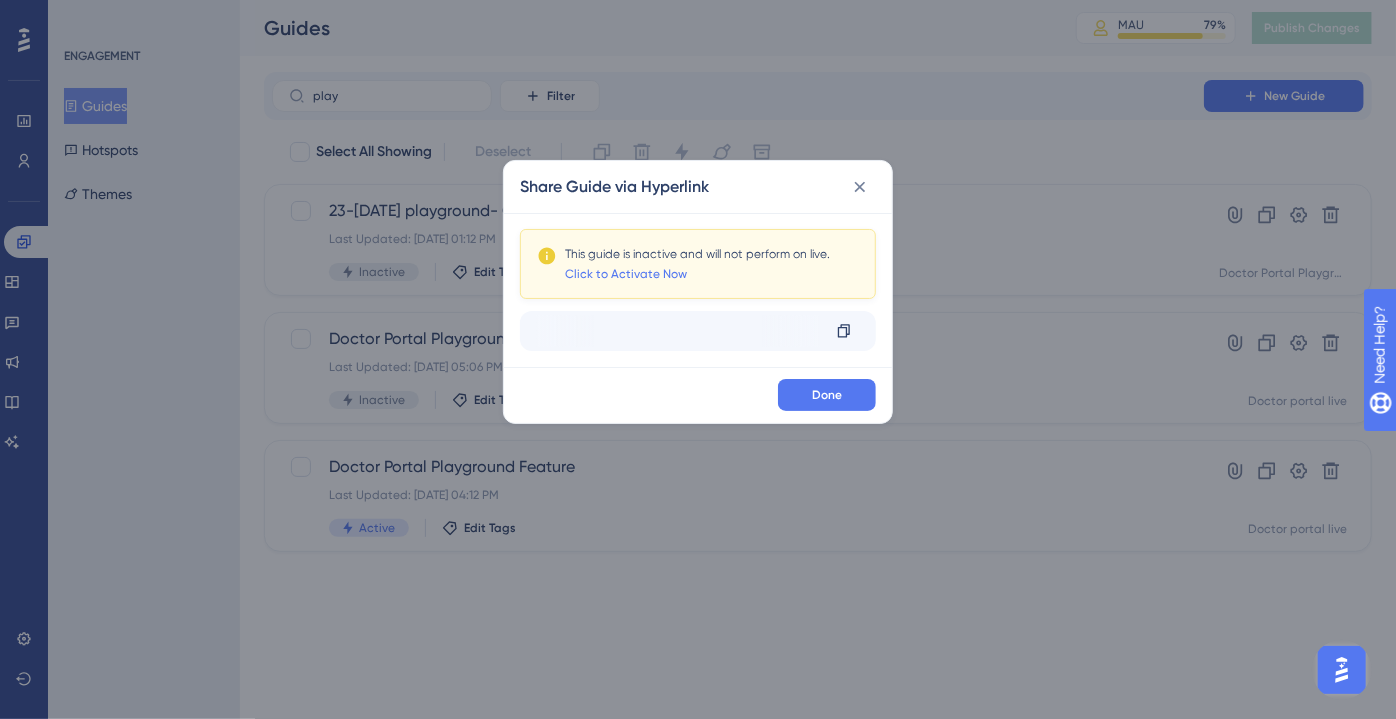 drag, startPoint x: 762, startPoint y: 327, endPoint x: 818, endPoint y: 329, distance: 56.0357 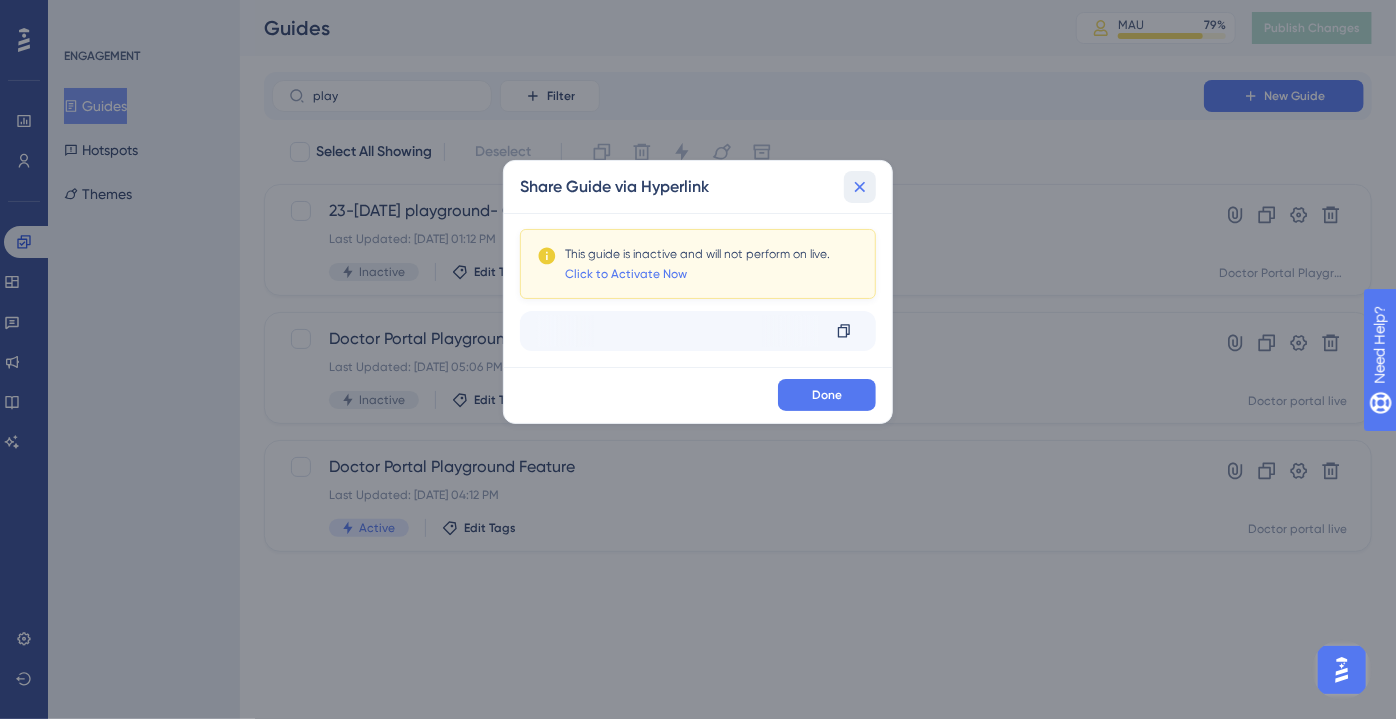 click 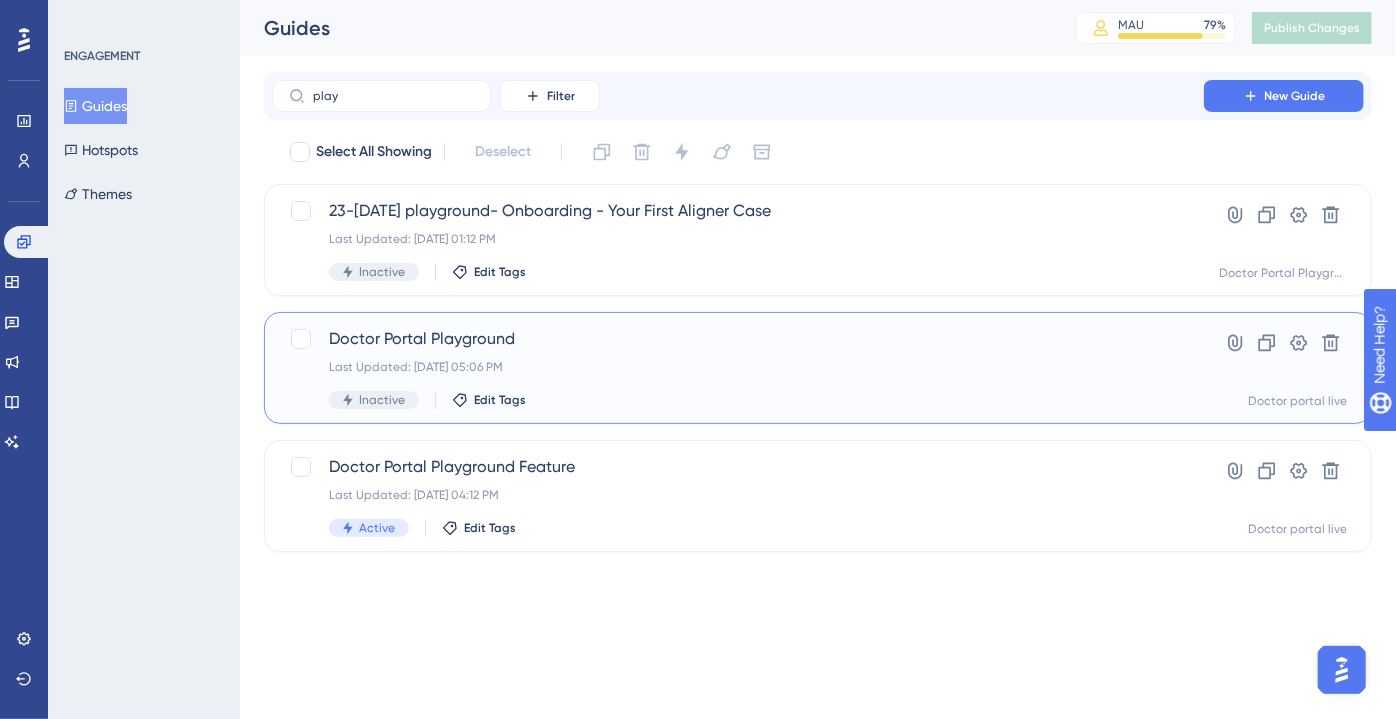 click on "Doctor Portal Playground" at bounding box center (738, 339) 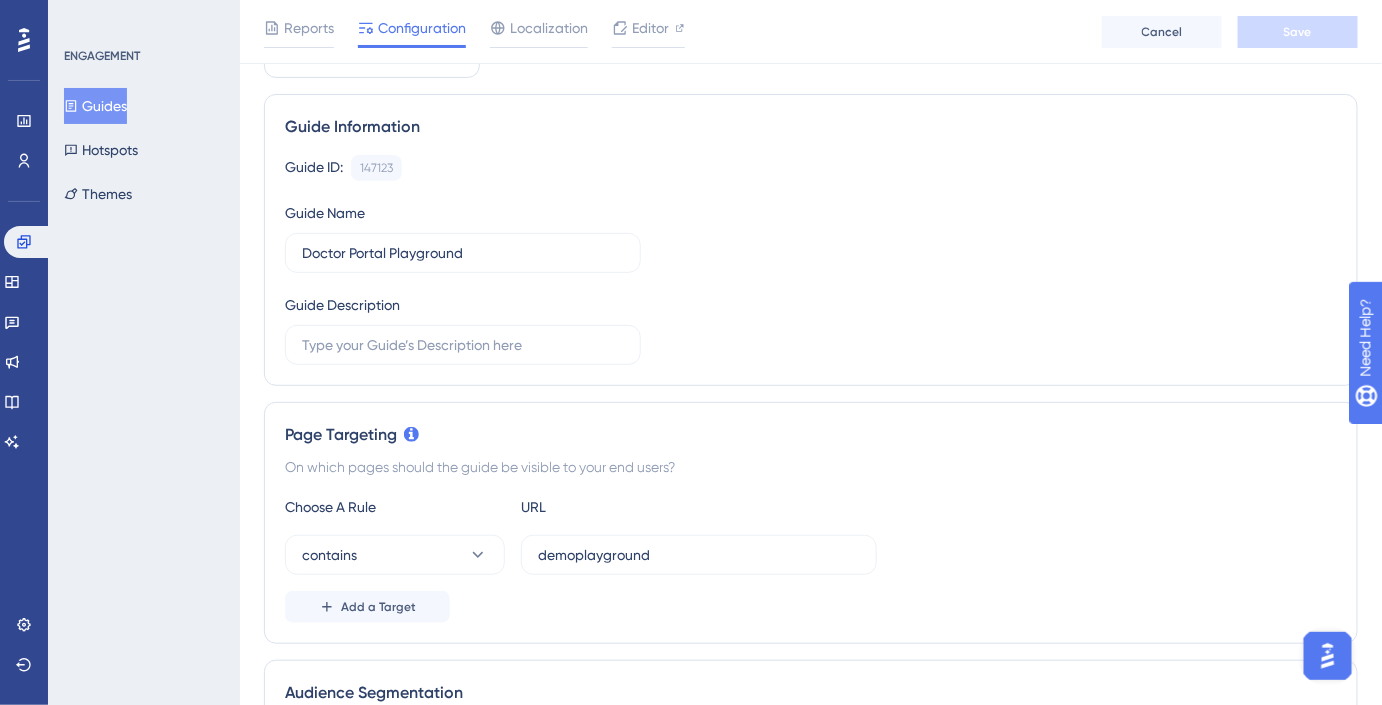 scroll, scrollTop: 0, scrollLeft: 0, axis: both 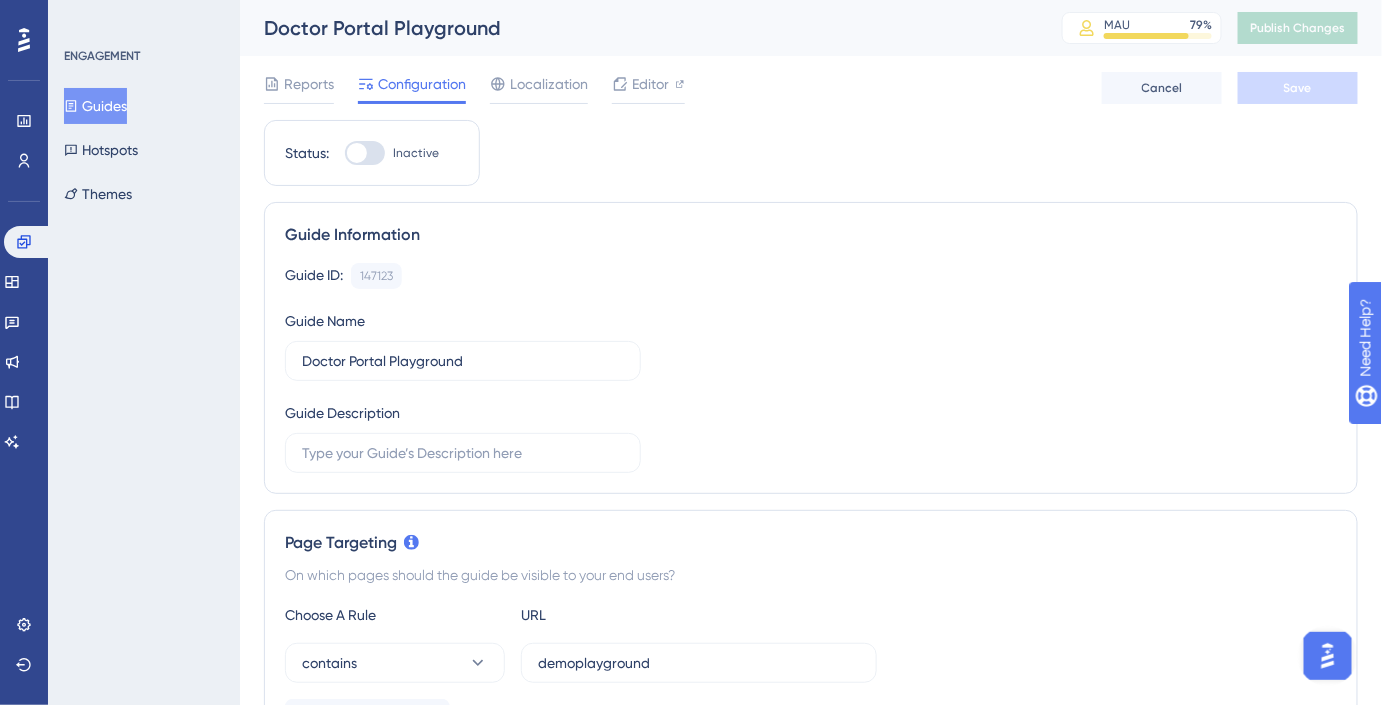 click at bounding box center (365, 153) 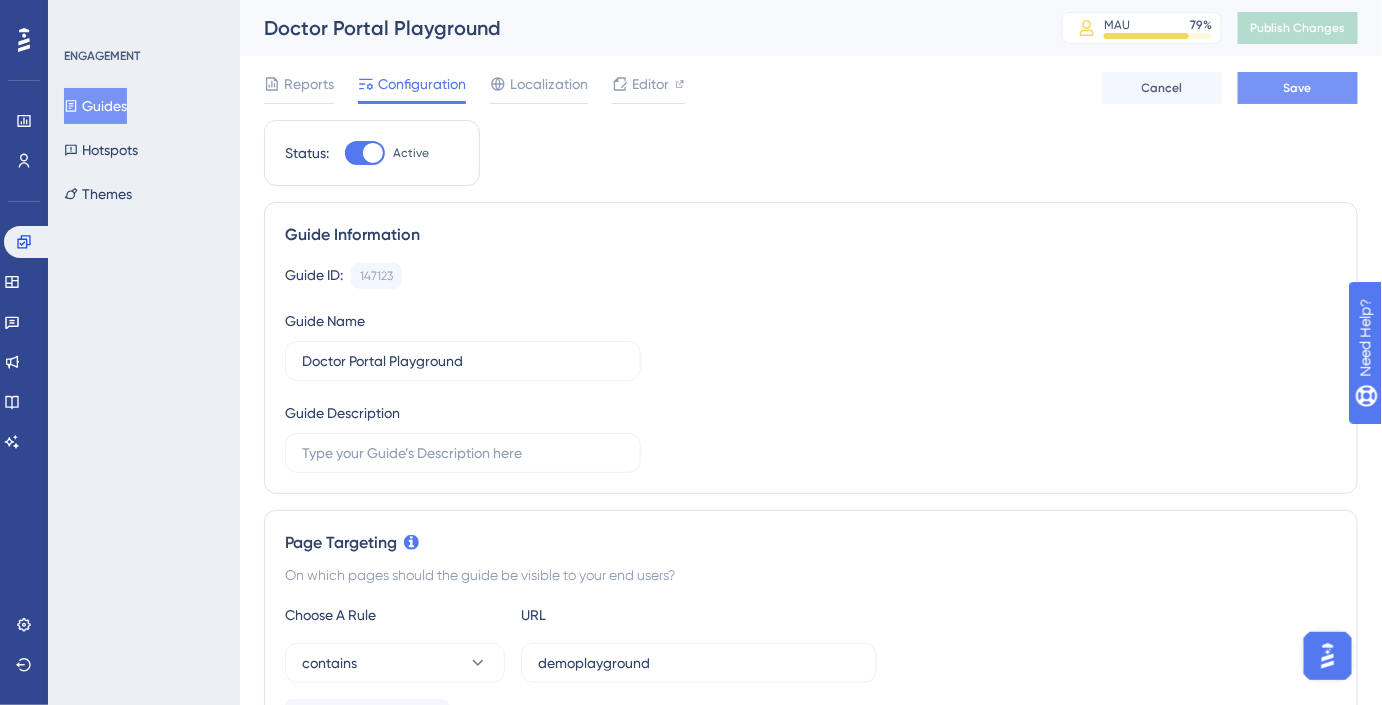 click on "Save" at bounding box center [1298, 88] 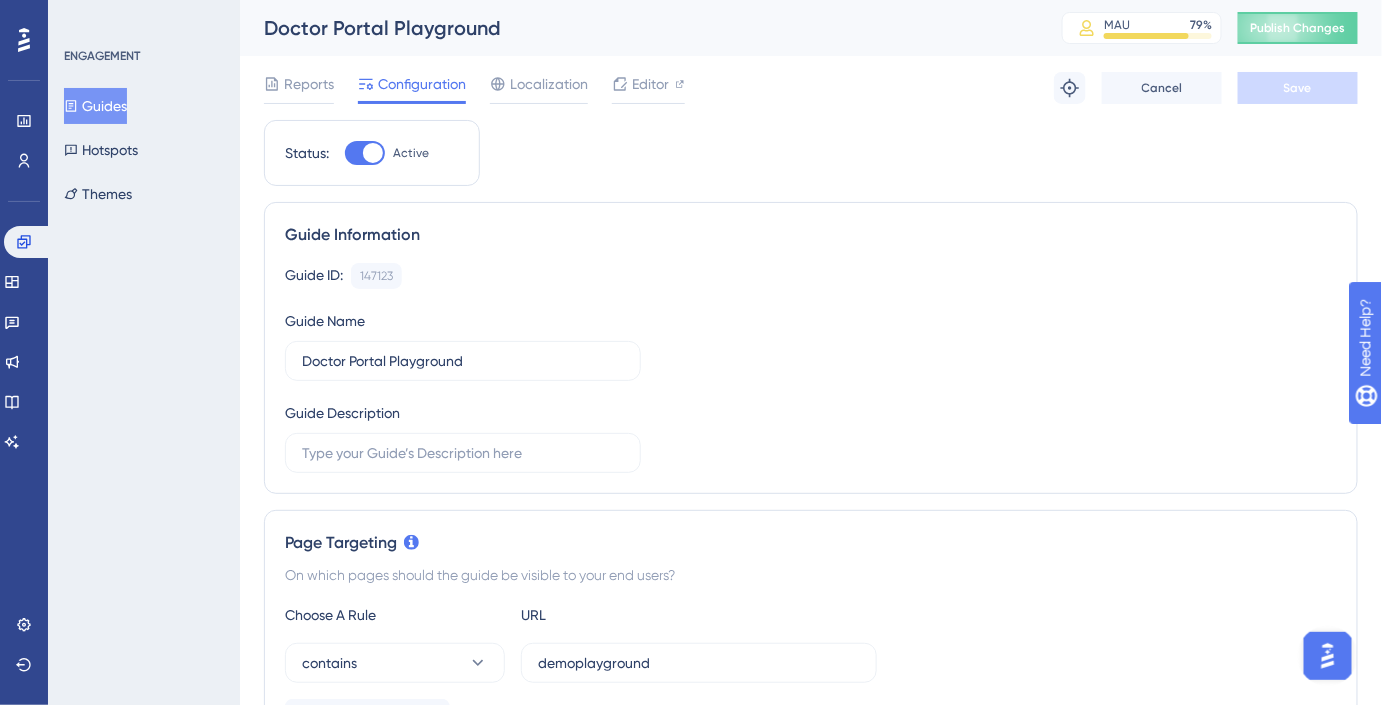 scroll, scrollTop: 0, scrollLeft: 0, axis: both 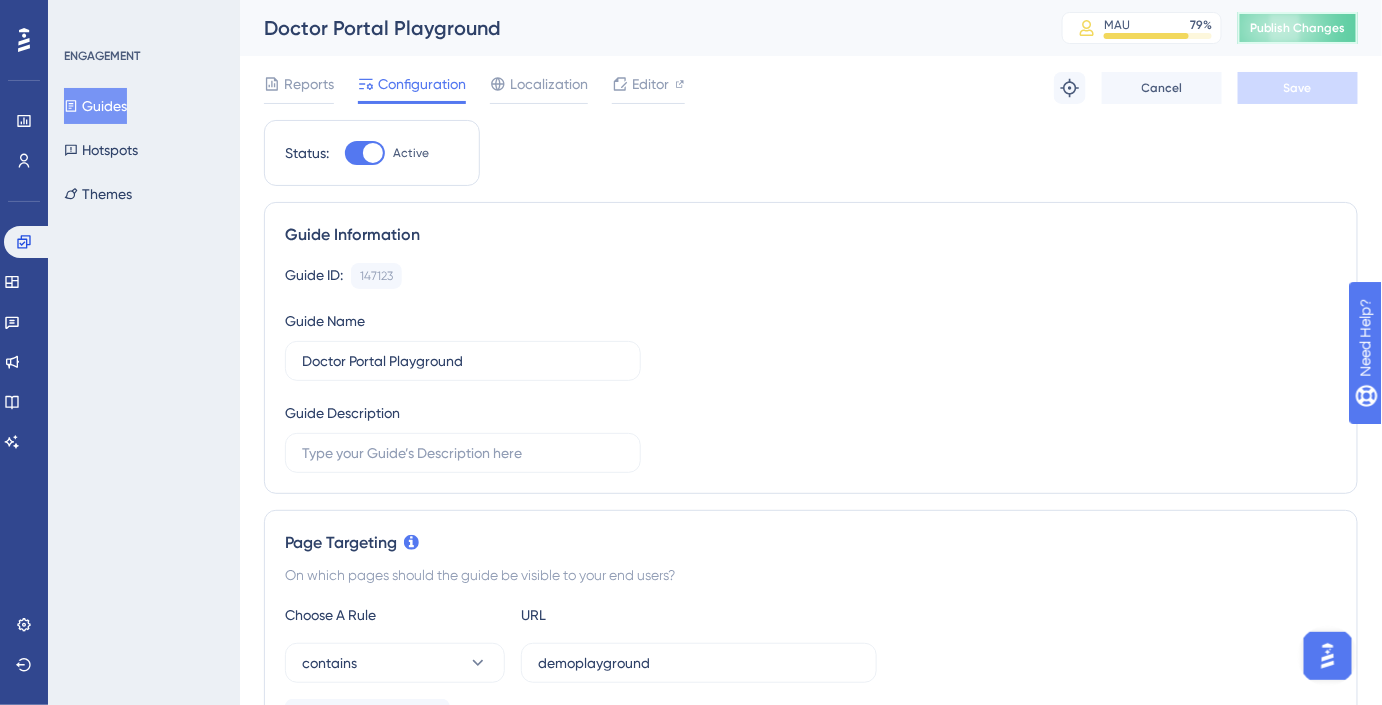 click on "Publish Changes" at bounding box center (1298, 28) 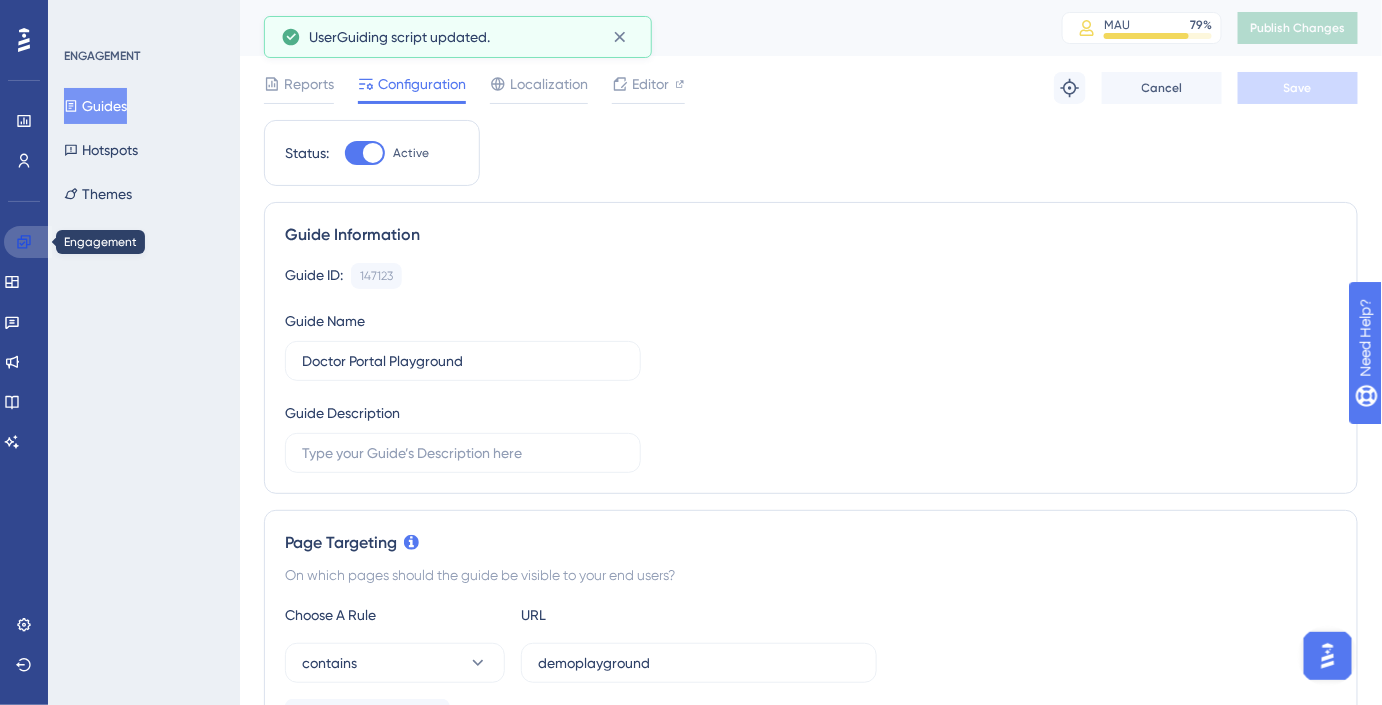 click 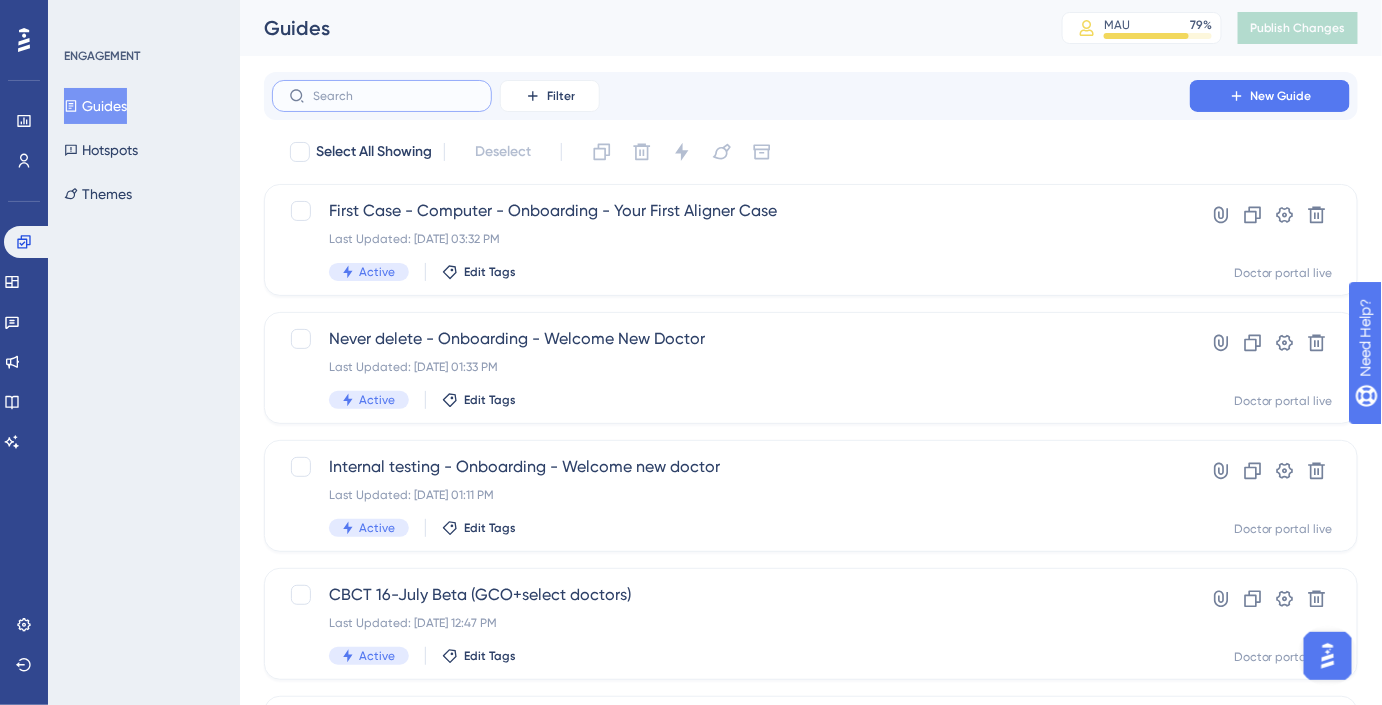click at bounding box center [394, 96] 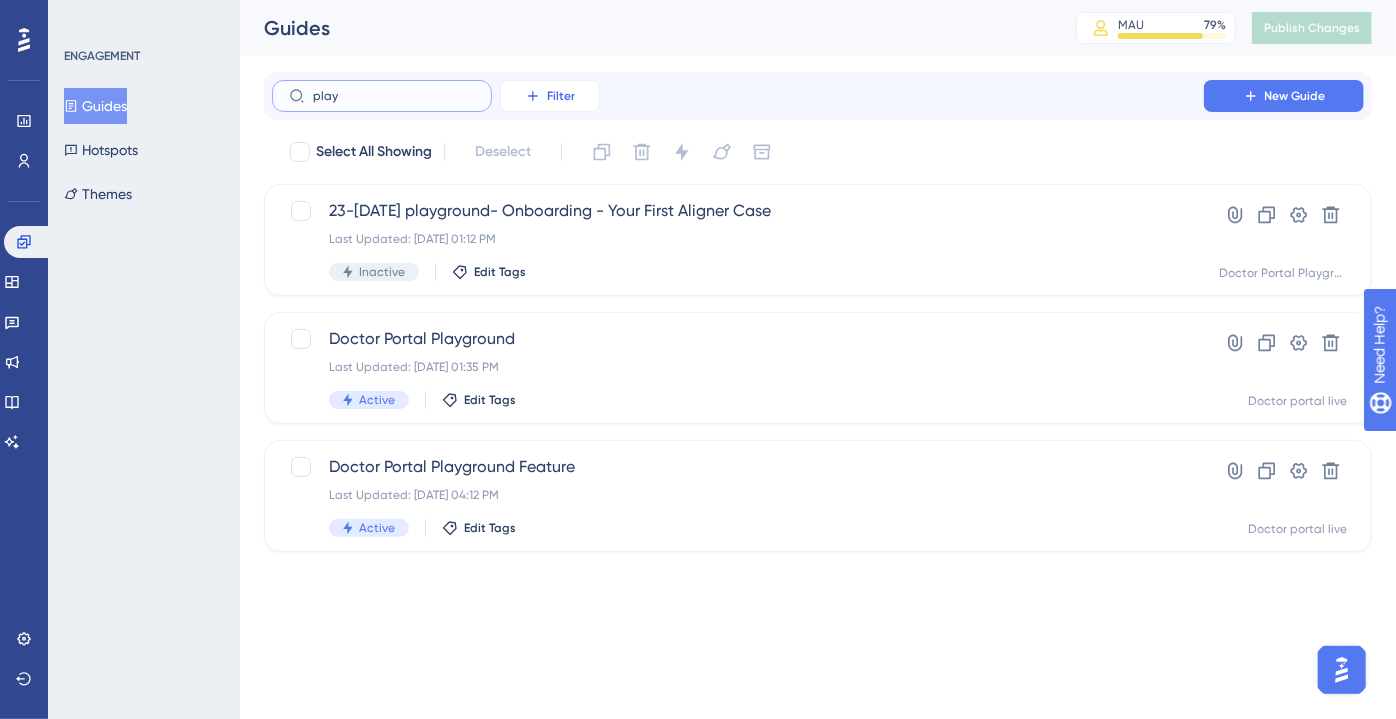 type on "play" 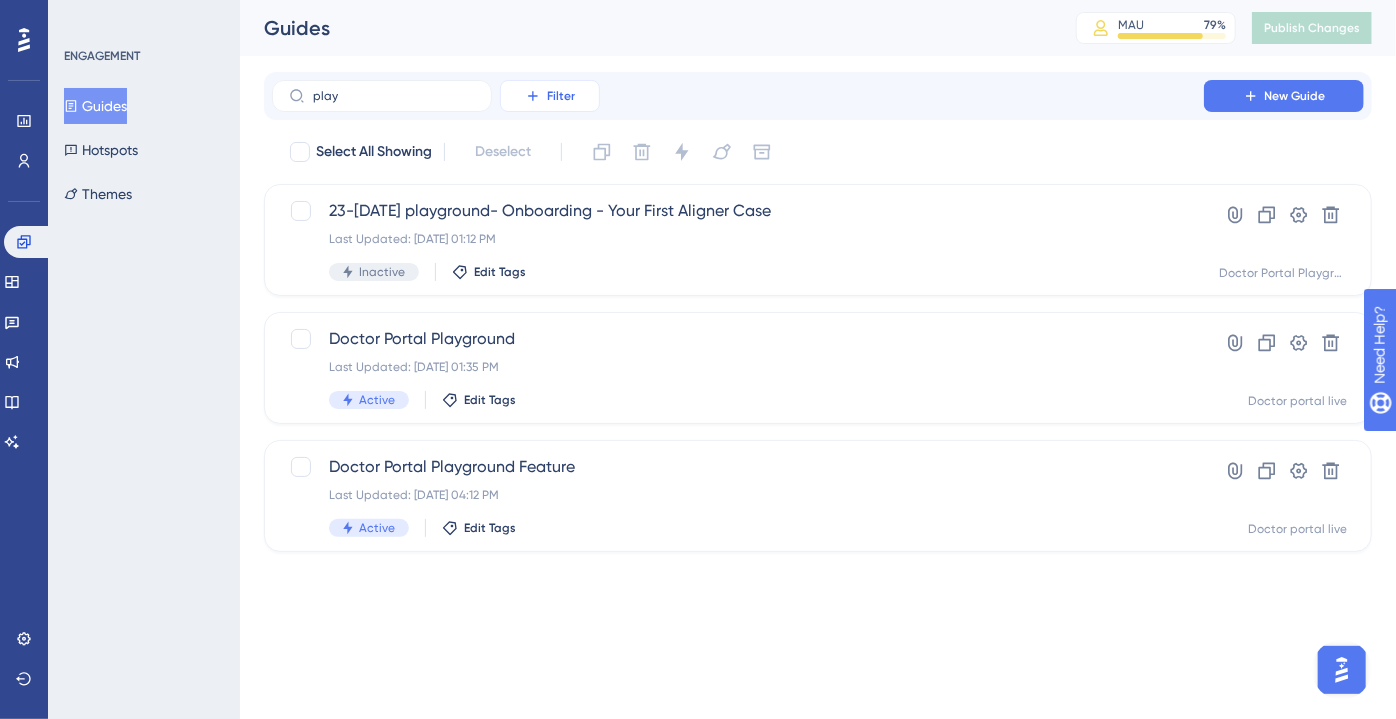 click 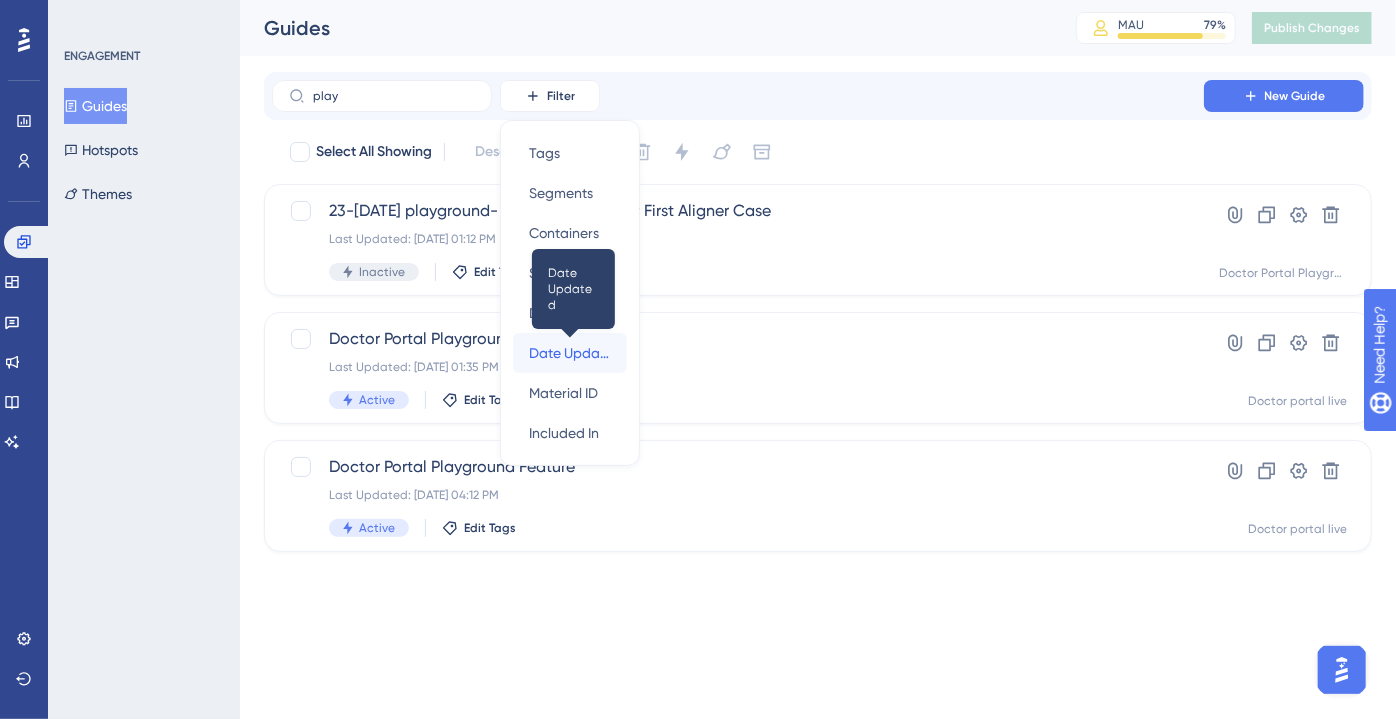 click on "Date Updated" at bounding box center (570, 353) 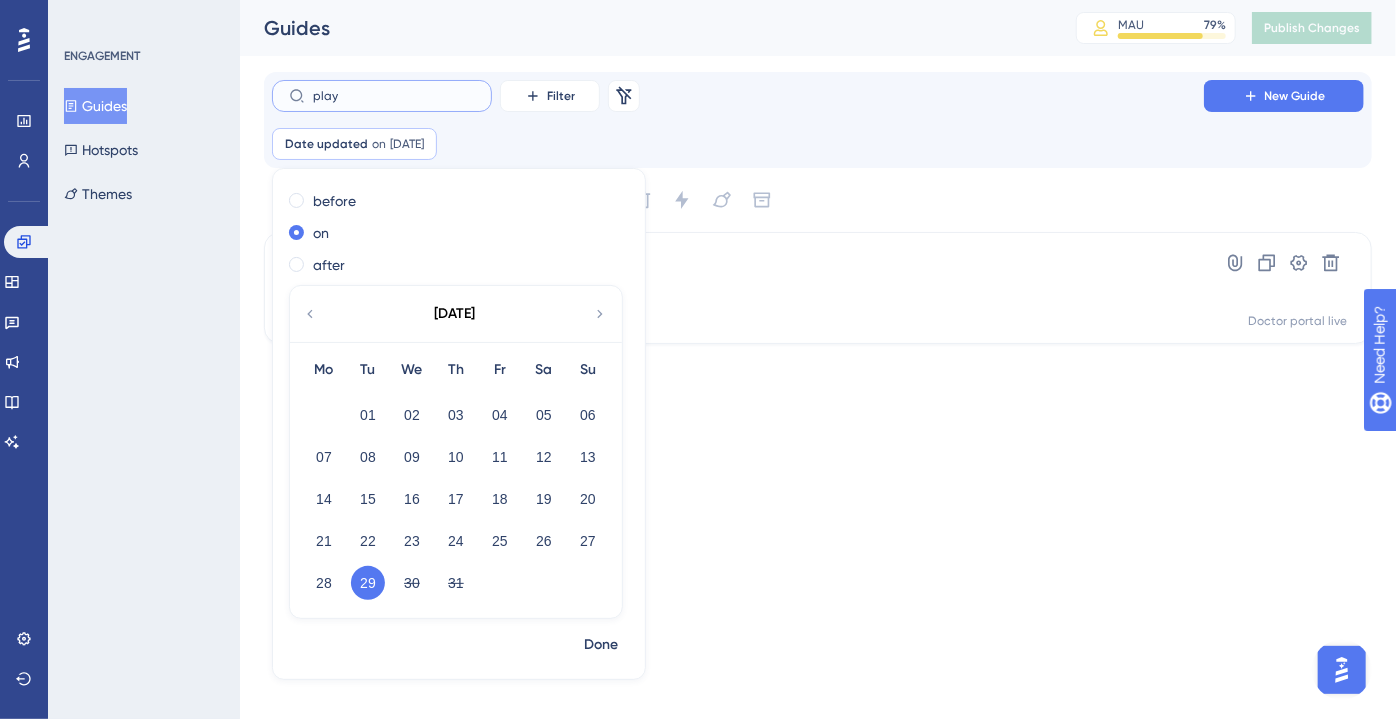 click on "play" at bounding box center (394, 96) 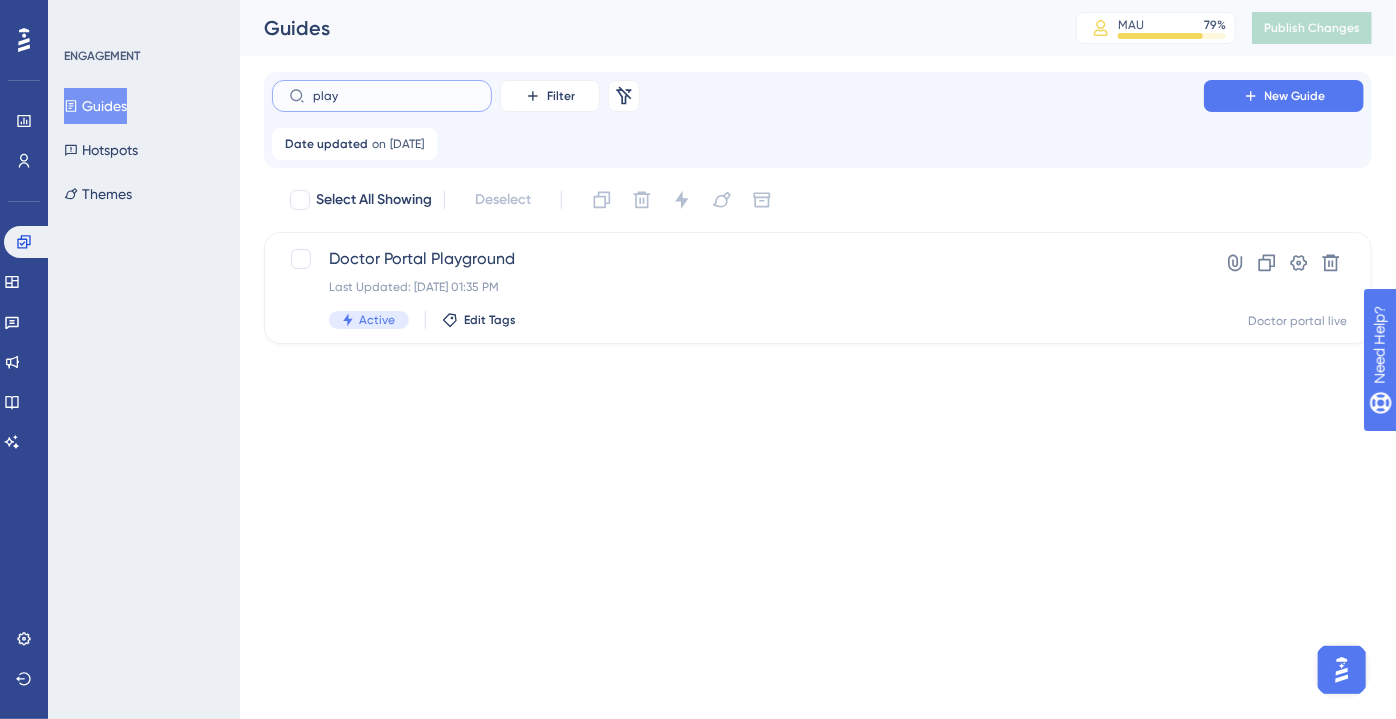 click on "play" at bounding box center [394, 96] 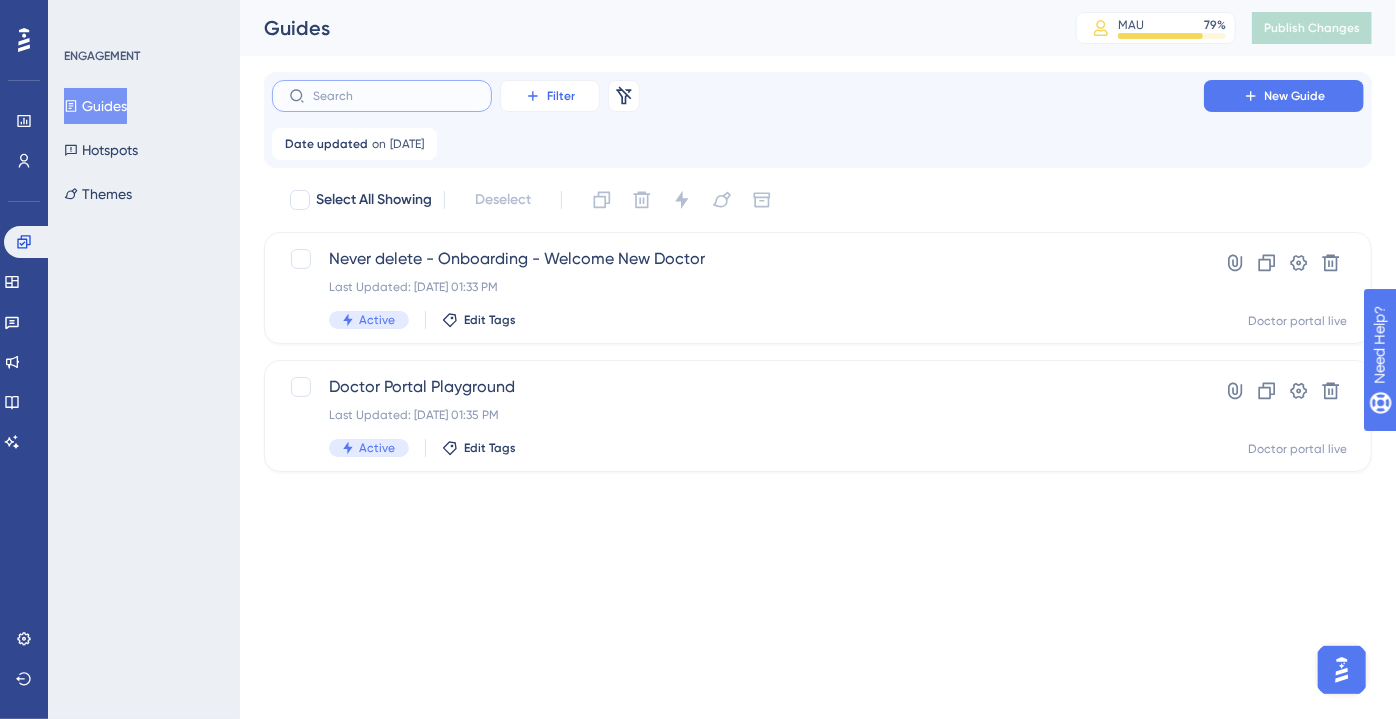 type 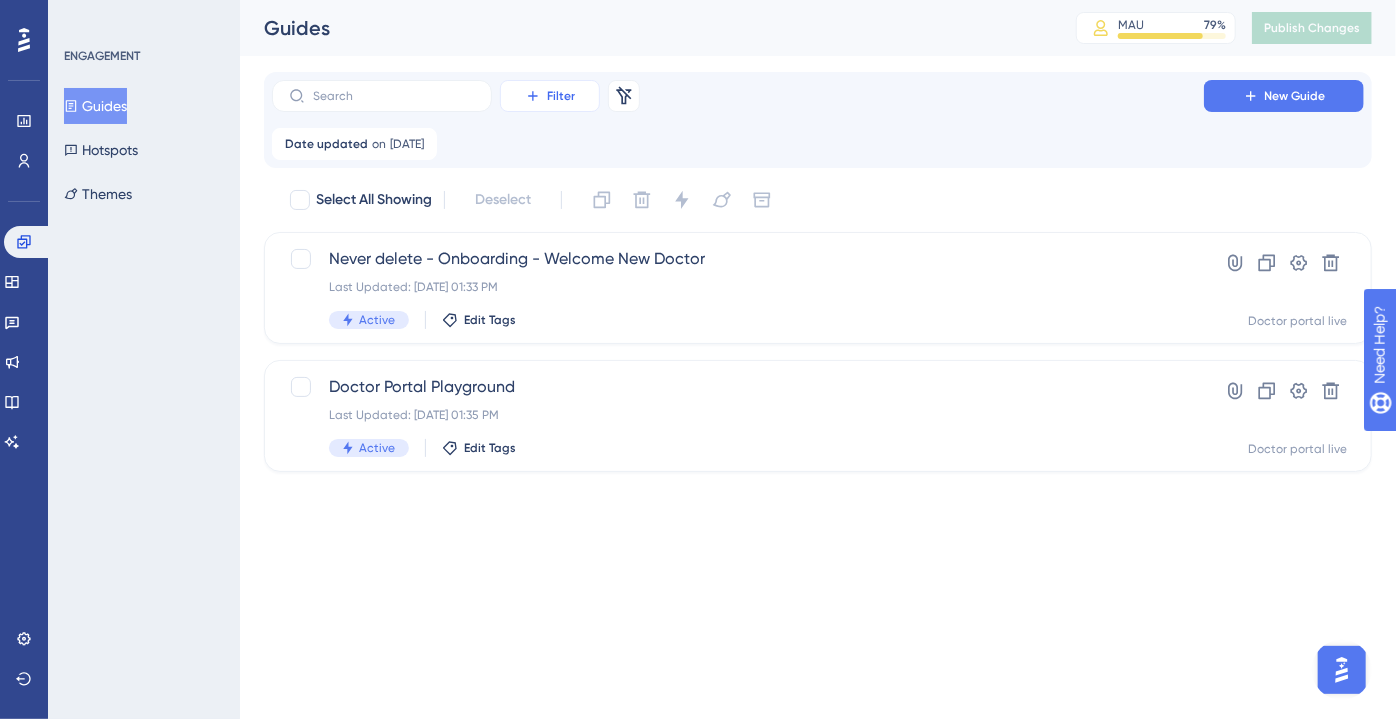 click 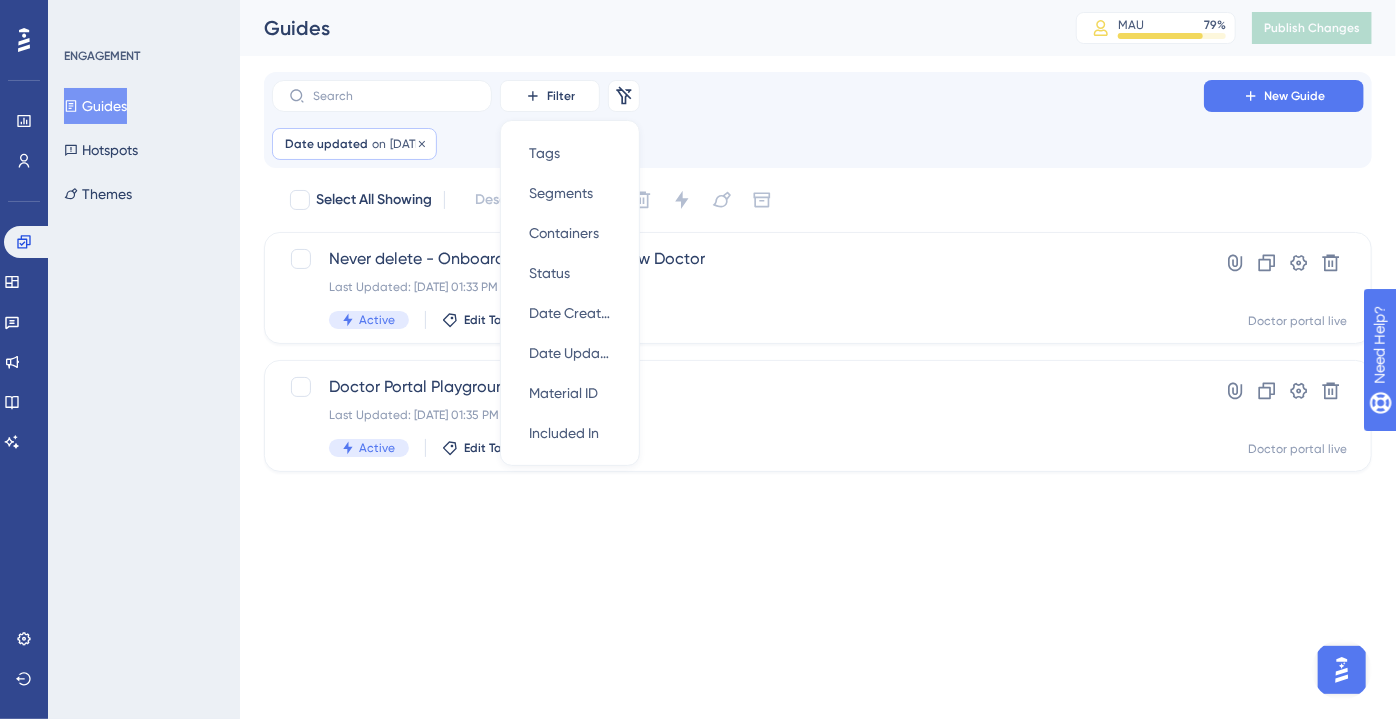 click at bounding box center [422, 144] 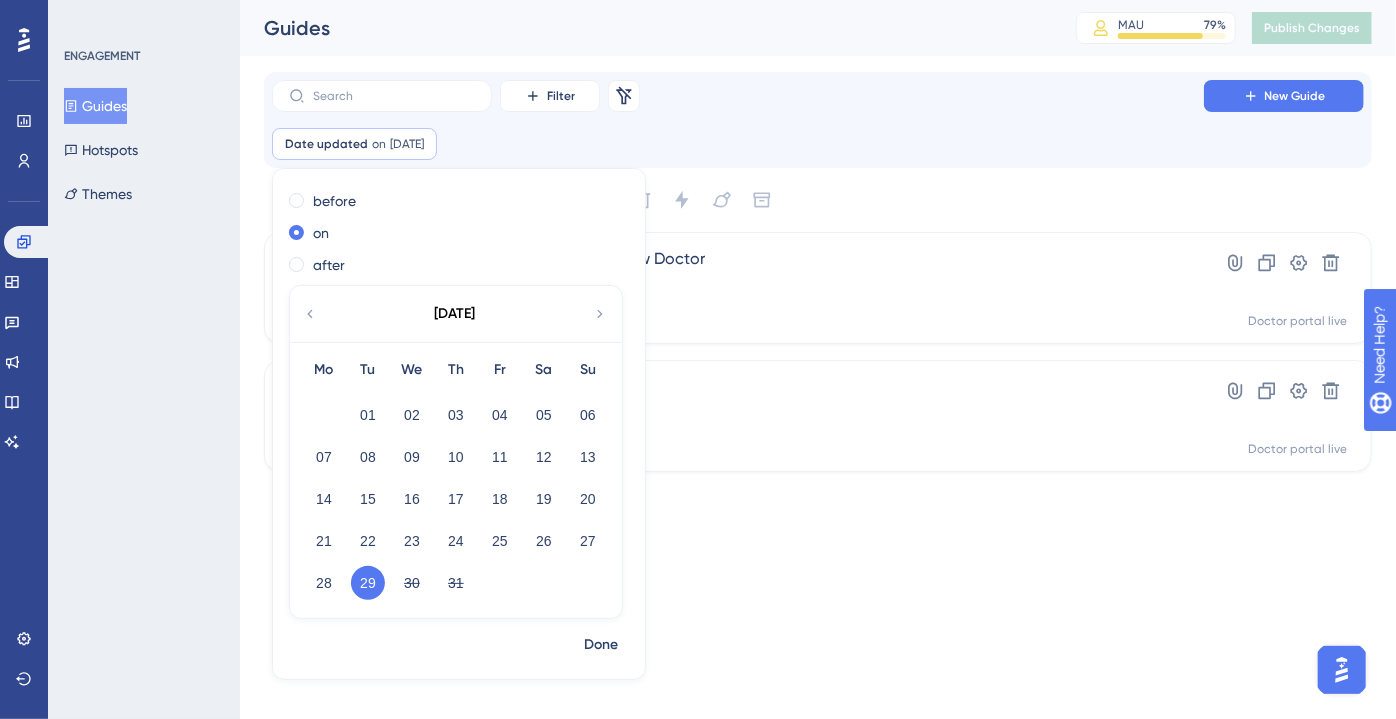 click on "Date updated on 29 Jul, 2025 29 Jul, 2025 Remove before on after July 2025 Mo Tu We Th Fr Sa Su 01 02 03 04 05 06 07 08 09 10 11 12 13 14 15 16 17 18 19 20 21 22 23 24 25 26 27 28 29 30 31 Done" at bounding box center (818, 144) 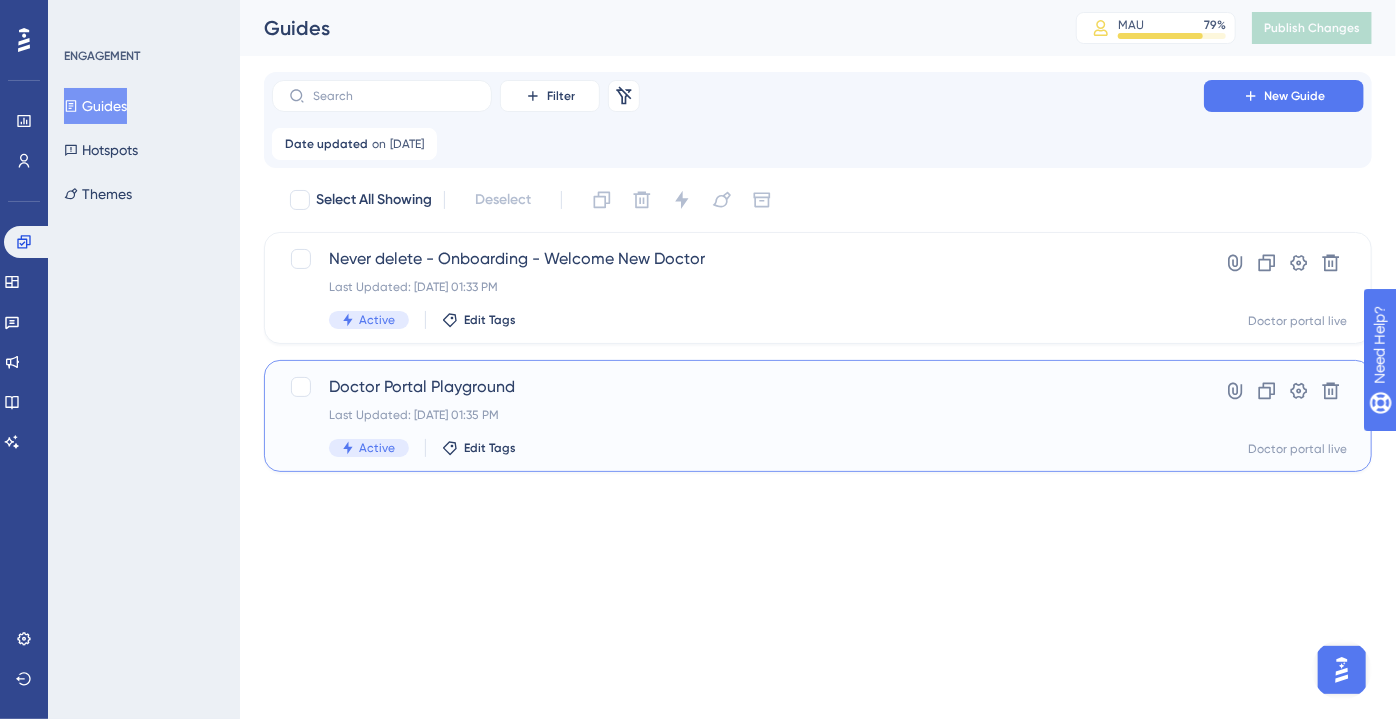 click on "Doctor Portal Playground Last Updated: Jul 29 2025, 01:35 PM Active Edit Tags" at bounding box center [738, 416] 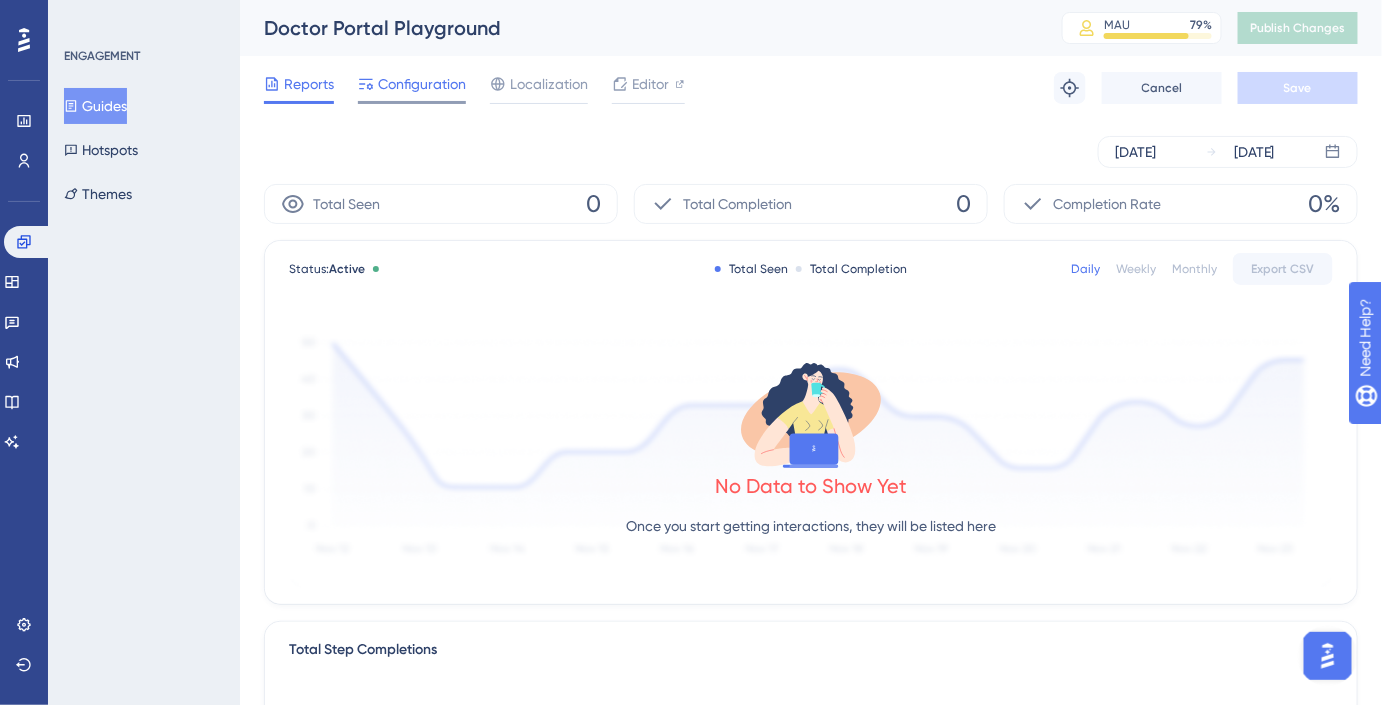 click on "Configuration" at bounding box center (422, 84) 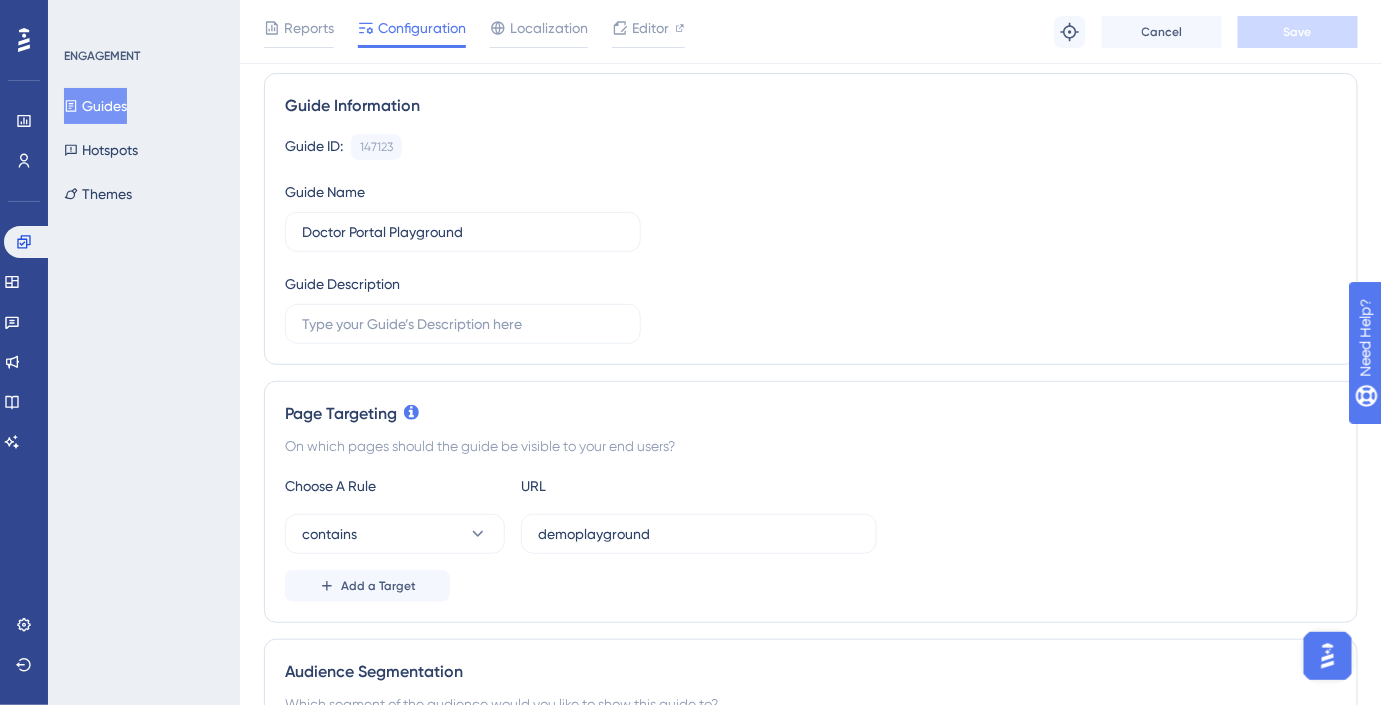scroll, scrollTop: 0, scrollLeft: 0, axis: both 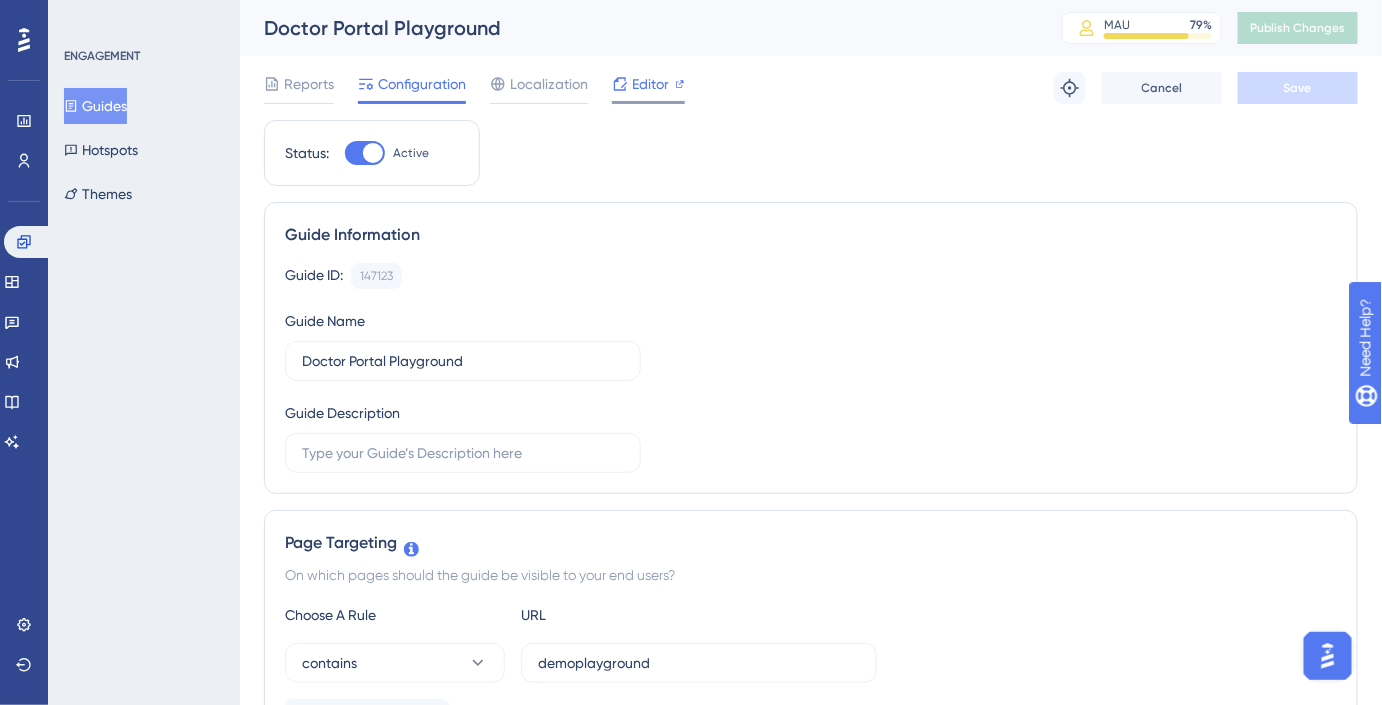 click on "Editor" at bounding box center [648, 88] 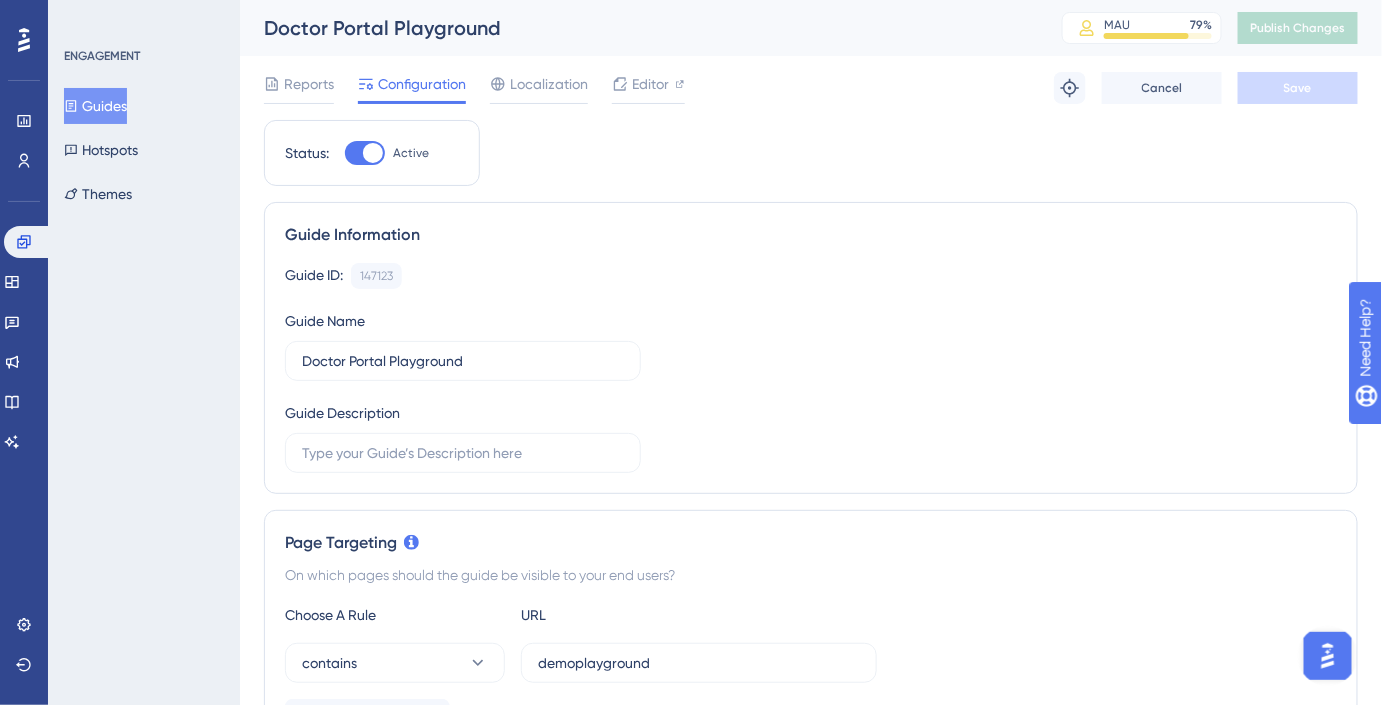click at bounding box center (373, 153) 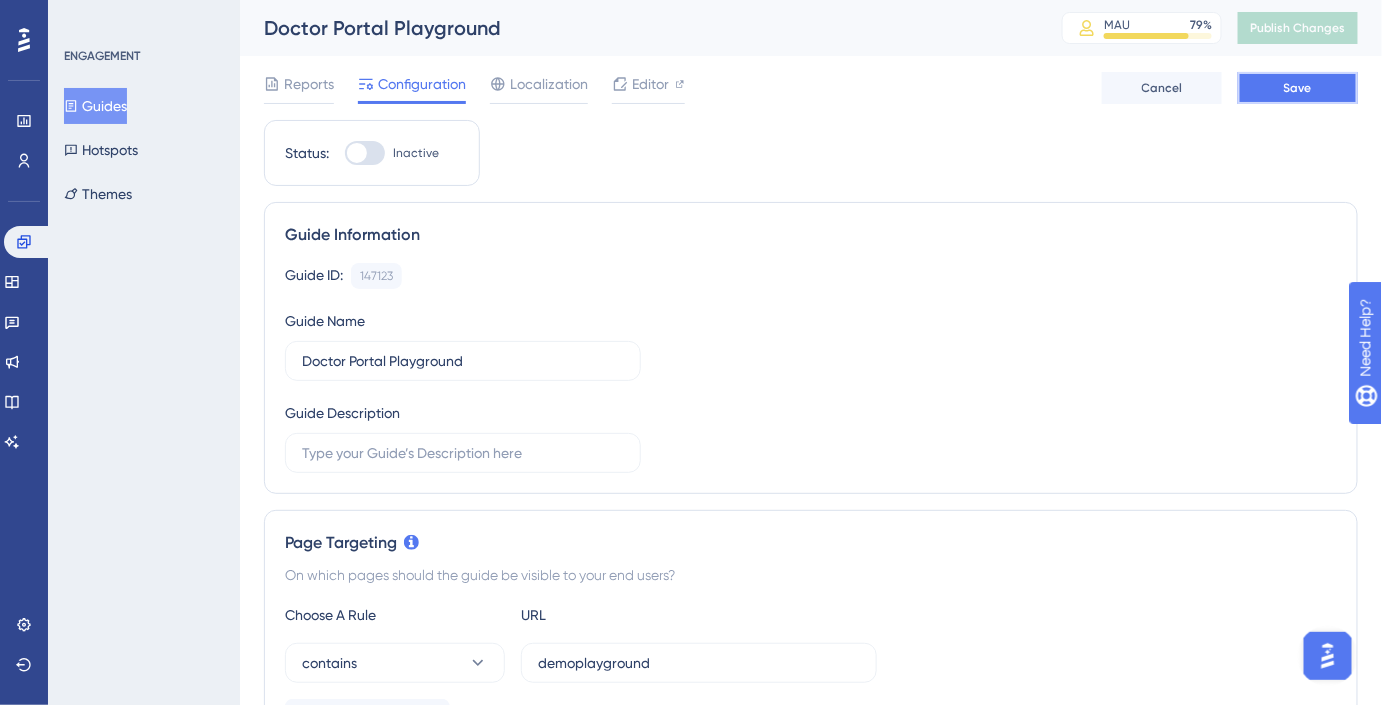 click on "Save" at bounding box center [1298, 88] 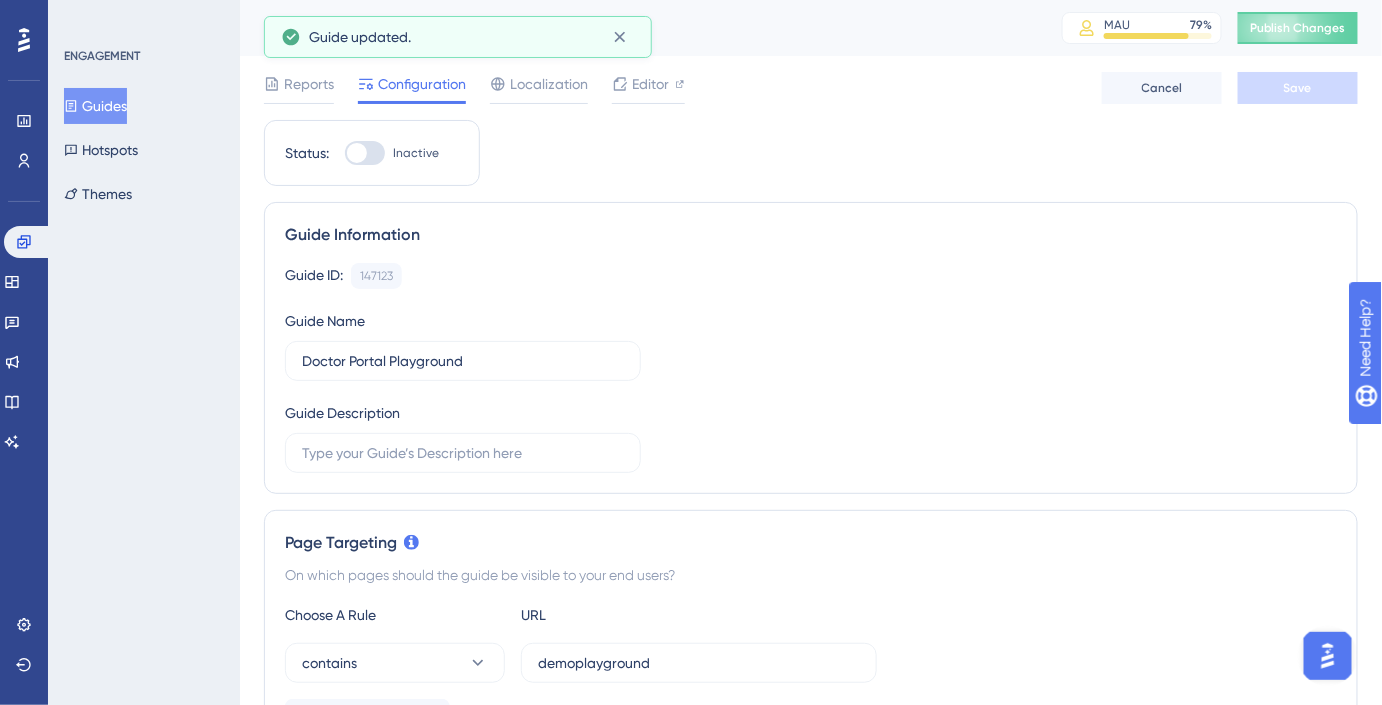 click on "Guides" at bounding box center [95, 106] 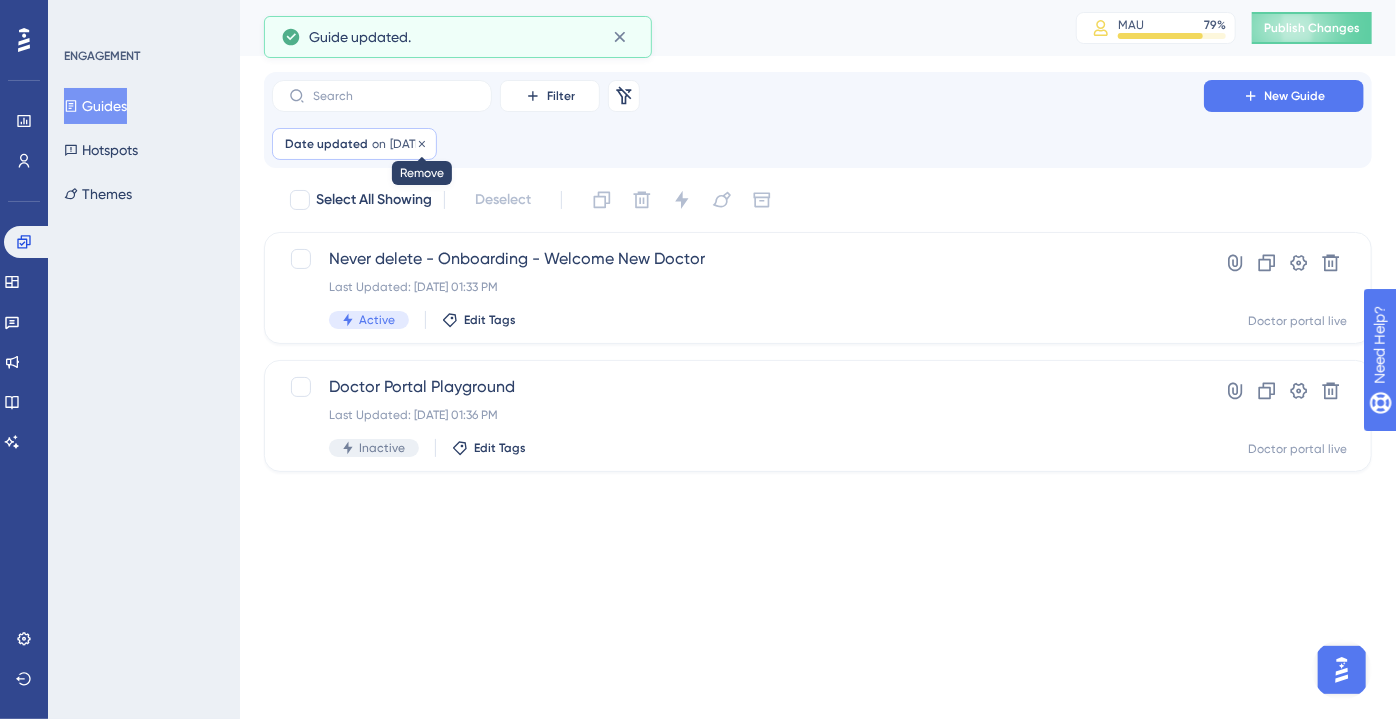 click 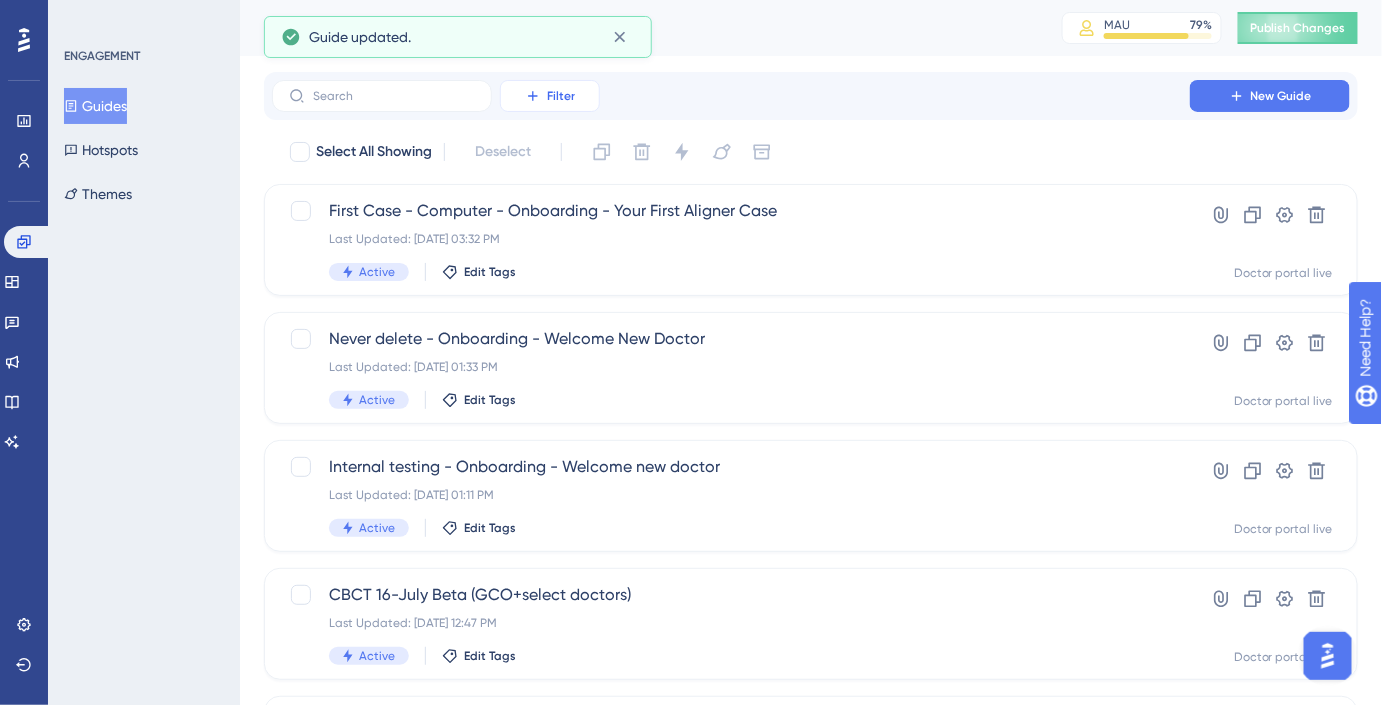 click on "Filter" at bounding box center (550, 96) 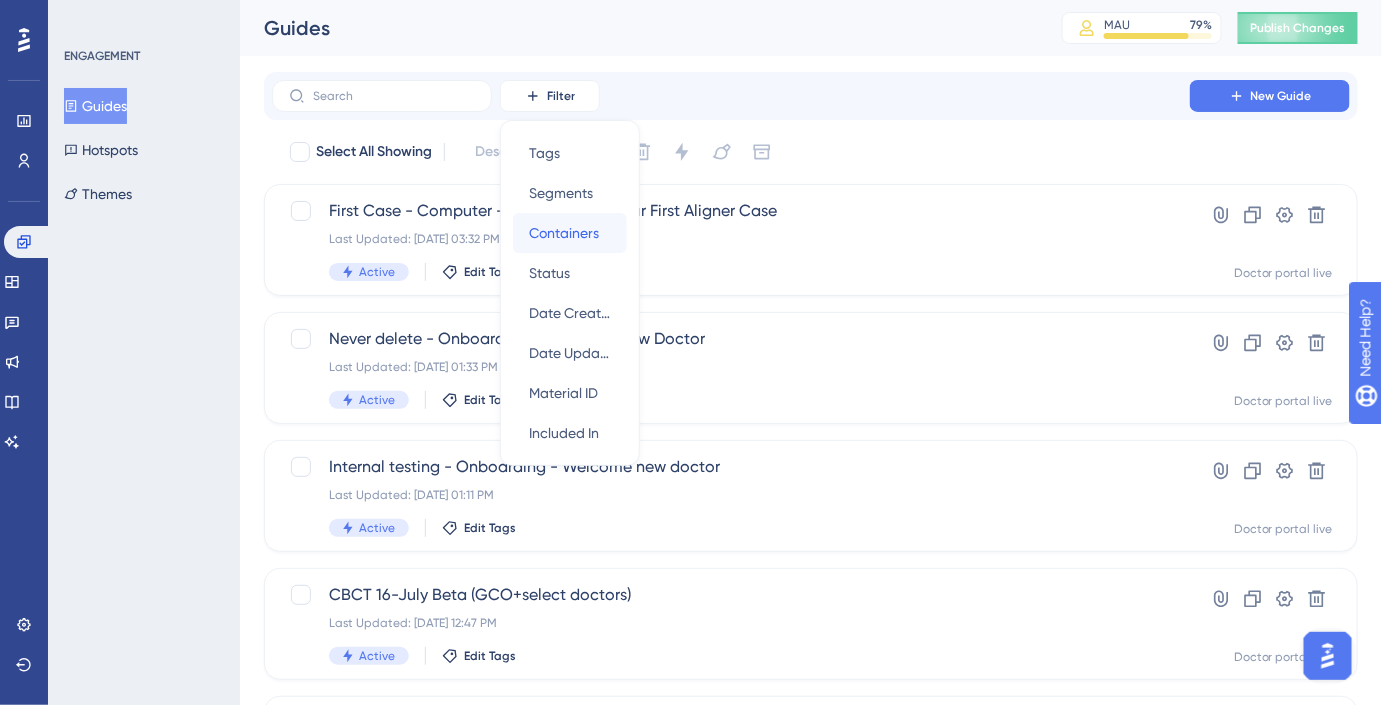 click on "Containers Containers" at bounding box center [570, 233] 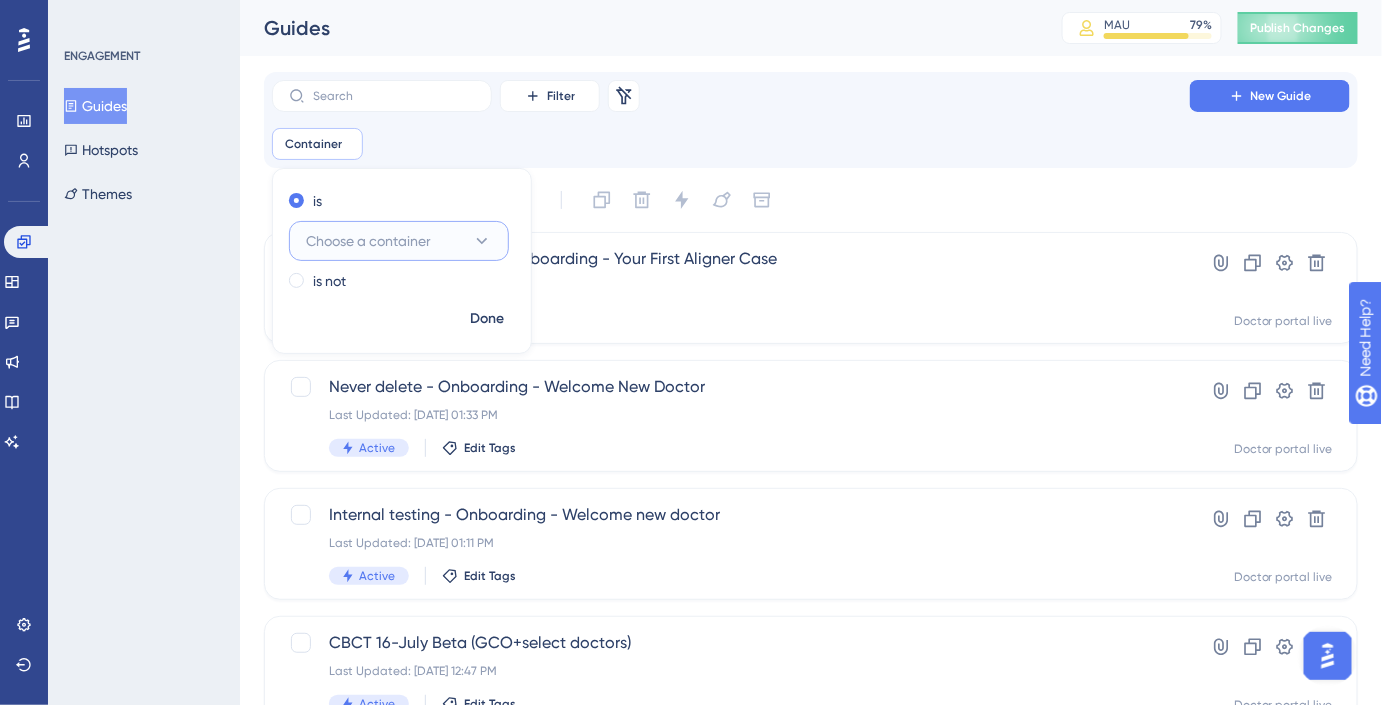 click on "Choose a container" at bounding box center (399, 241) 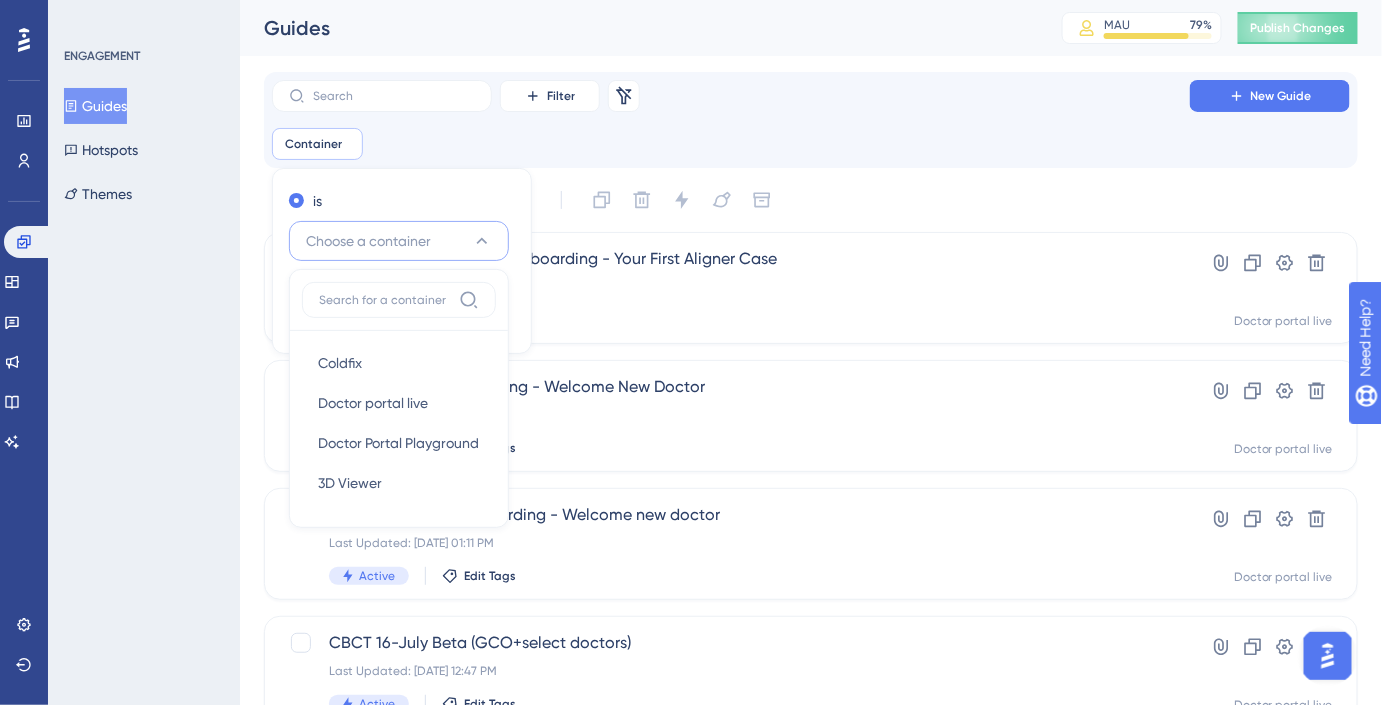 scroll, scrollTop: 45, scrollLeft: 0, axis: vertical 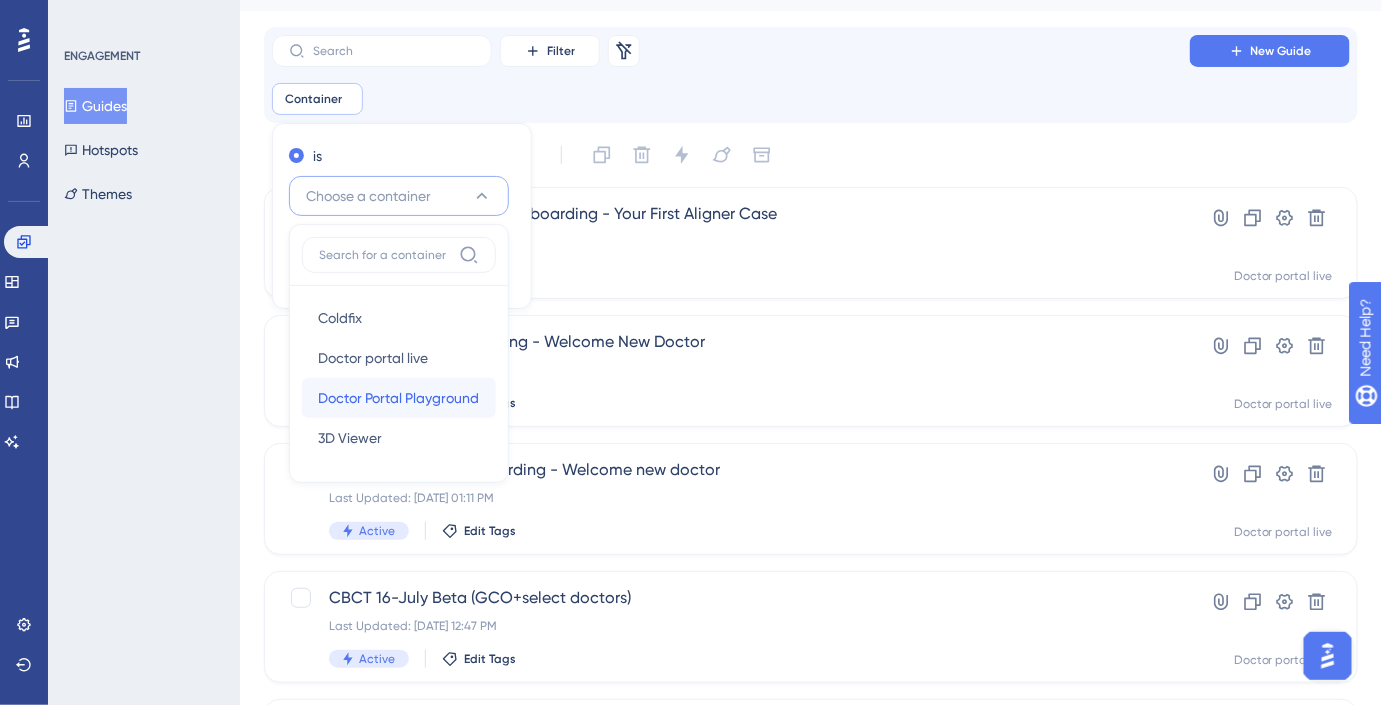 click on "Doctor Portal Playground" at bounding box center (398, 398) 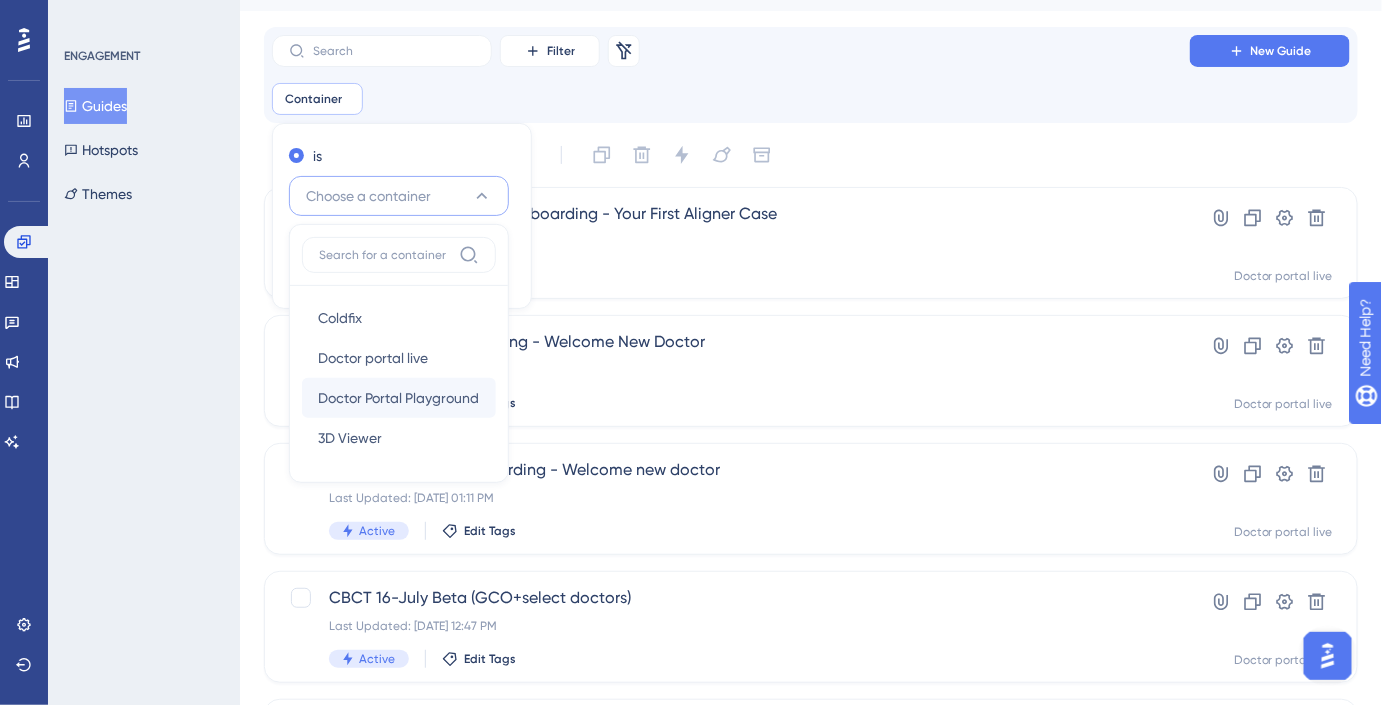 scroll, scrollTop: 0, scrollLeft: 0, axis: both 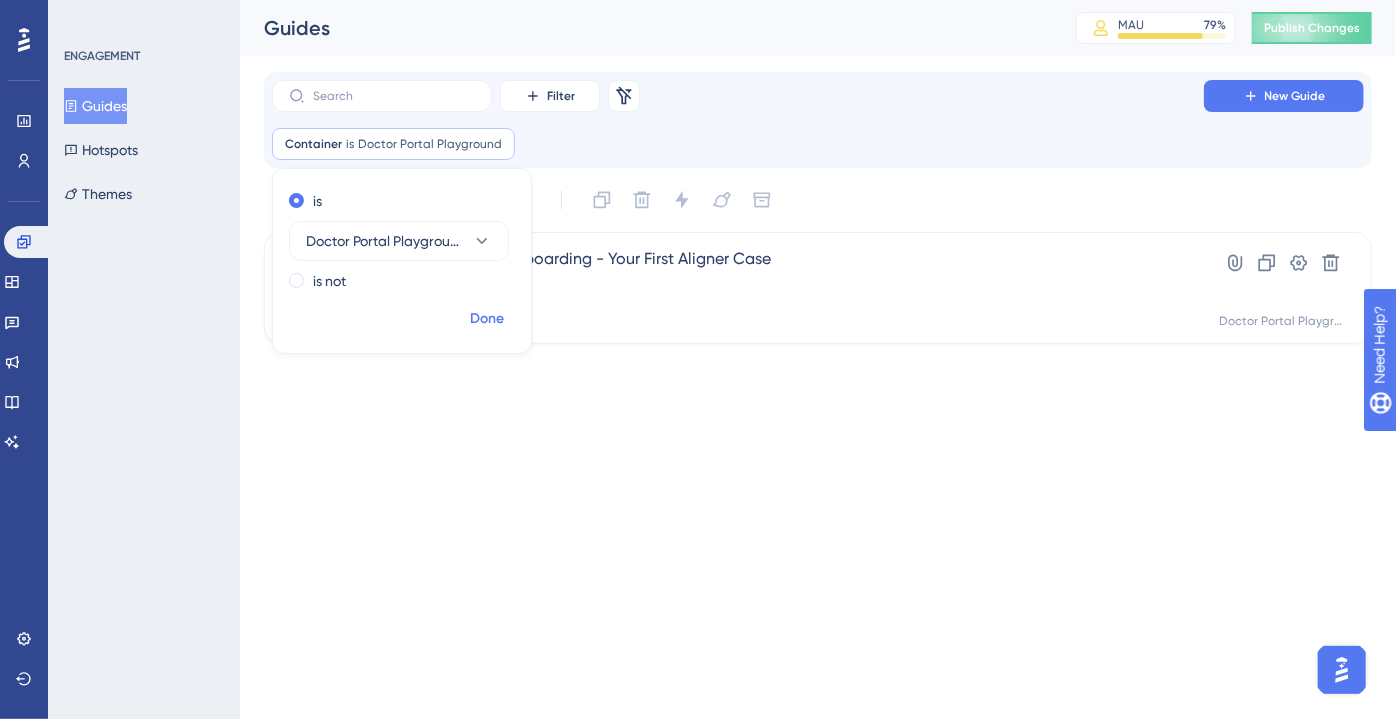 click on "Done" at bounding box center (487, 319) 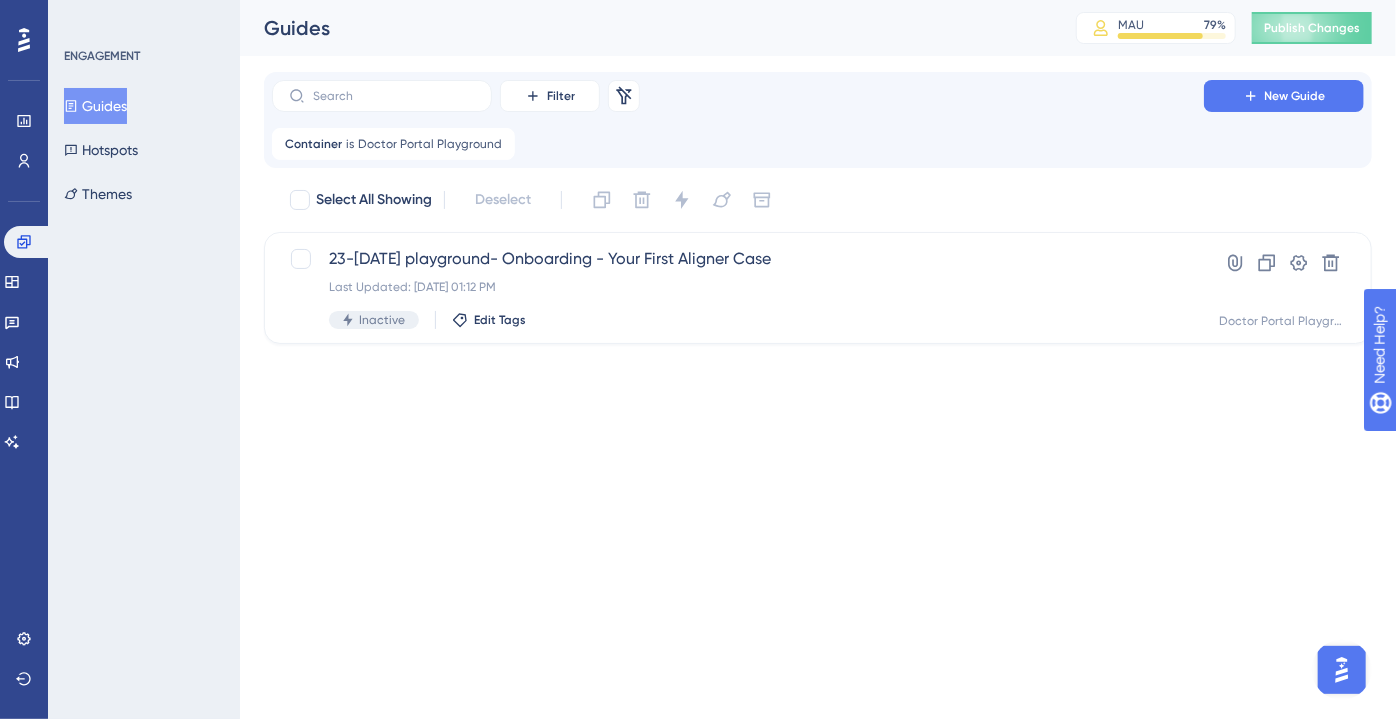 drag, startPoint x: 526, startPoint y: 457, endPoint x: 533, endPoint y: 437, distance: 21.189621 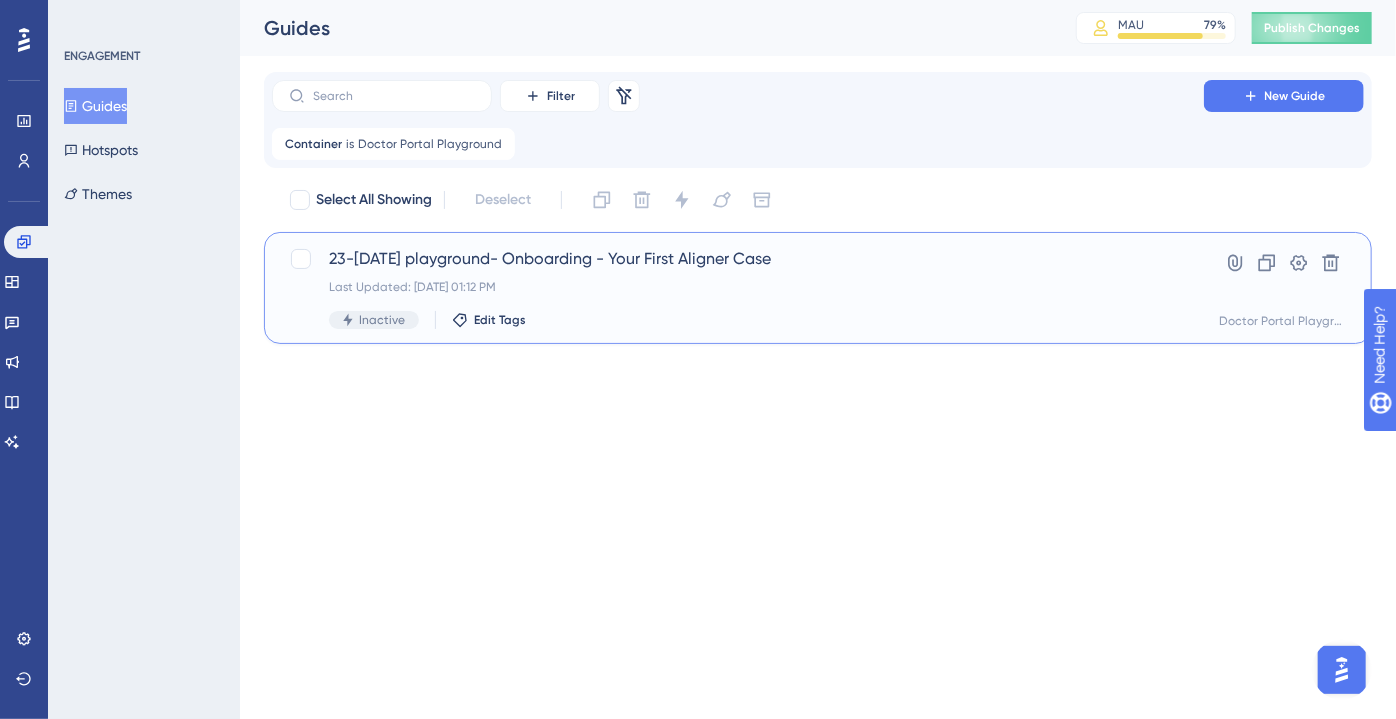 click on "23-Jul playground- Onboarding - Your First Aligner Case" at bounding box center (738, 259) 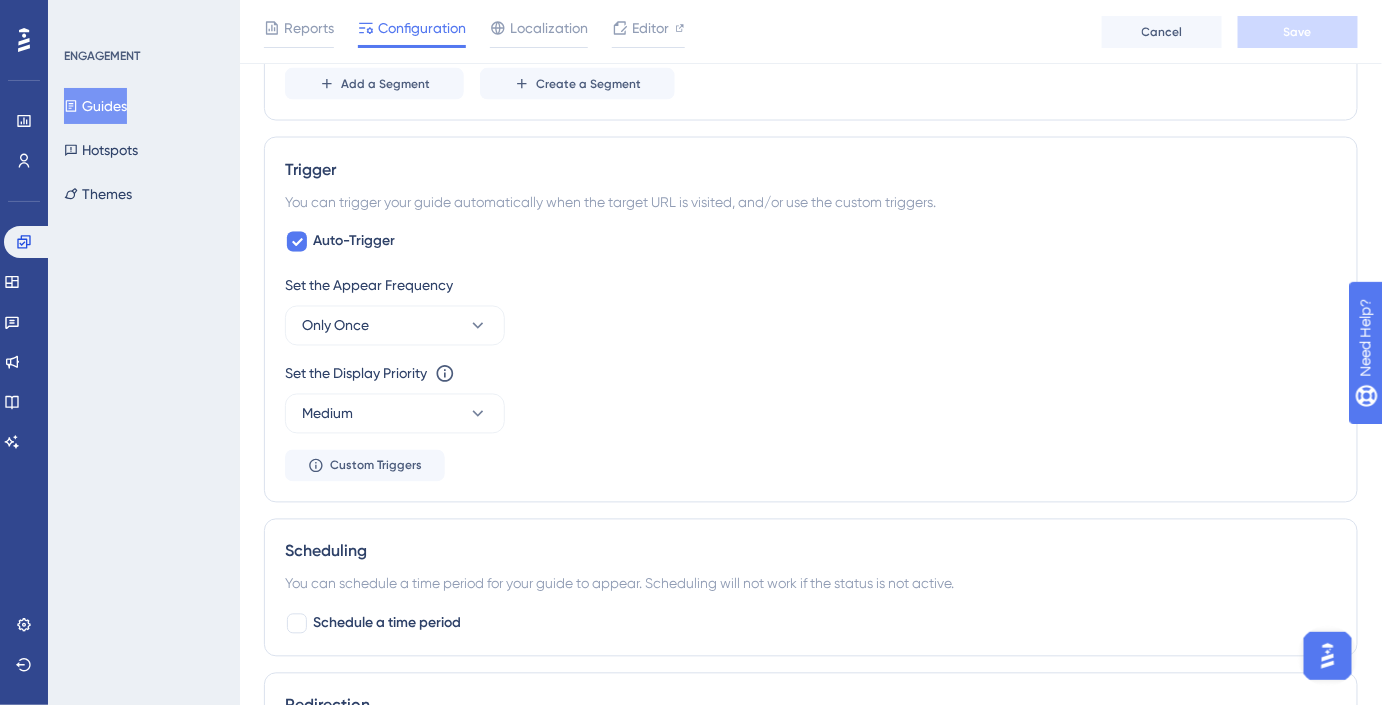 scroll, scrollTop: 1090, scrollLeft: 0, axis: vertical 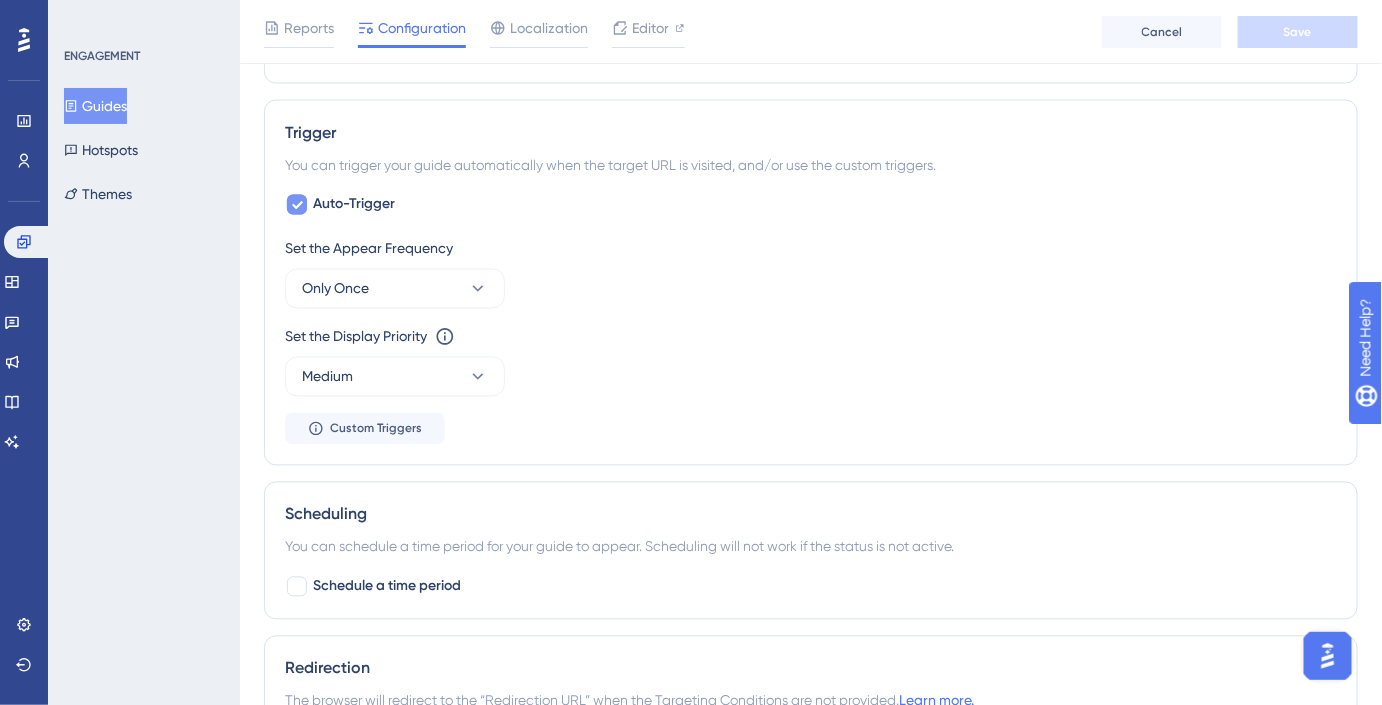 click on "Auto-Trigger" at bounding box center [354, 205] 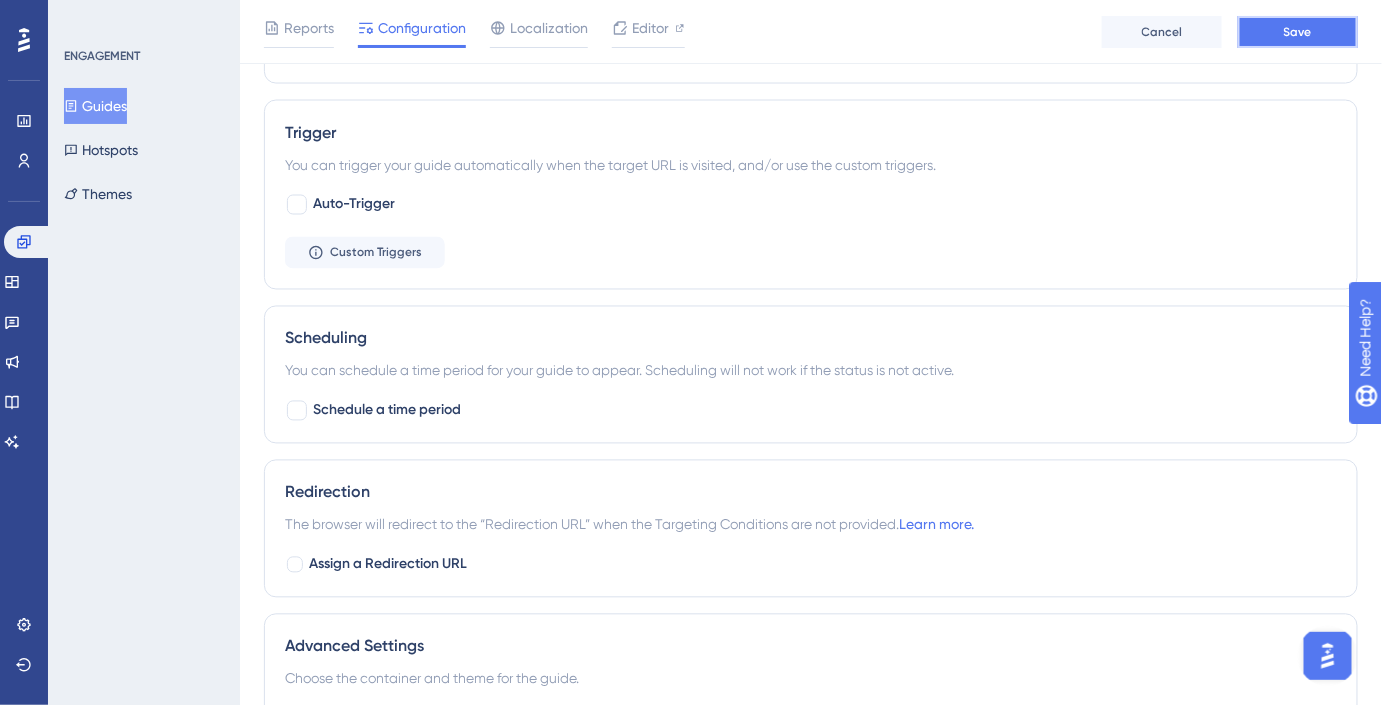 click on "Save" at bounding box center [1298, 32] 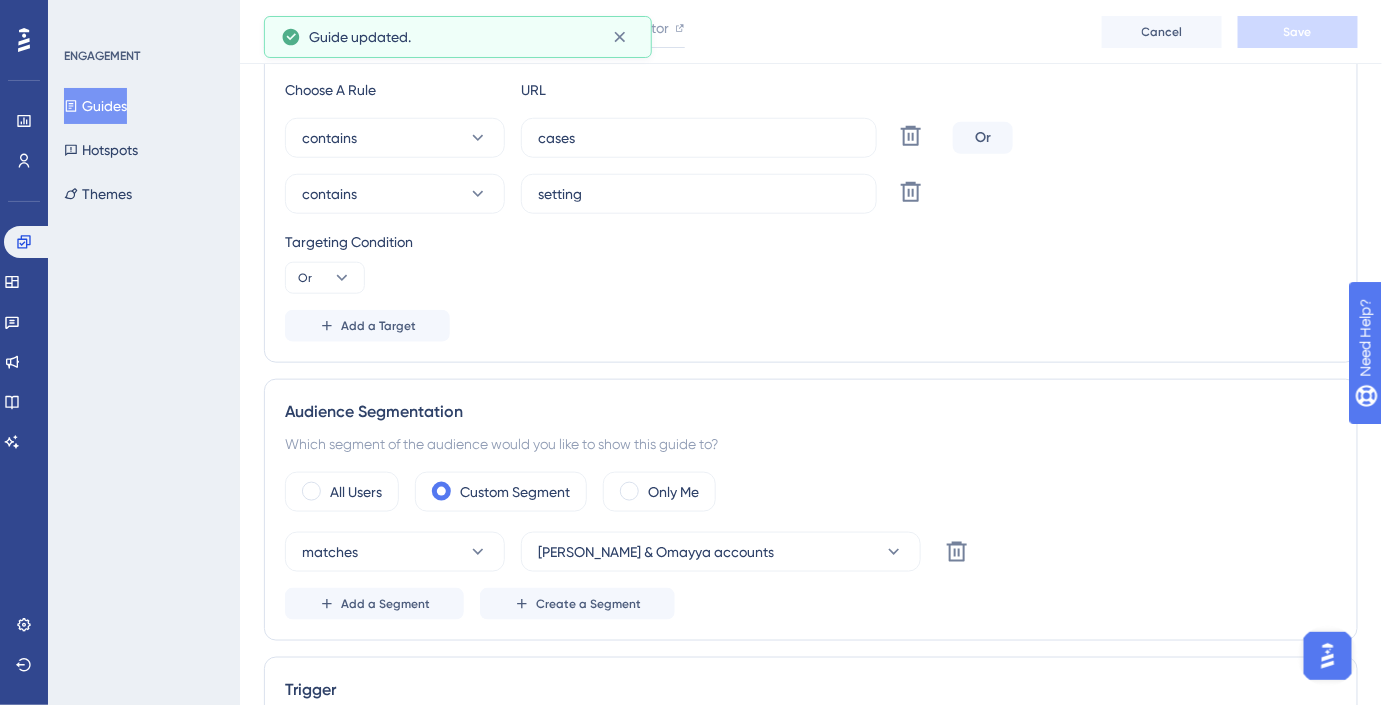 scroll, scrollTop: 0, scrollLeft: 0, axis: both 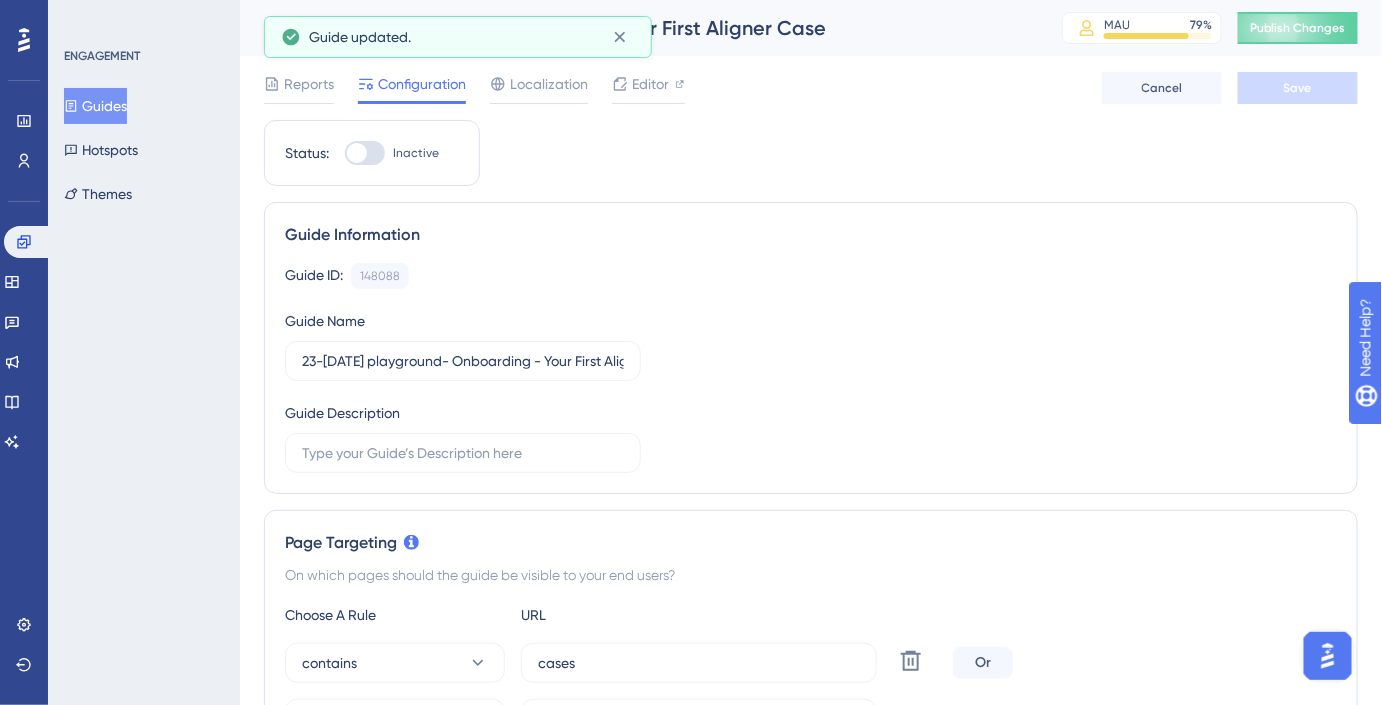 click at bounding box center [365, 153] 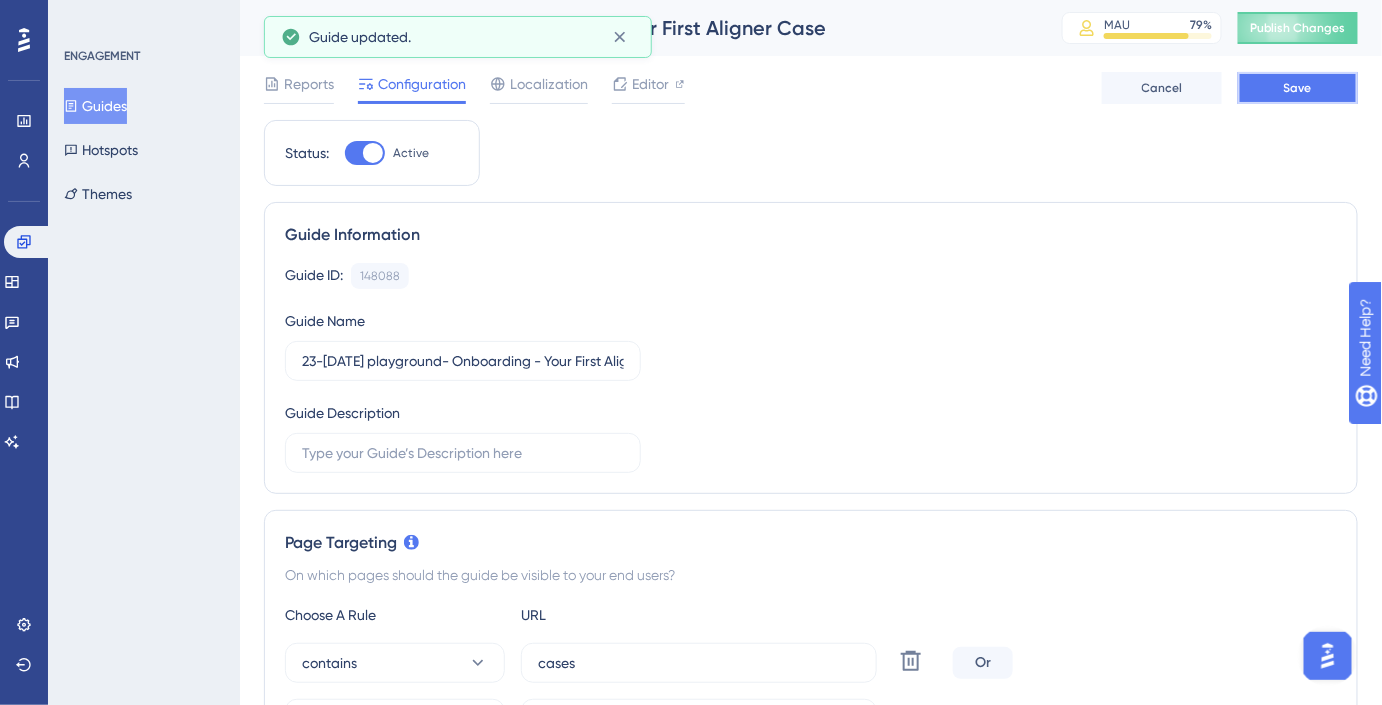 click on "Save" at bounding box center (1298, 88) 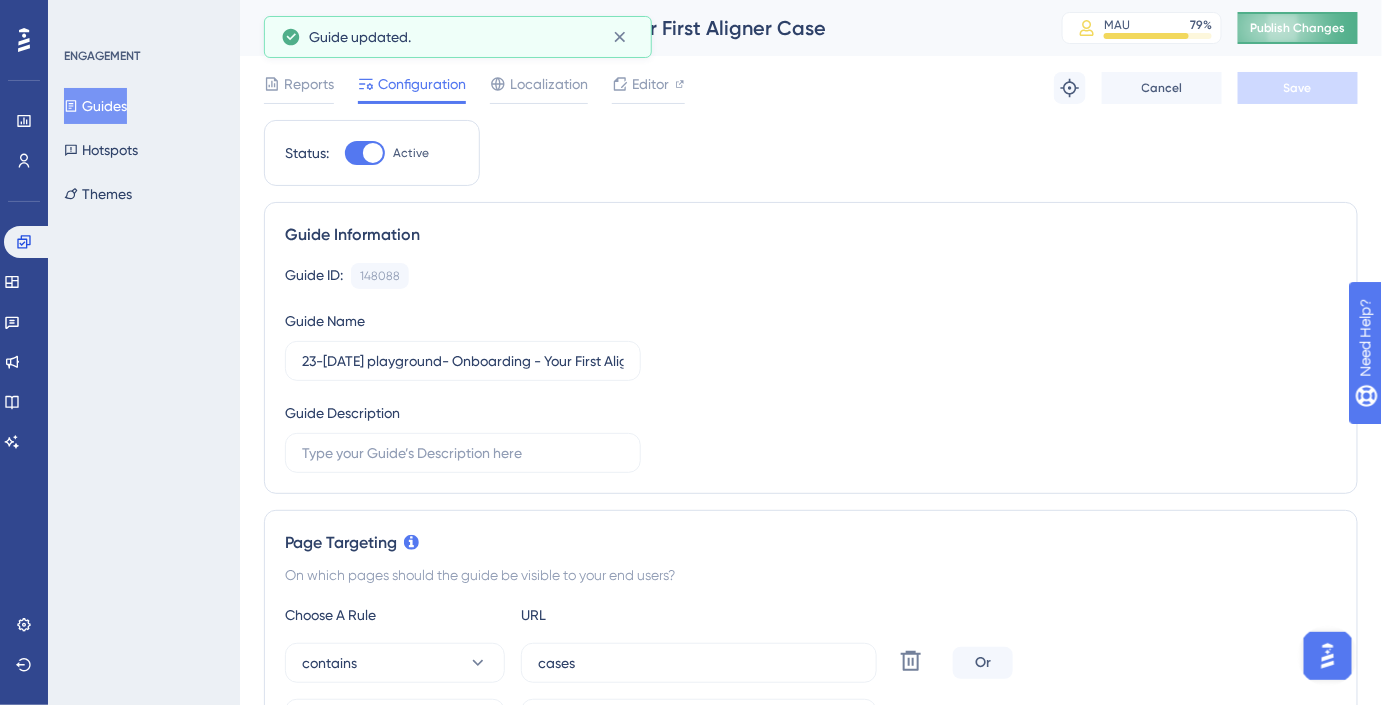 click on "Publish Changes" at bounding box center (1298, 28) 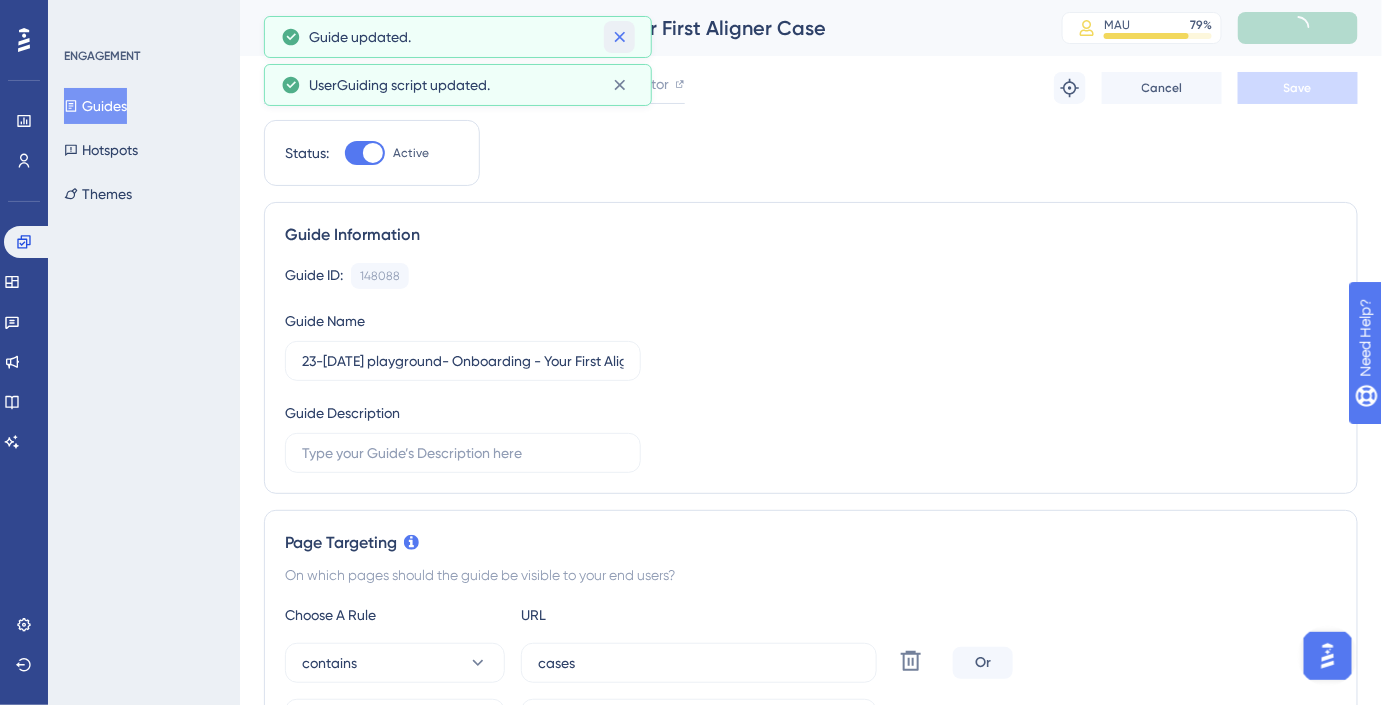 click 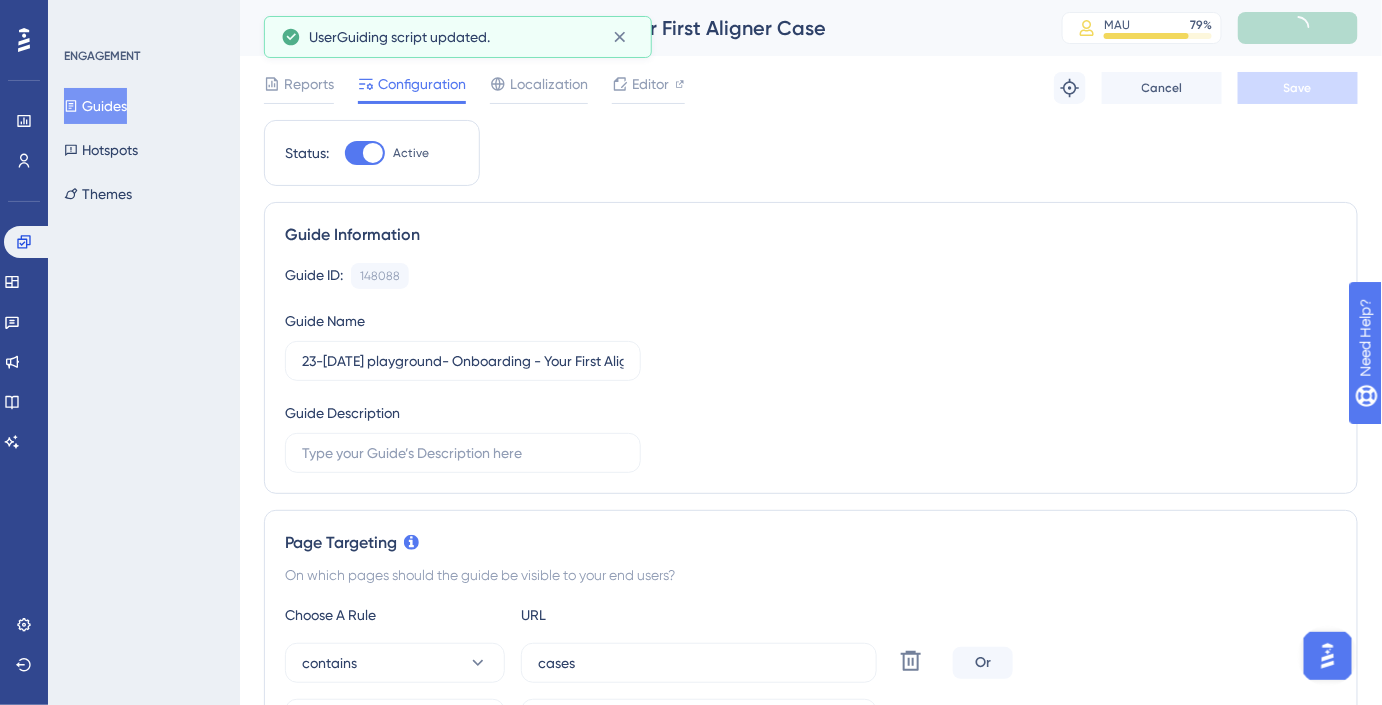 click 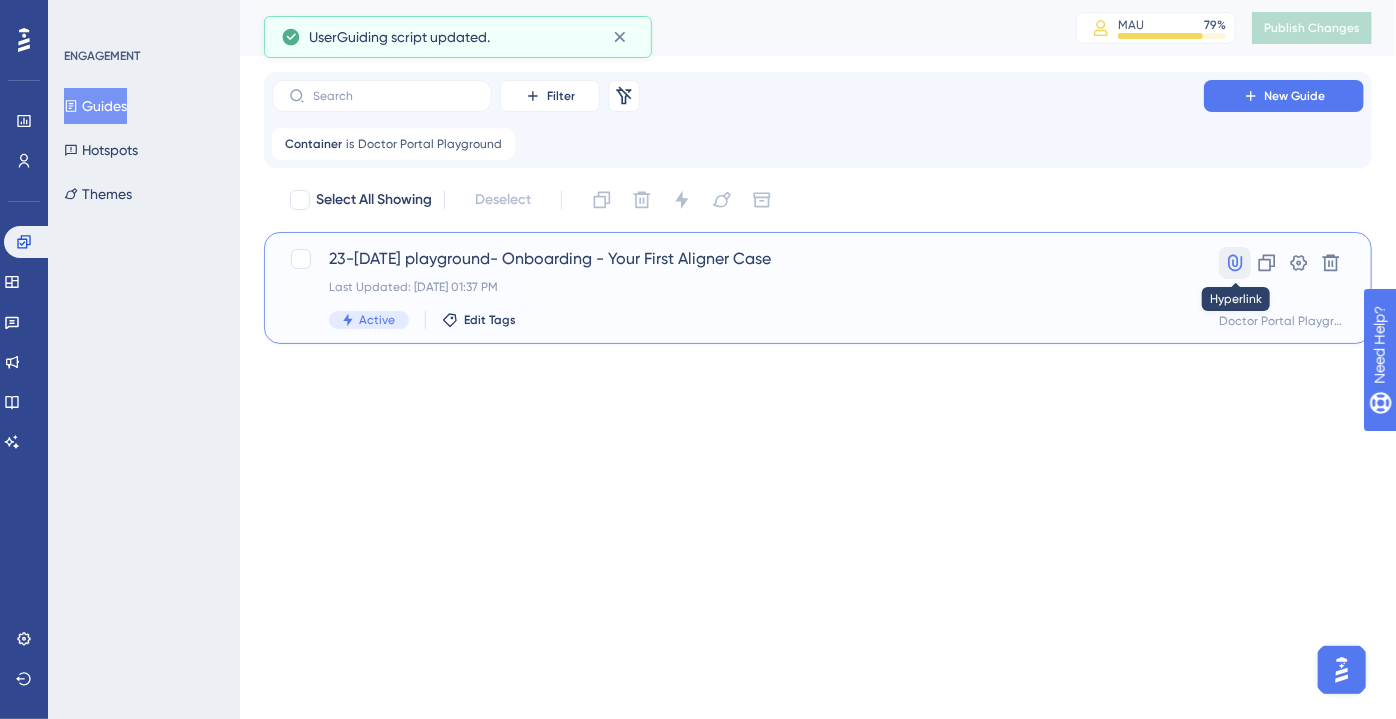 click 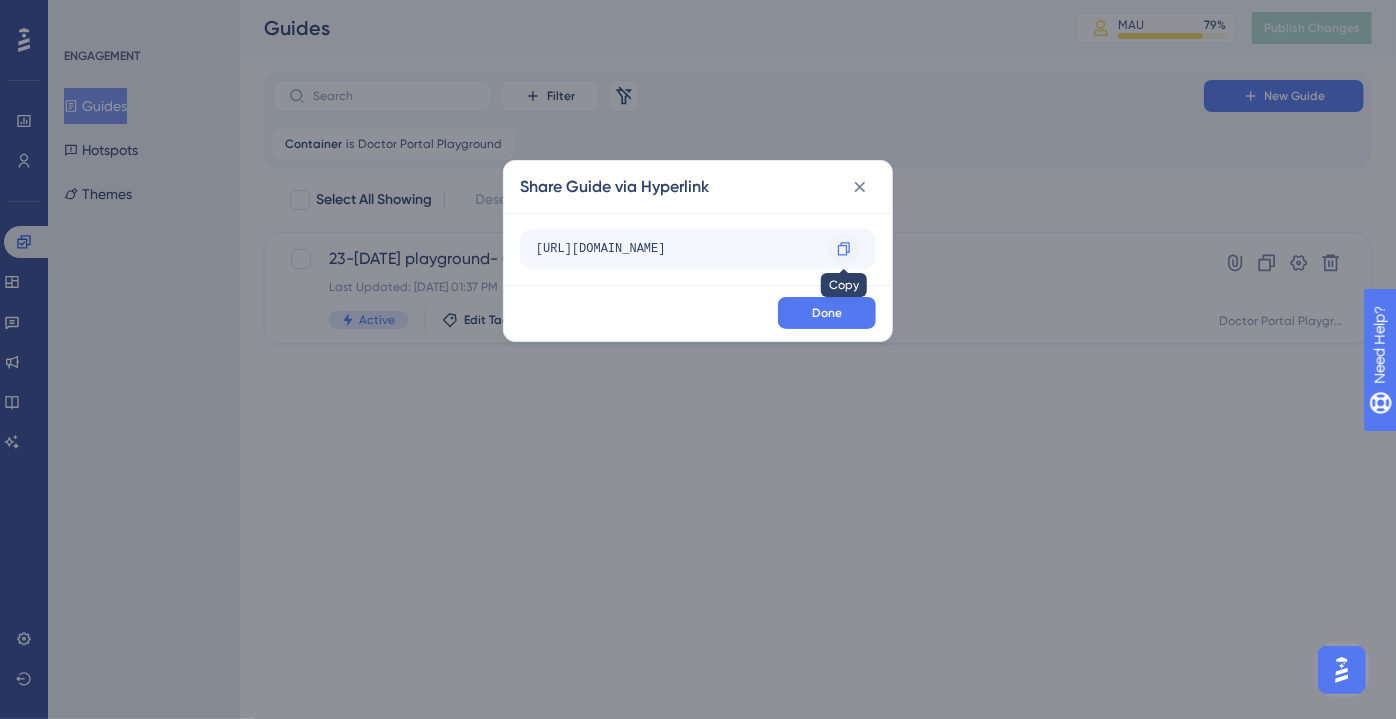 click 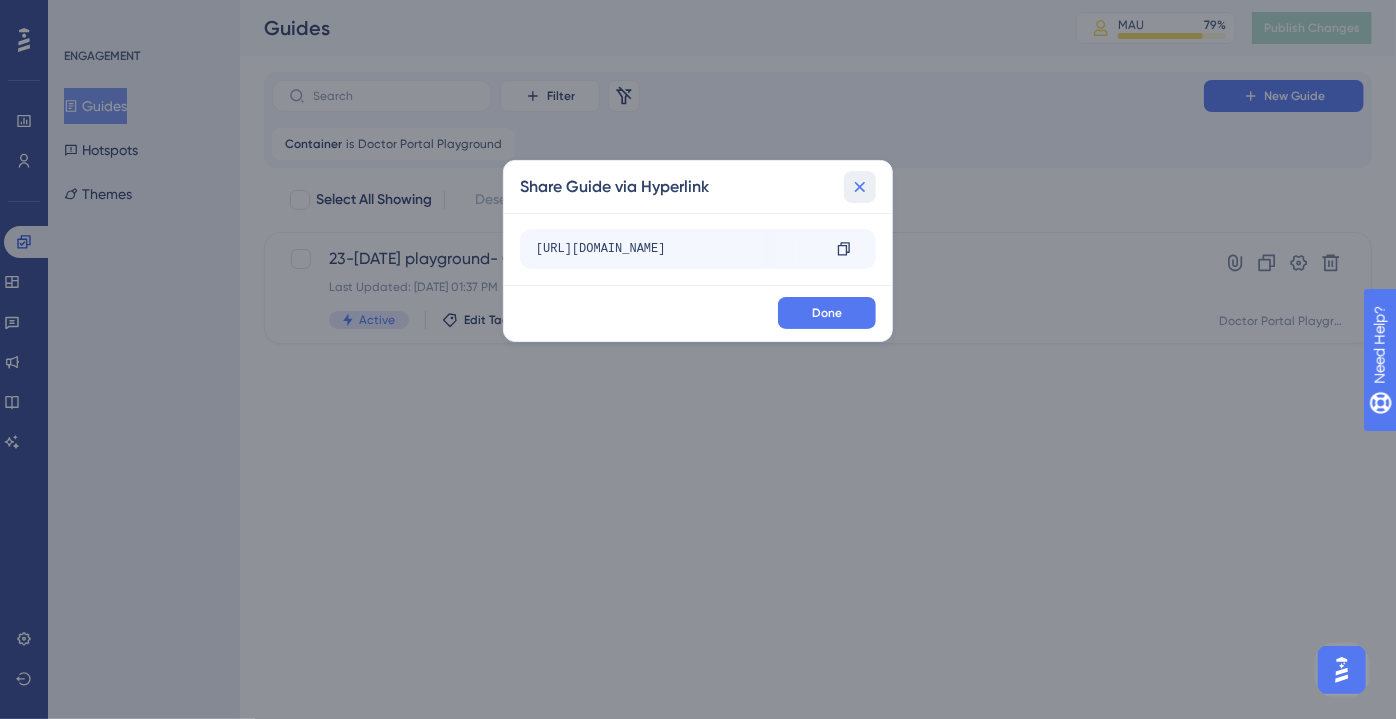 click 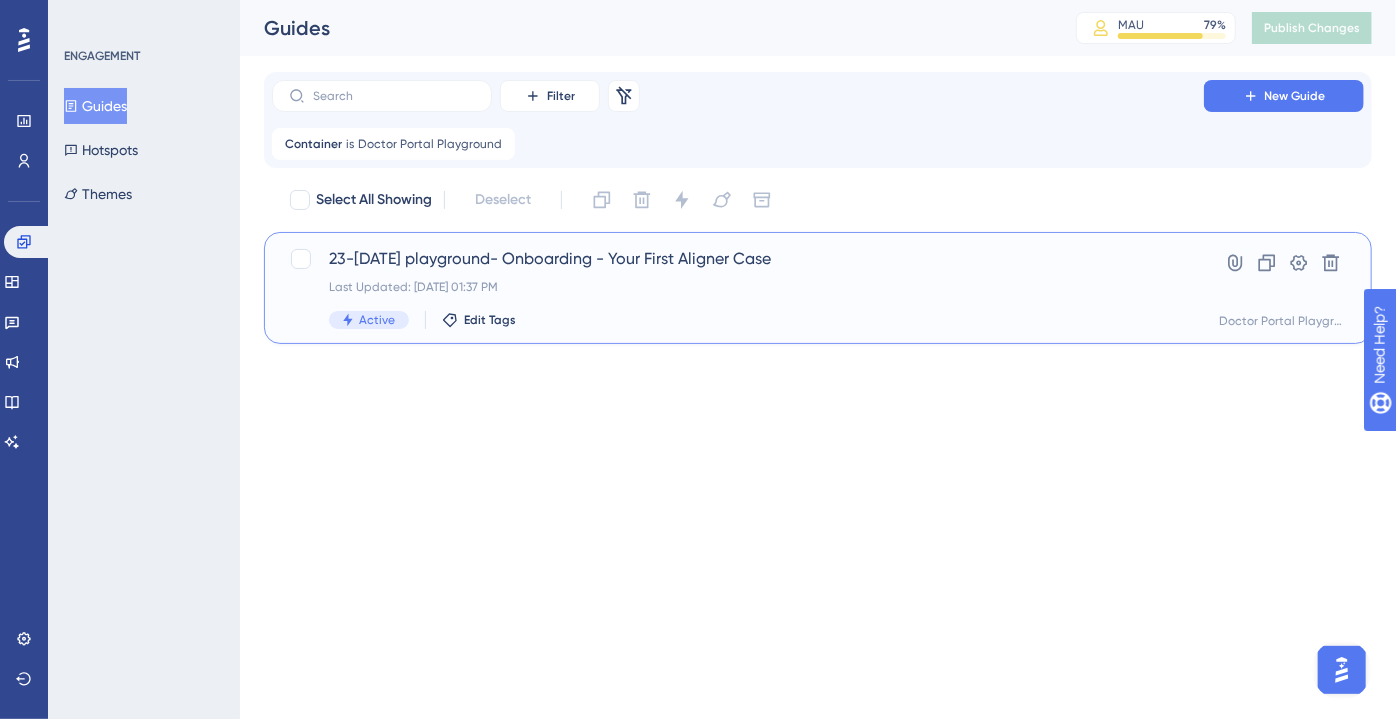 click on "23-Jul playground- Onboarding - Your First Aligner Case" at bounding box center (738, 259) 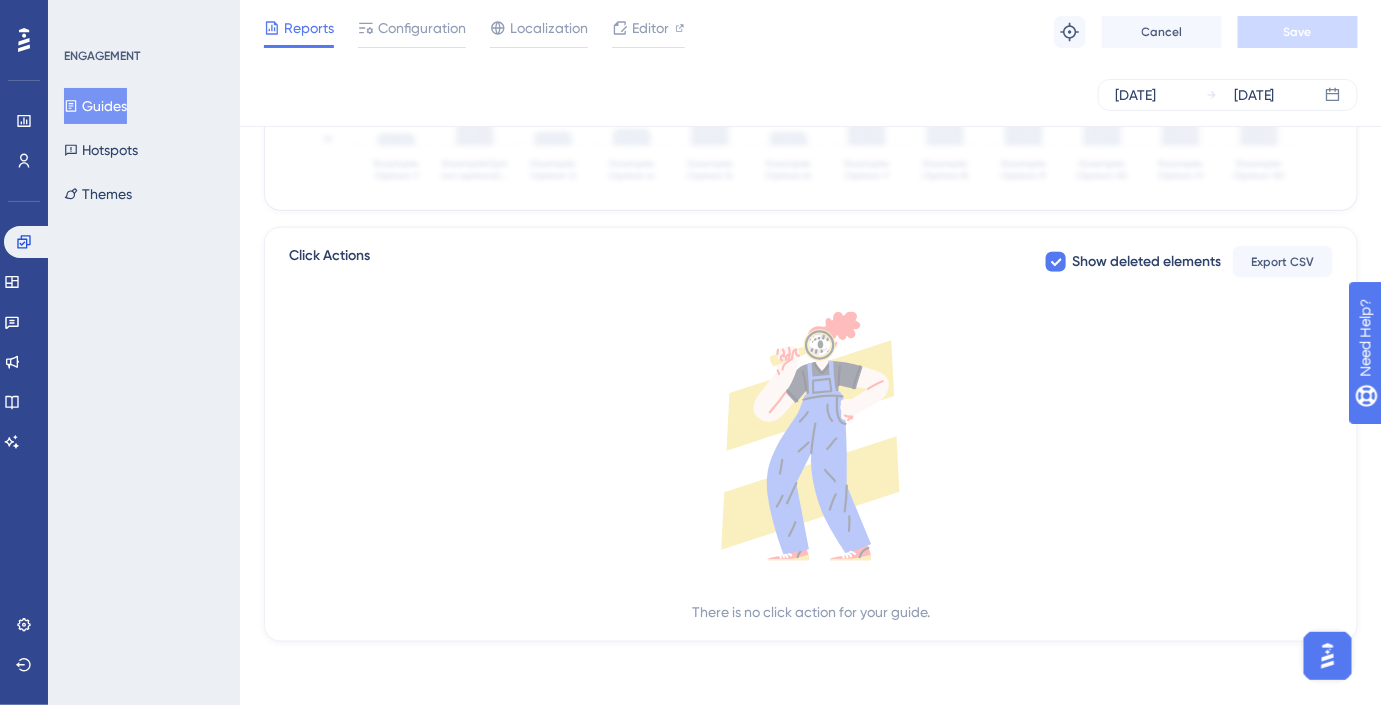 scroll, scrollTop: 0, scrollLeft: 0, axis: both 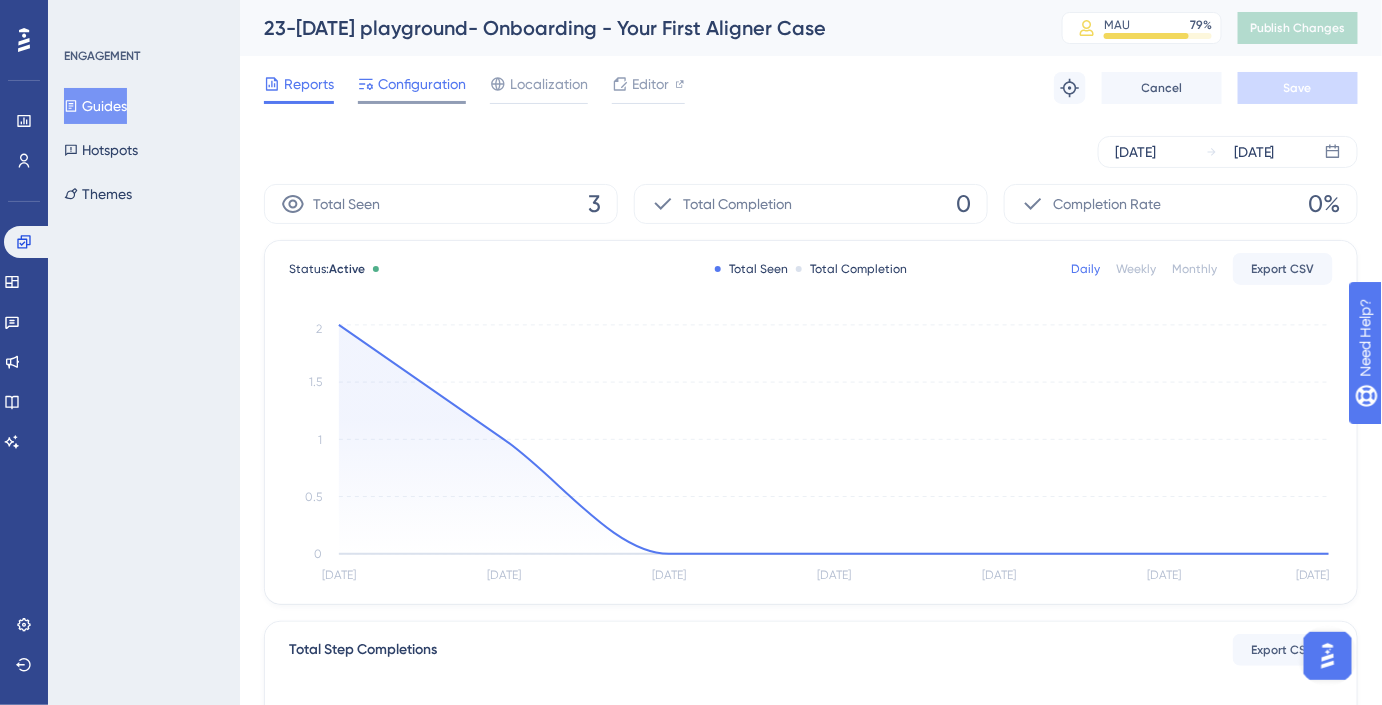 click at bounding box center [412, 102] 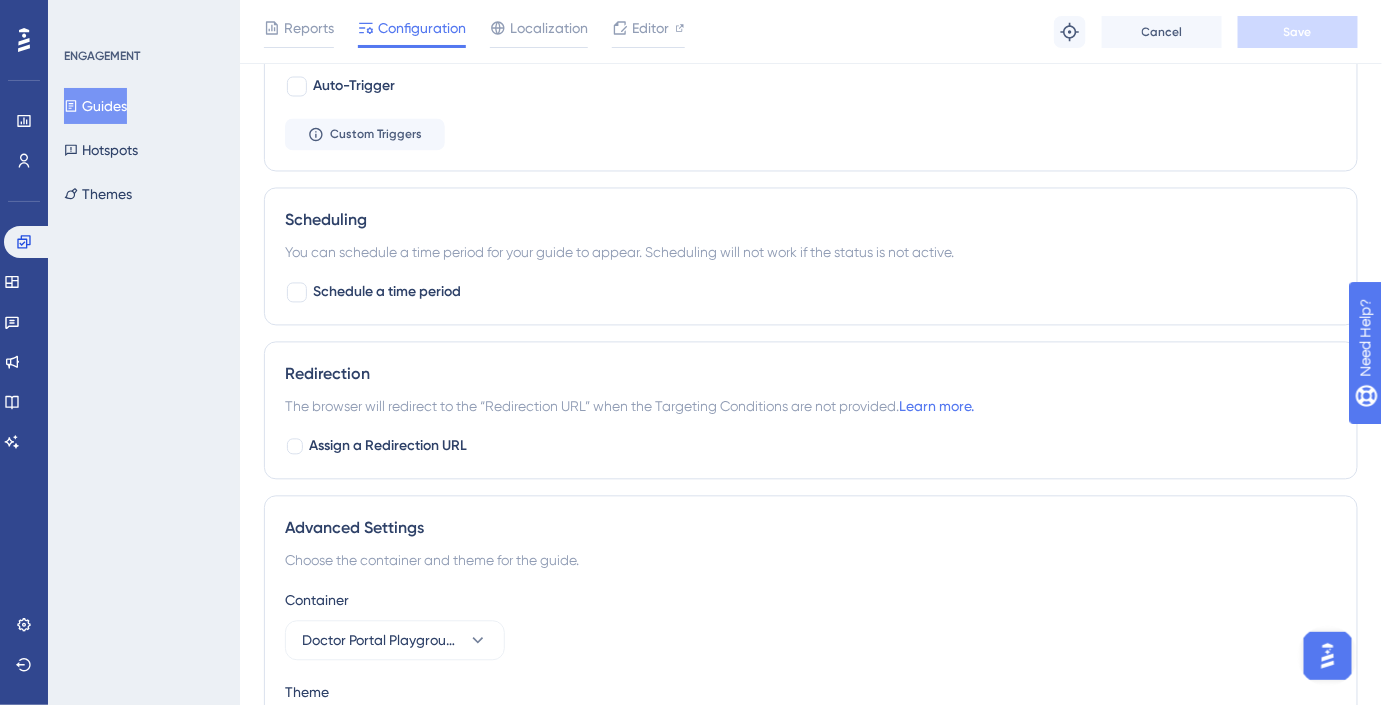 scroll, scrollTop: 1351, scrollLeft: 0, axis: vertical 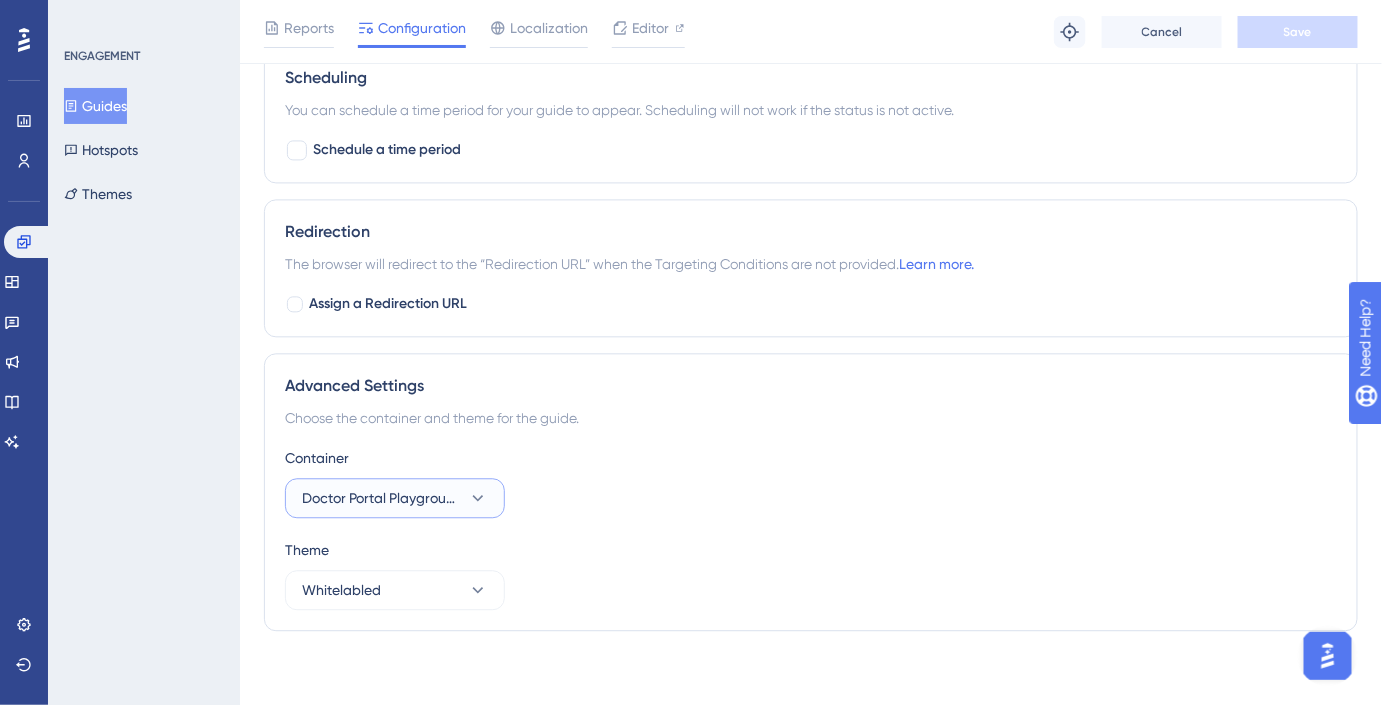 click on "Doctor Portal Playground" at bounding box center [381, 498] 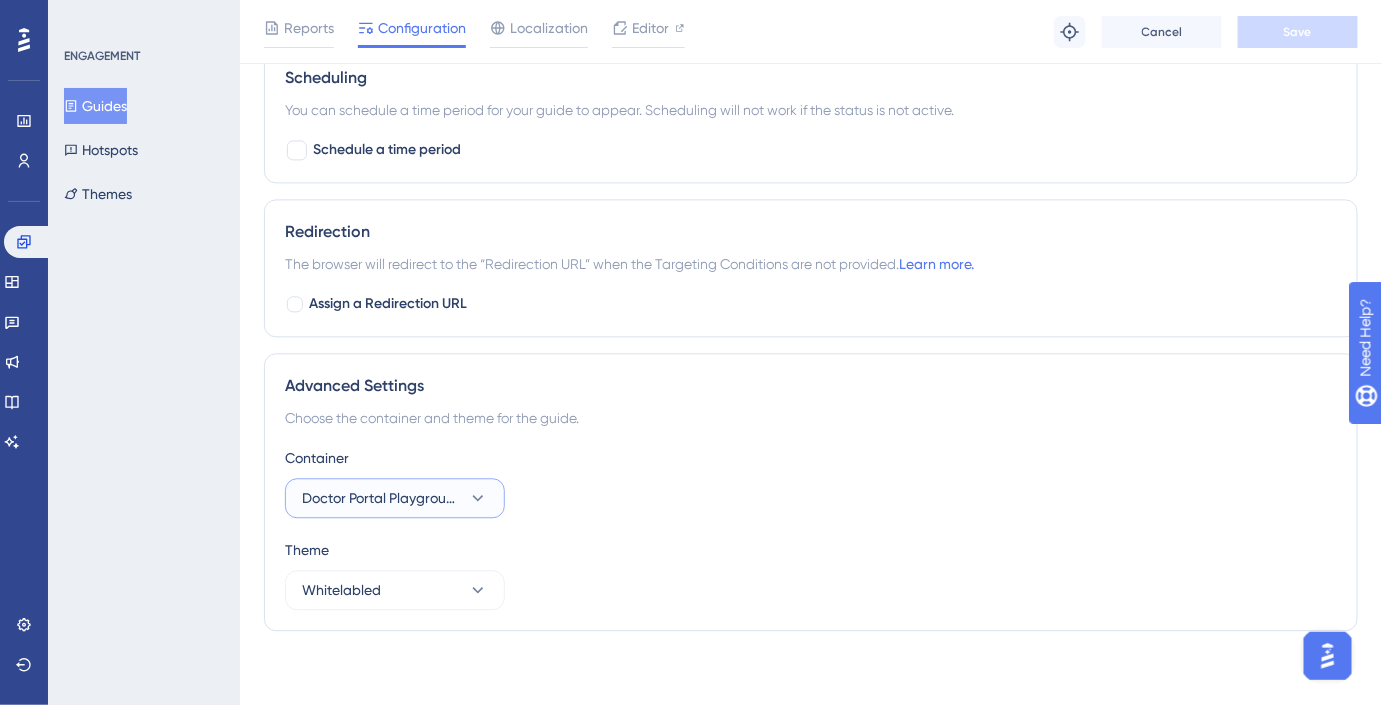 scroll, scrollTop: 1352, scrollLeft: 0, axis: vertical 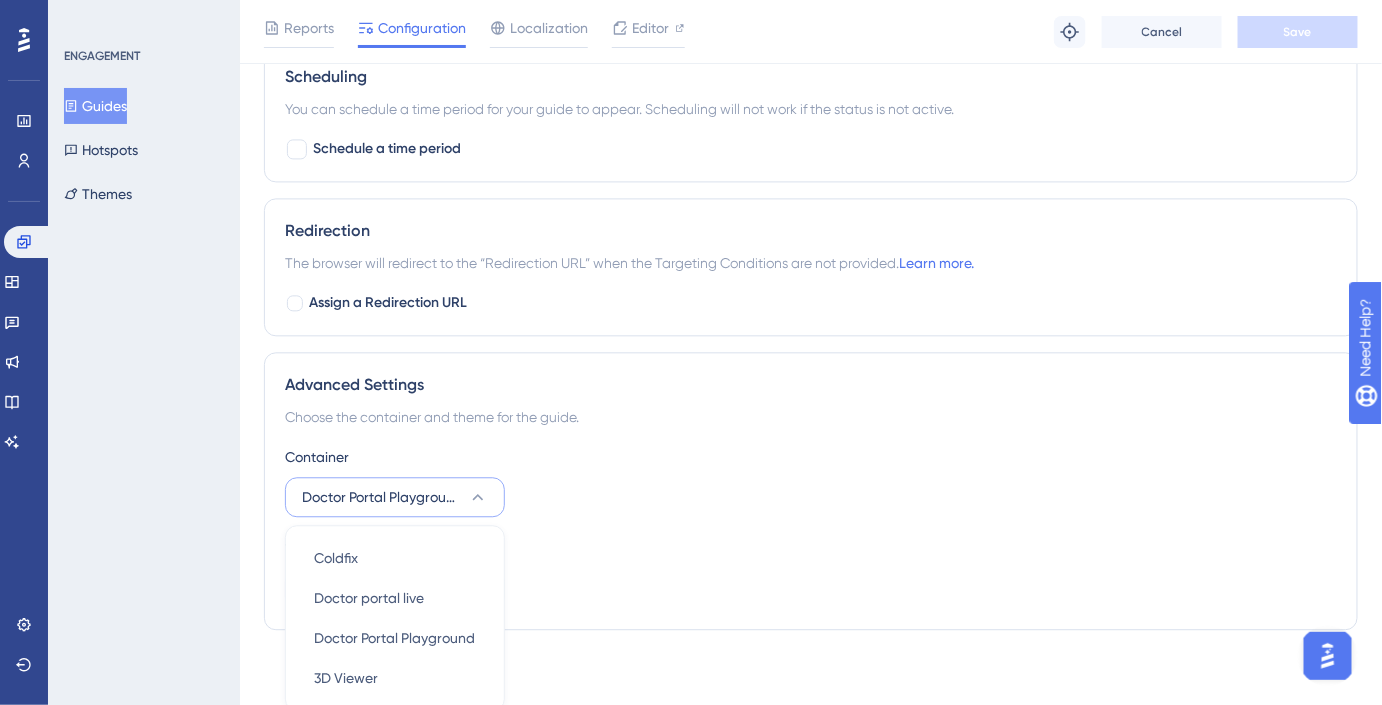 click on "Doctor Portal Playground" at bounding box center [381, 497] 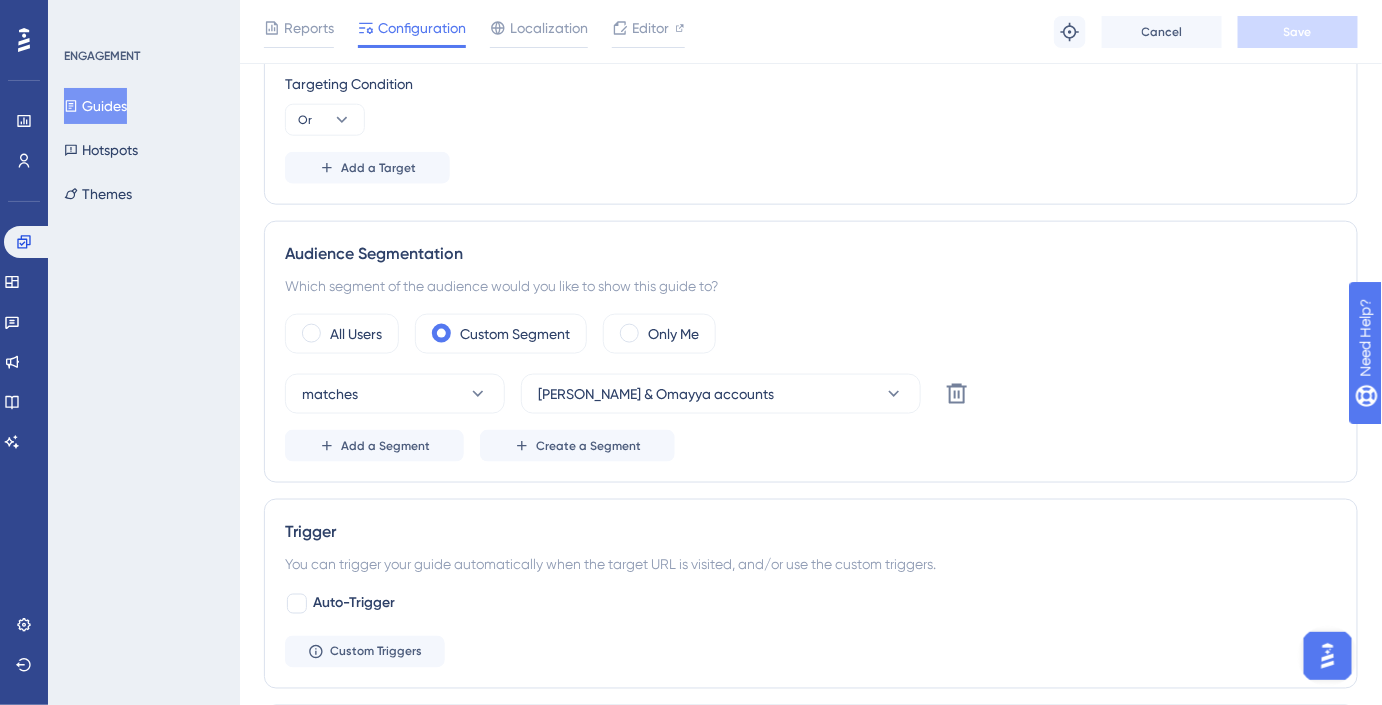 scroll, scrollTop: 727, scrollLeft: 0, axis: vertical 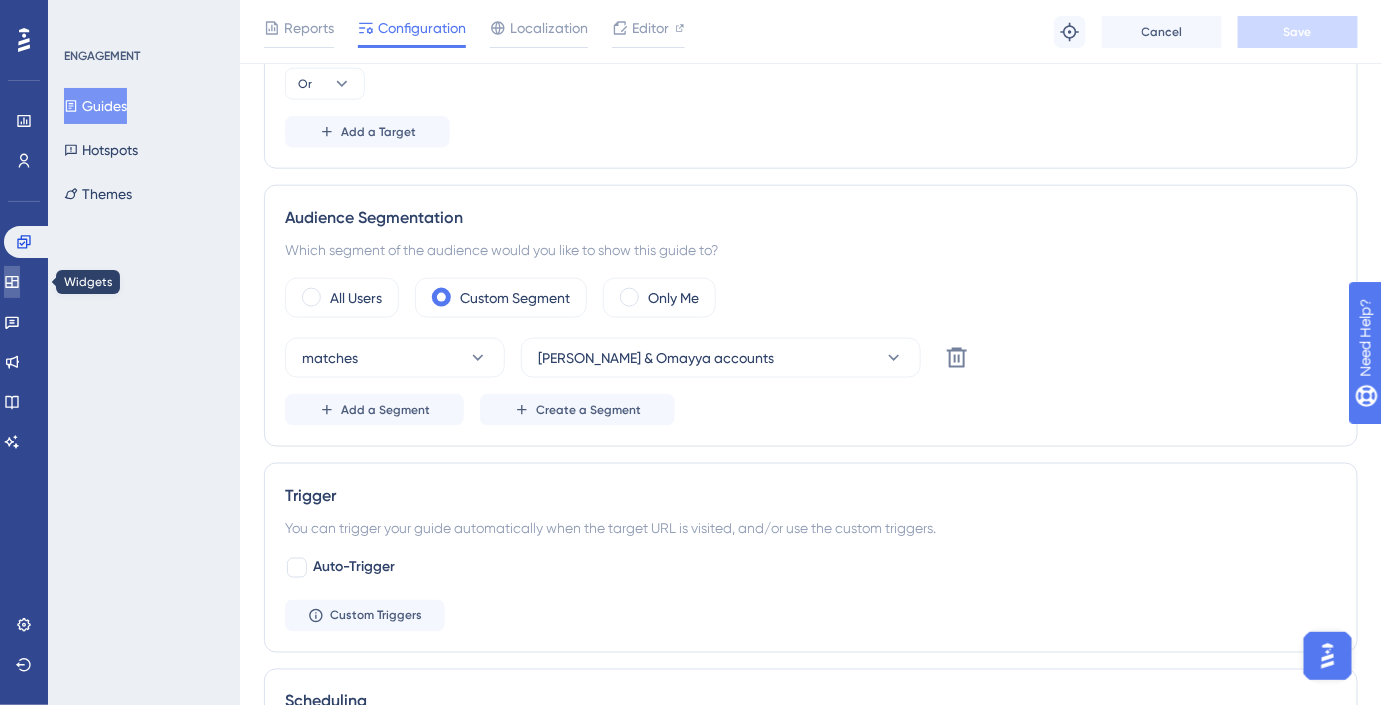 click 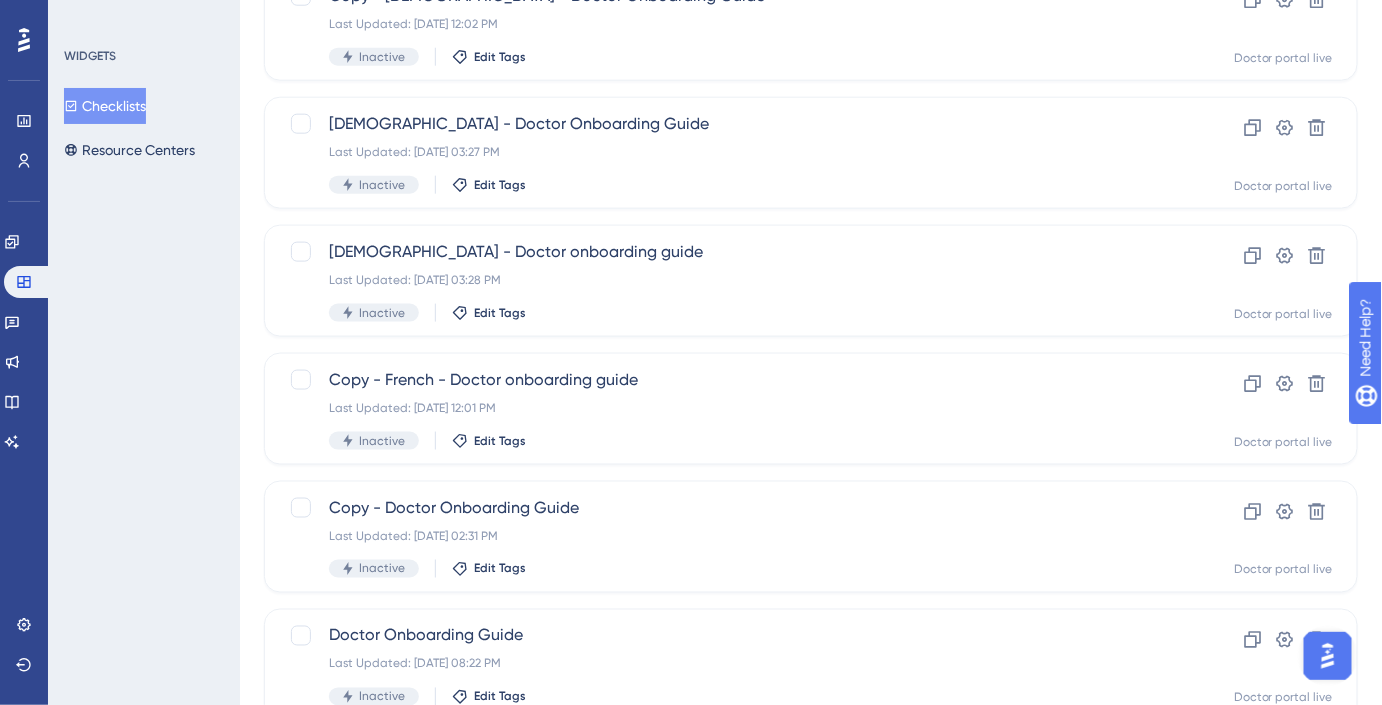 scroll, scrollTop: 0, scrollLeft: 0, axis: both 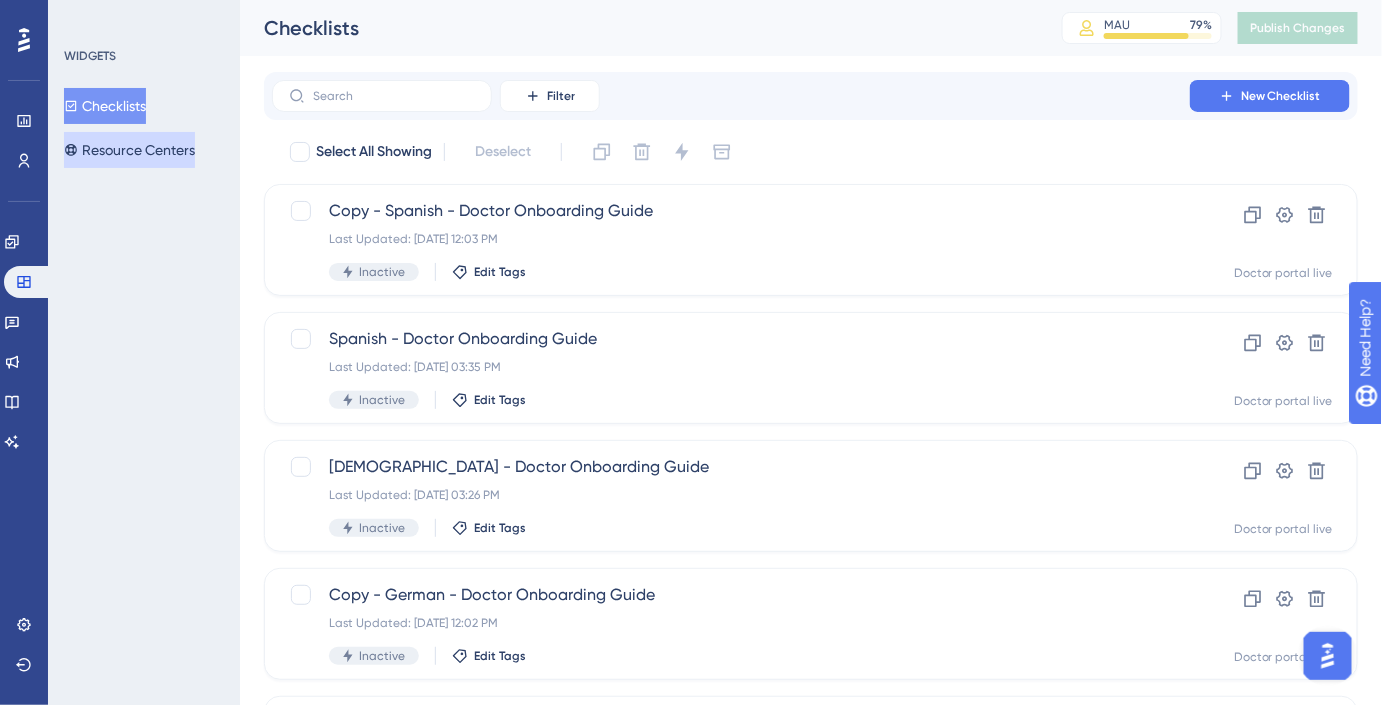 click on "Resource Centers" at bounding box center [129, 150] 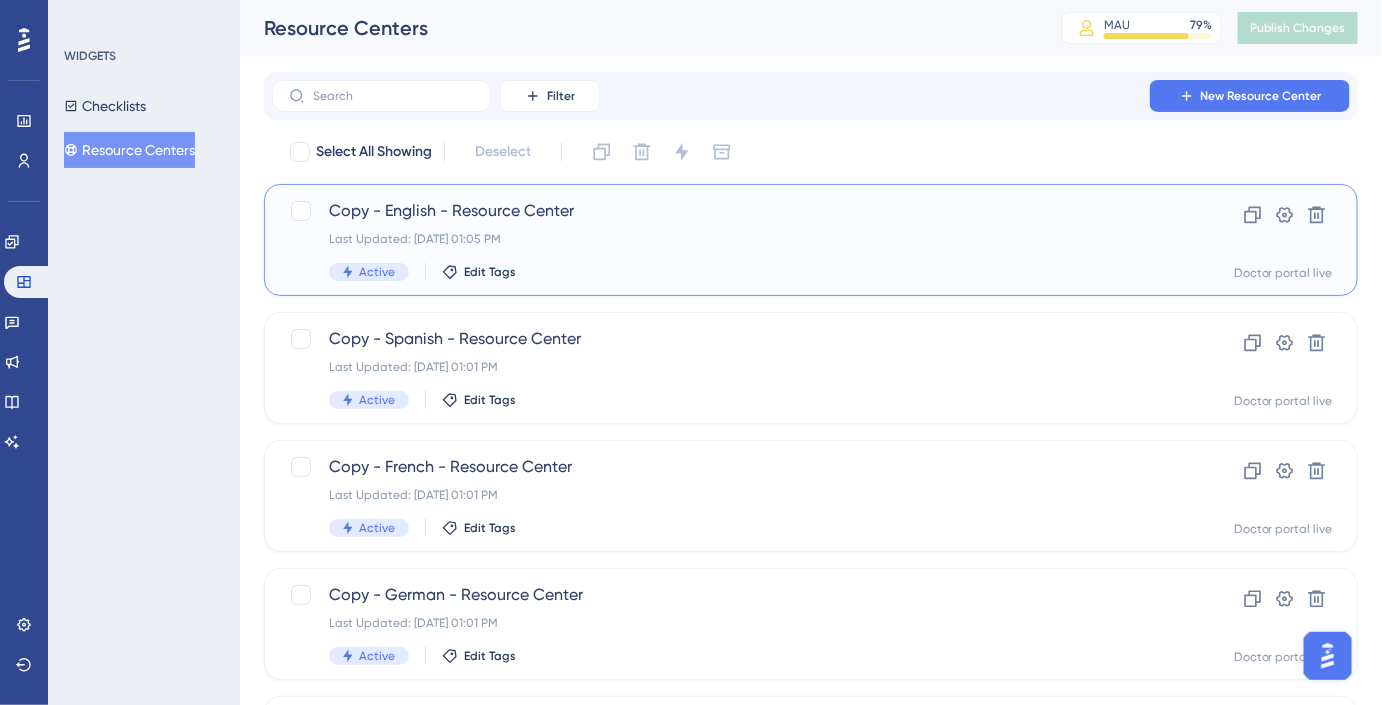 click on "Copy - English - Resource Center" at bounding box center (731, 211) 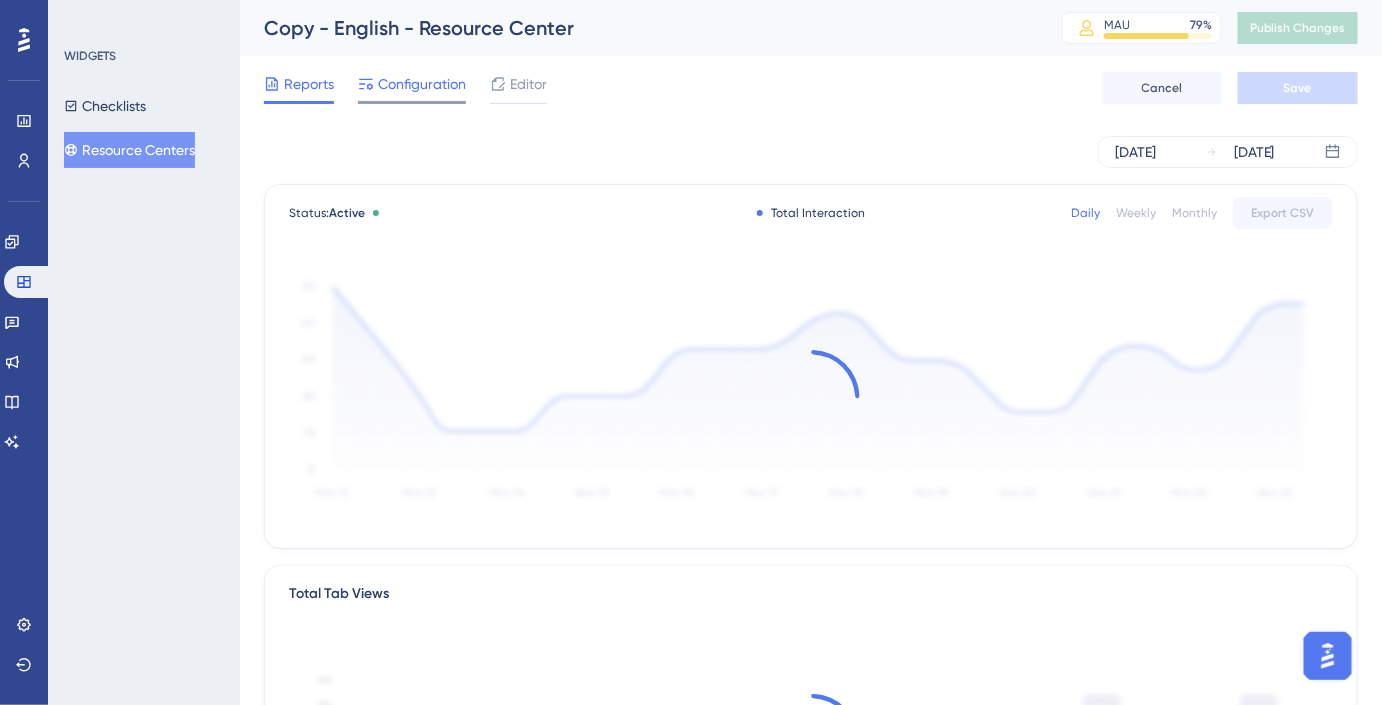 click on "Configuration" at bounding box center (422, 84) 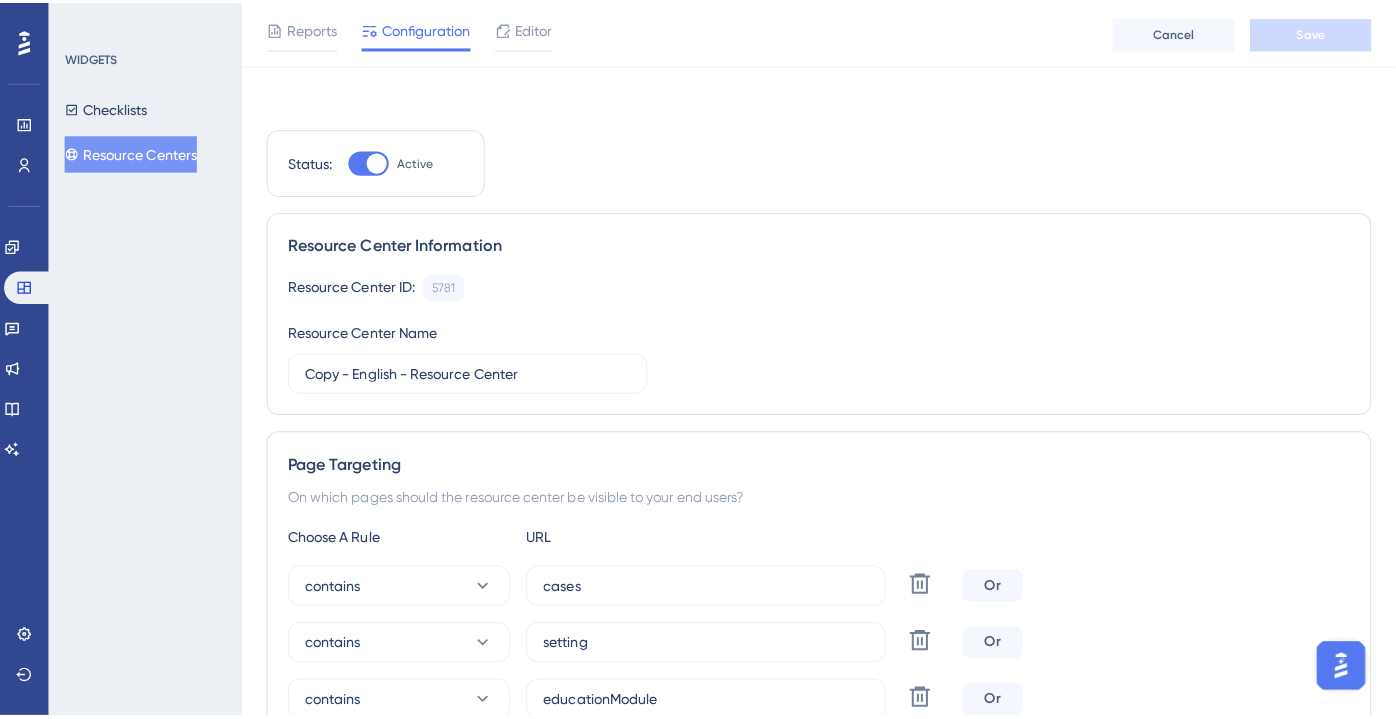 scroll, scrollTop: 0, scrollLeft: 0, axis: both 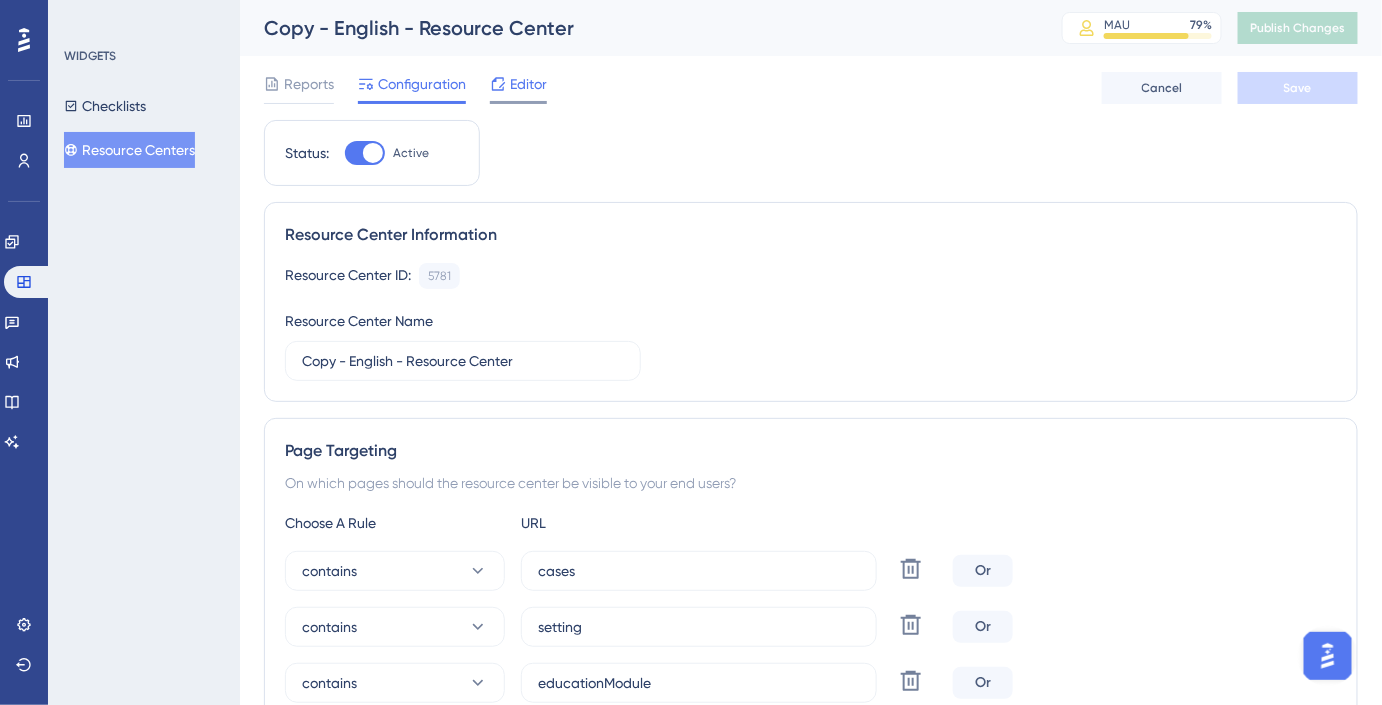 click on "Editor" at bounding box center [528, 84] 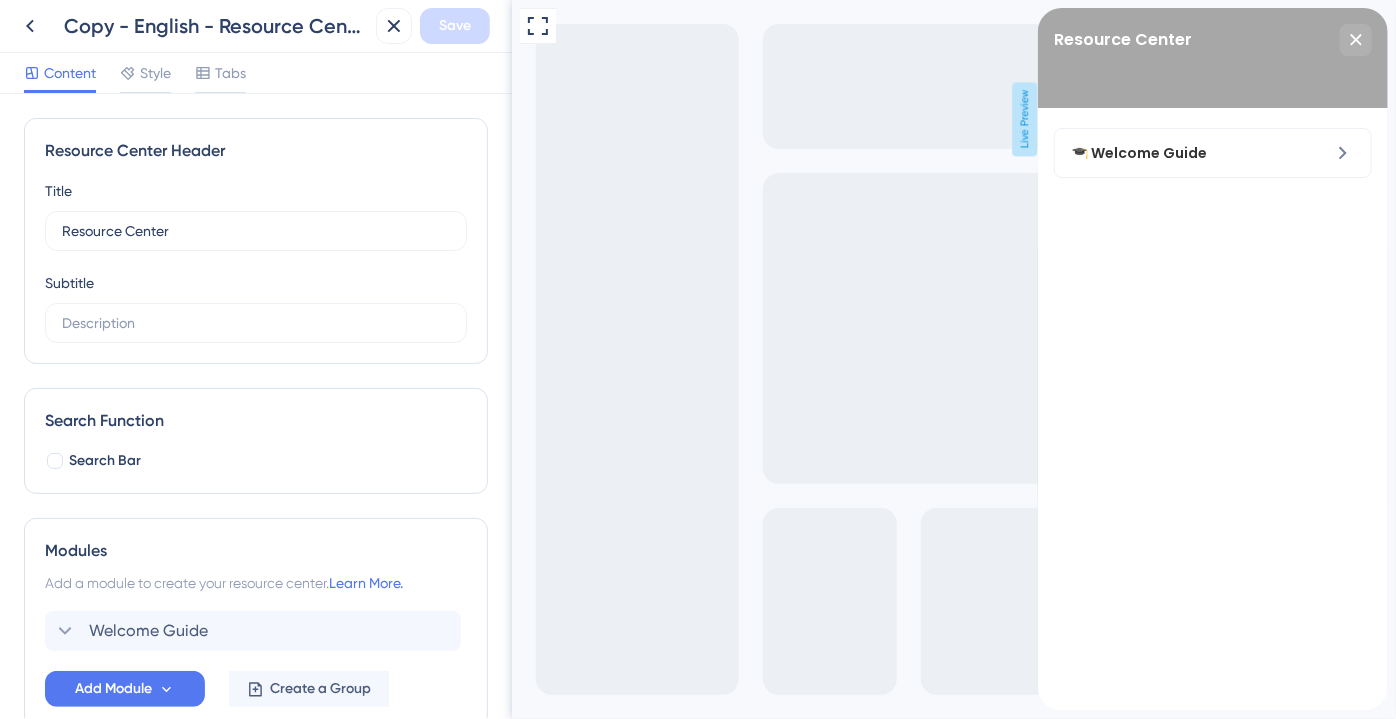 scroll, scrollTop: 0, scrollLeft: 0, axis: both 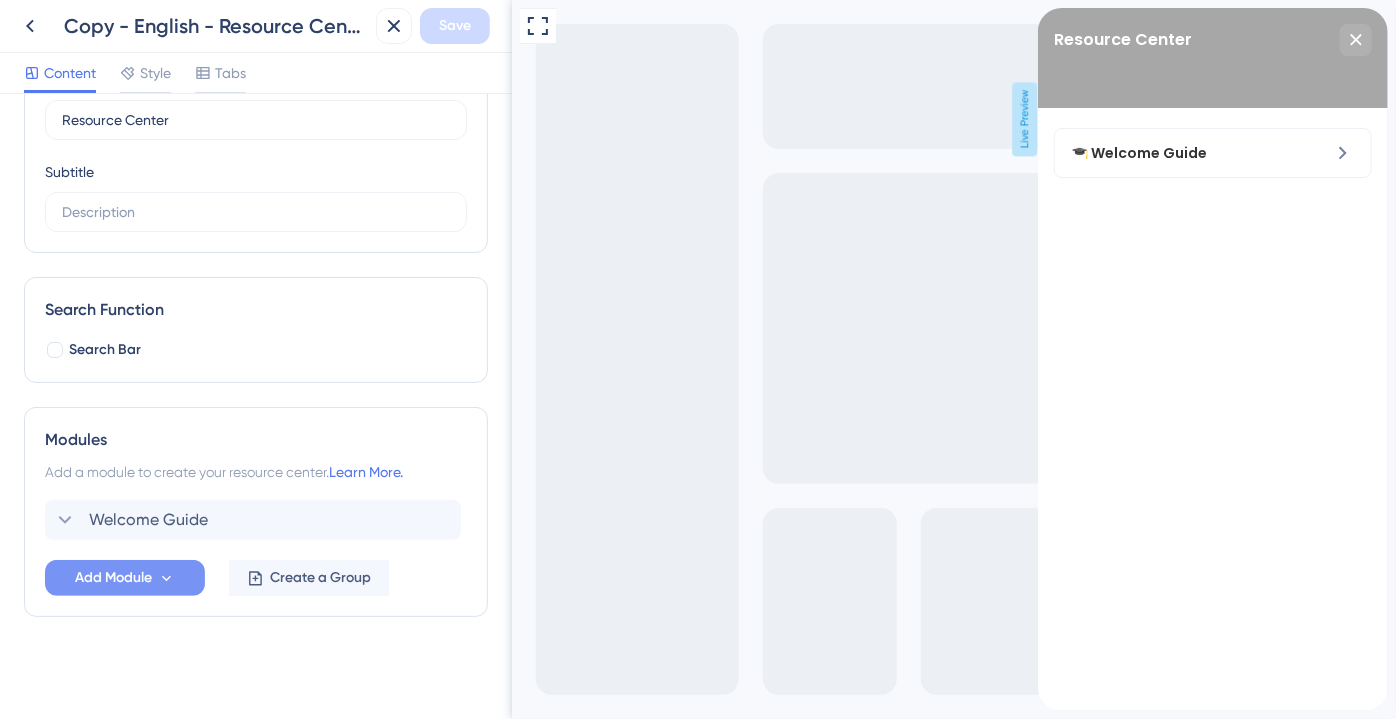 click on "Add Module" at bounding box center (113, 578) 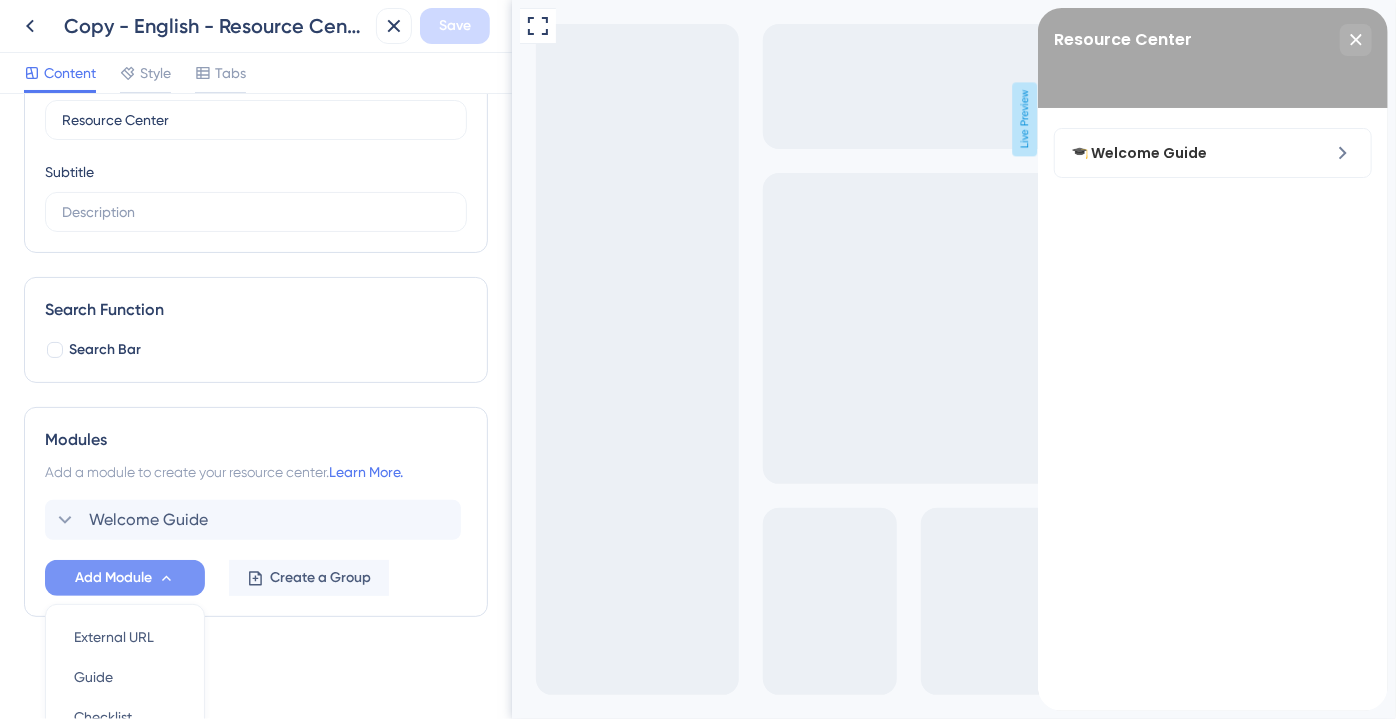 scroll, scrollTop: 299, scrollLeft: 0, axis: vertical 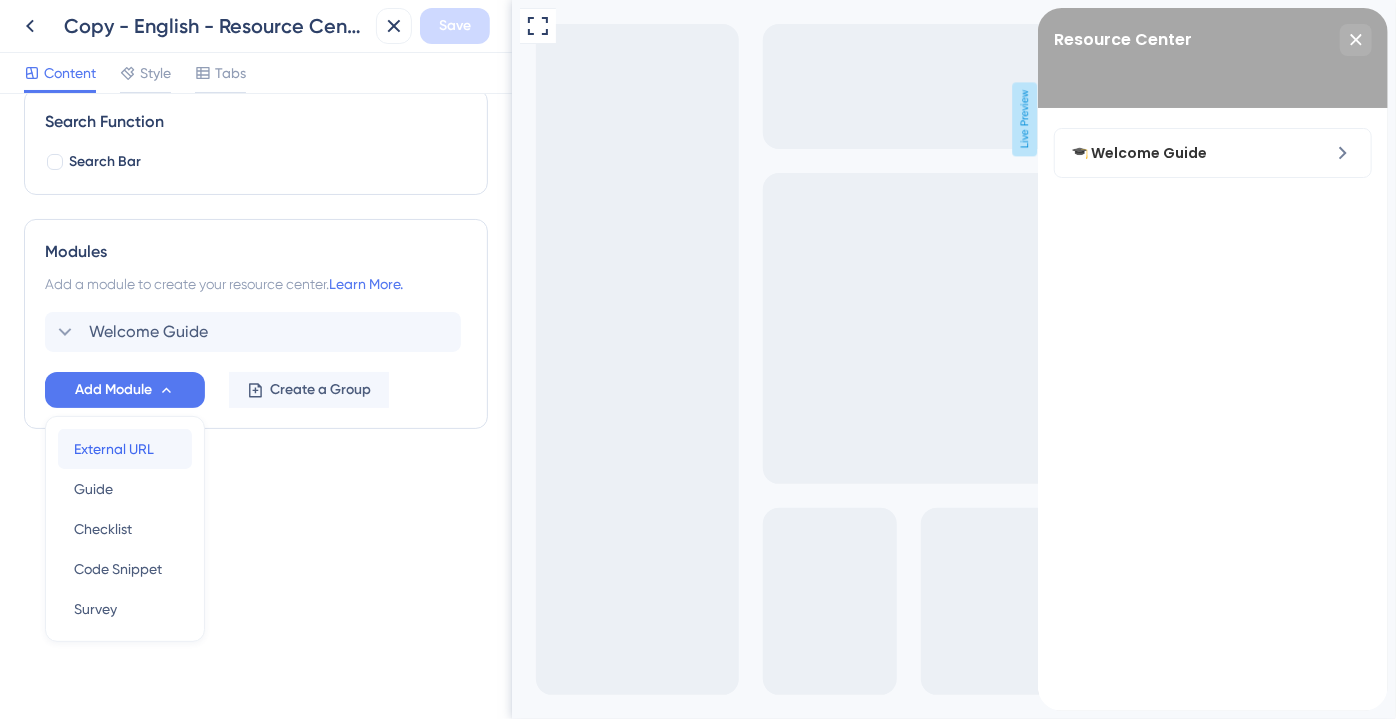 click on "External URL" at bounding box center (114, 449) 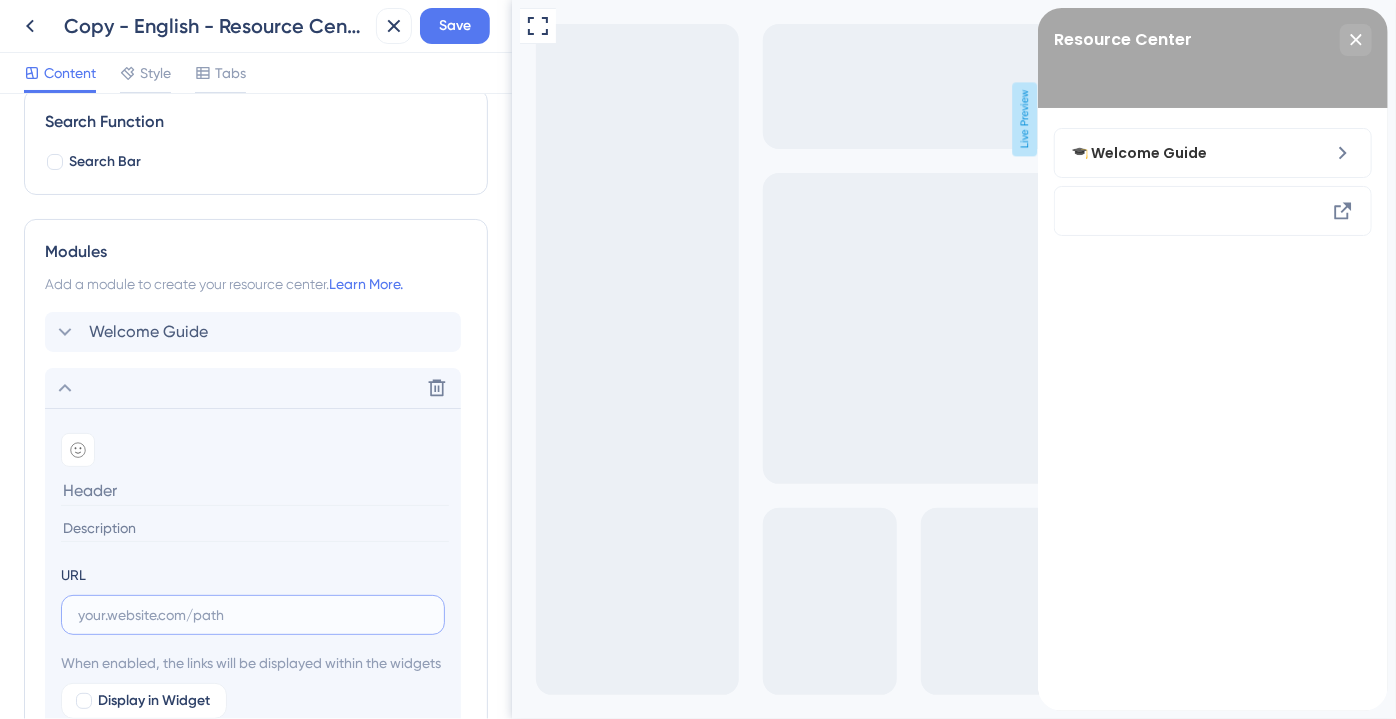 click at bounding box center [253, 615] 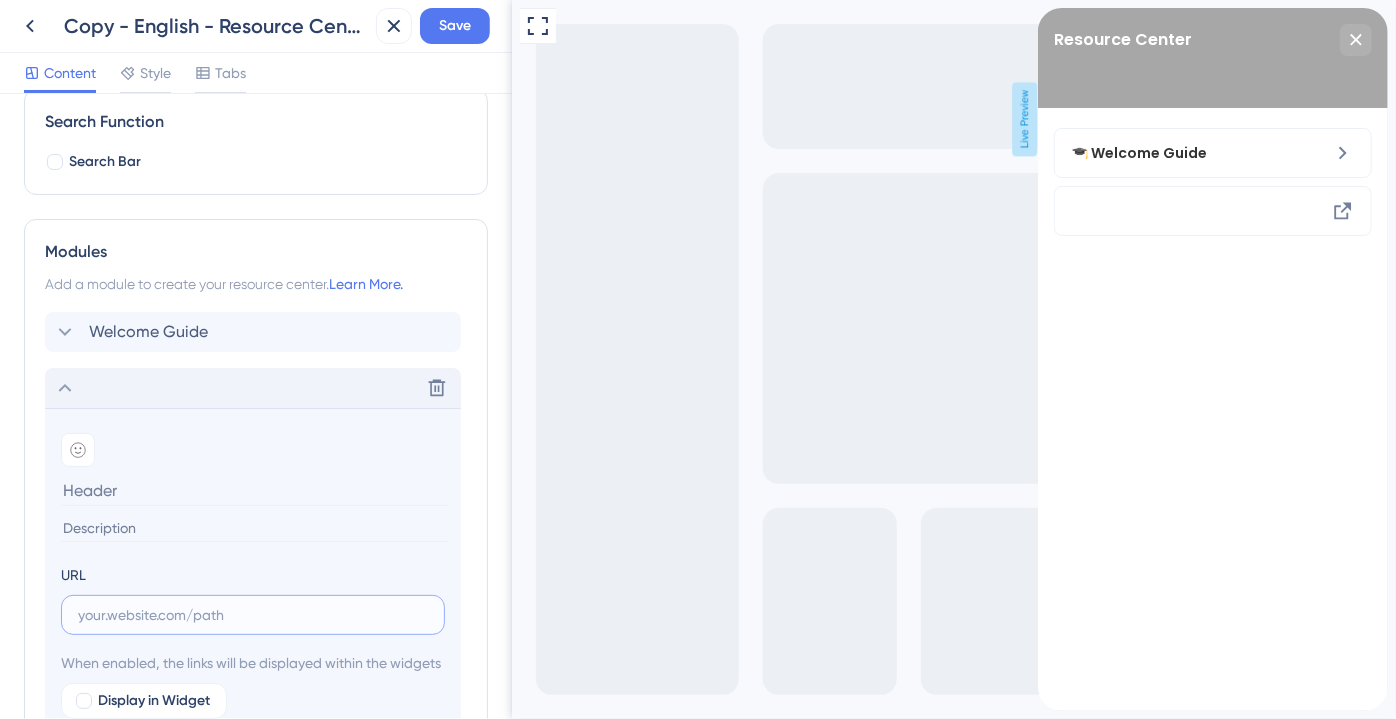 paste on "https://www.eonaccess.eonaligner.com/cases?__ug__=148088" 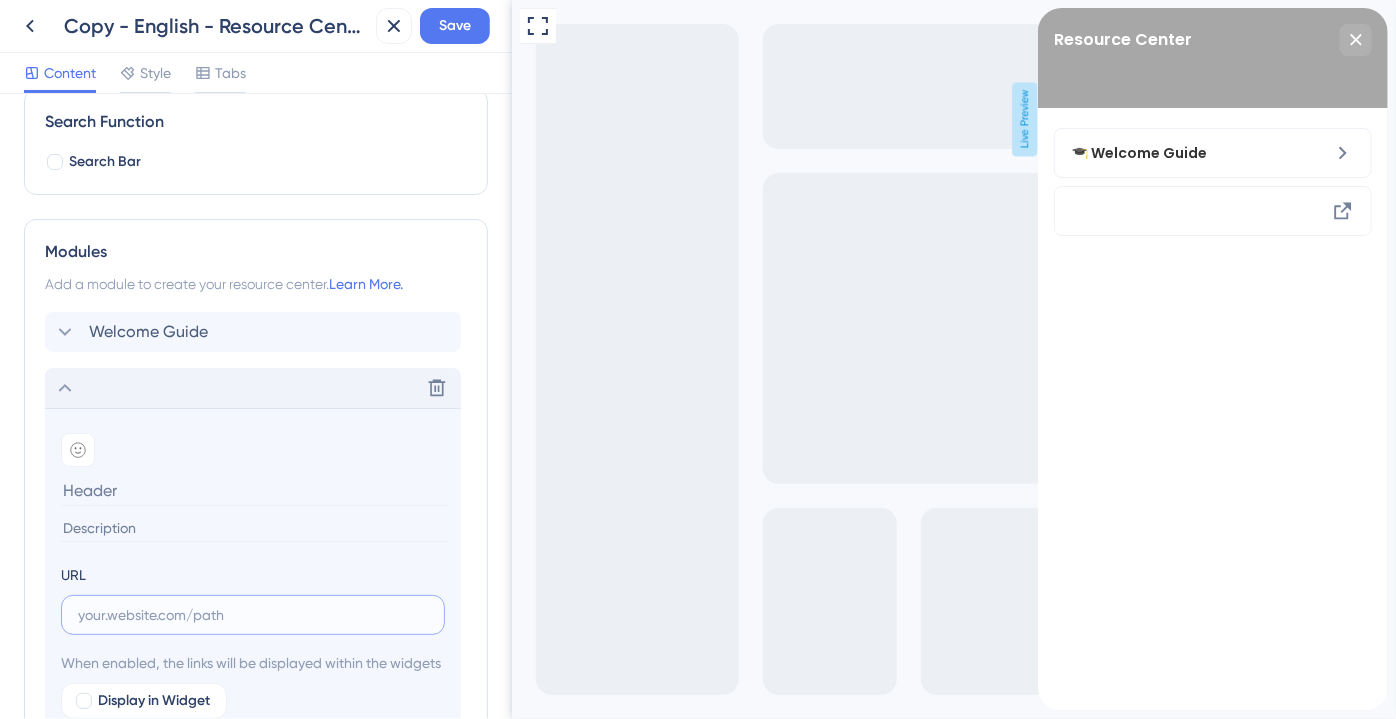 type on "https://www.eonaccess.eonaligner.com/cases?__ug__=148088" 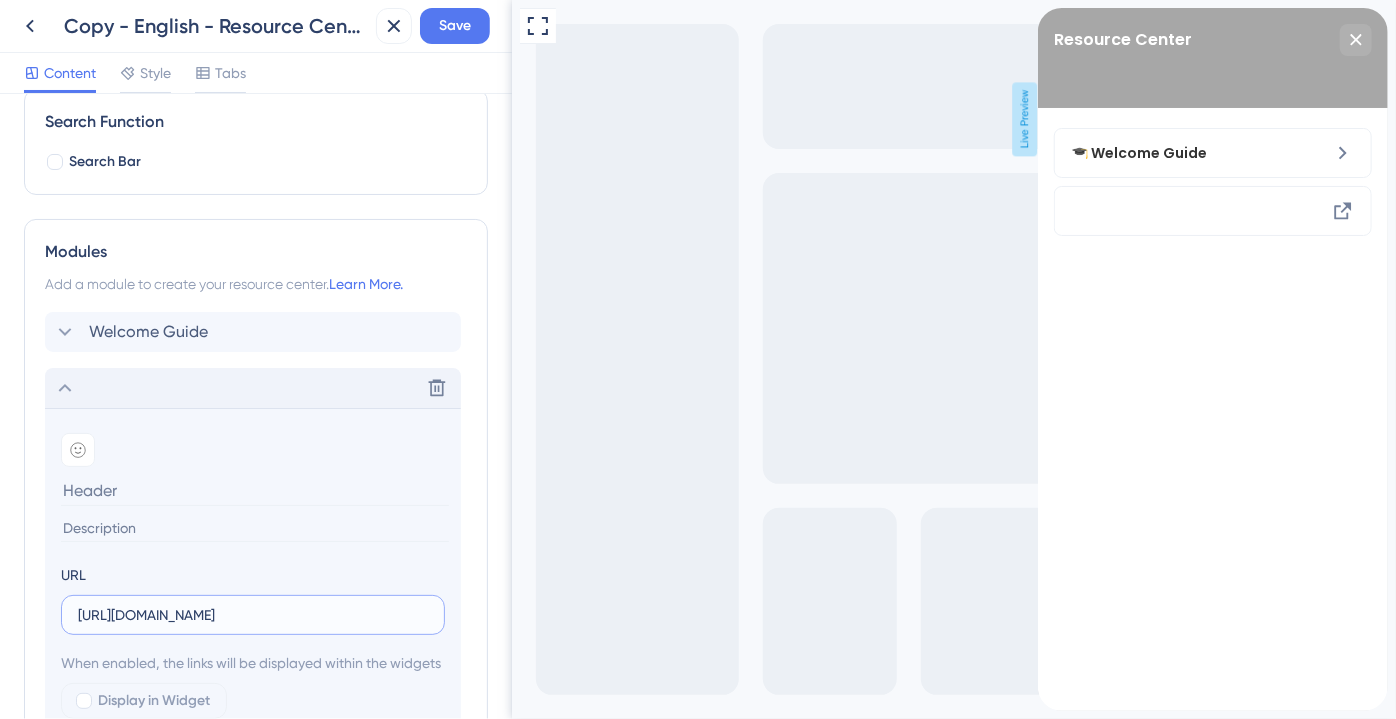 scroll, scrollTop: 0, scrollLeft: 54, axis: horizontal 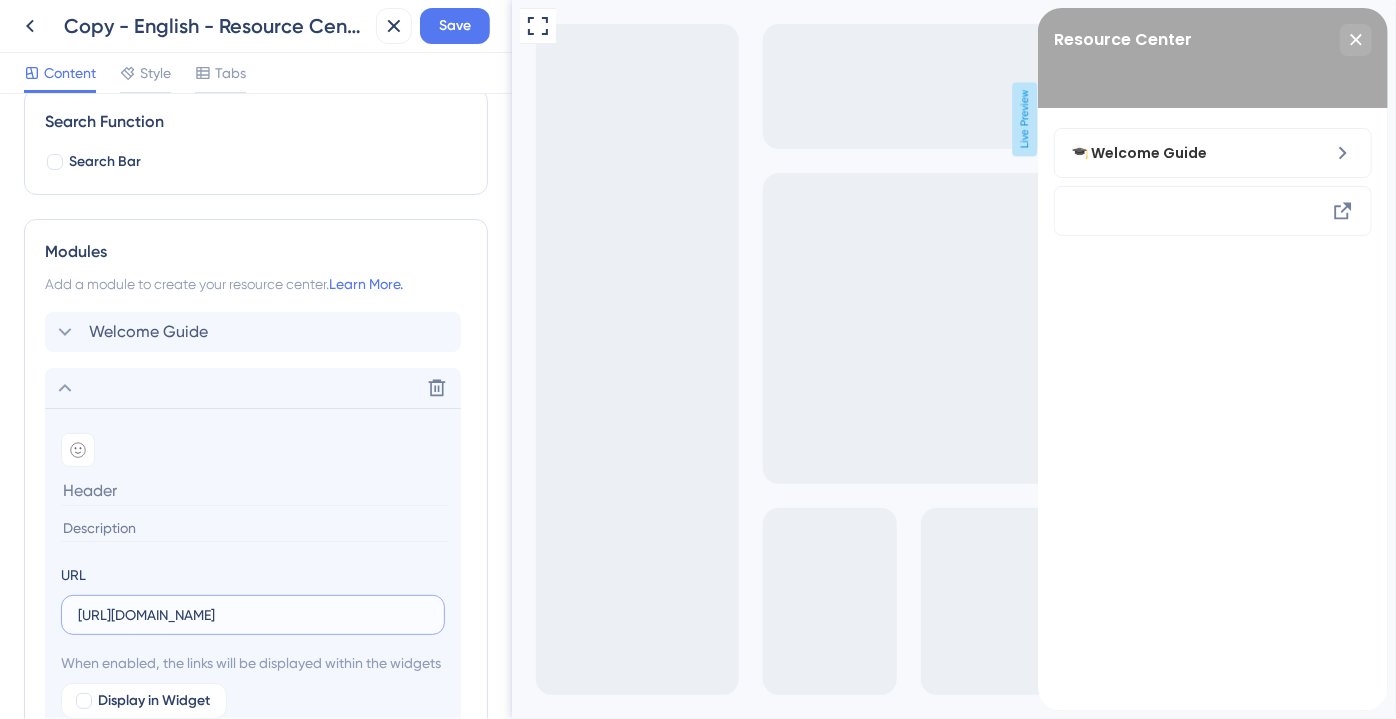 drag, startPoint x: 389, startPoint y: 613, endPoint x: 458, endPoint y: 616, distance: 69.065186 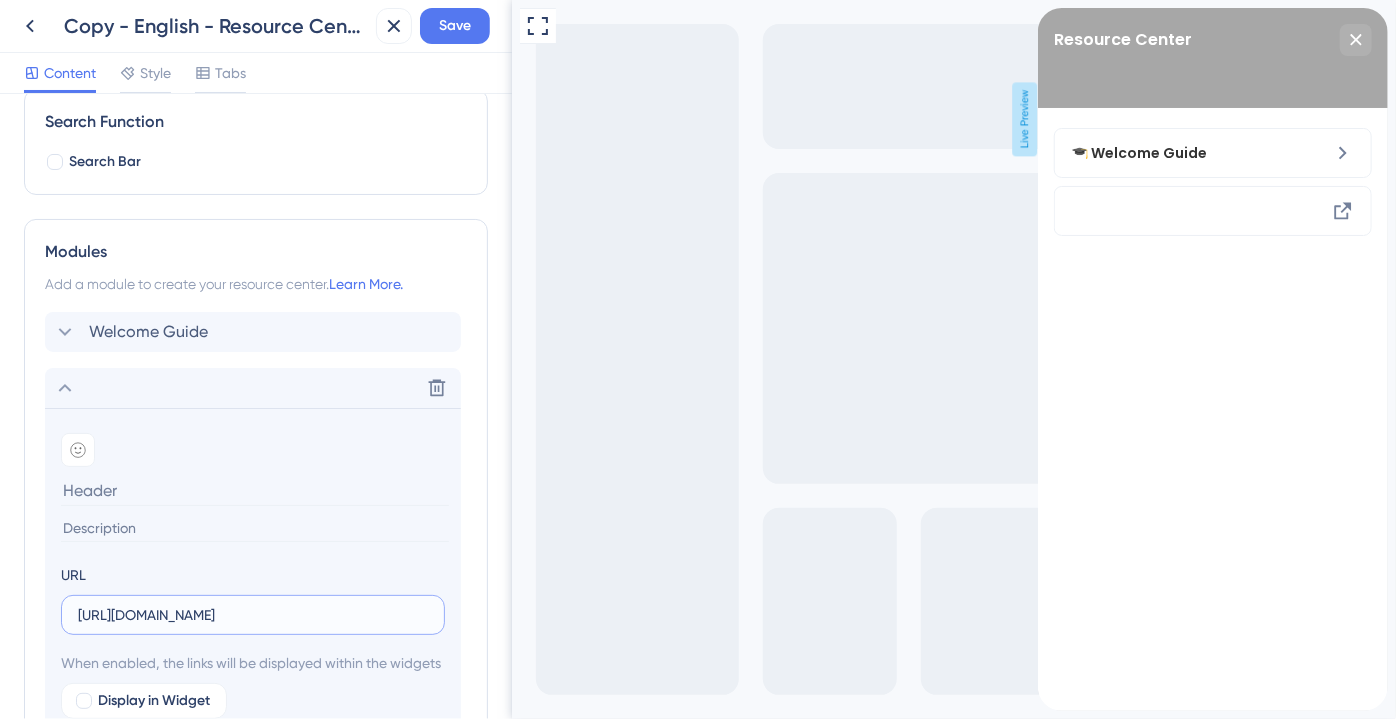 type 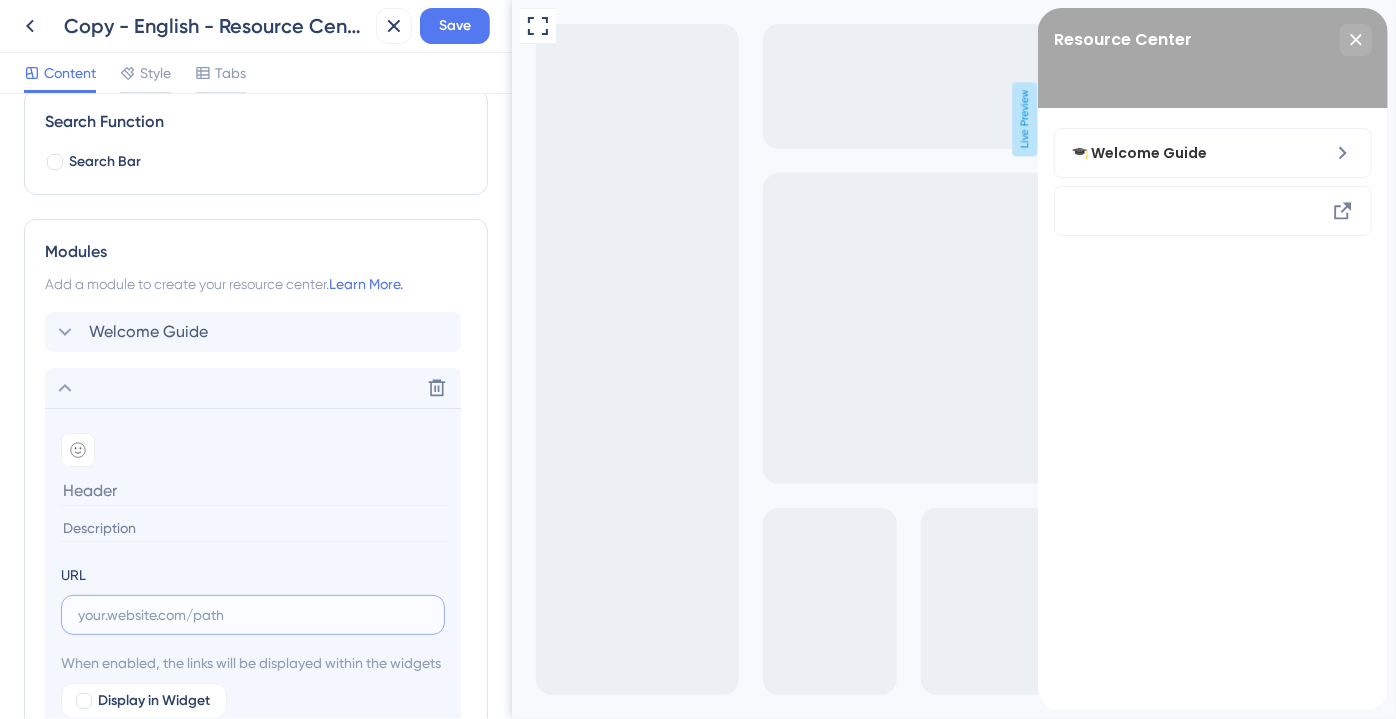 scroll, scrollTop: 0, scrollLeft: 0, axis: both 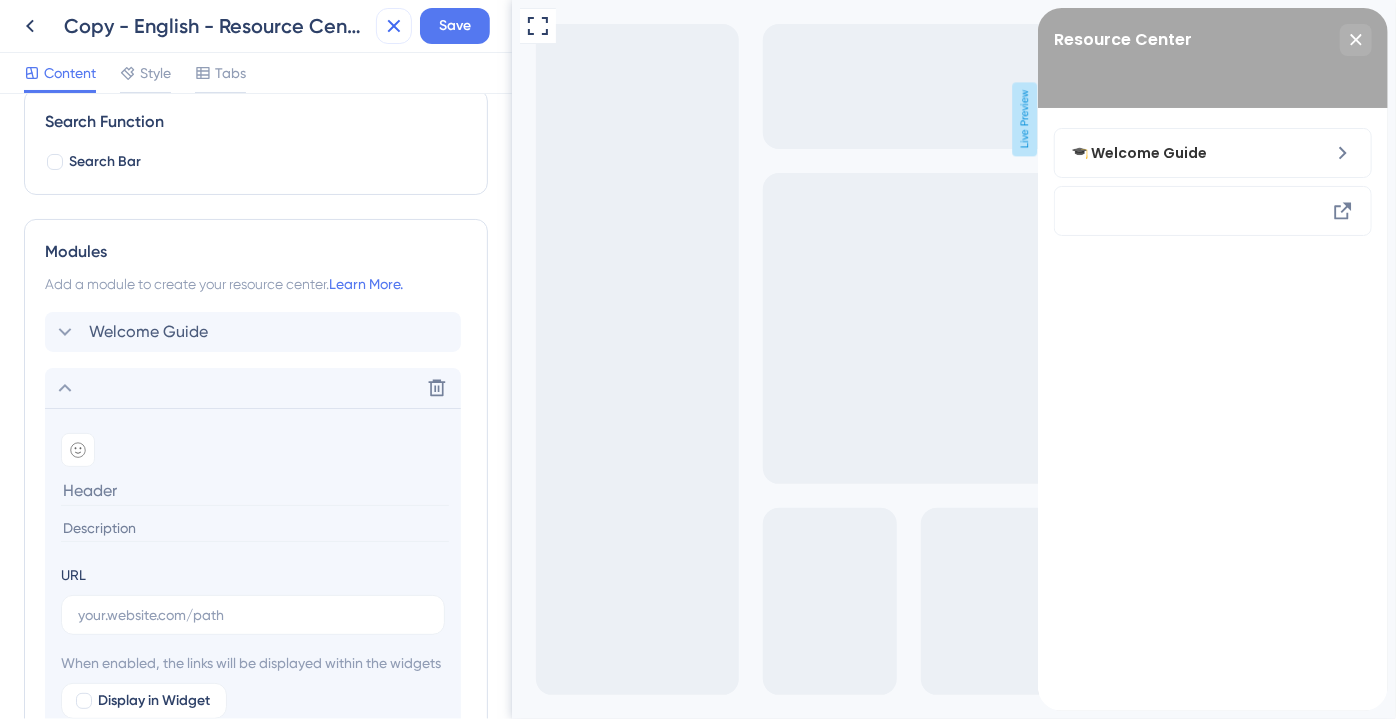click 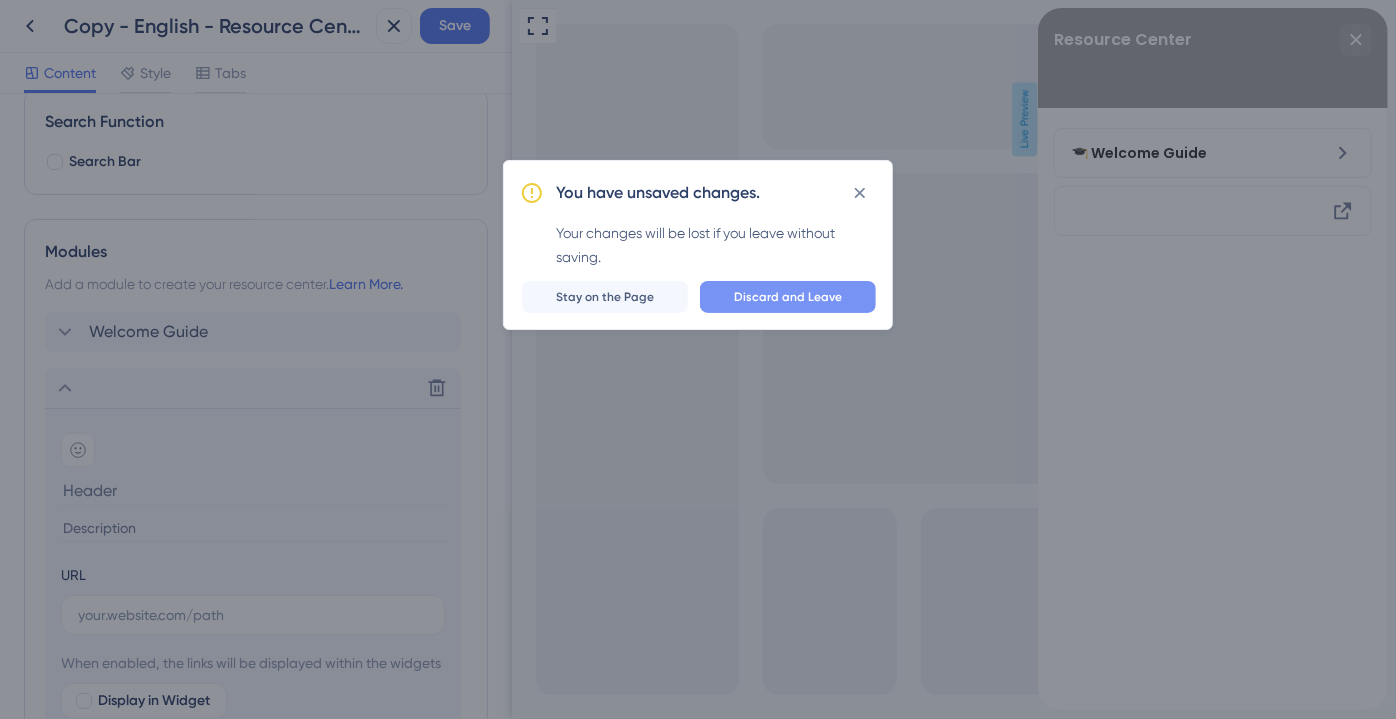 click on "Discard and Leave" at bounding box center [788, 297] 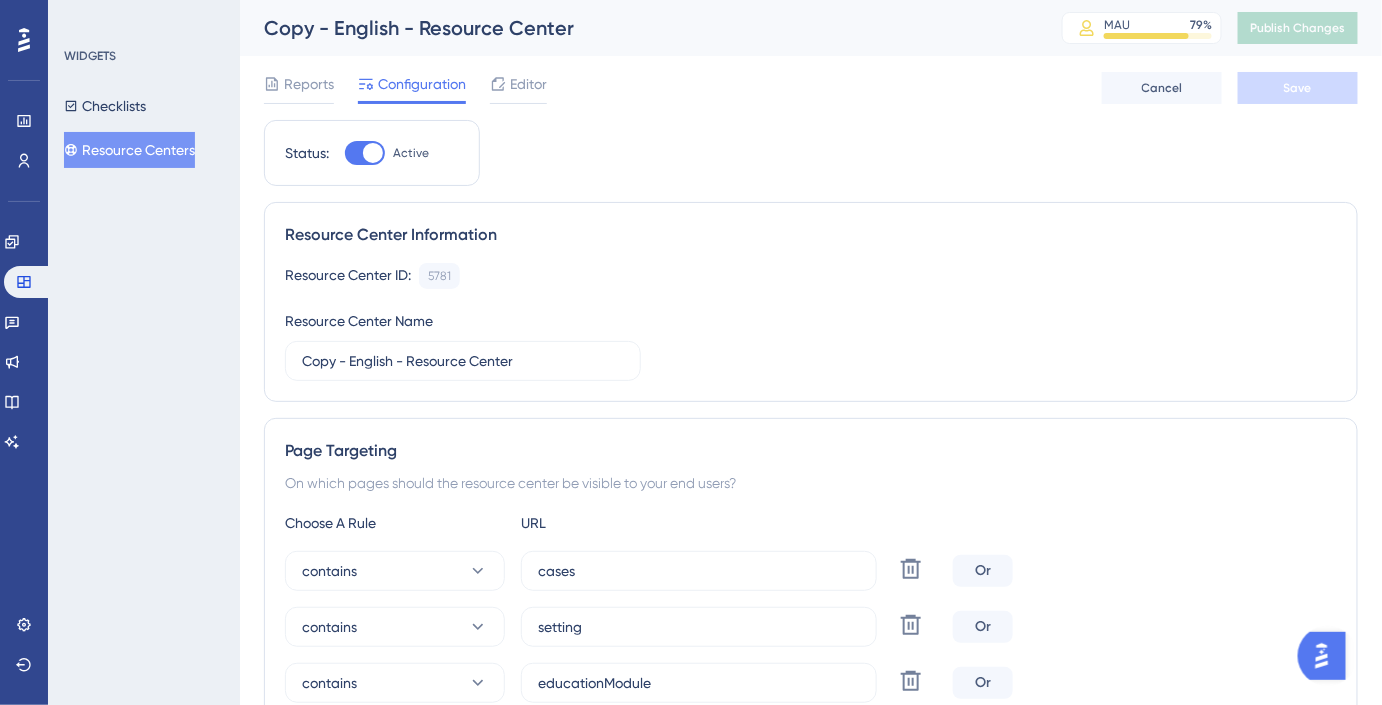 click on "Reports Configuration Editor Cancel Save" at bounding box center (811, 88) 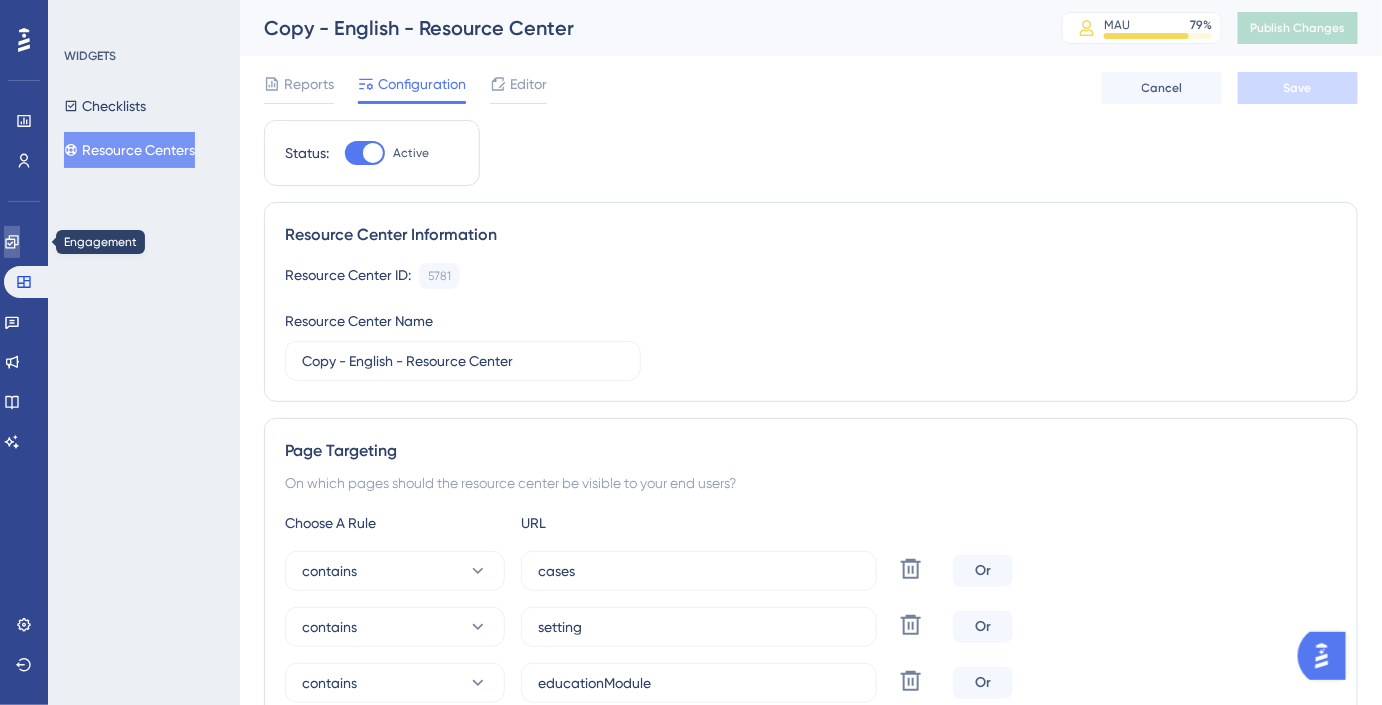 click at bounding box center [12, 242] 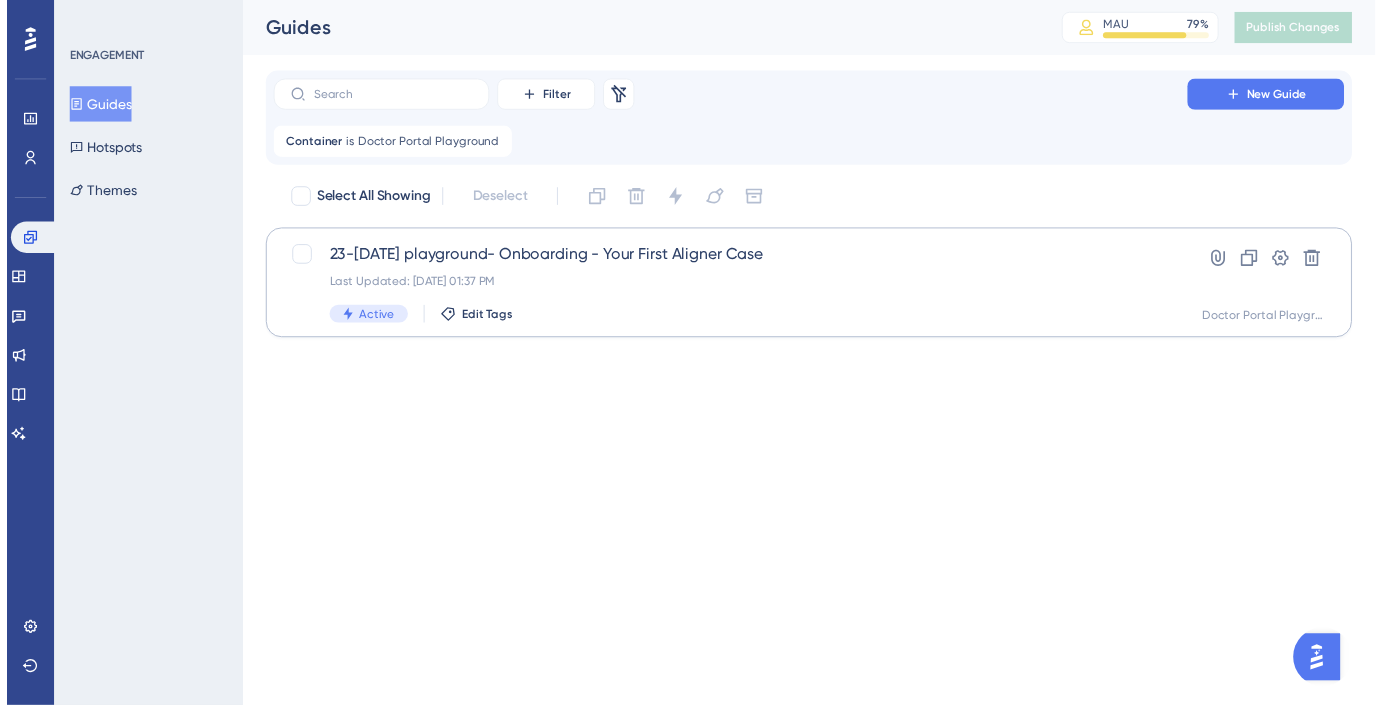 scroll, scrollTop: 0, scrollLeft: 0, axis: both 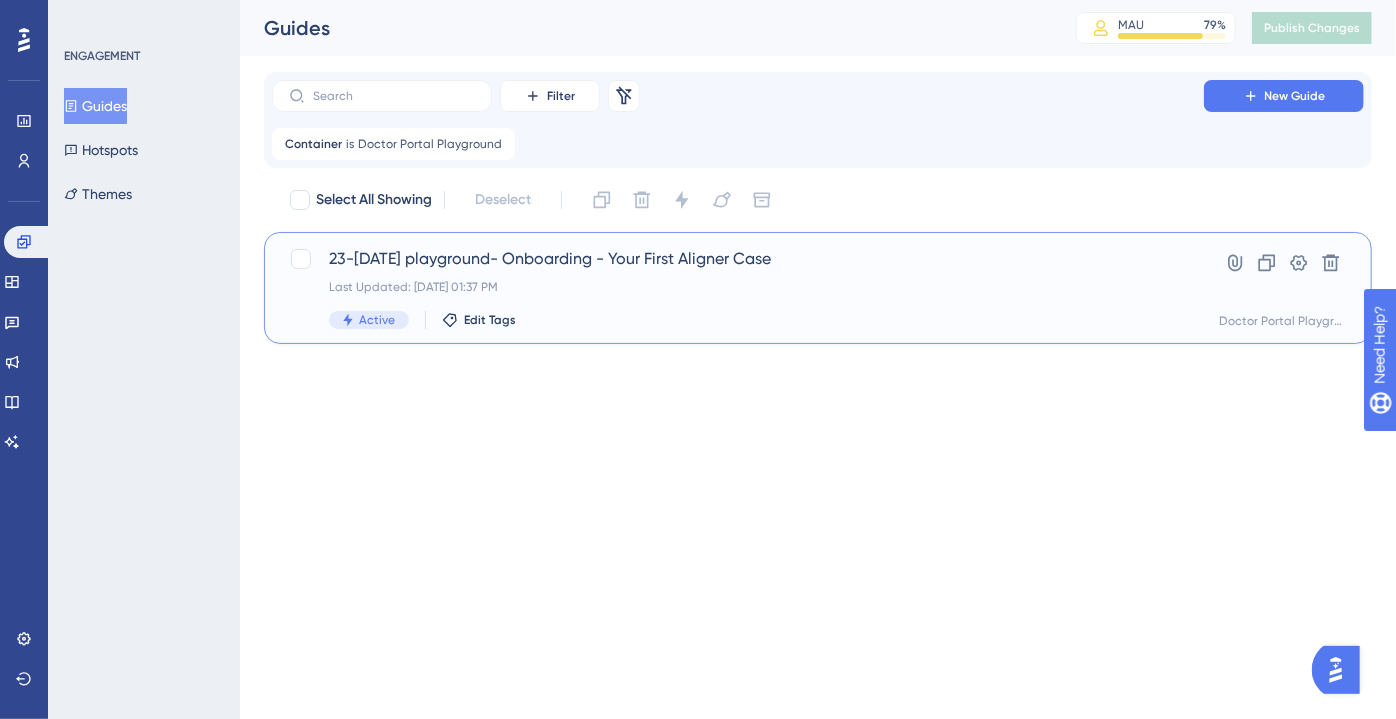 click on "23-Jul playground- Onboarding - Your First Aligner Case" at bounding box center [738, 259] 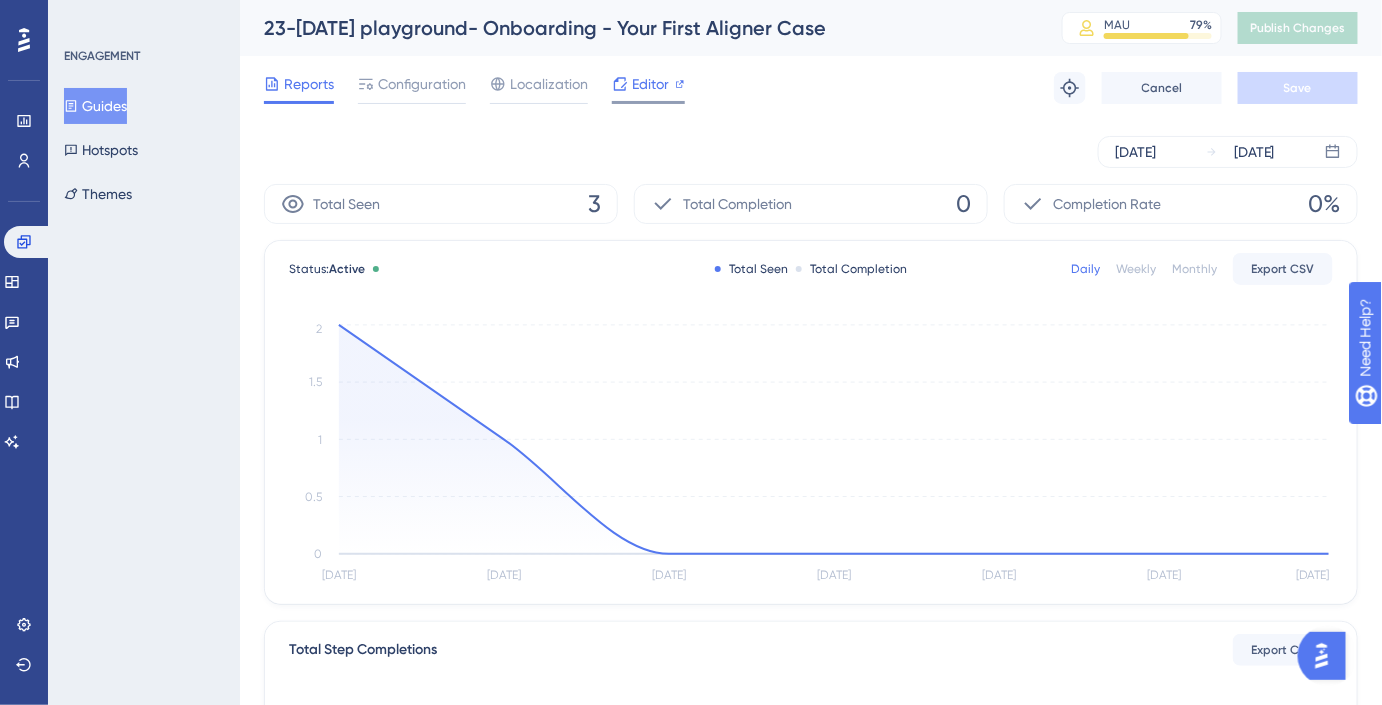 click on "Editor" at bounding box center (650, 84) 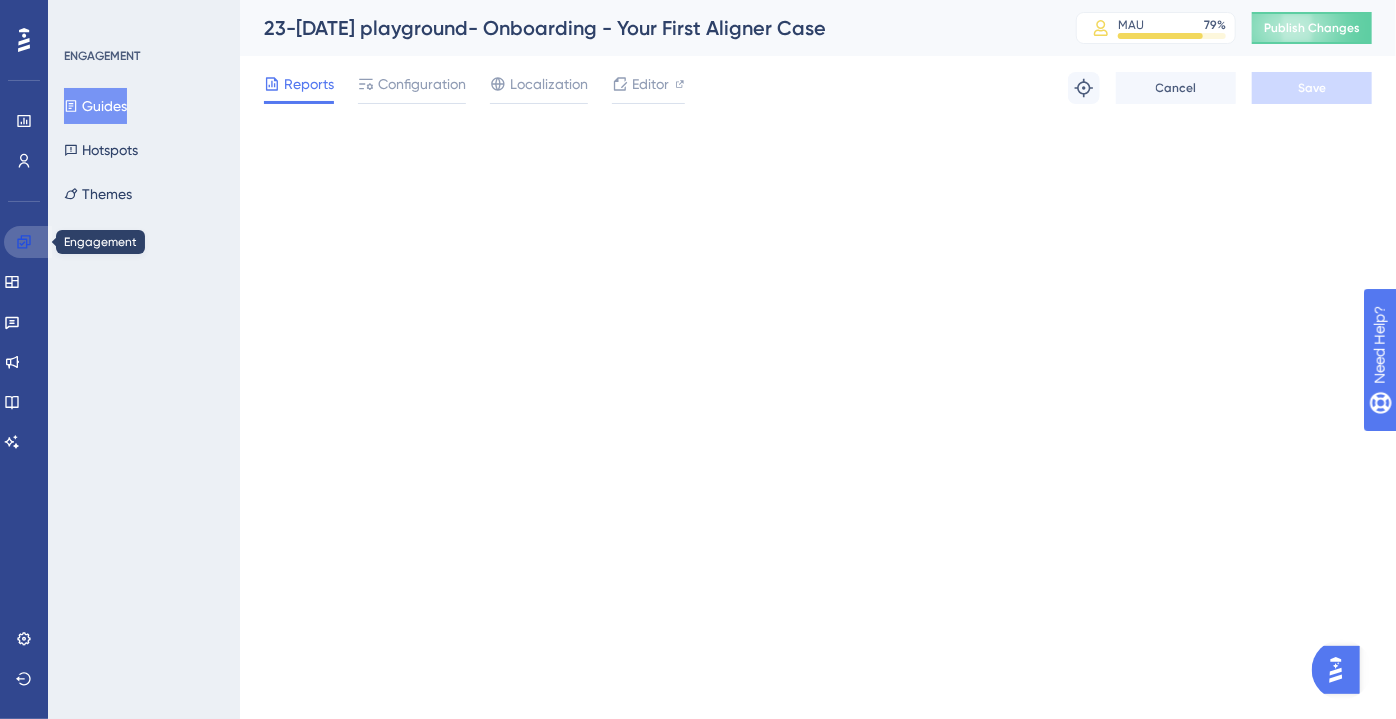 click 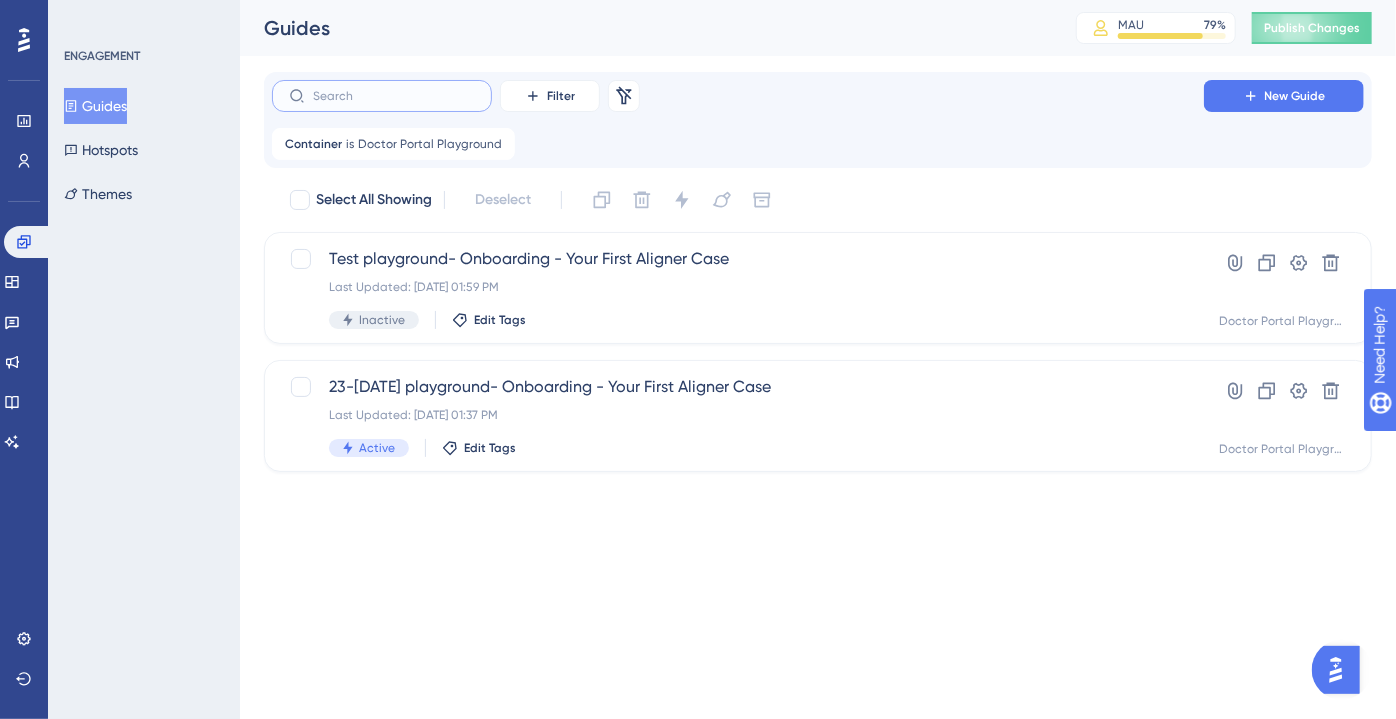 click at bounding box center (394, 96) 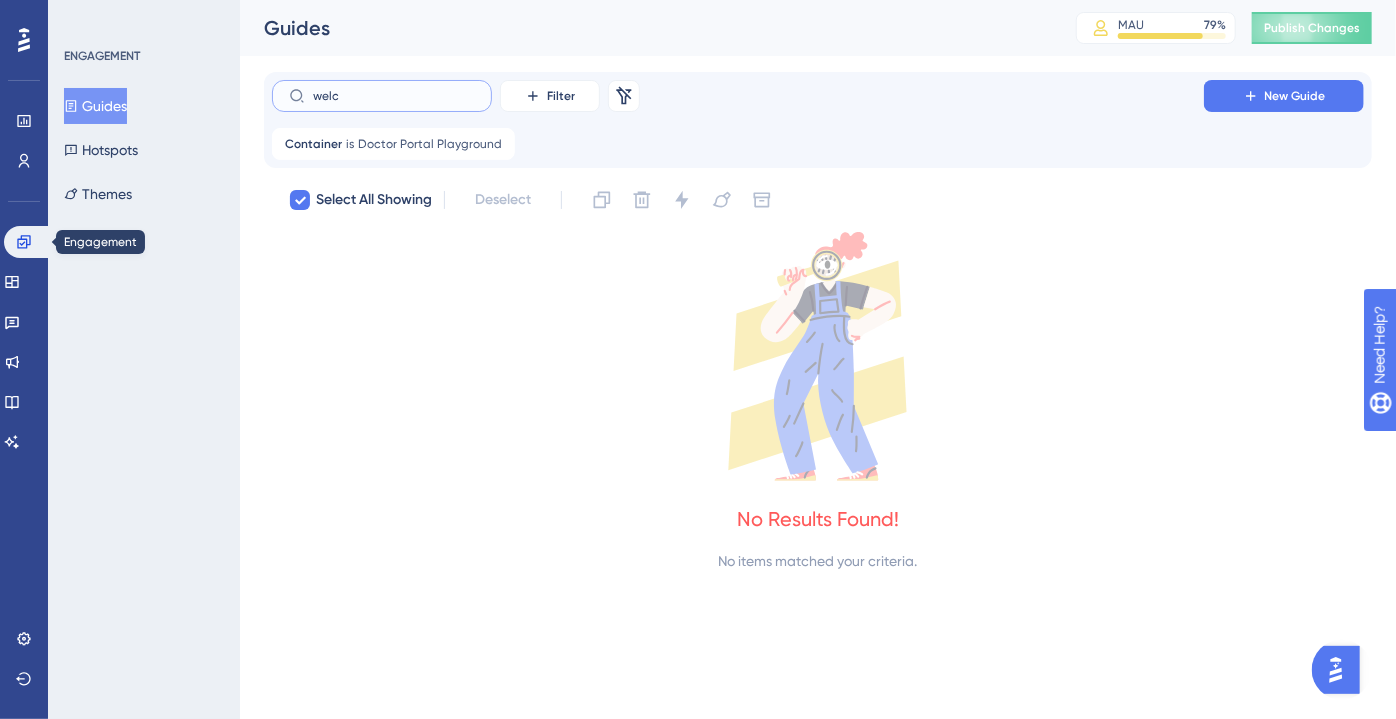 type on "welc" 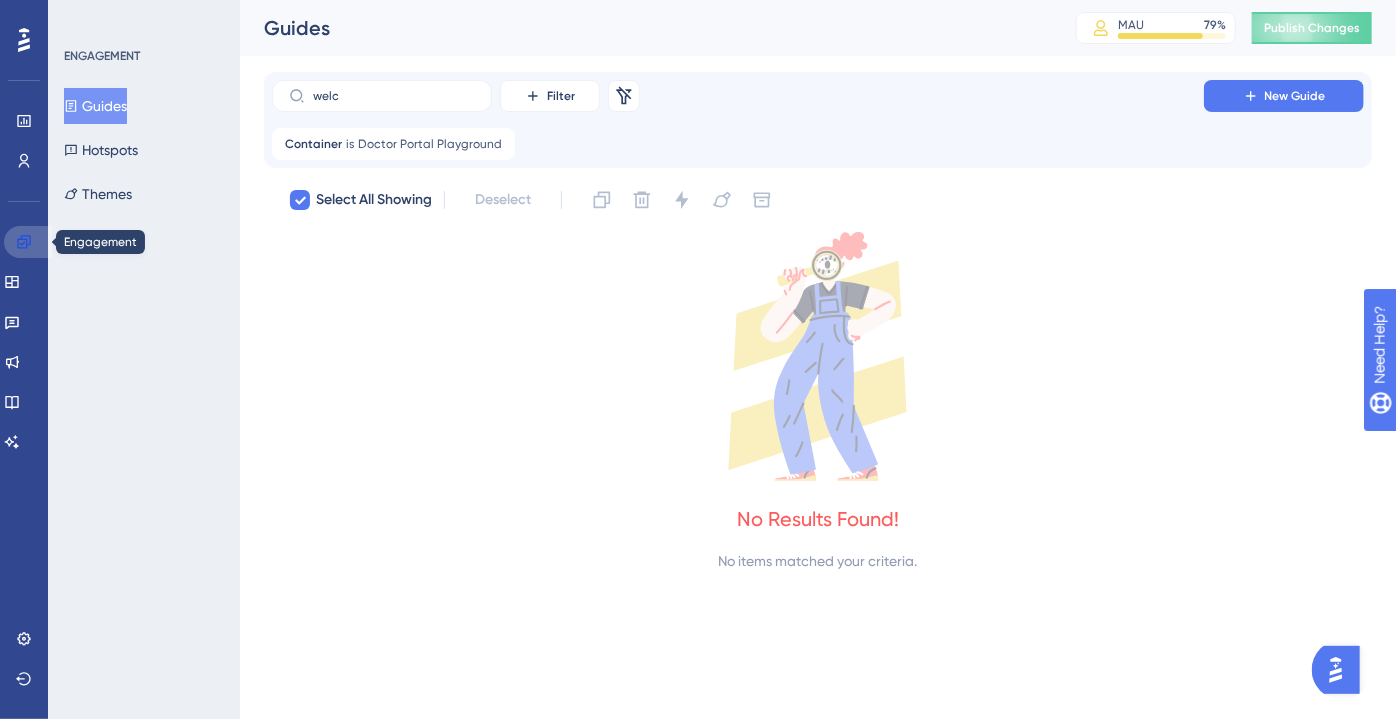 click 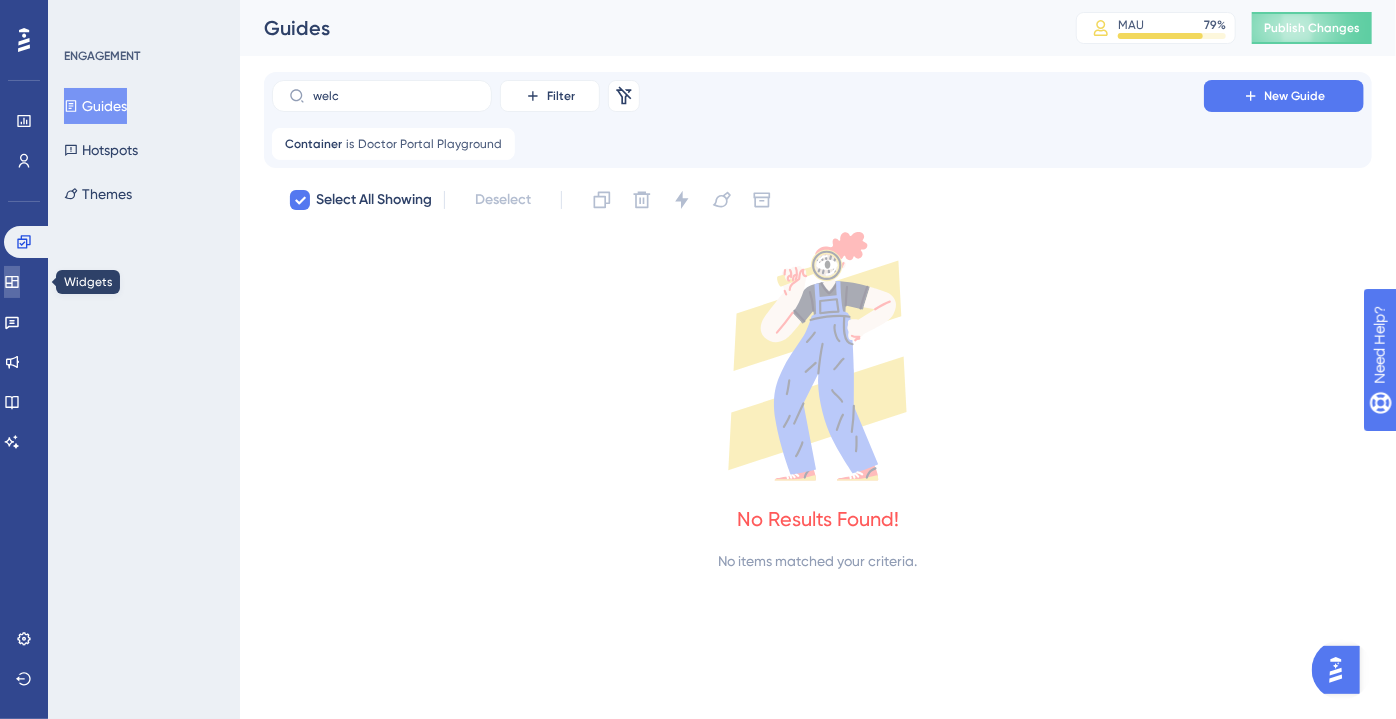 click 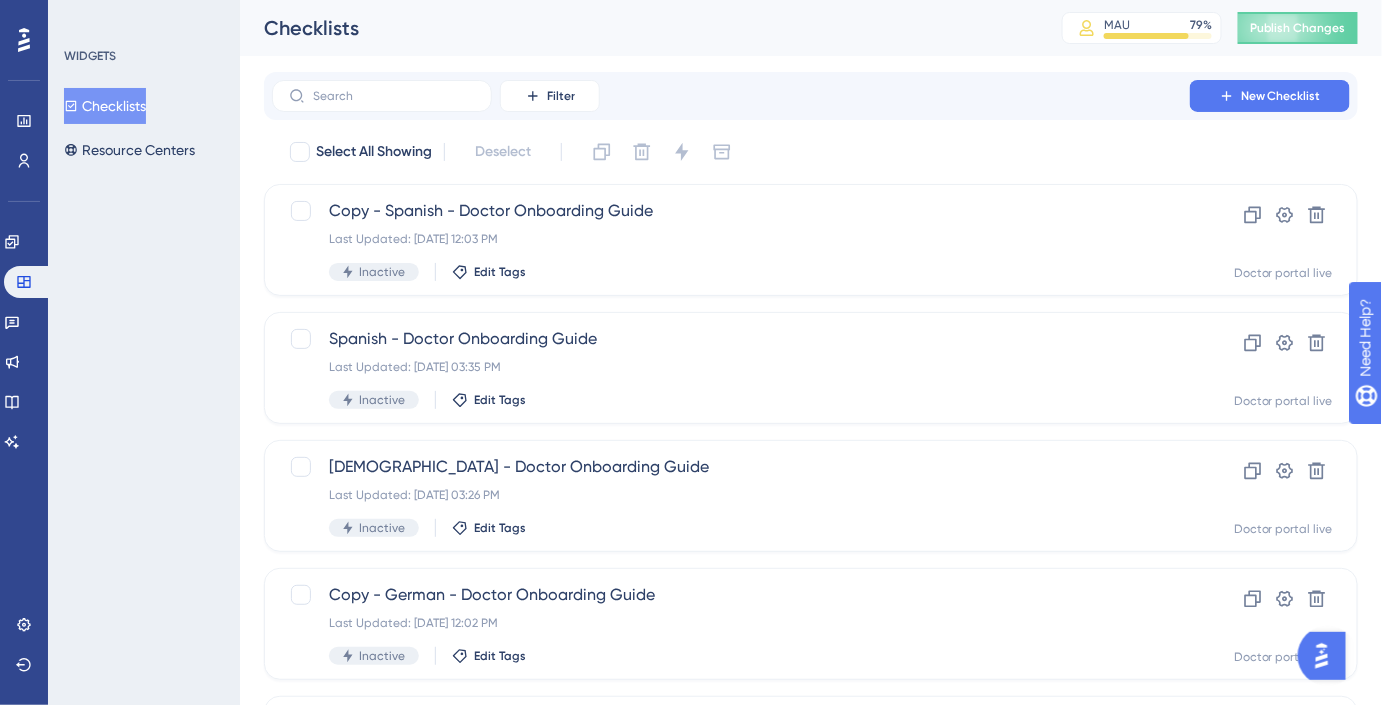 click on "WIDGETS Checklists Resource Centers" at bounding box center (144, 352) 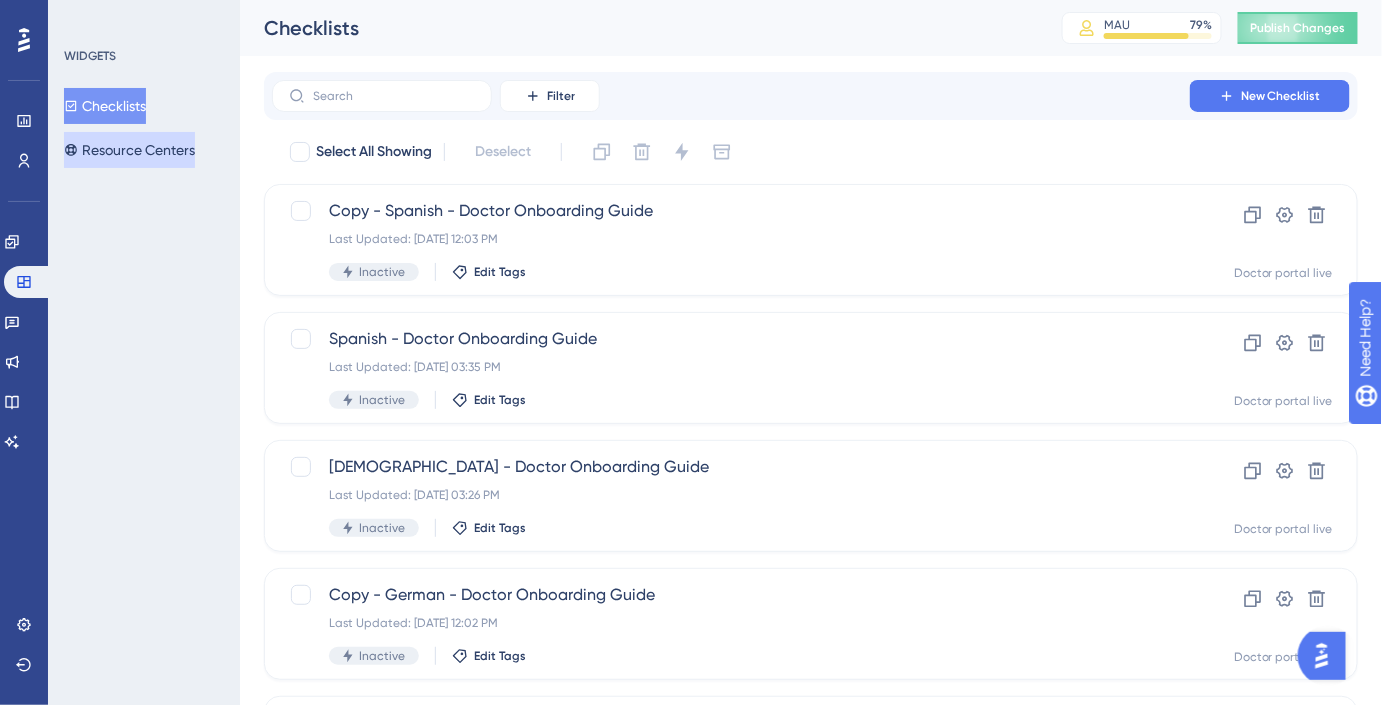 click on "Resource Centers" at bounding box center (129, 150) 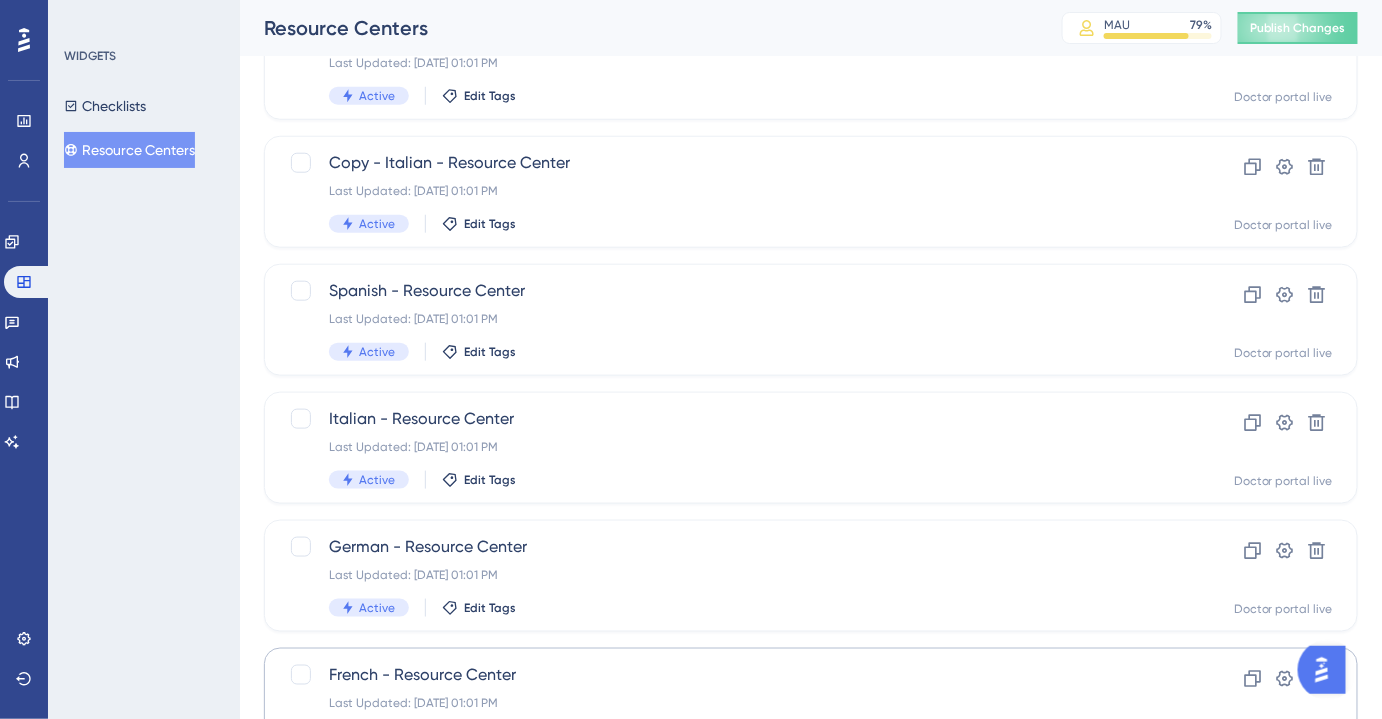 scroll, scrollTop: 792, scrollLeft: 0, axis: vertical 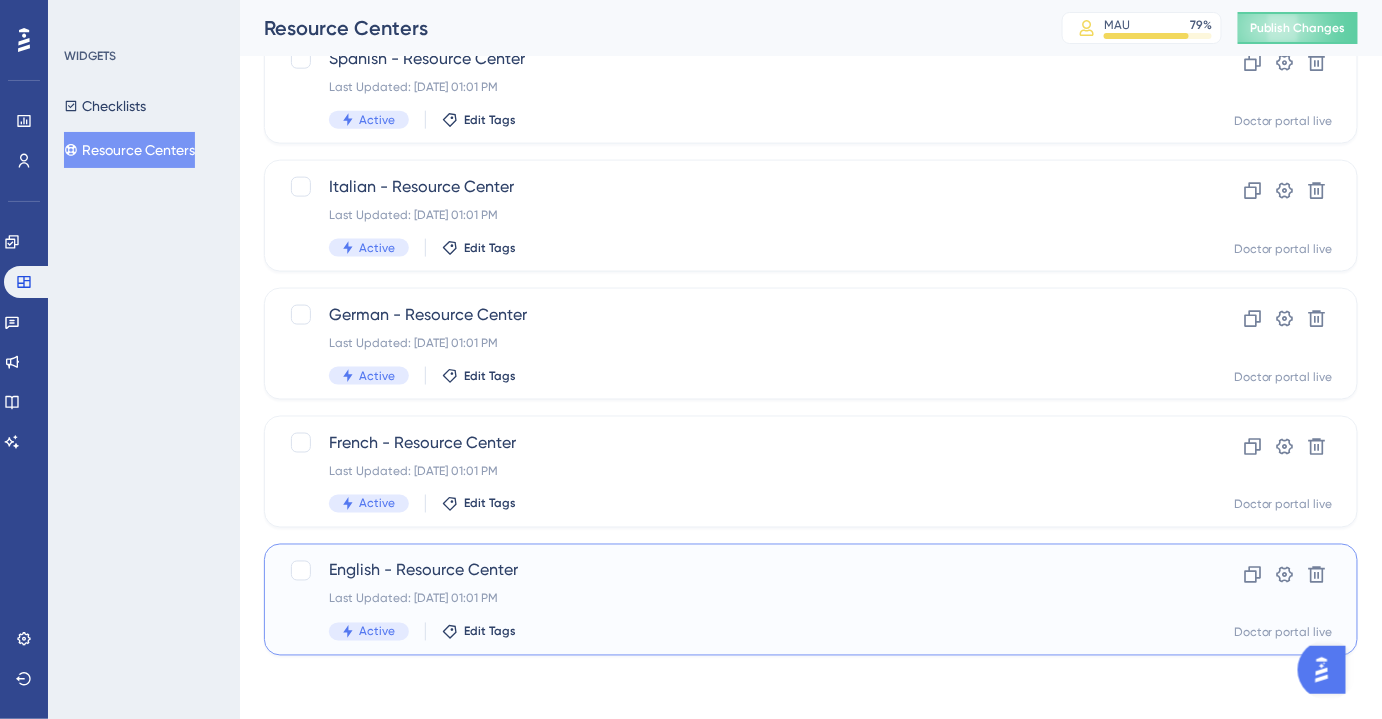 click on "English - Resource Center" at bounding box center [731, 571] 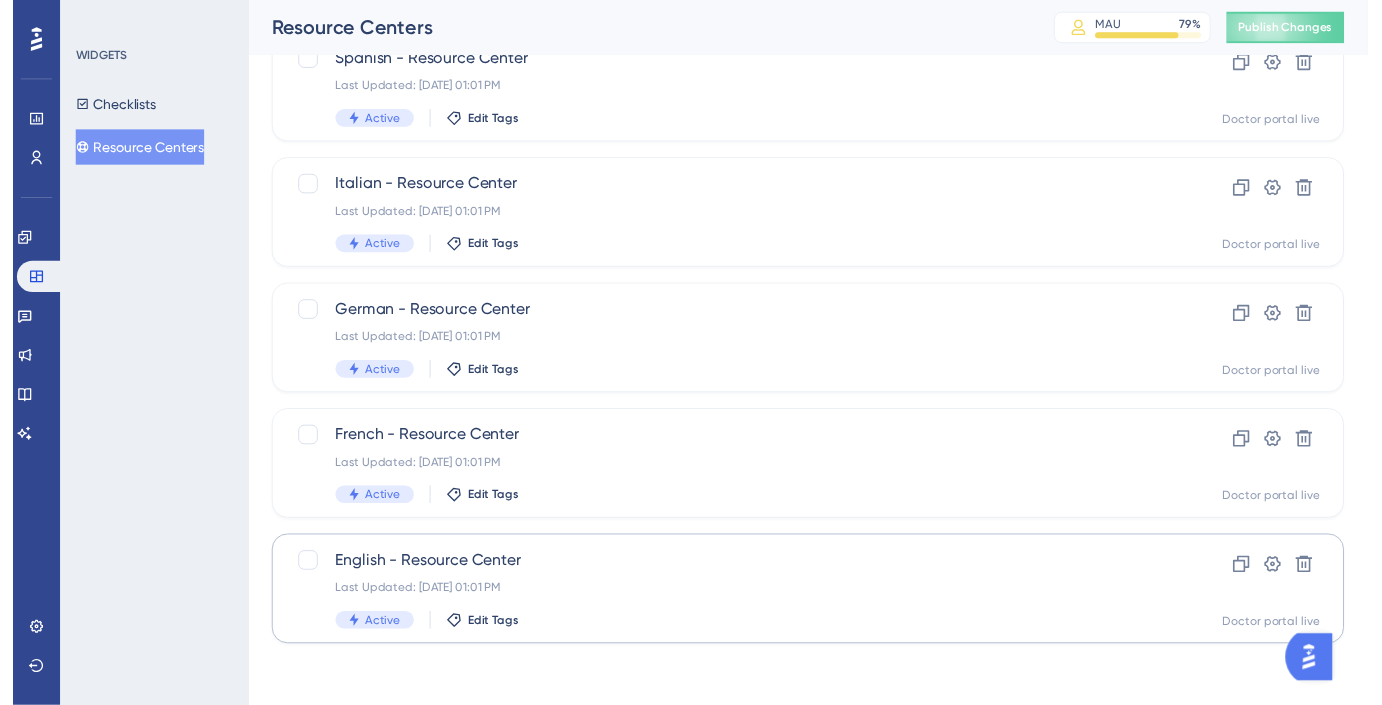 scroll, scrollTop: 0, scrollLeft: 0, axis: both 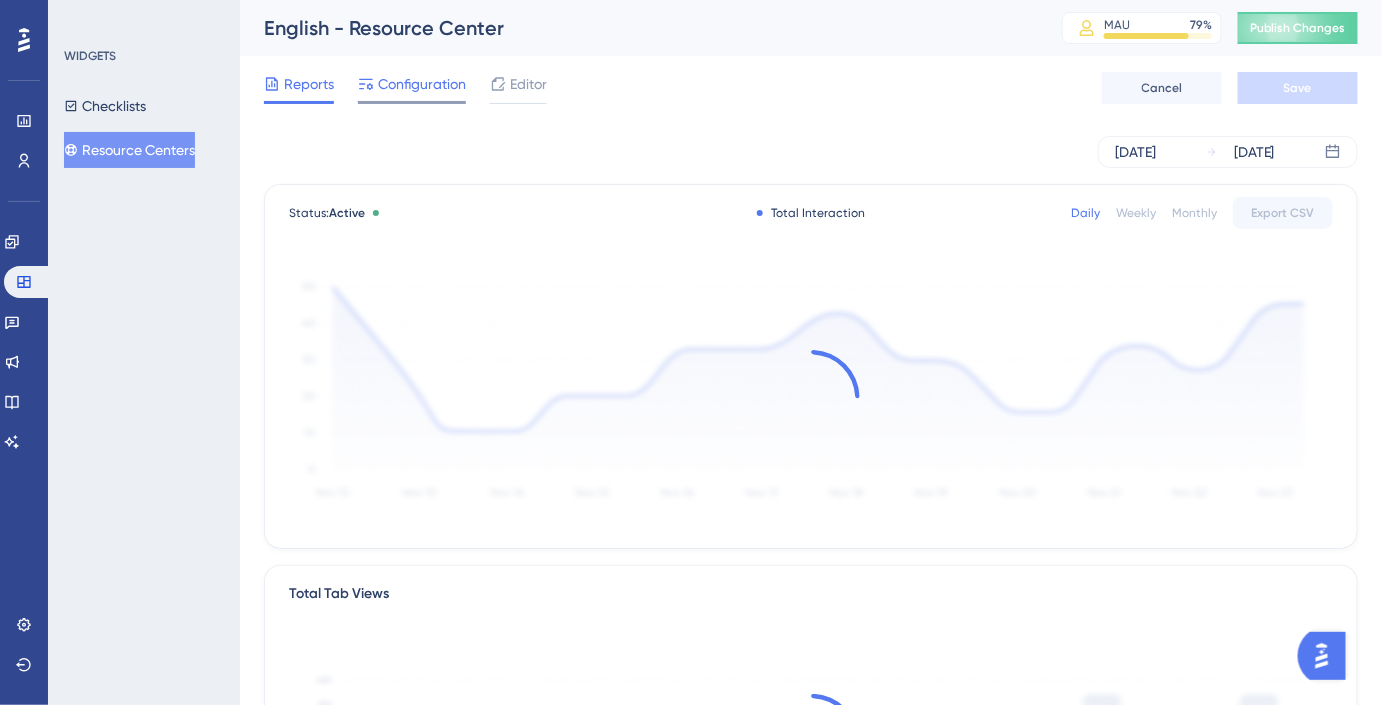 click on "Configuration" at bounding box center [422, 84] 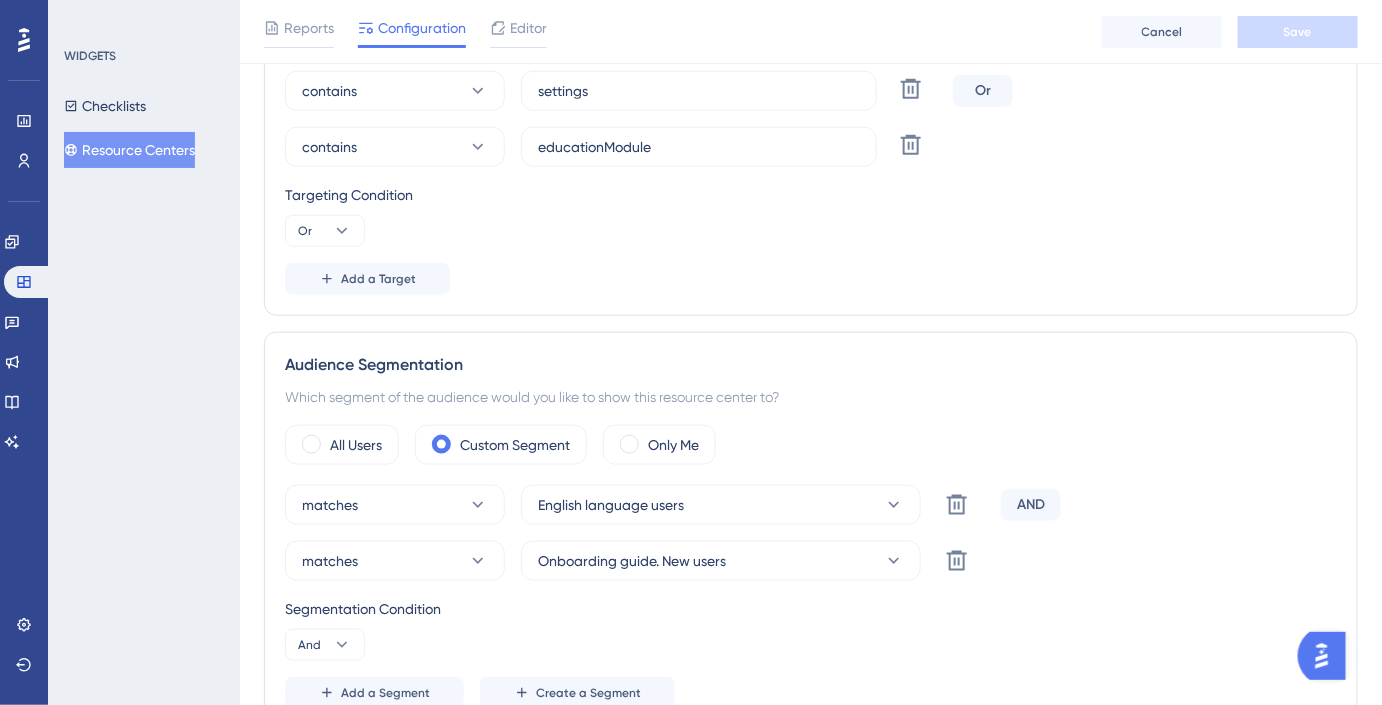 scroll, scrollTop: 545, scrollLeft: 0, axis: vertical 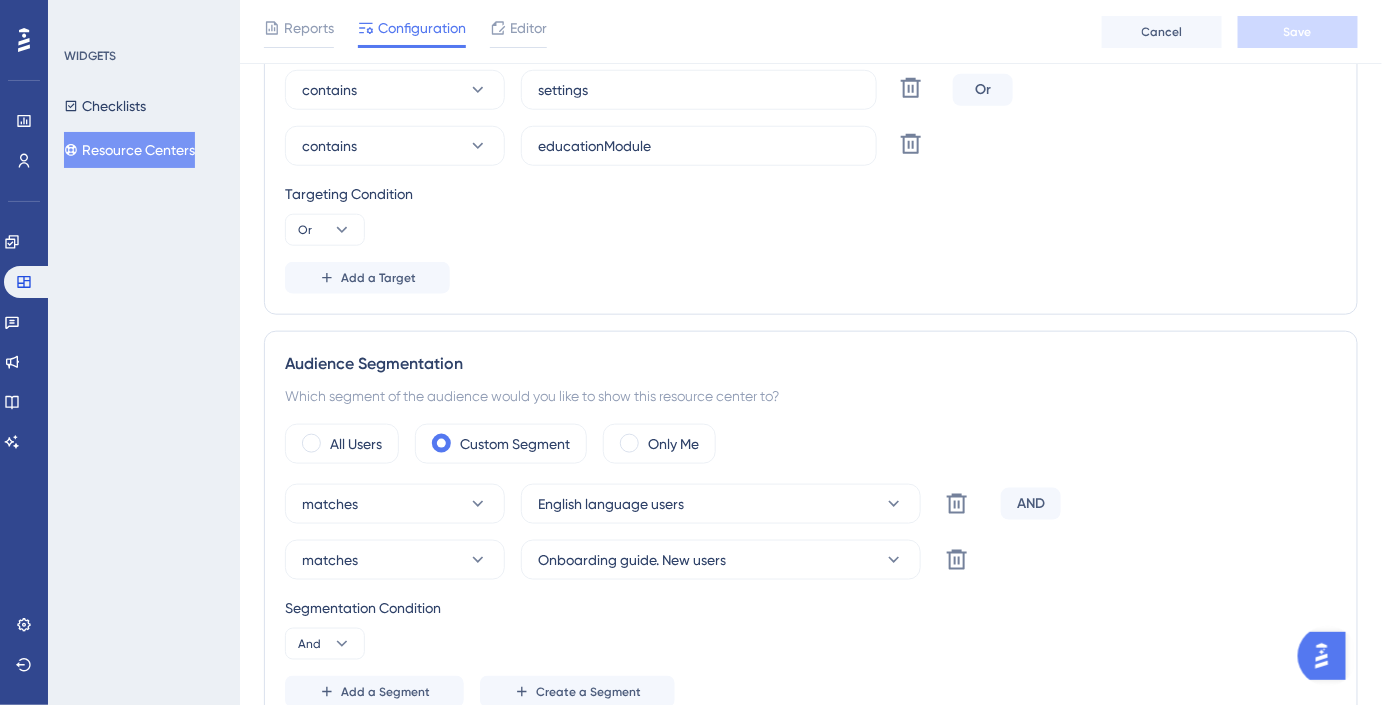 click on "Engagement Widgets Feedback Product Updates Knowledge Base AI Assistant" at bounding box center [24, 317] 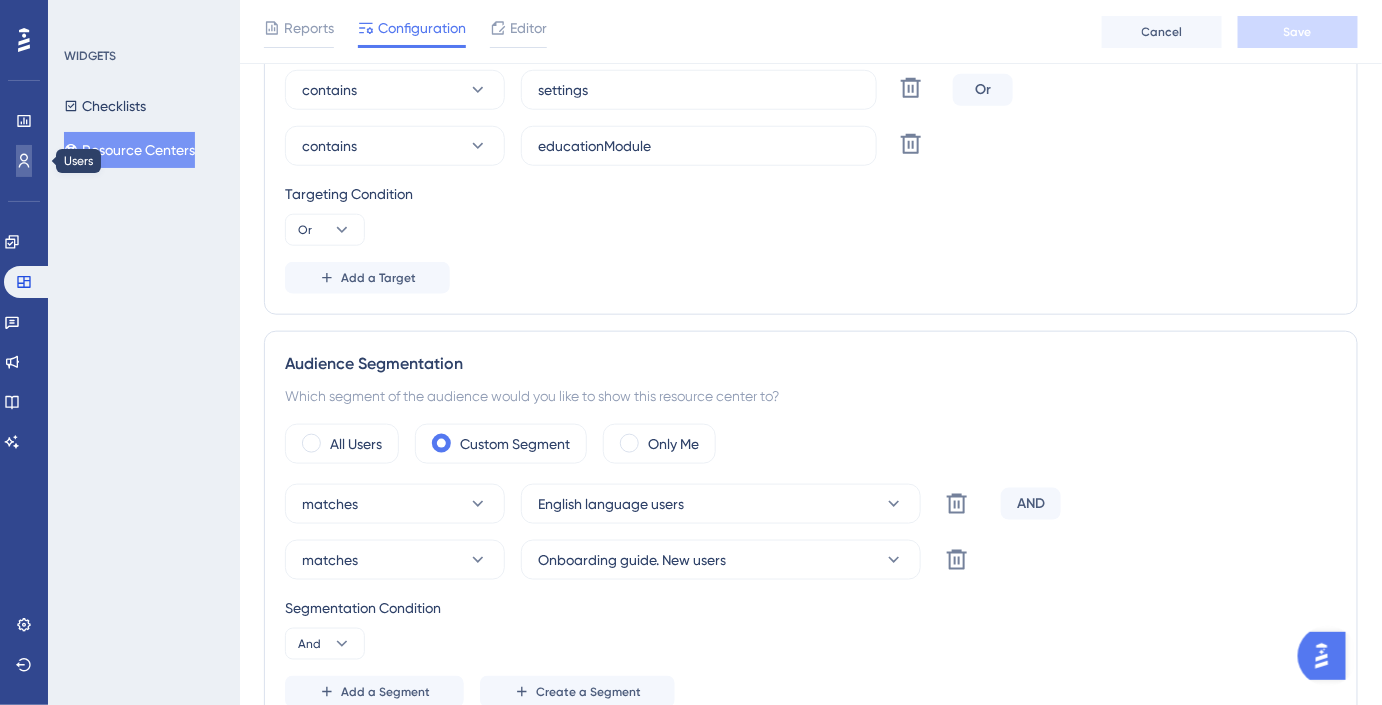 click at bounding box center (24, 161) 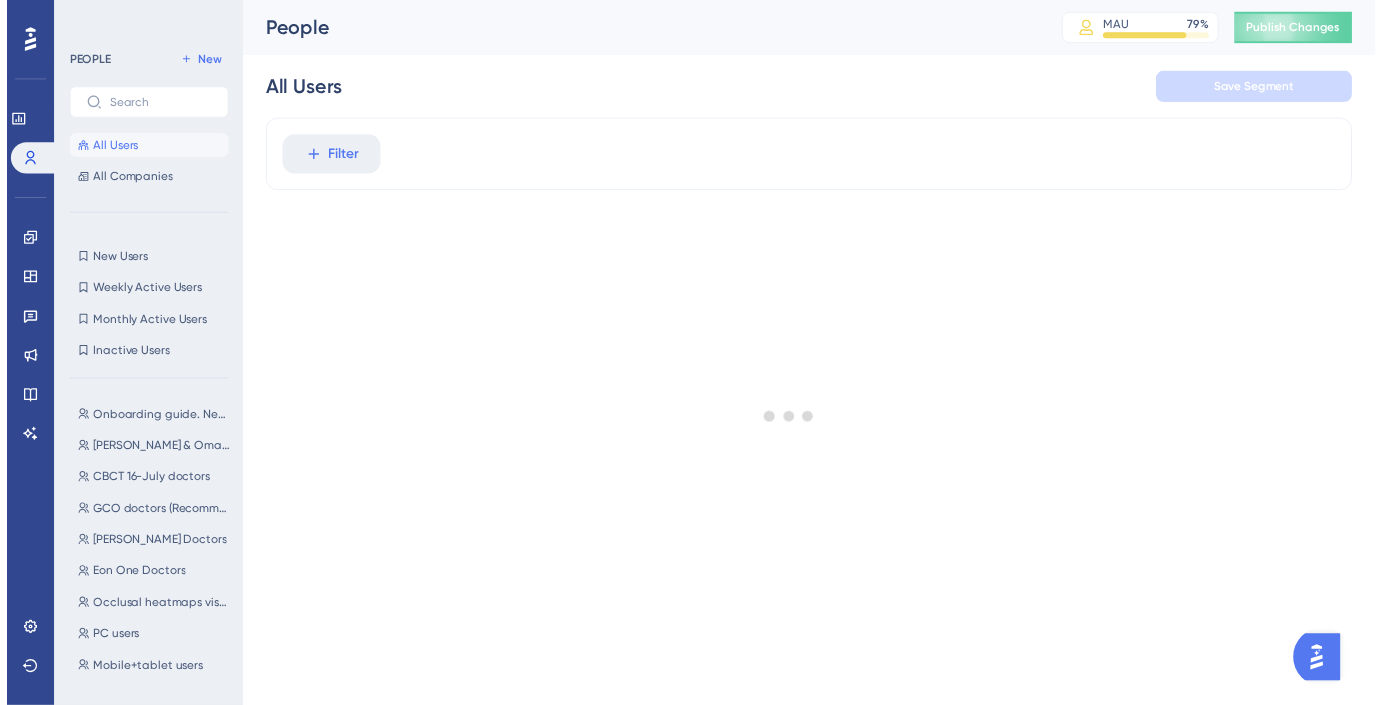 scroll, scrollTop: 0, scrollLeft: 0, axis: both 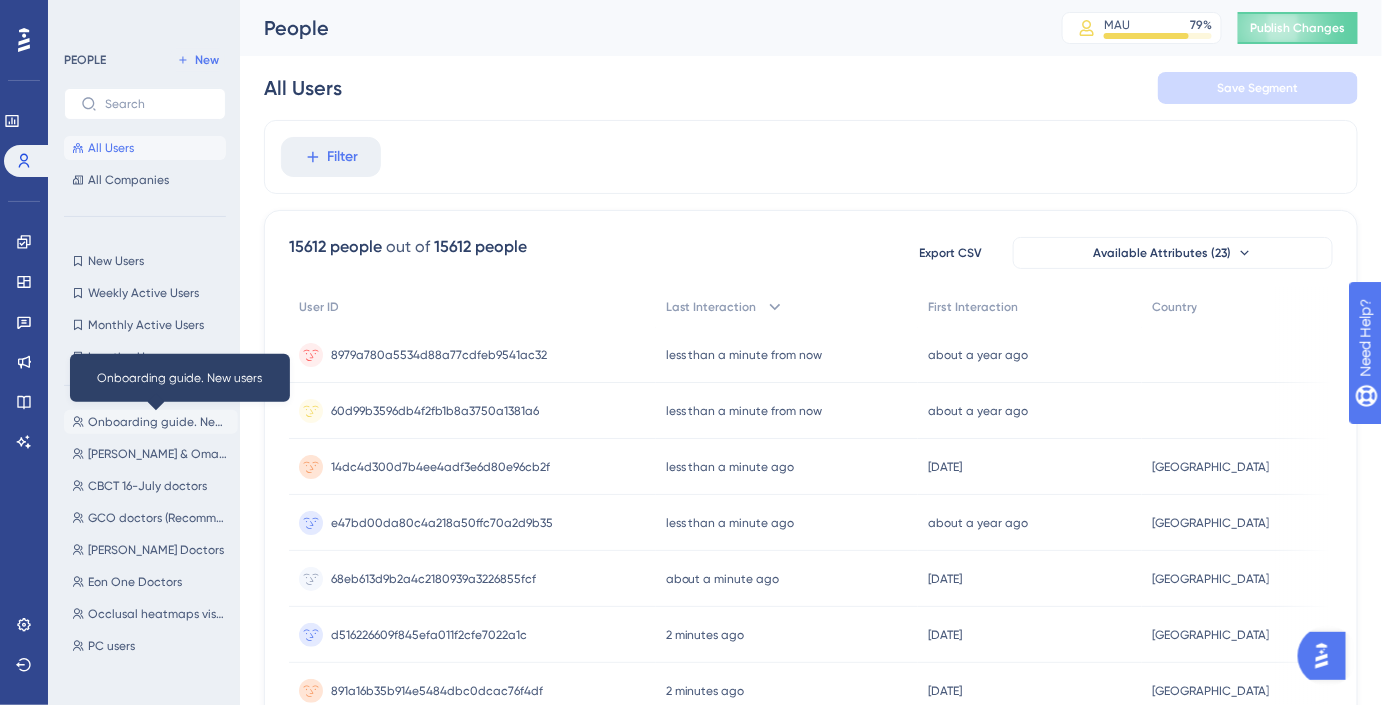 click on "Onboarding guide. New users" at bounding box center [159, 422] 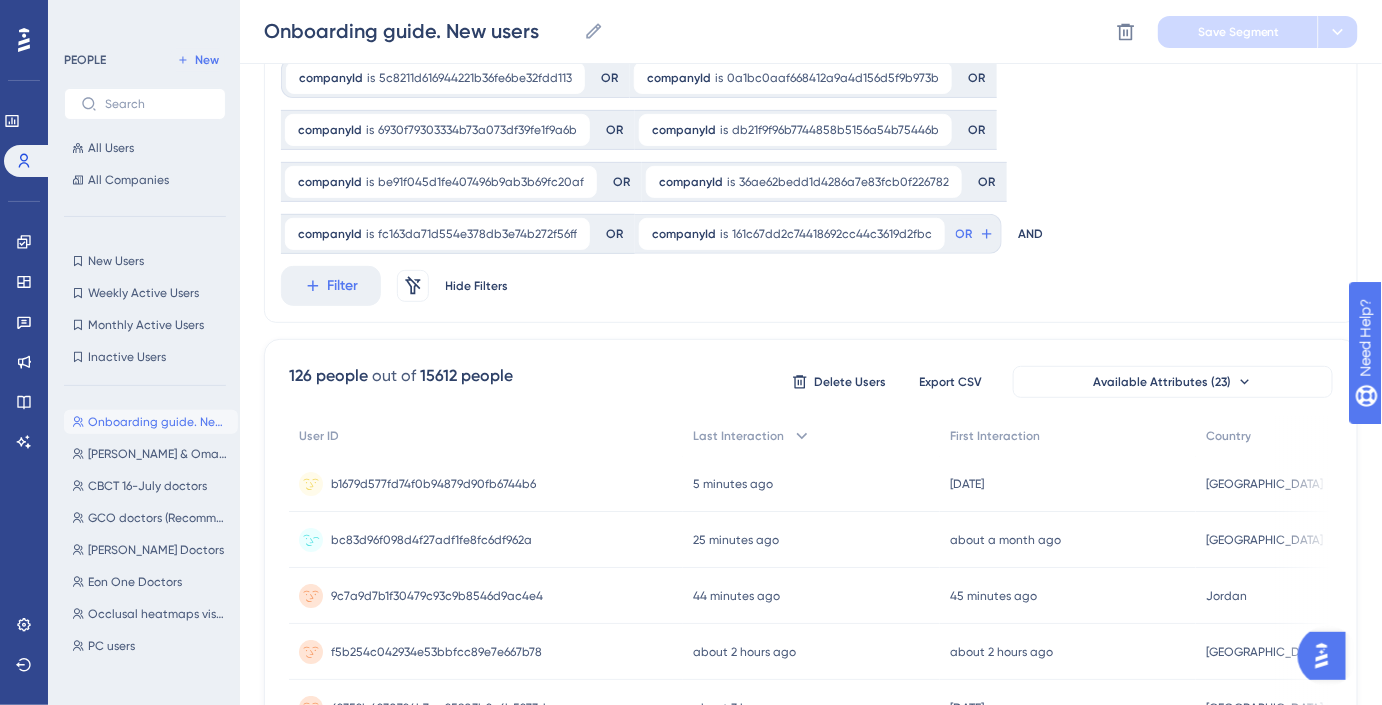 scroll, scrollTop: 0, scrollLeft: 0, axis: both 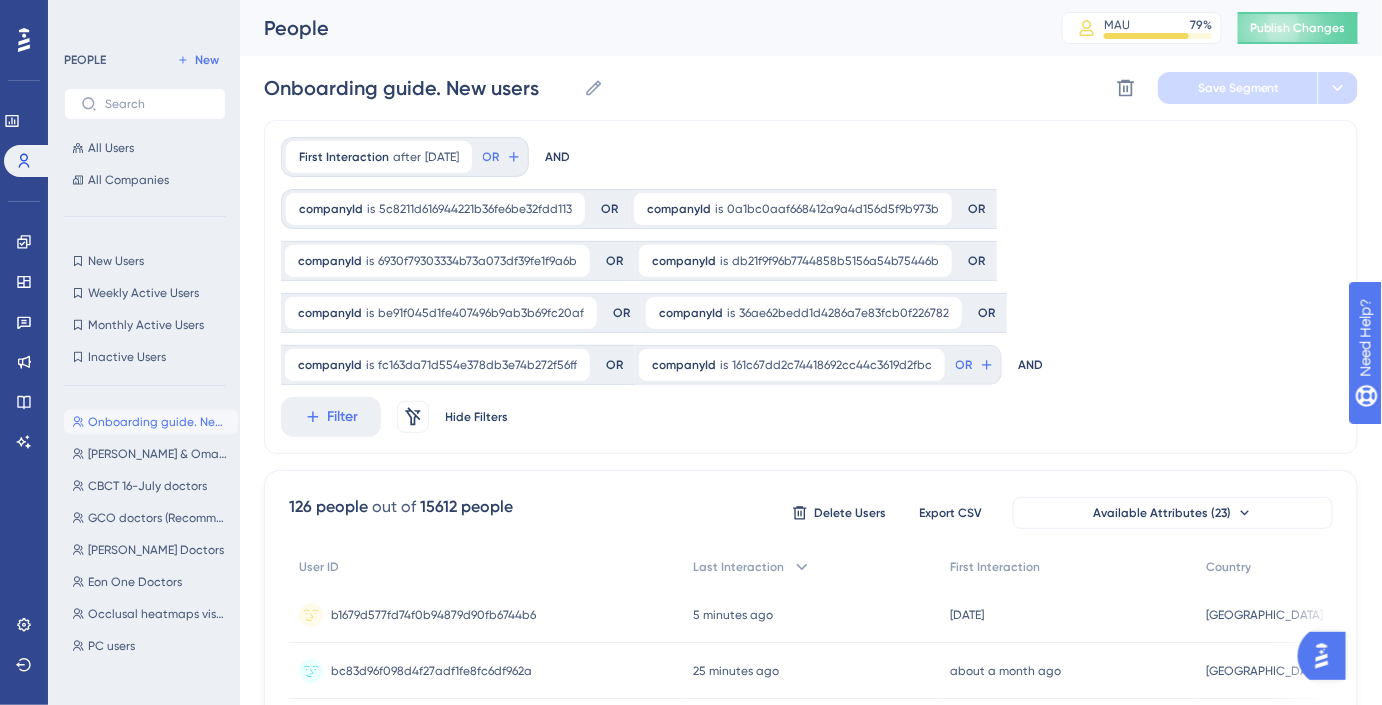 click on "Onboarding guide. New users Onboarding guide. New users Delete Segment Save Segment" at bounding box center [811, 88] 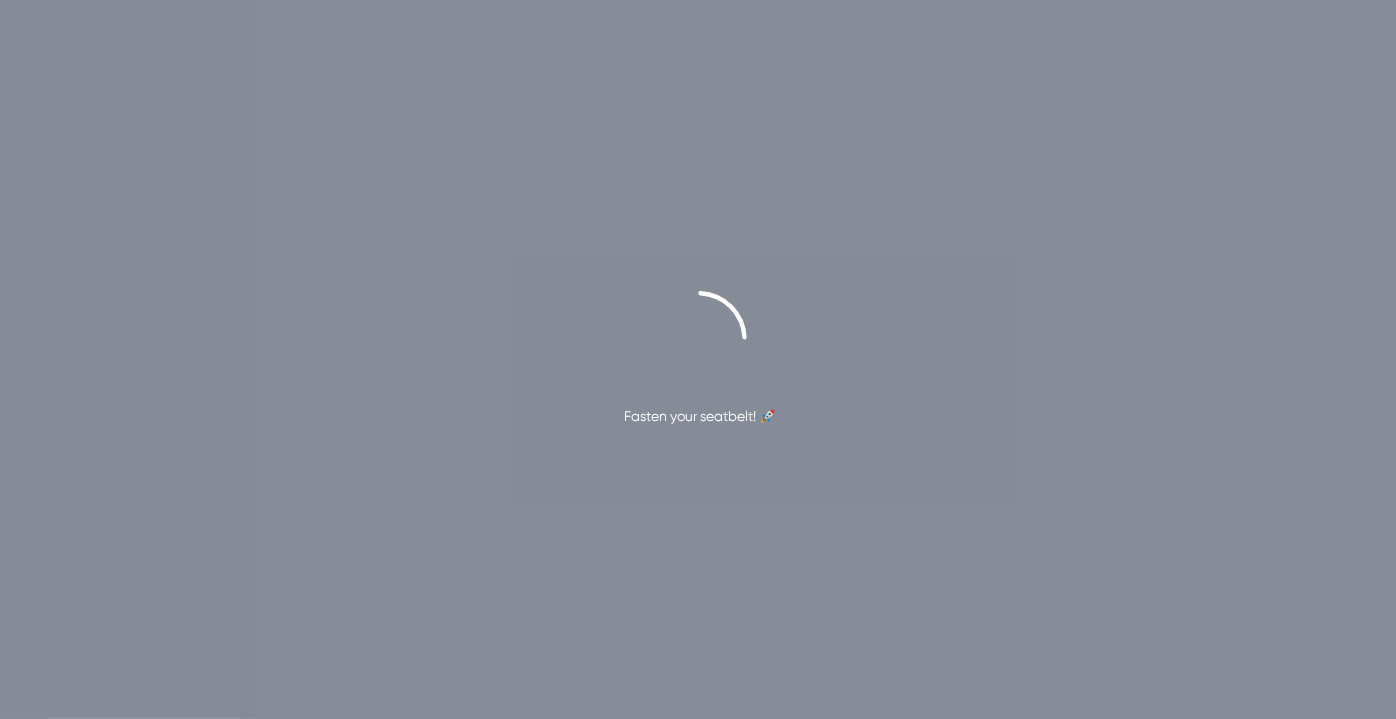 scroll, scrollTop: 0, scrollLeft: 0, axis: both 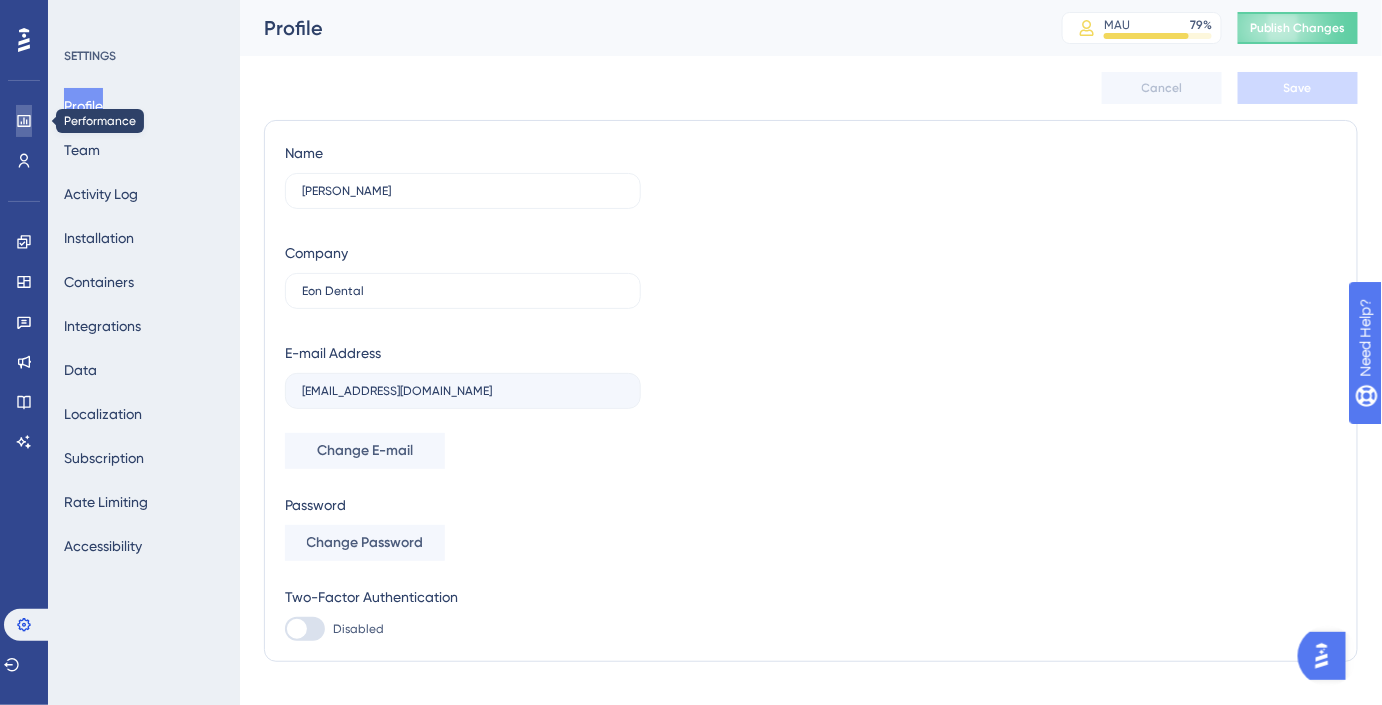 click 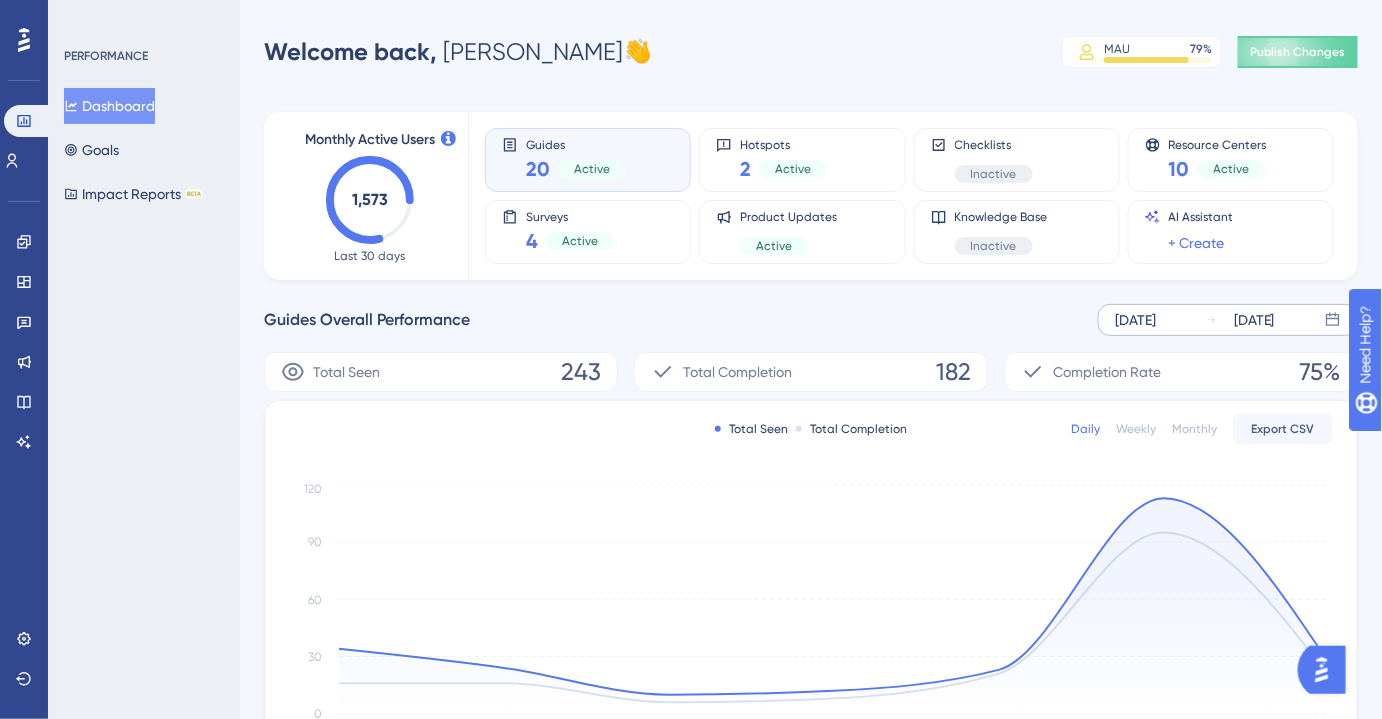 click on "[DATE]" at bounding box center [1254, 320] 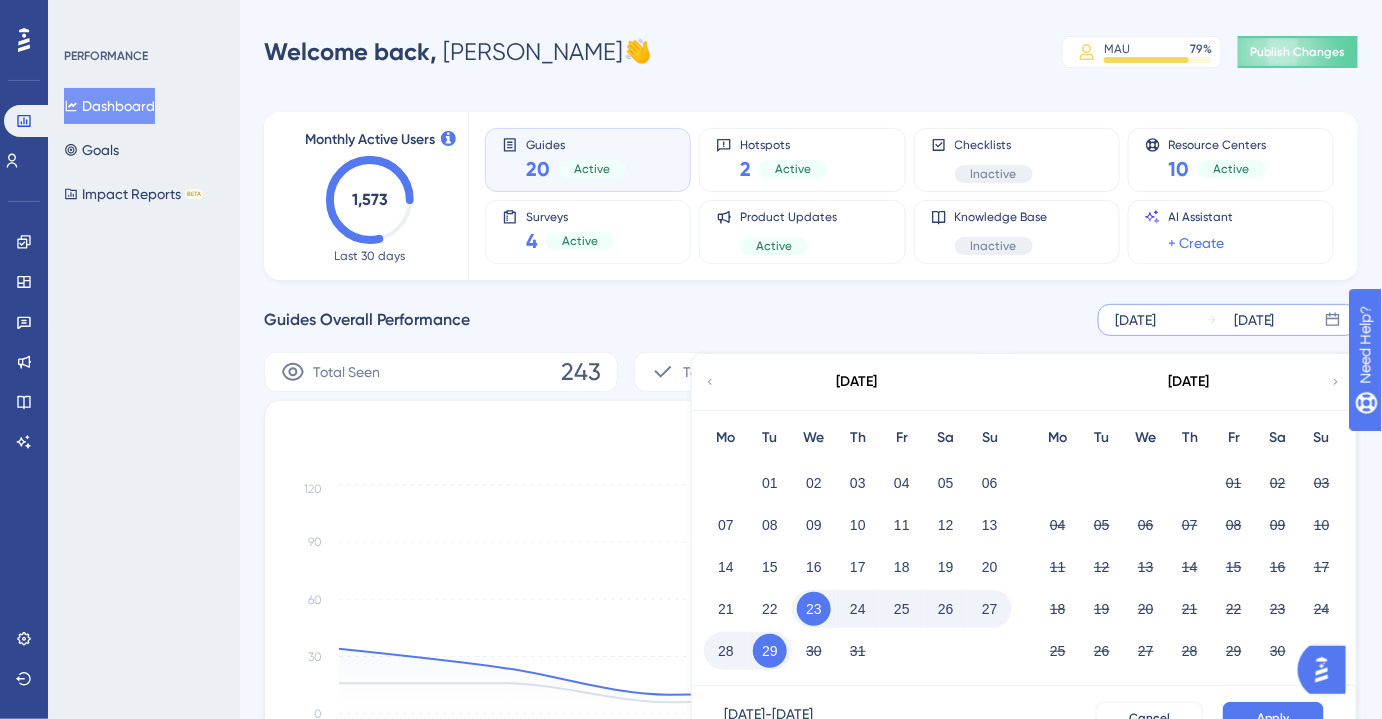 click on "Guides Overall Performance Jul 23 2025 Jul 29 2025 July 2025 Mo Tu We Th Fr Sa Su 01 02 03 04 05 06 07 08 09 10 11 12 13 14 15 16 17 18 19 20 21 22 23 24 25 26 27 28 29 30 31 August 2025 Mo Tu We Th Fr Sa Su 01 02 03 04 05 06 07 08 09 10 11 12 13 14 15 16 17 18 19 20 21 22 23 24 25 26 27 28 29 30 31 Jul 23 2025  -  Jul 29 2025 Cancel Apply" at bounding box center [811, 320] 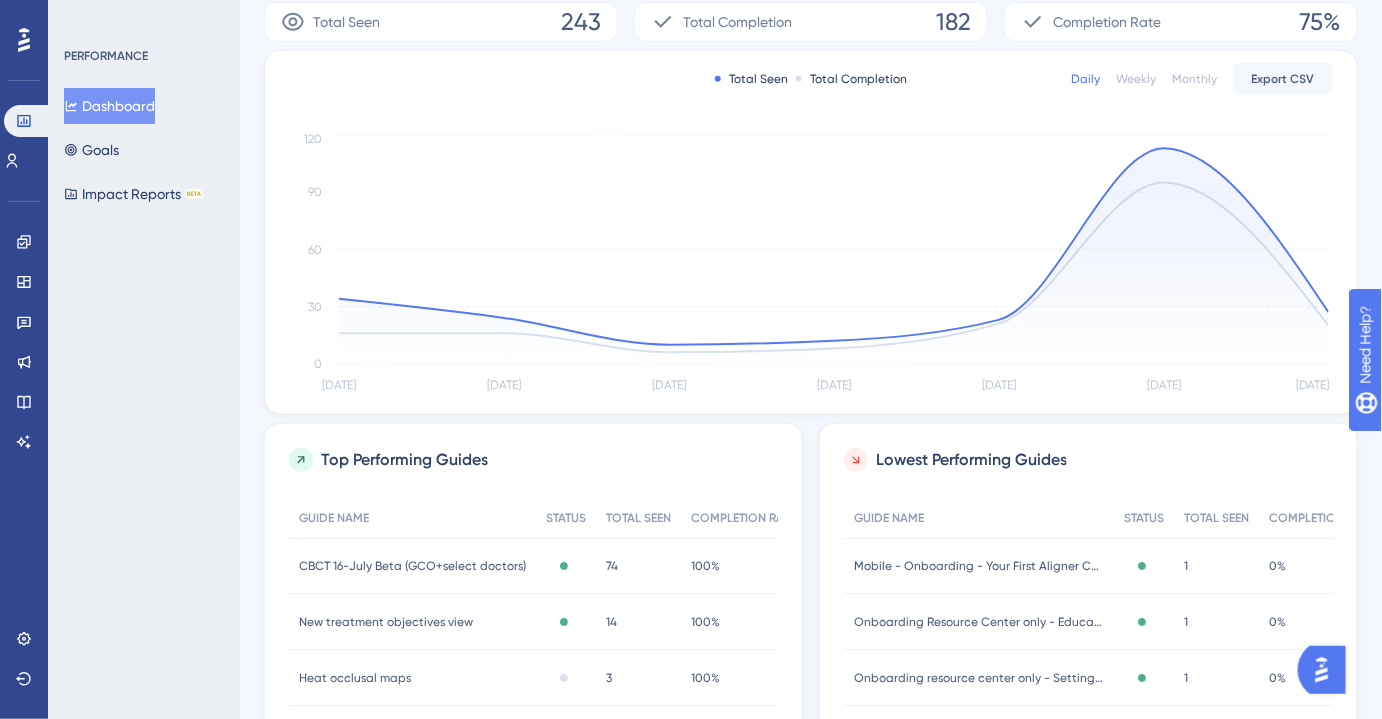 scroll, scrollTop: 0, scrollLeft: 0, axis: both 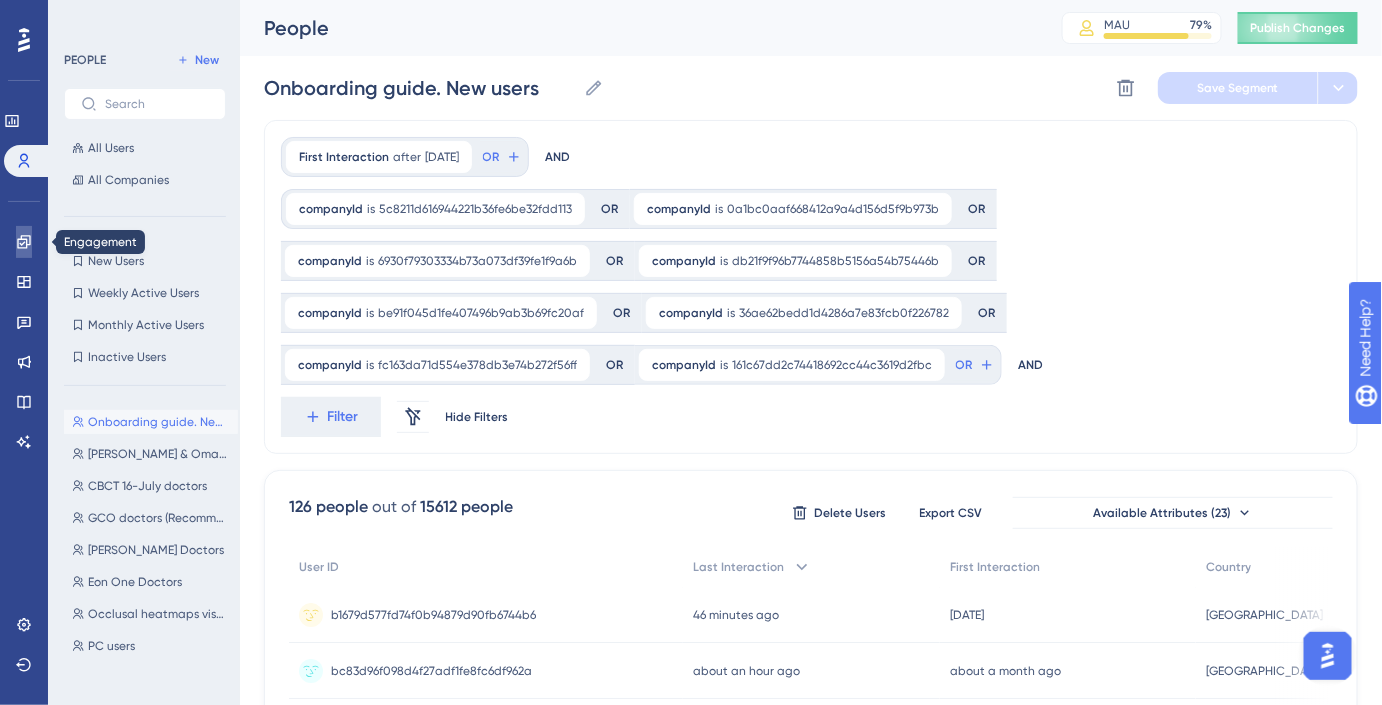 click 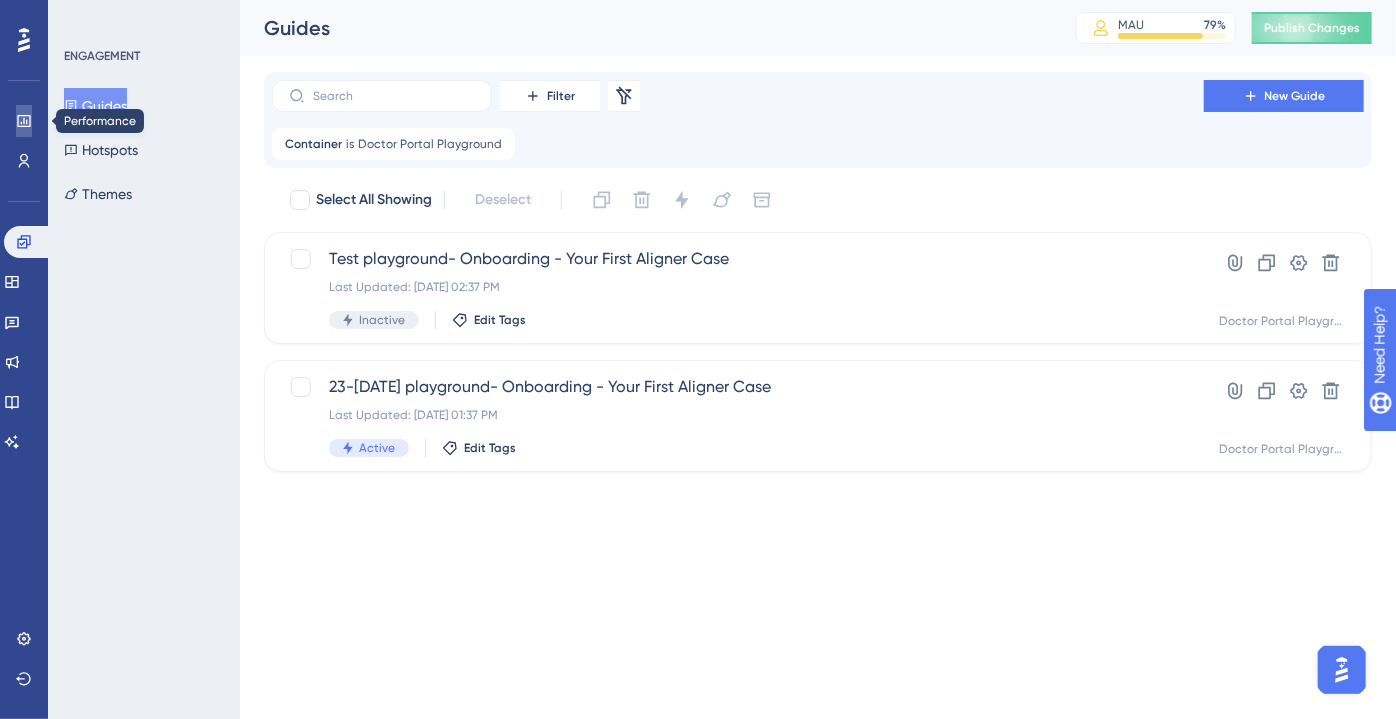 click 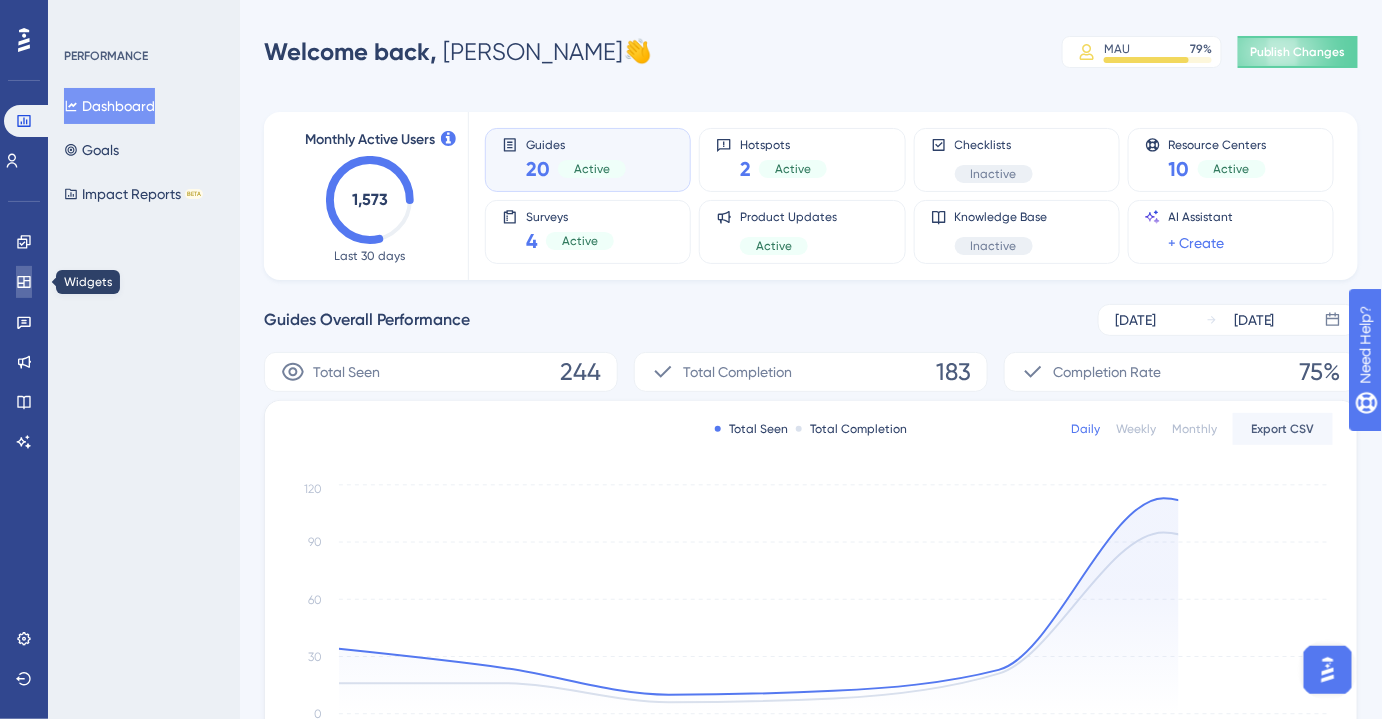 click 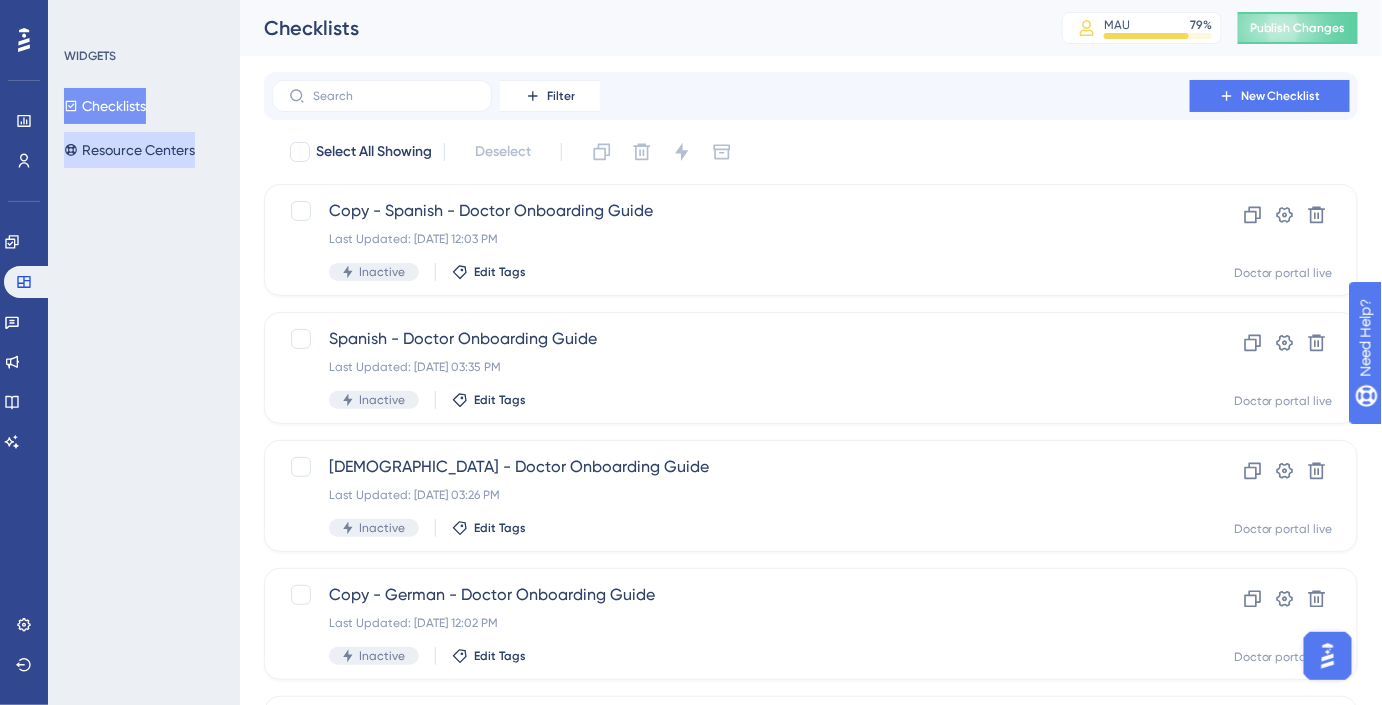 click on "Resource Centers" at bounding box center (129, 150) 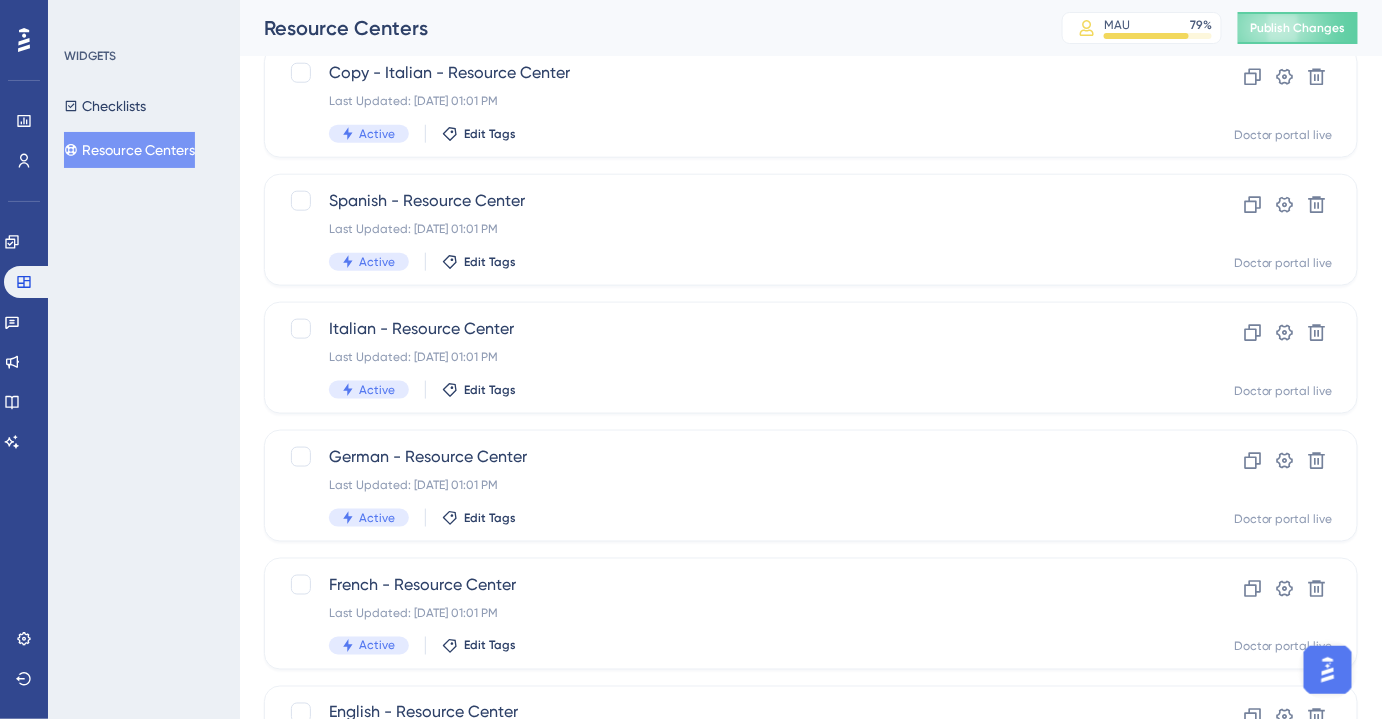 scroll, scrollTop: 792, scrollLeft: 0, axis: vertical 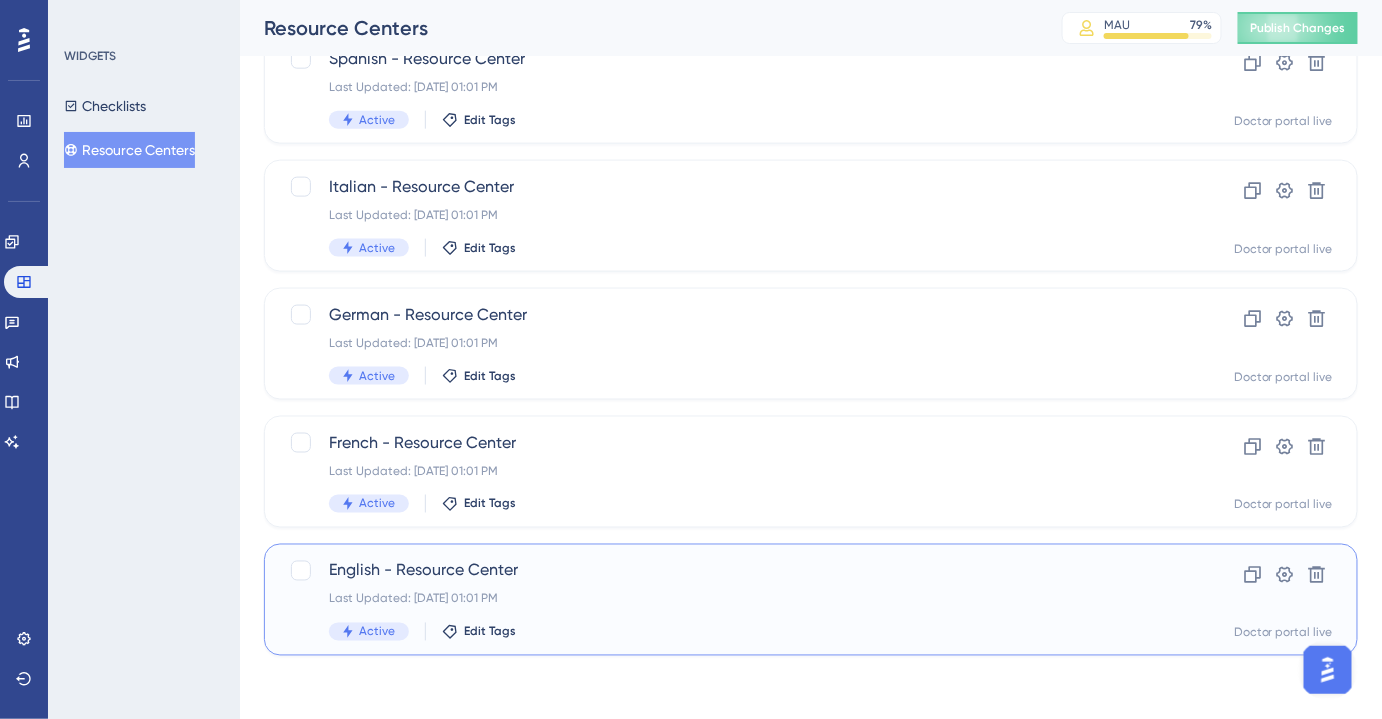 click on "English - Resource Center" at bounding box center (731, 571) 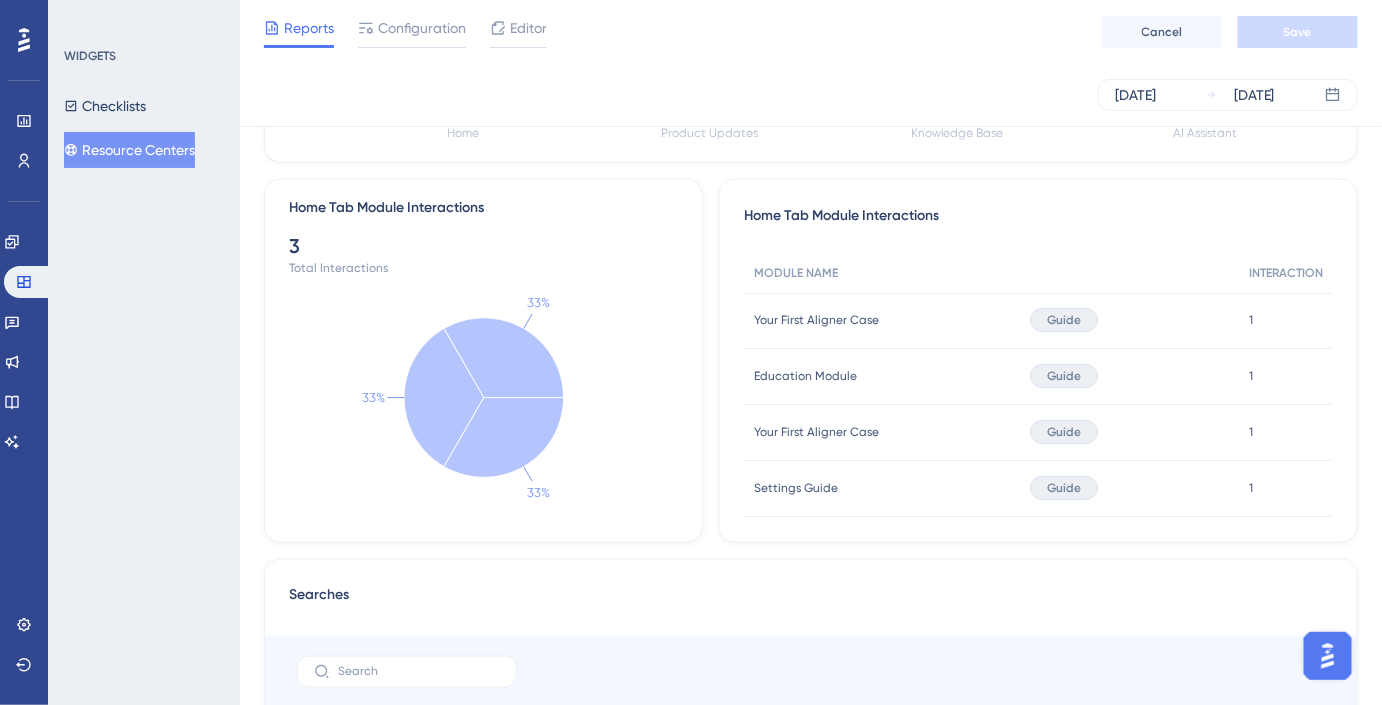 scroll, scrollTop: 0, scrollLeft: 0, axis: both 